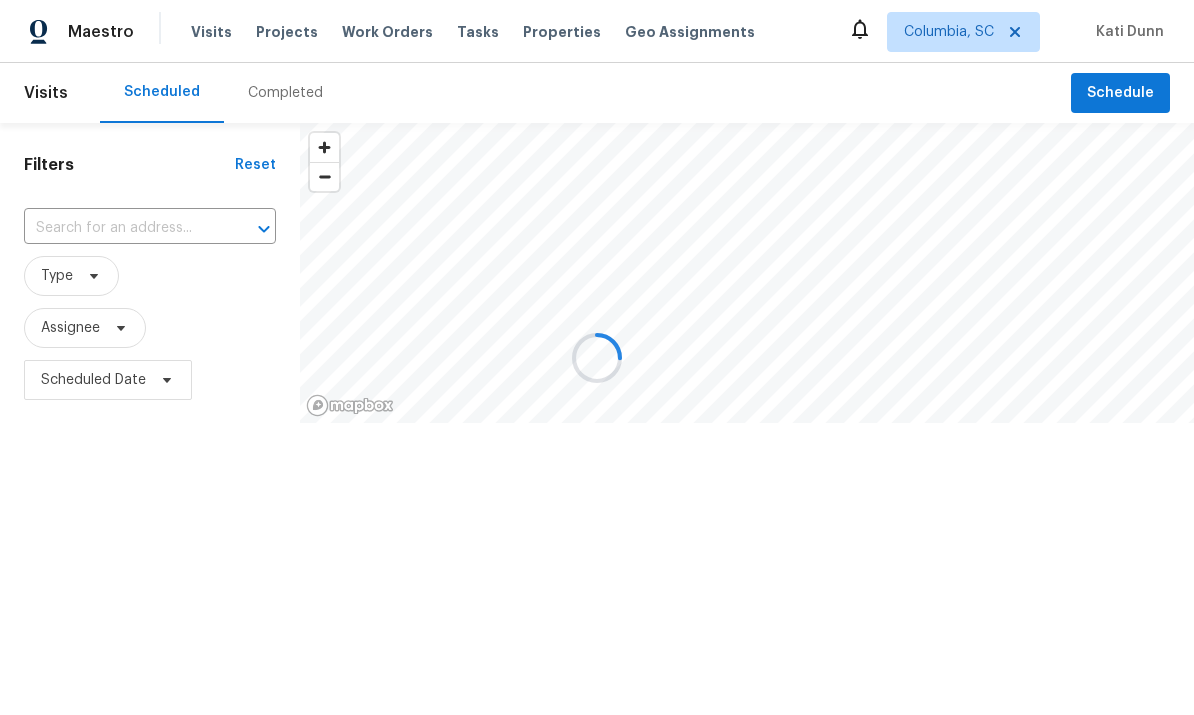 scroll, scrollTop: 0, scrollLeft: 0, axis: both 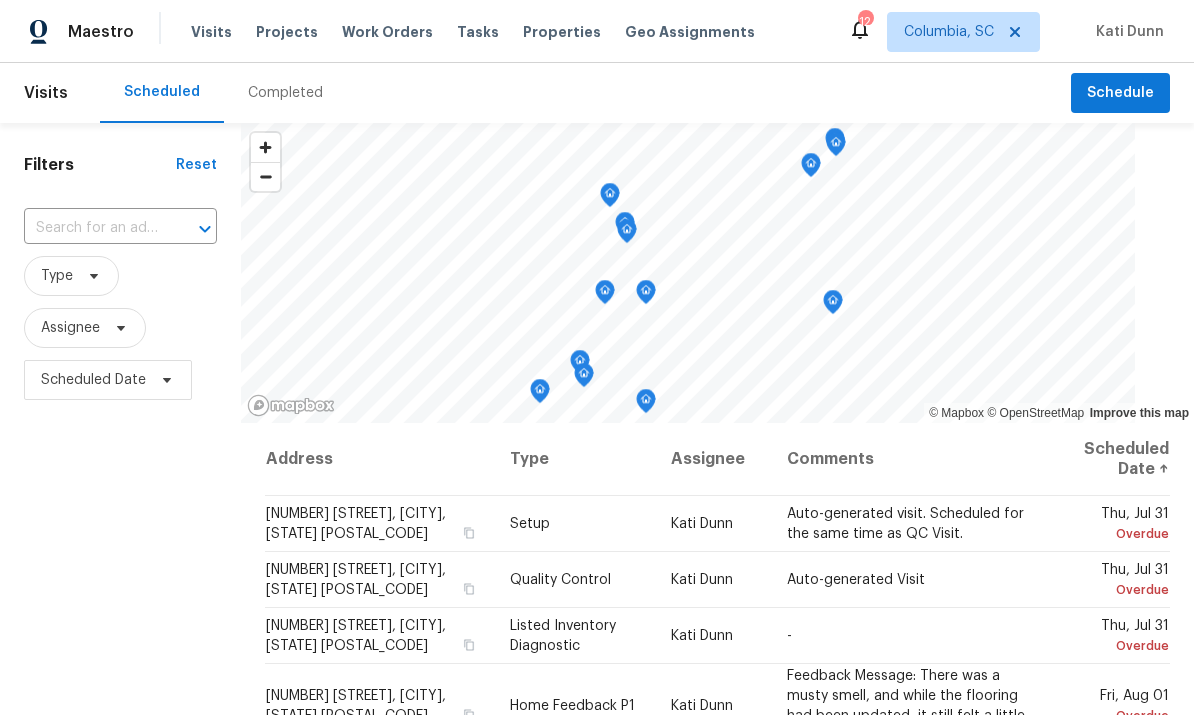 click on "Properties" at bounding box center [562, 32] 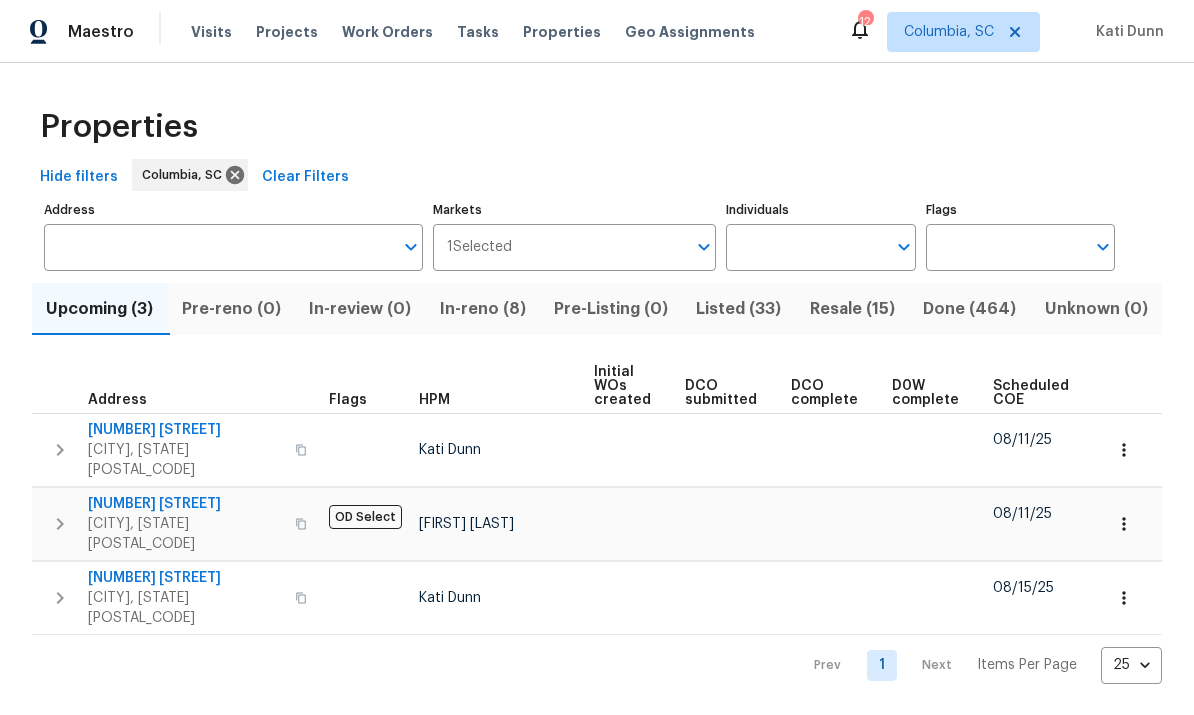 click on "In-reno (8)" at bounding box center [482, 309] 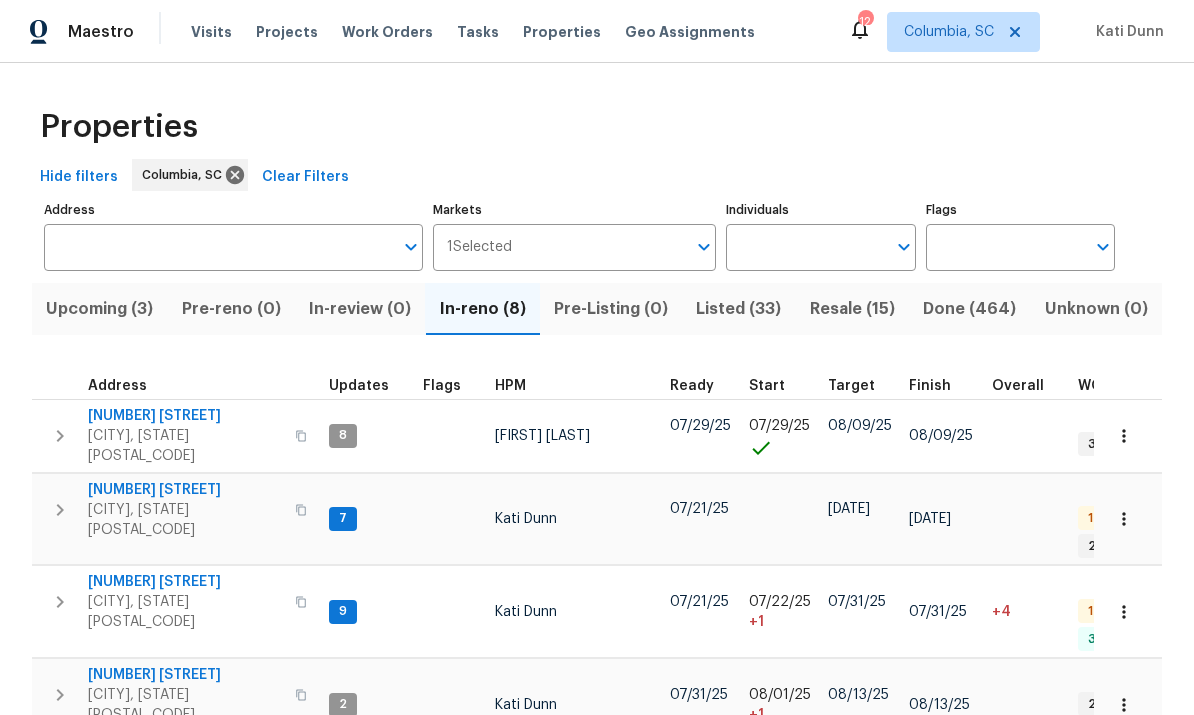 scroll, scrollTop: 16, scrollLeft: 0, axis: vertical 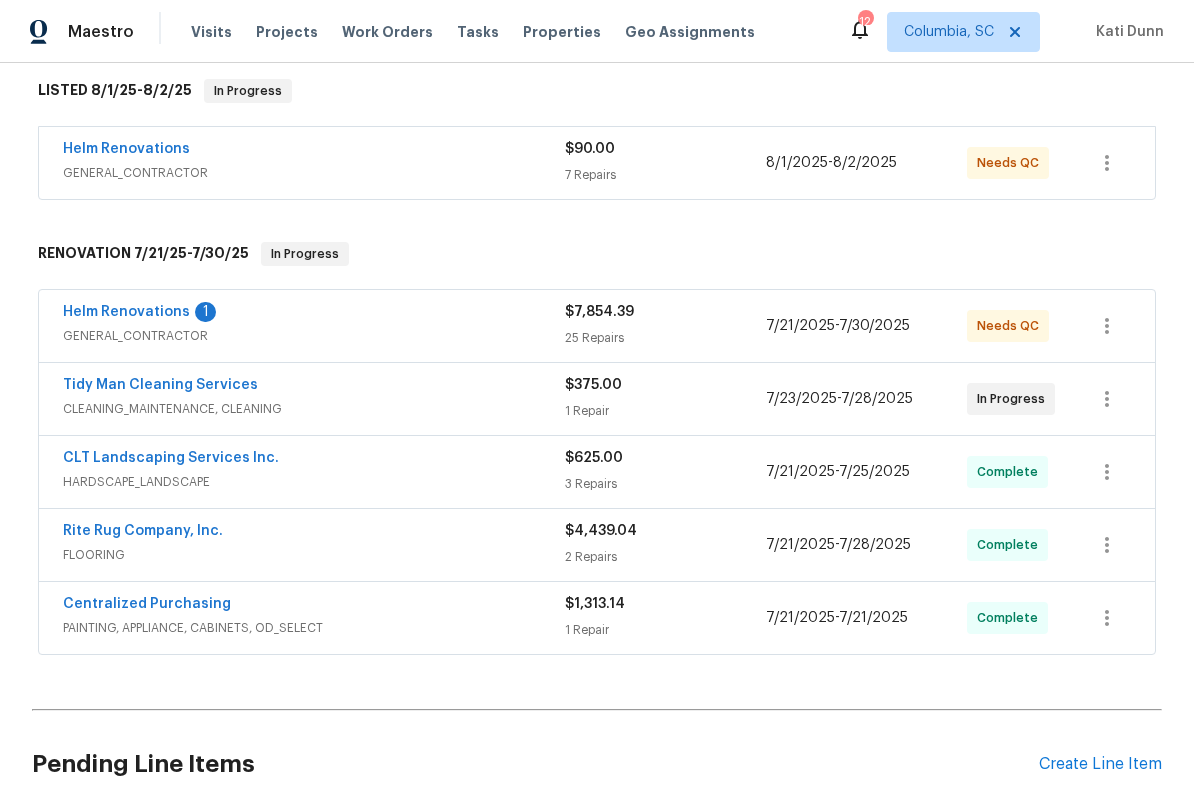 click on "Helm Renovations" at bounding box center (126, 312) 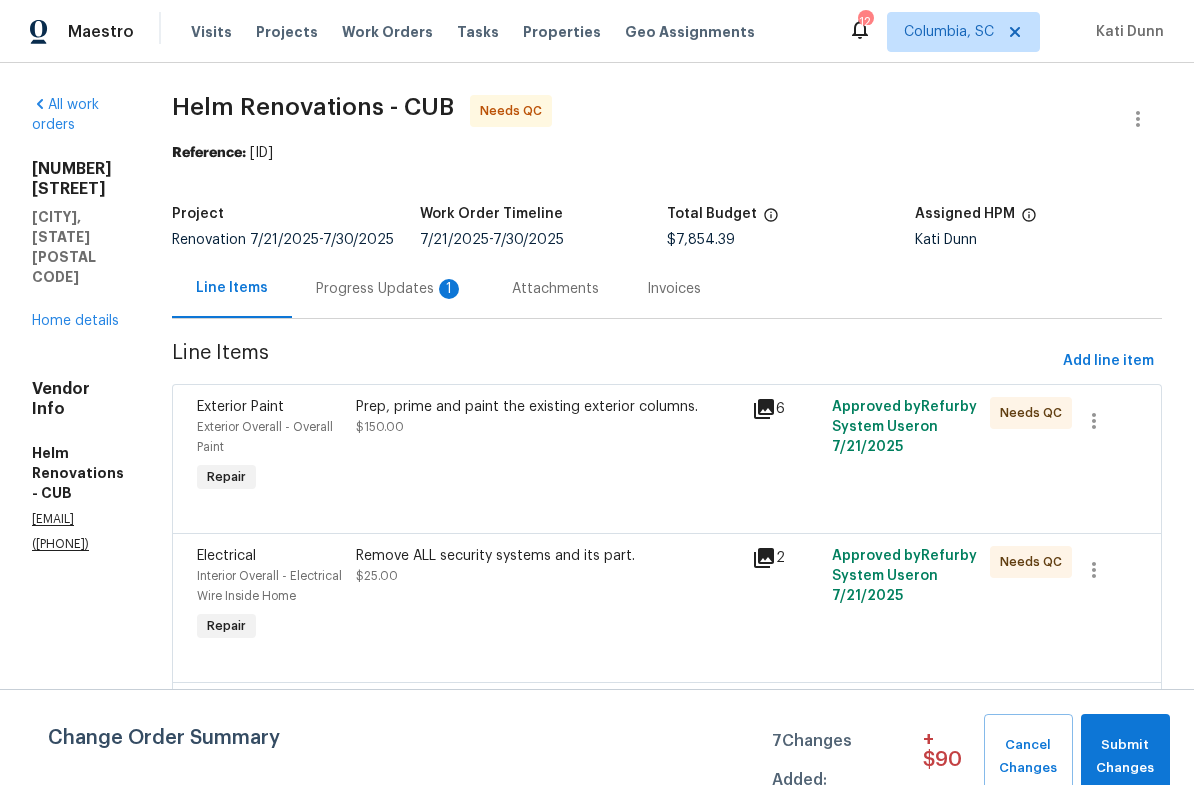 click on "Prep, prime and paint the existing exterior columns. [PRICE]." at bounding box center (548, 417) 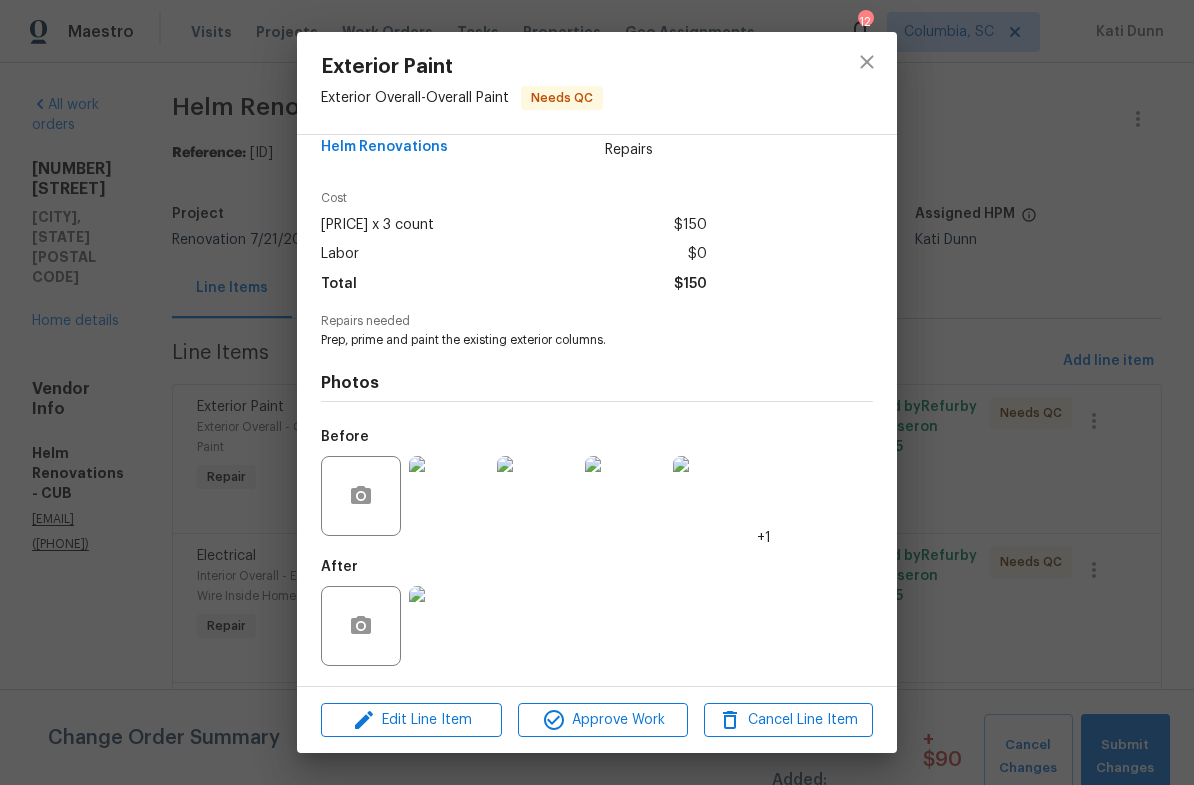 scroll, scrollTop: 47, scrollLeft: 0, axis: vertical 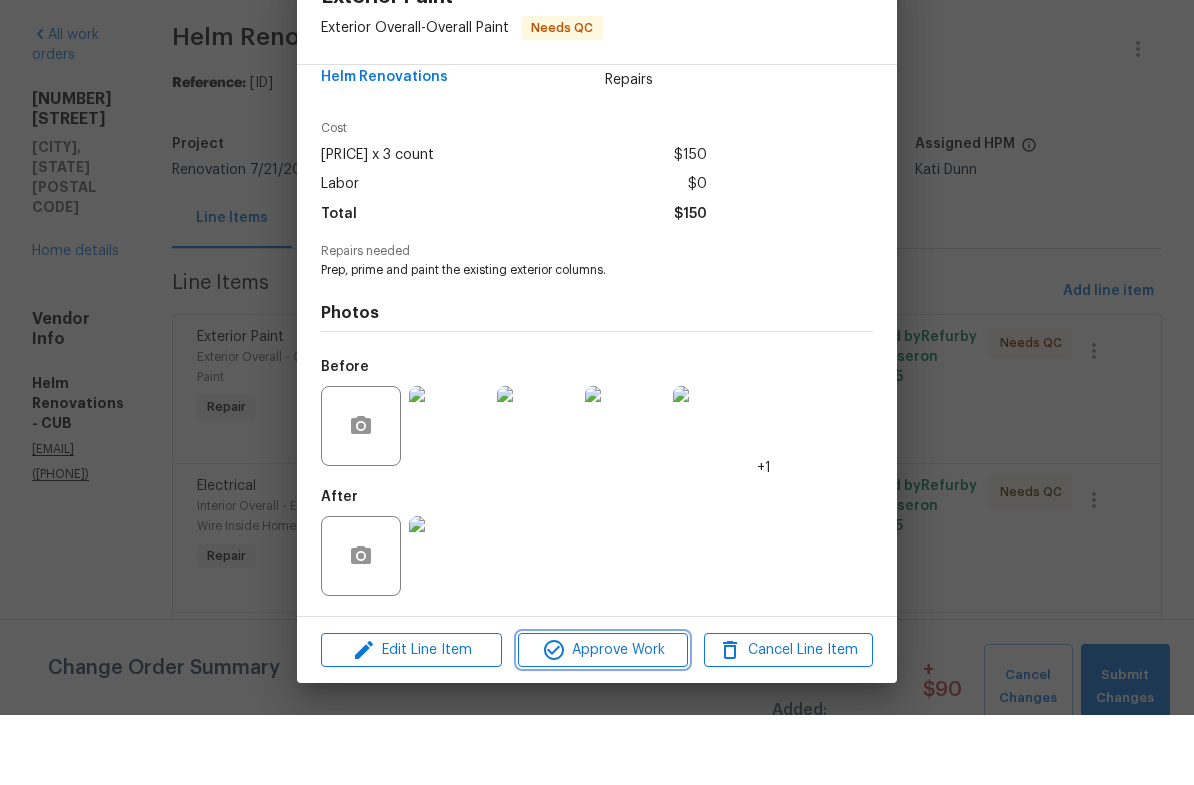 click on "Approve Work" at bounding box center (602, 720) 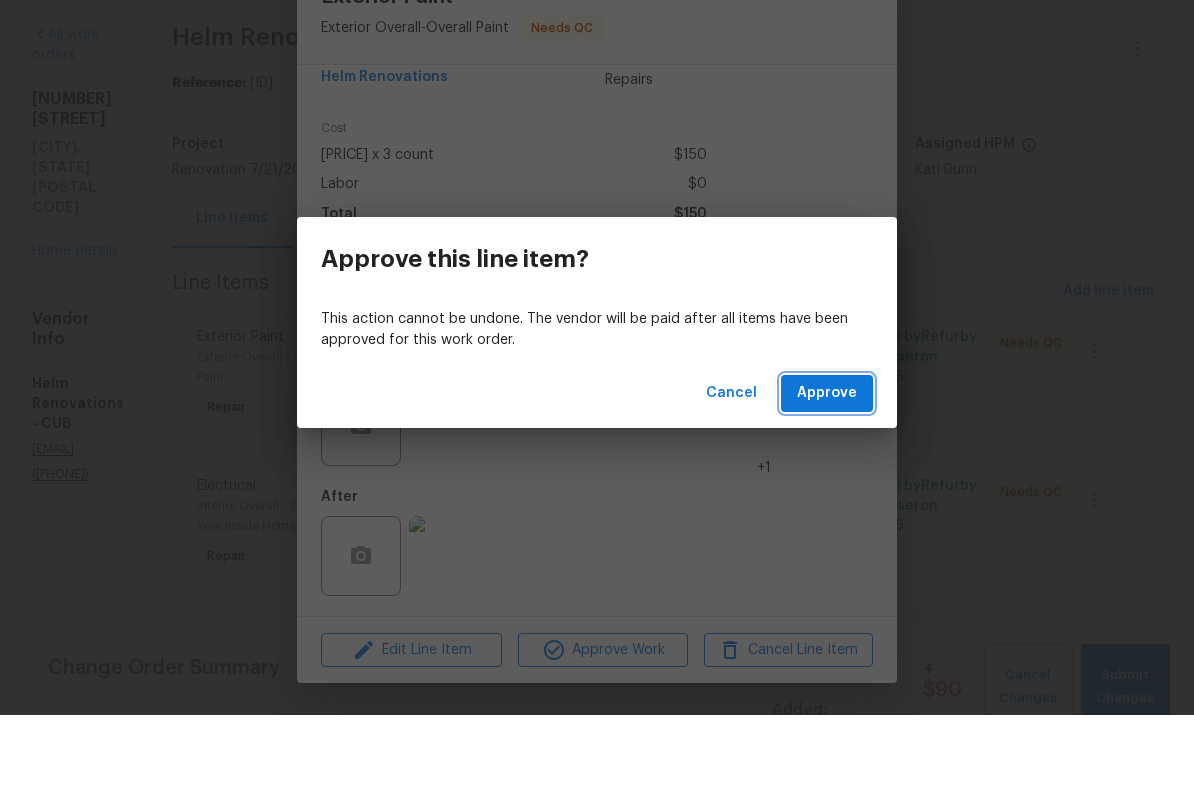 click on "Approve" at bounding box center (827, 463) 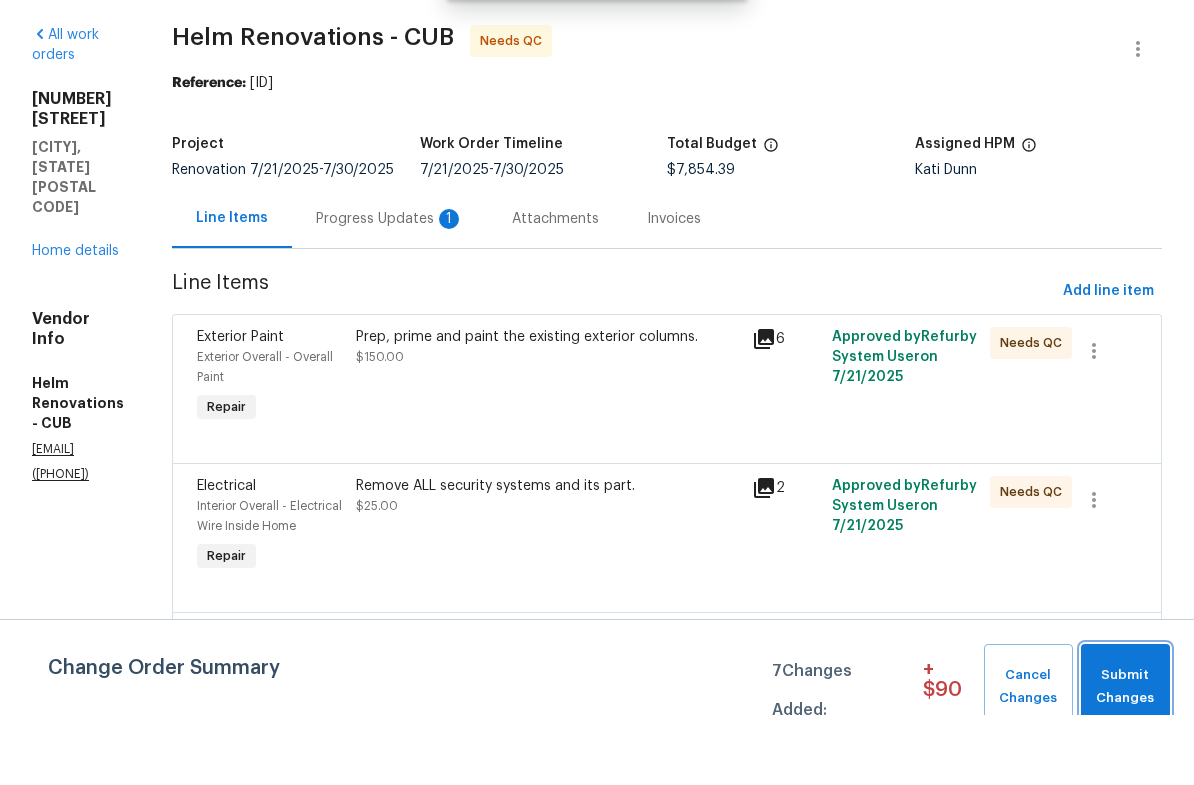 click on "Submit Changes" at bounding box center [1125, 757] 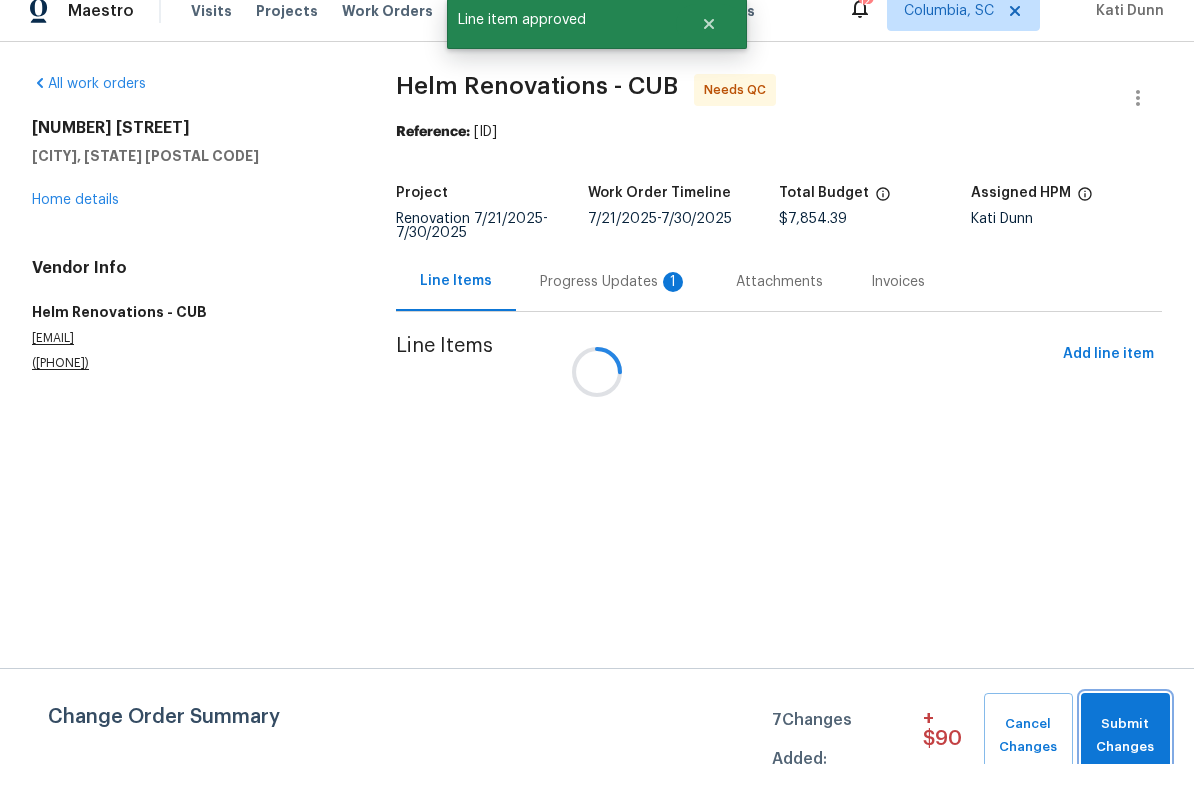 scroll, scrollTop: 0, scrollLeft: 0, axis: both 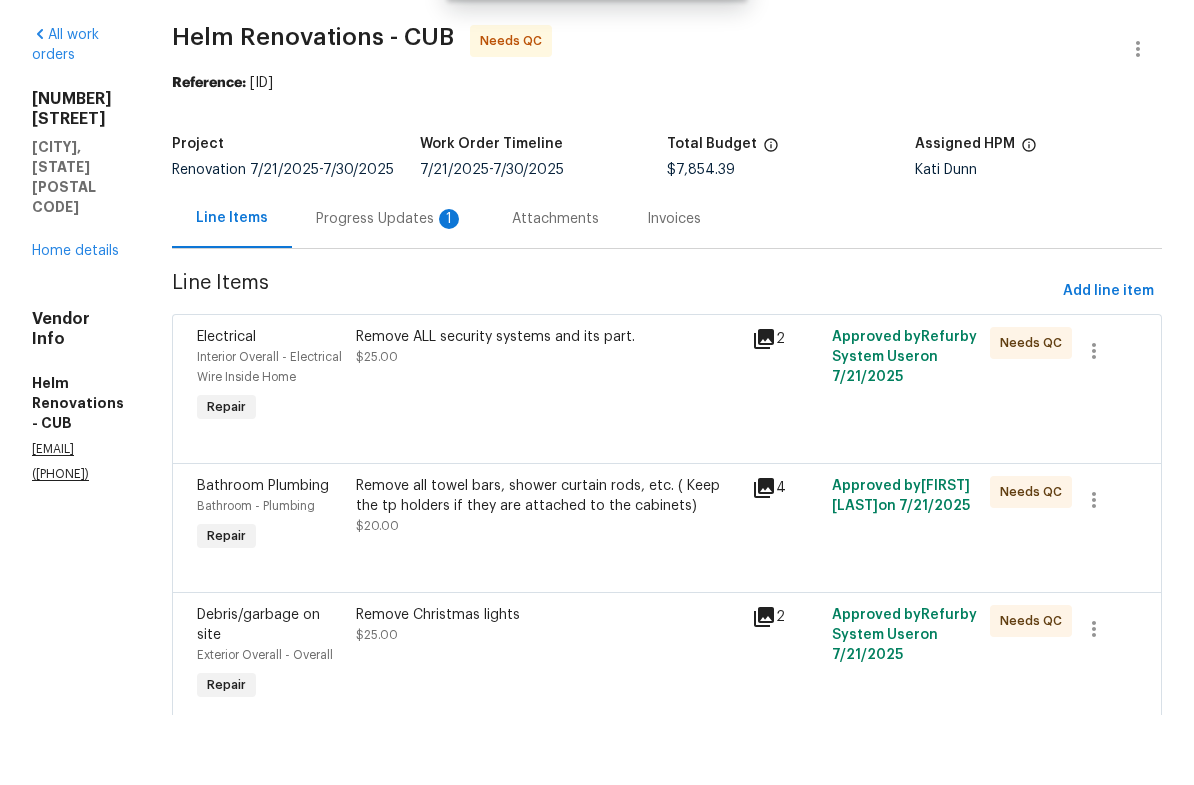 click on "Remove ALL security systems and its part. $25.00" at bounding box center (548, 447) 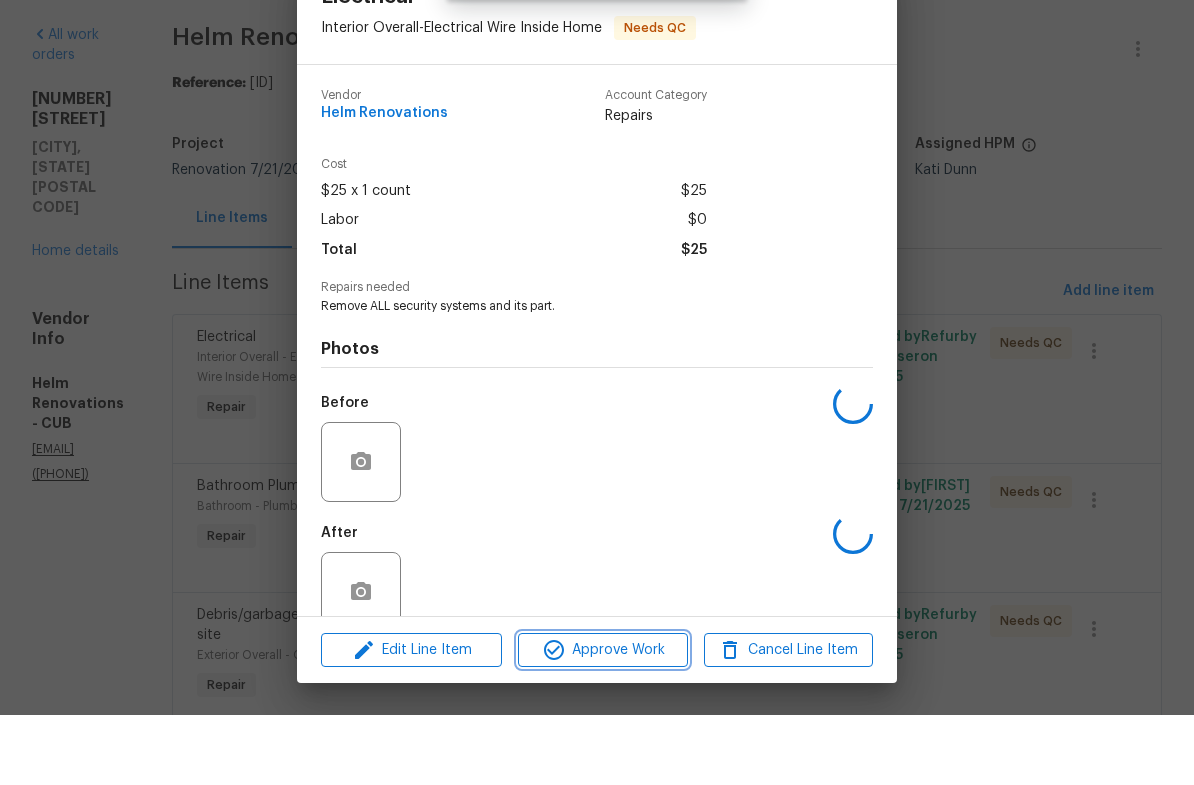 click on "Approve Work" at bounding box center (602, 720) 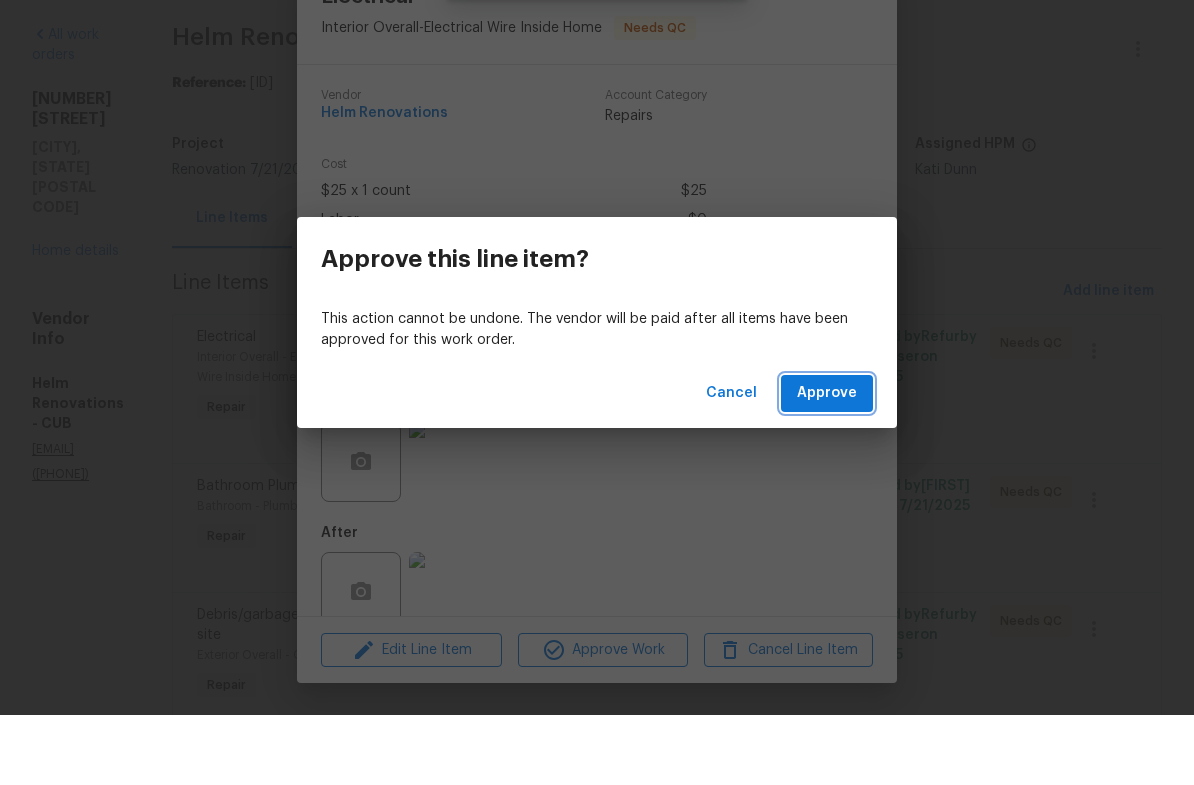 click on "Approve" at bounding box center [827, 463] 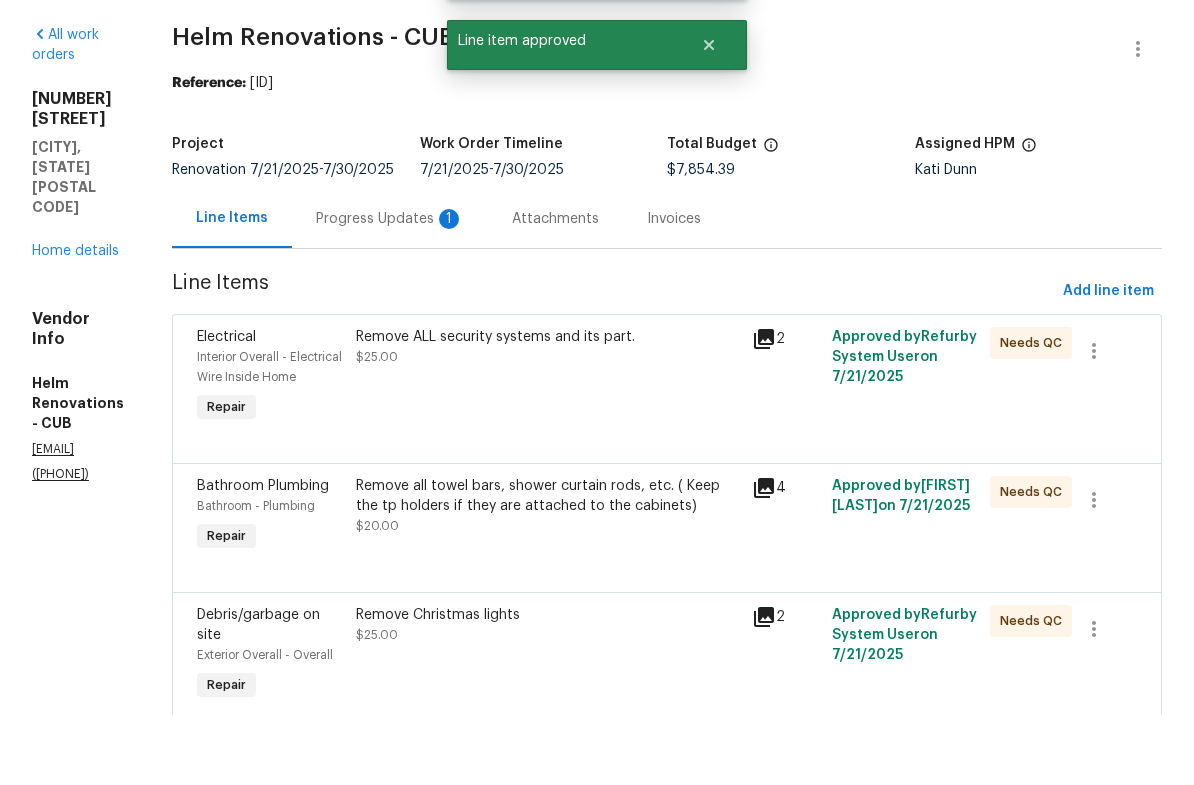 click on "Remove ALL security systems and its part. $25.00" at bounding box center (548, 447) 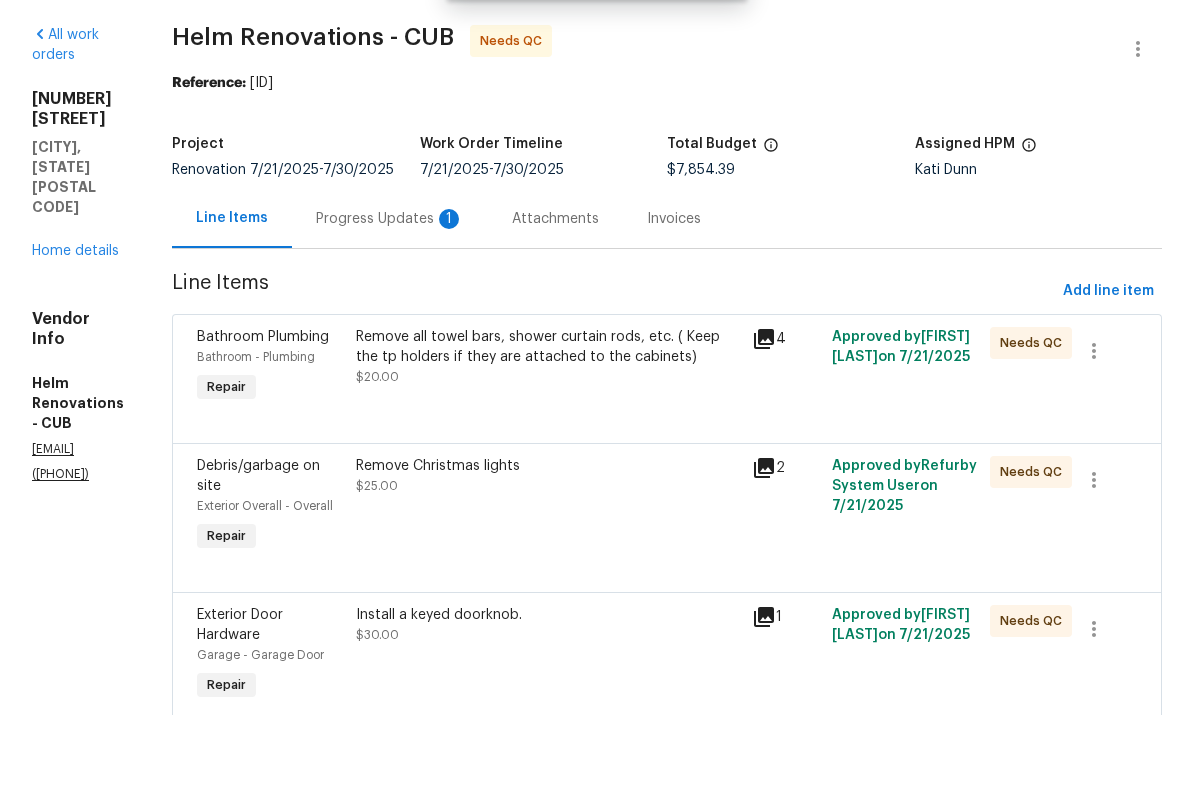 click on "Remove all towel bars, shower curtain rods, etc. ( Keep the tp holders if they are attached to the cabinets)" at bounding box center [548, 417] 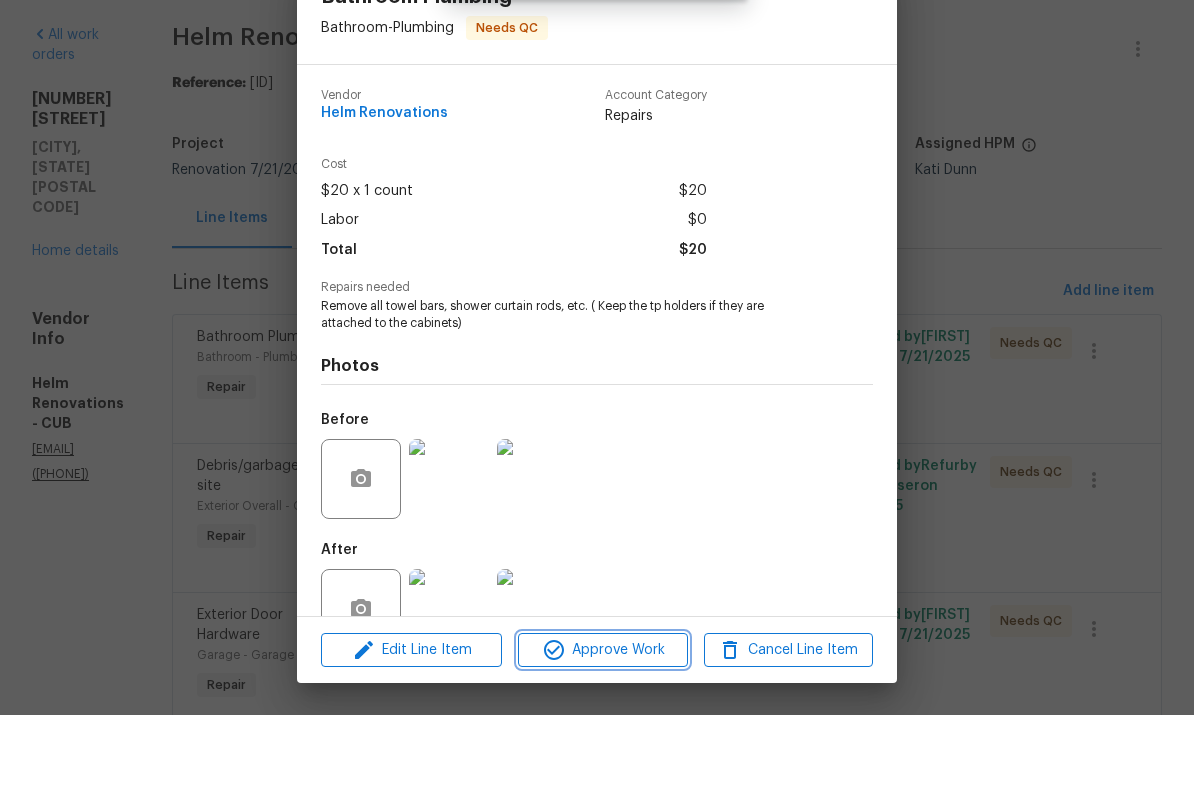 click on "Approve Work" at bounding box center (602, 720) 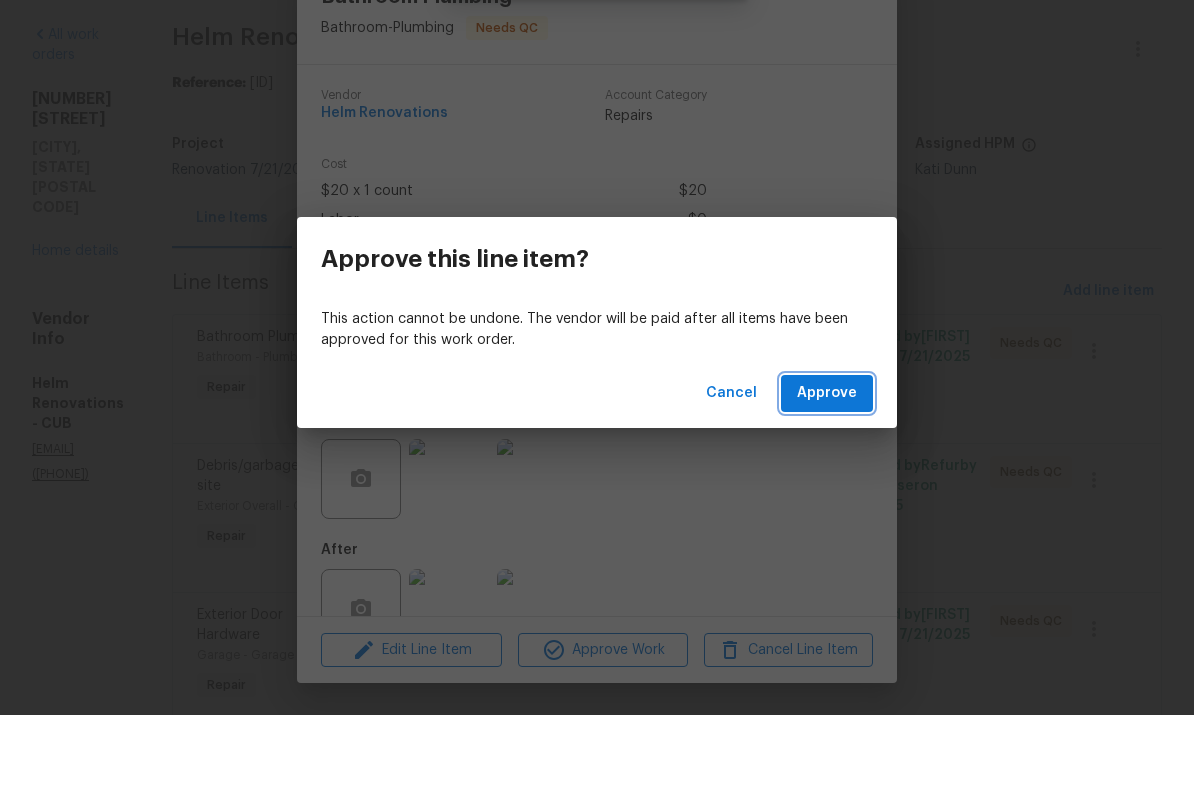 click on "Approve" at bounding box center (827, 463) 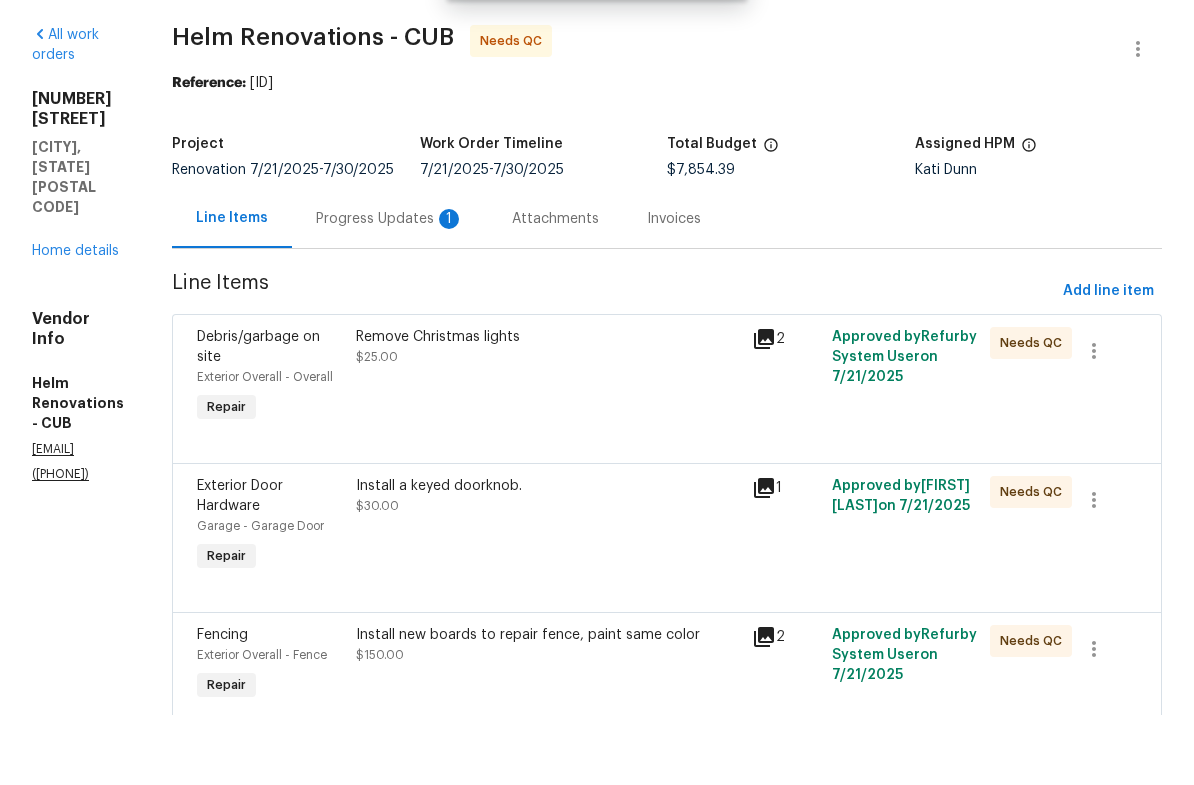 click on "Remove Christmas lights $25.00" at bounding box center [548, 447] 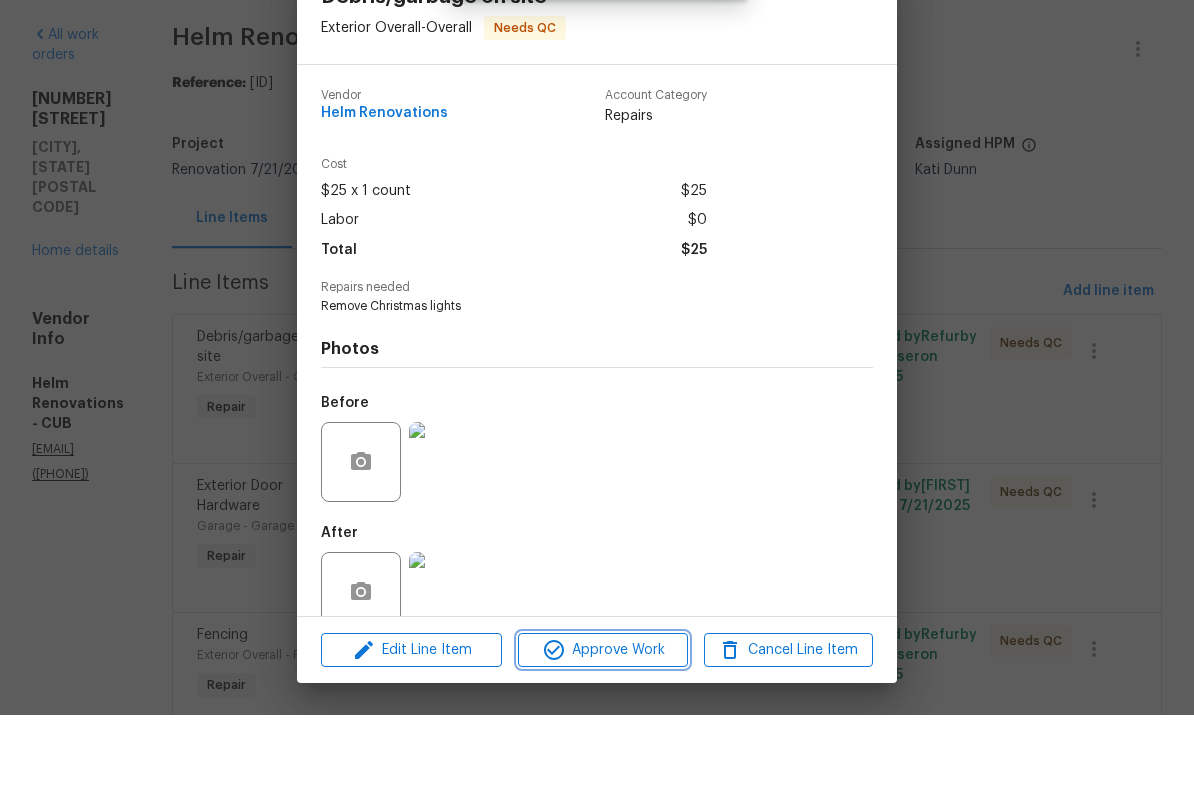 click on "Approve Work" at bounding box center (602, 720) 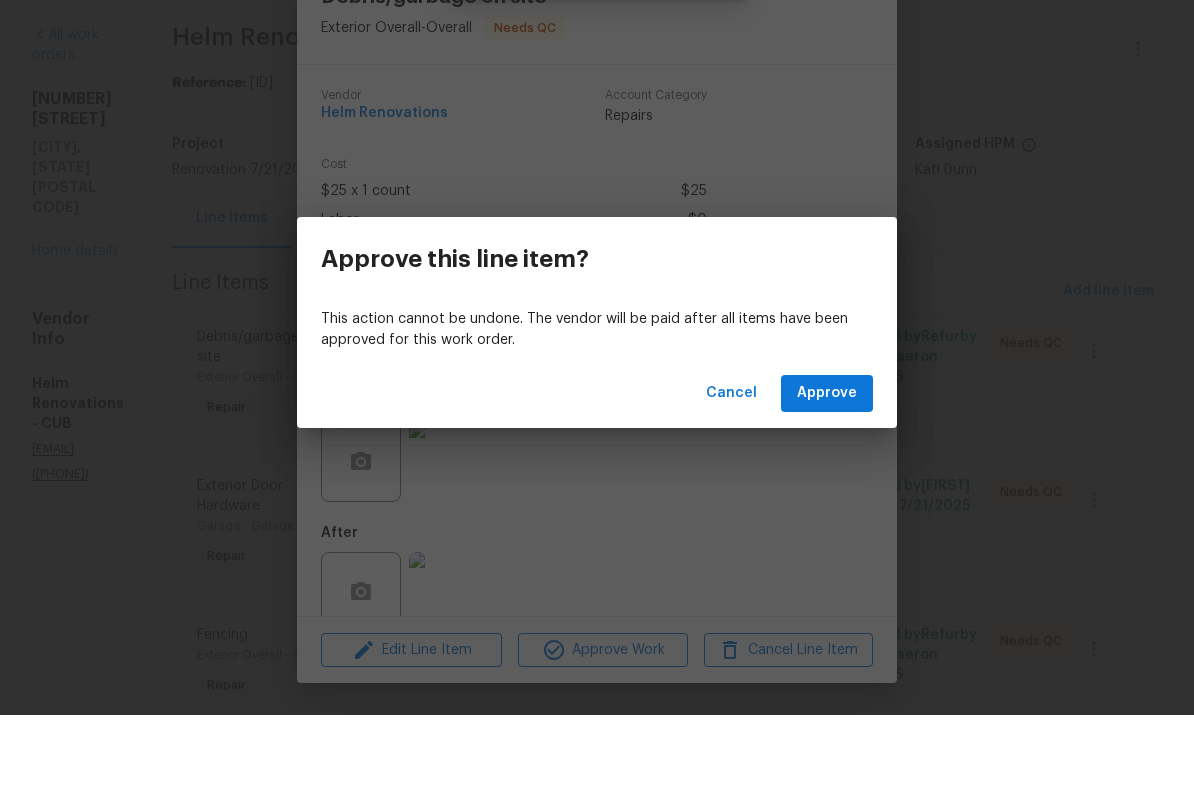 click on "Cancel Approve" at bounding box center [597, 463] 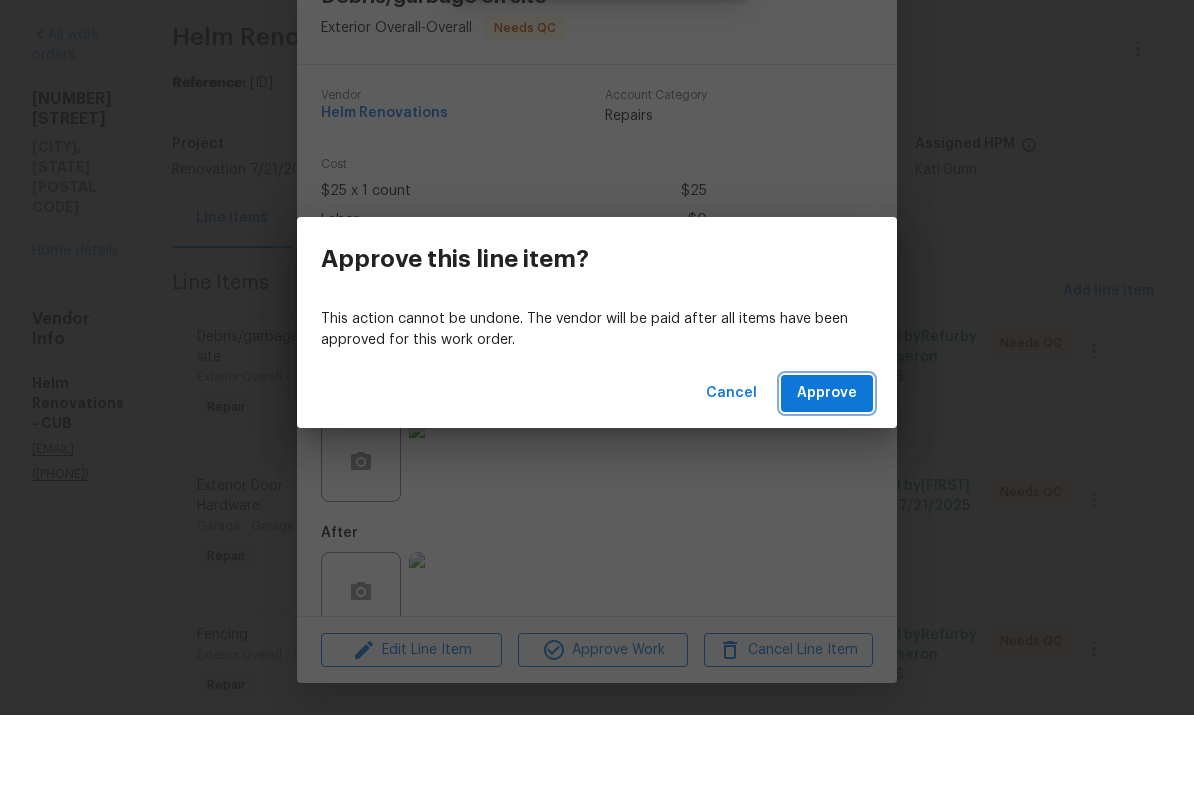 click on "Approve" at bounding box center [827, 463] 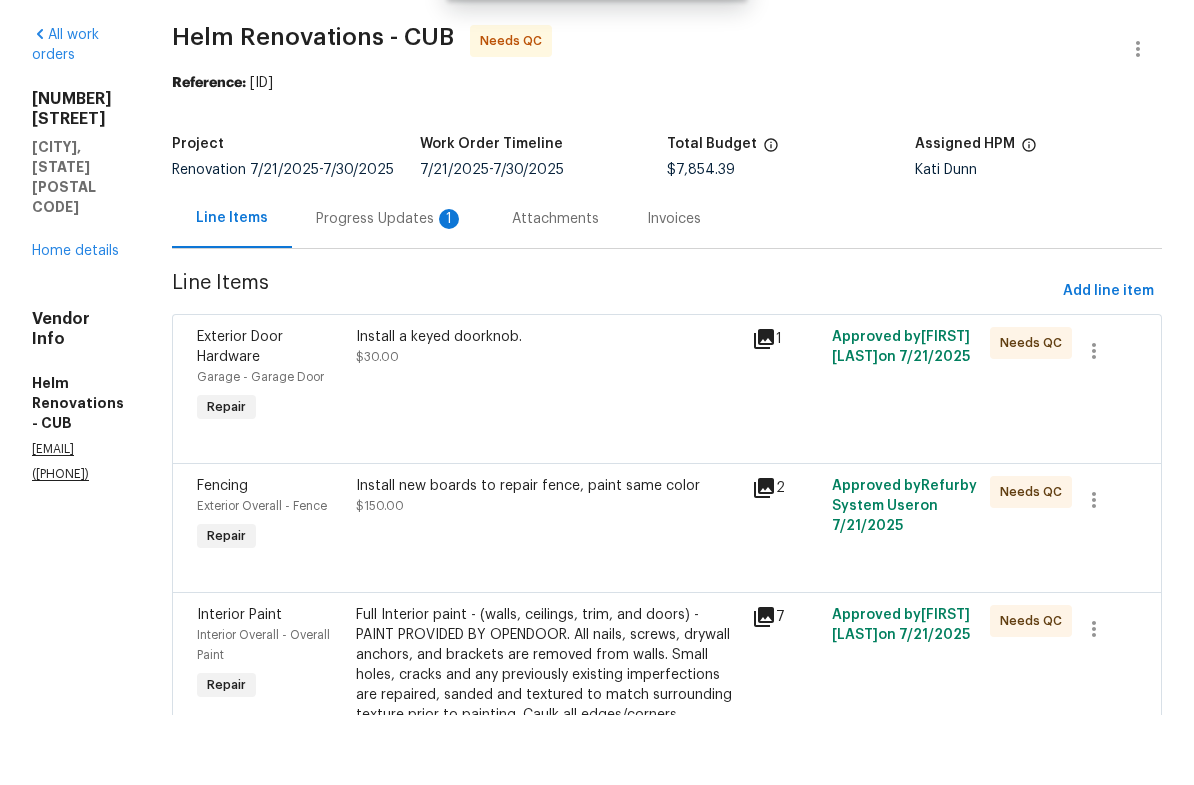 click on "Install a keyed doorknob. $30.00" at bounding box center (548, 447) 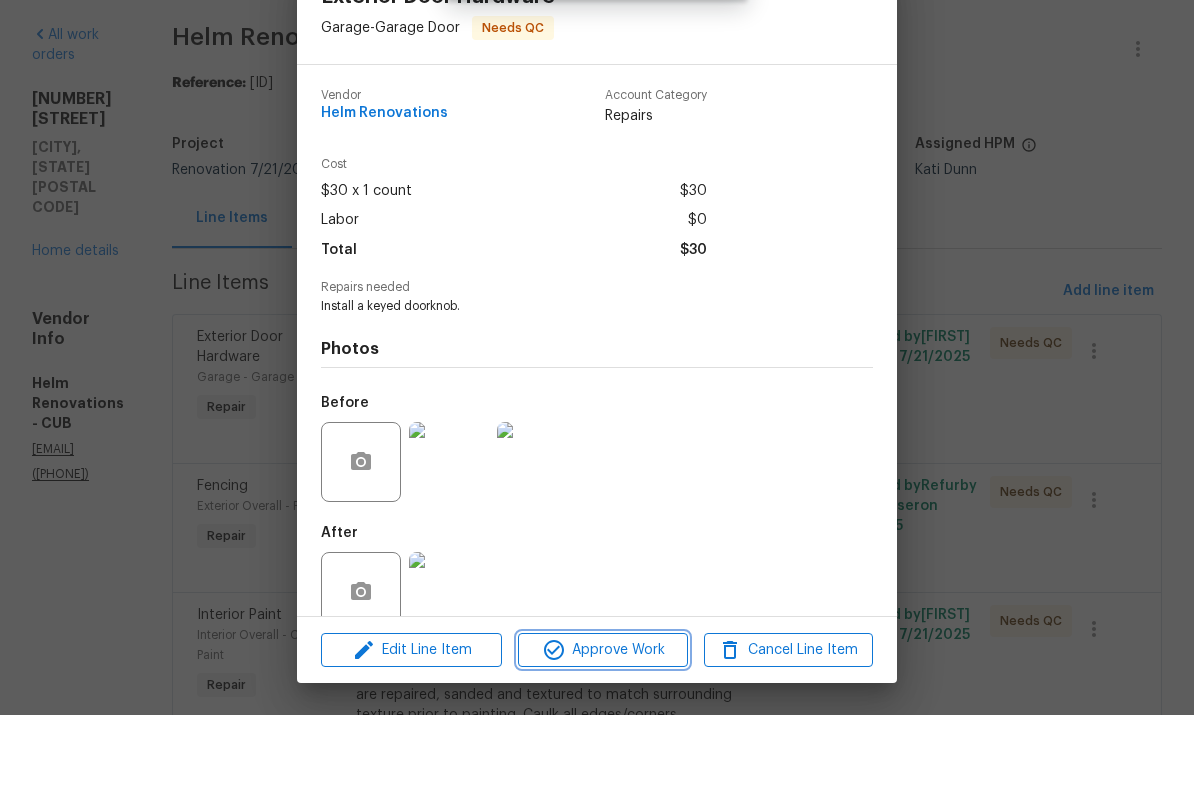 click on "Approve Work" at bounding box center (602, 720) 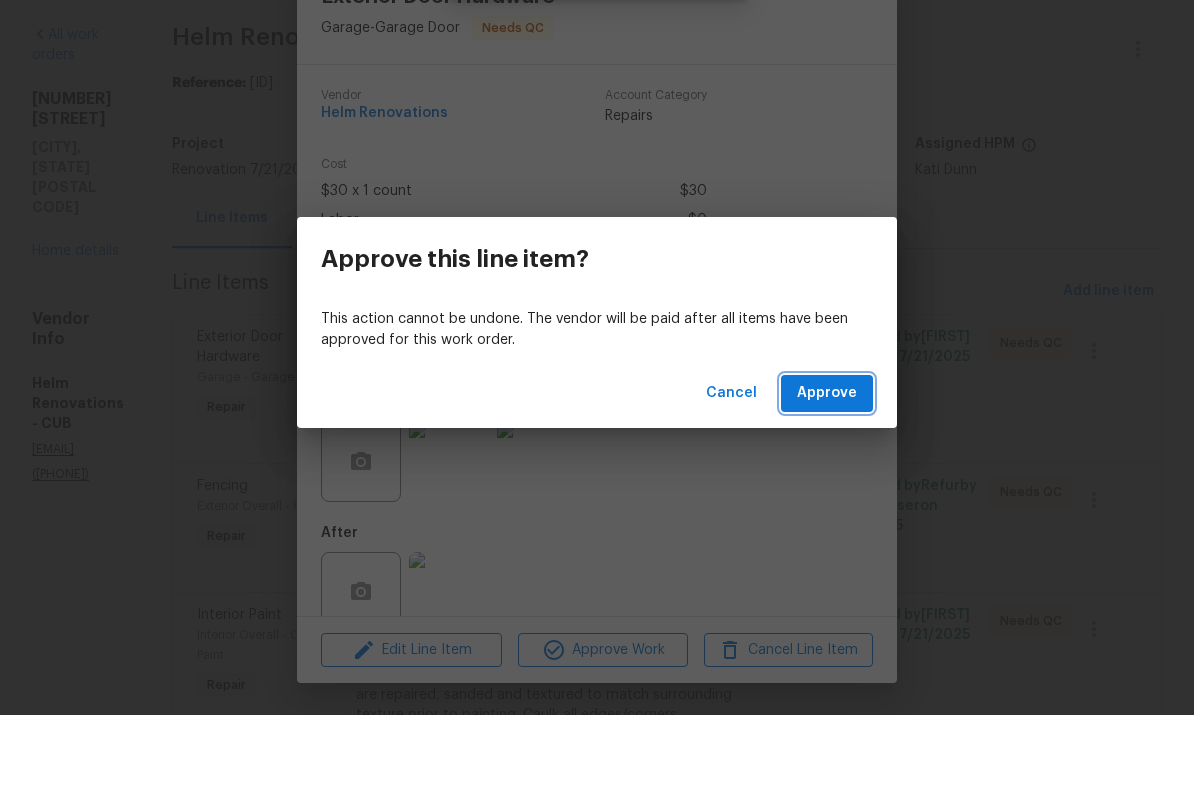 click on "Approve" at bounding box center [827, 463] 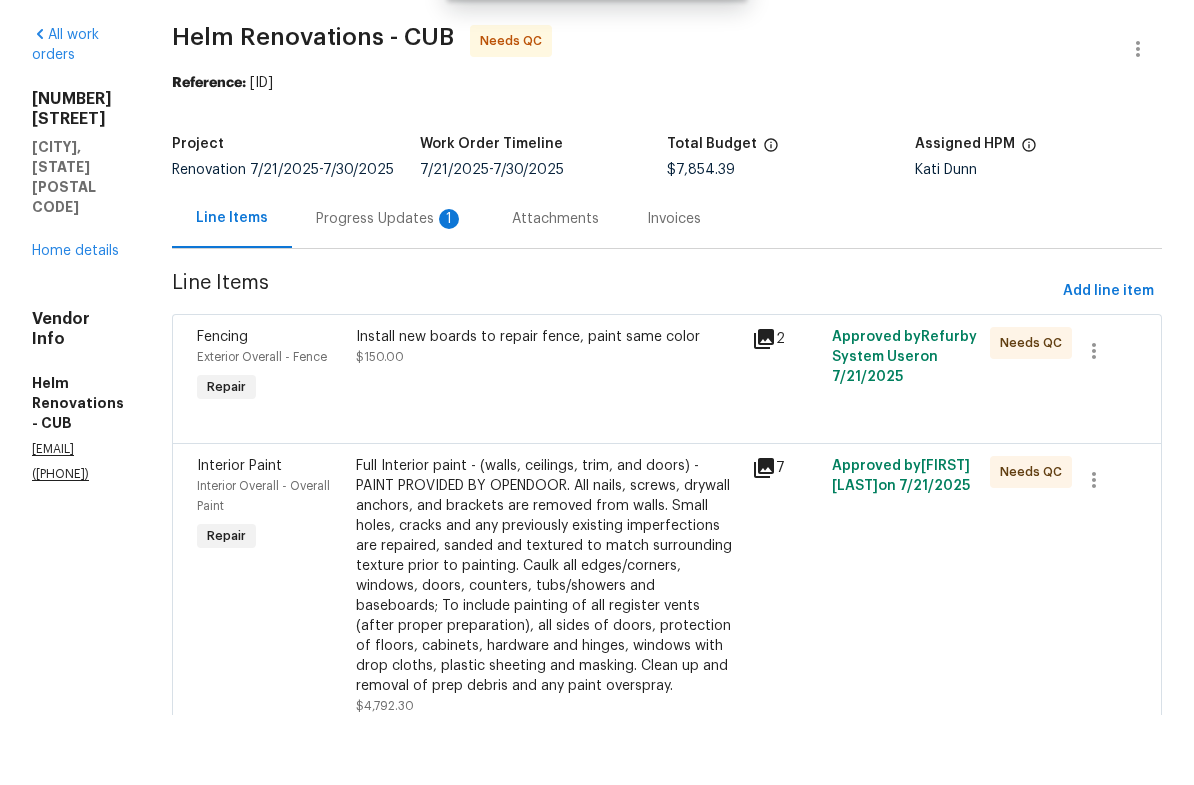 click on "Install new boards to repair fence, paint same color $150.00" at bounding box center [548, 437] 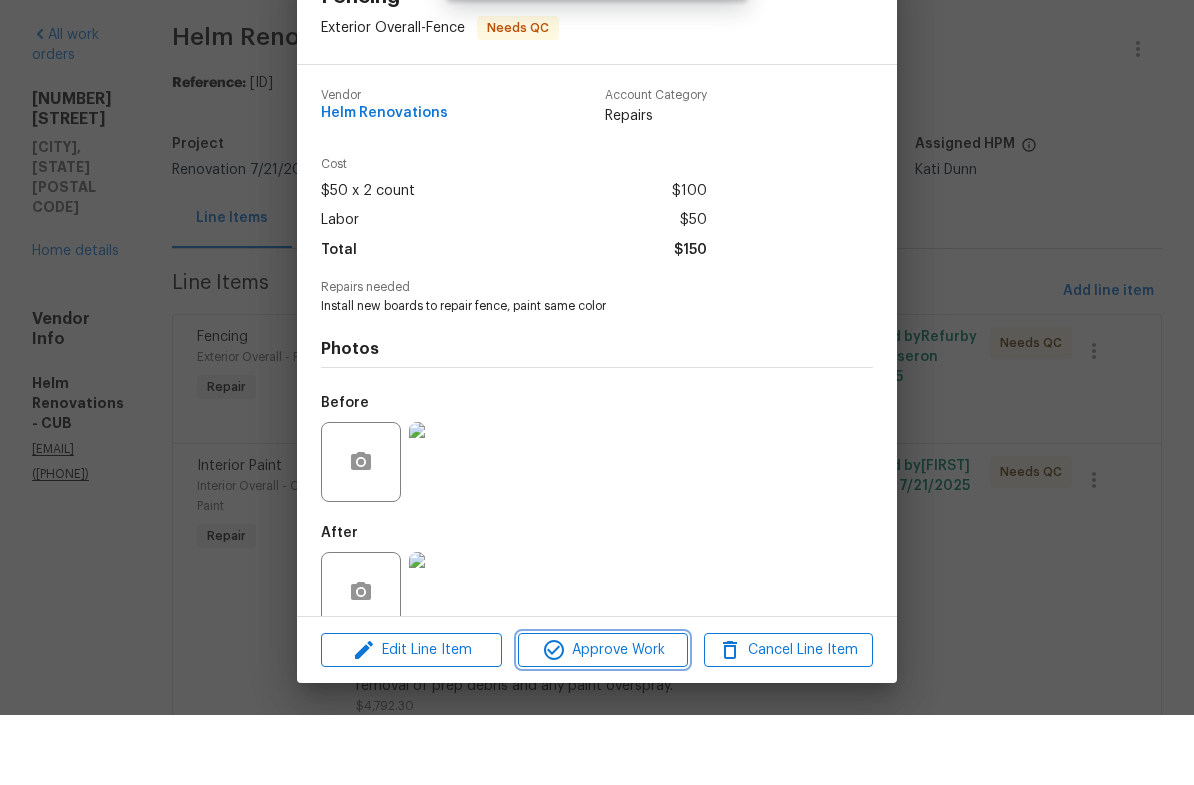 click on "Approve Work" at bounding box center [602, 720] 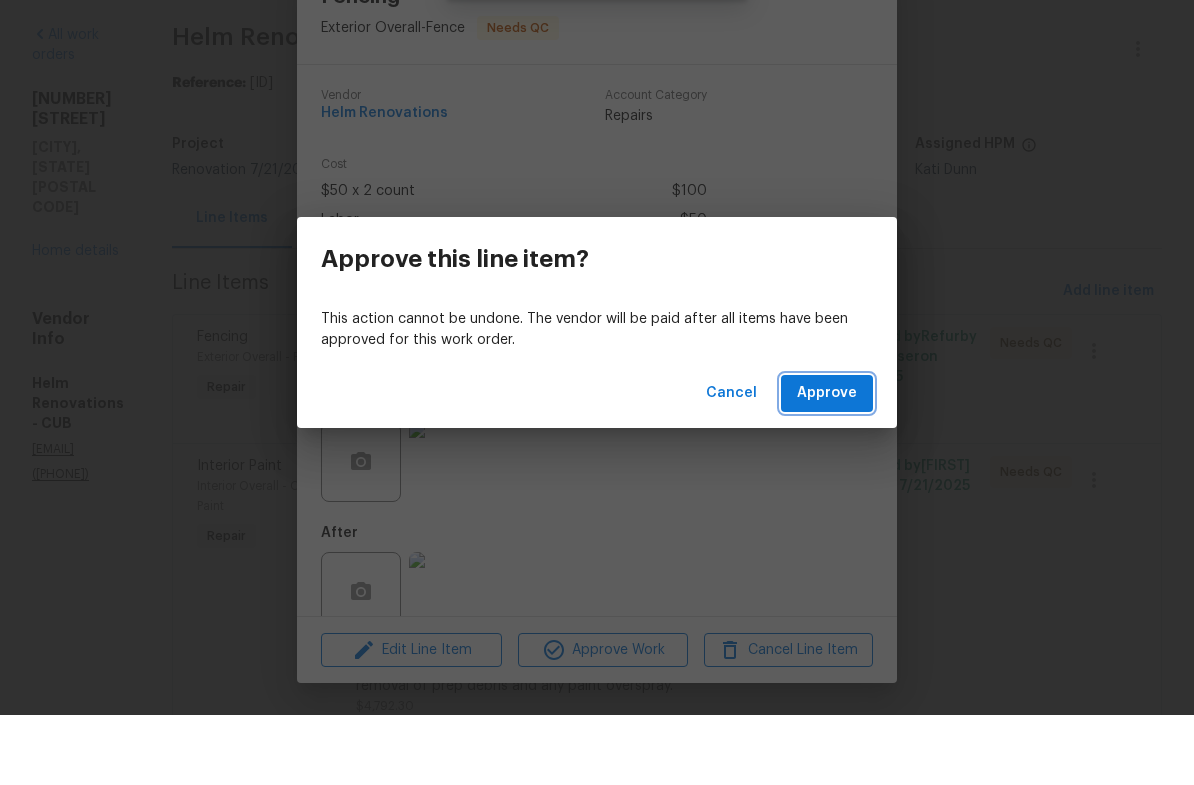click on "Approve" at bounding box center [827, 463] 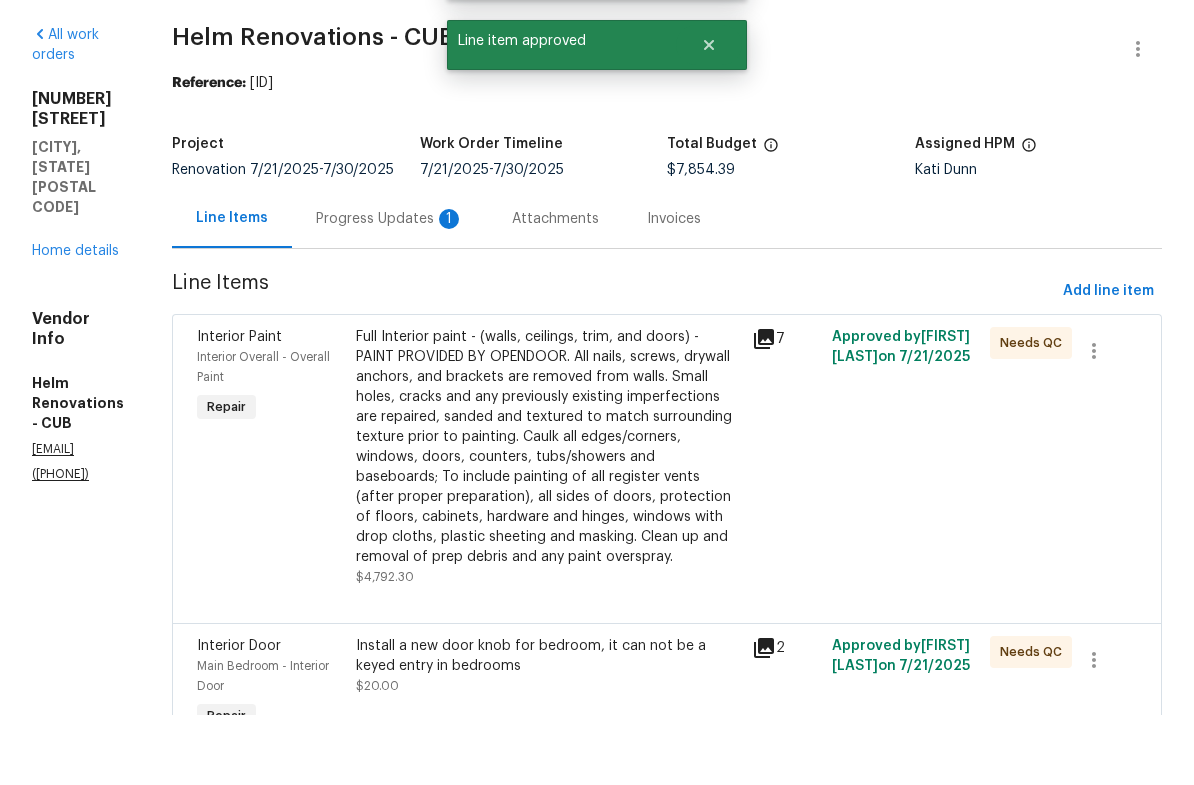 click on "Full Interior paint - (walls, ceilings, trim, and doors) - PAINT PROVIDED BY OPENDOOR. All nails, screws, drywall anchors, and brackets are removed from walls. Small holes, cracks and any previously existing imperfections are repaired, sanded and textured to match surrounding texture prior to painting. Caulk all edges/corners, windows, doors, counters, tubs/showers and baseboards; To include painting of all register vents (after proper preparation), all sides of doors, protection of floors, cabinets, hardware and hinges, windows with drop cloths, plastic sheeting and masking. Clean up and removal of prep debris and any paint overspray." at bounding box center (548, 517) 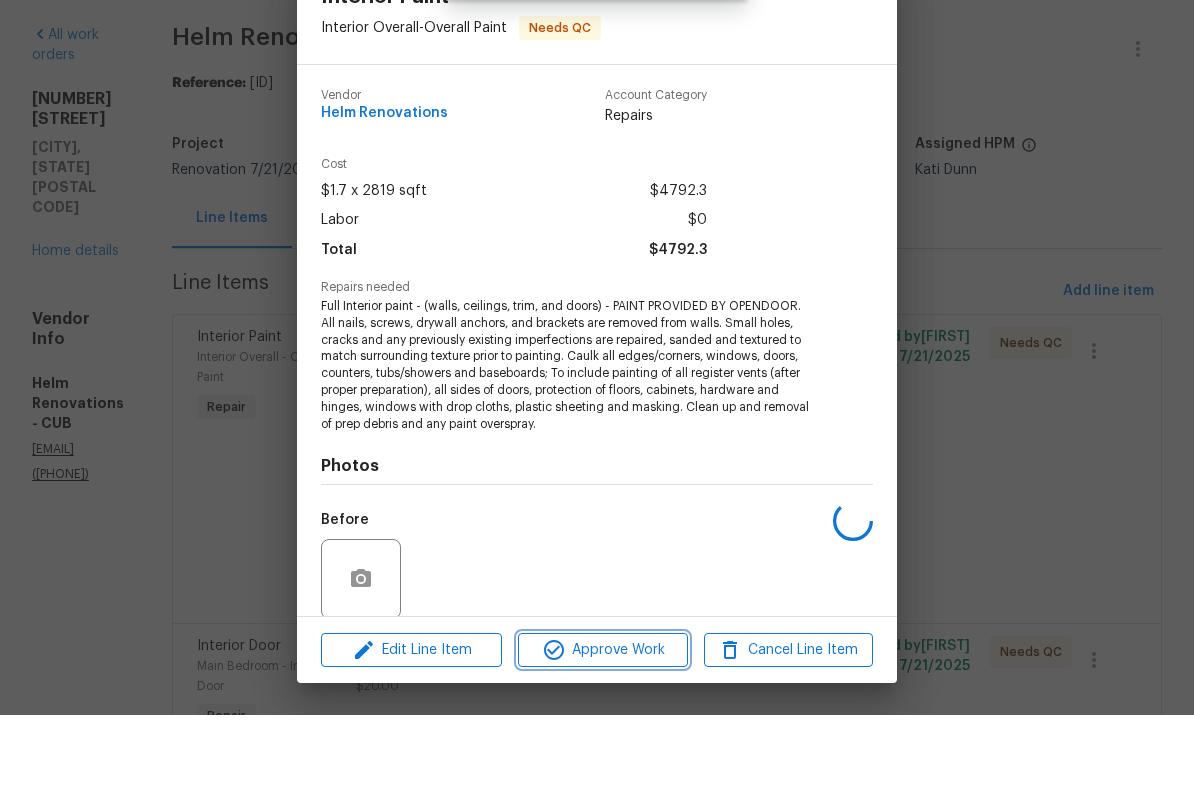 click on "Approve Work" at bounding box center (602, 720) 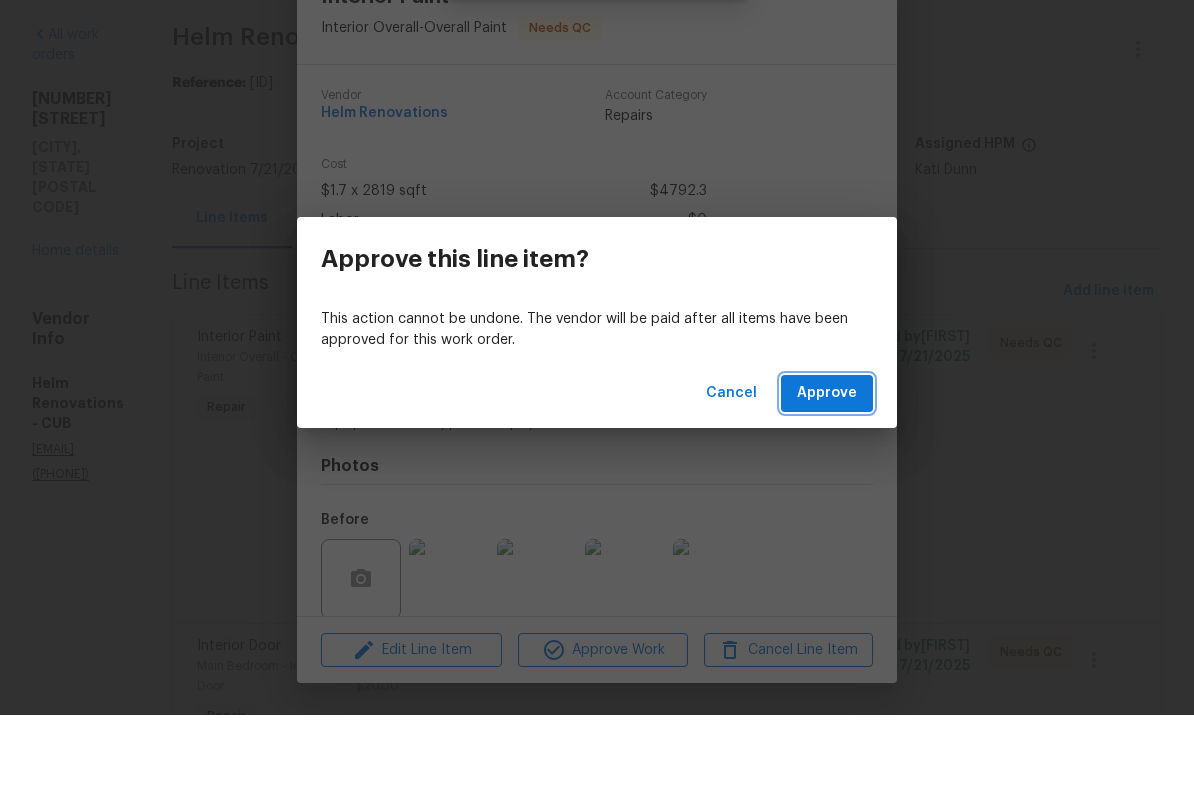 click on "Approve" at bounding box center [827, 463] 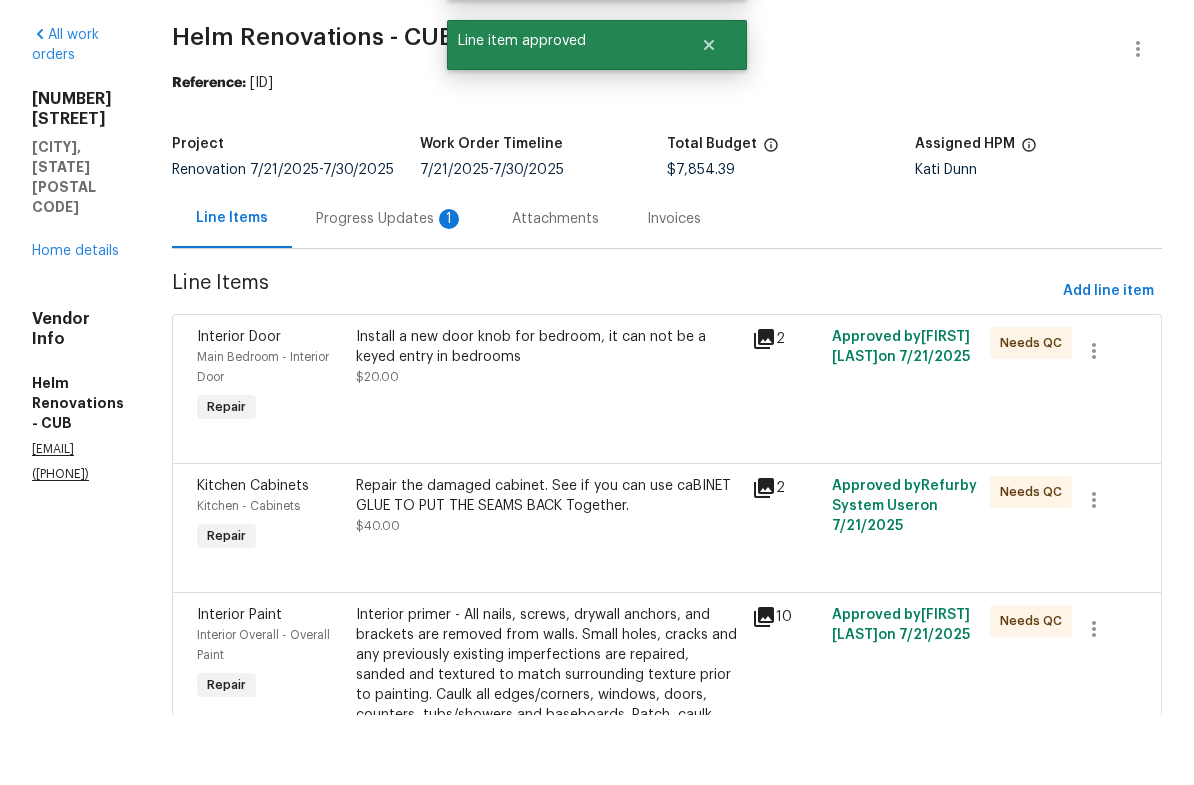 click on "Install a new door knob for bedroom, it can not be a keyed entry in bedrooms $20.00" at bounding box center [548, 447] 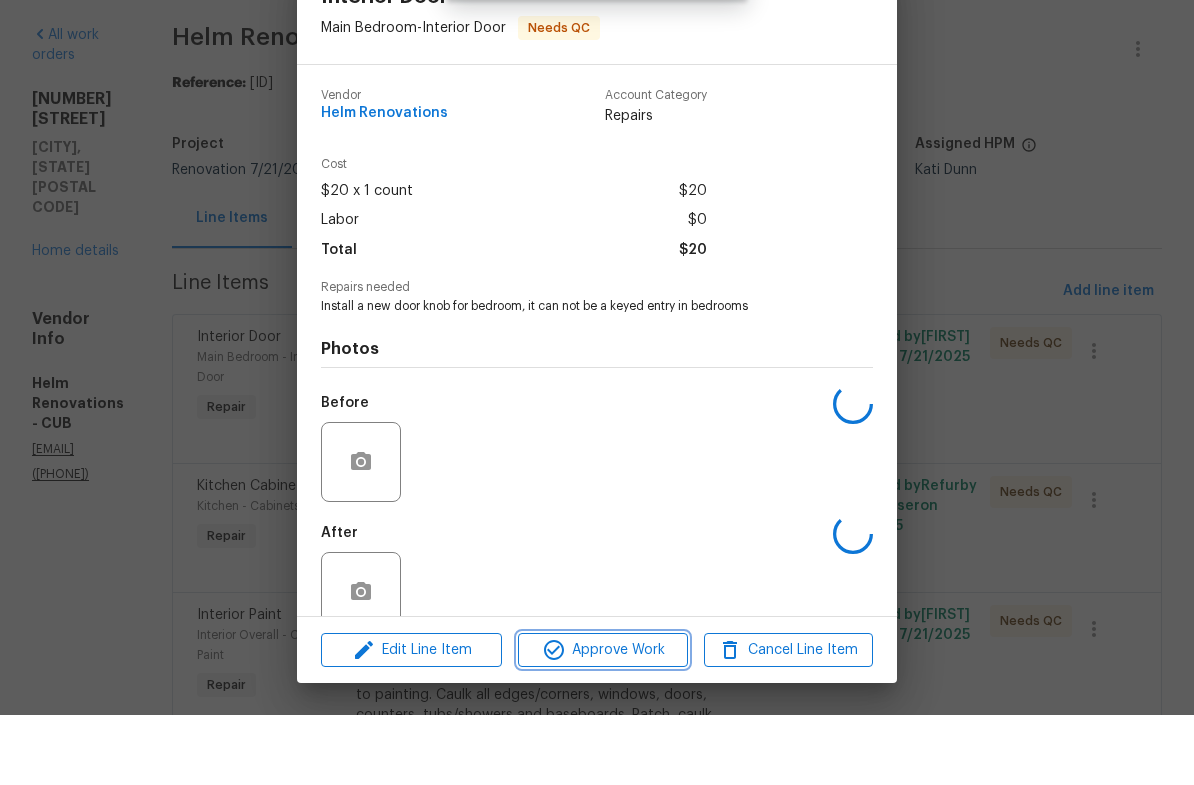 click on "Approve Work" at bounding box center (602, 720) 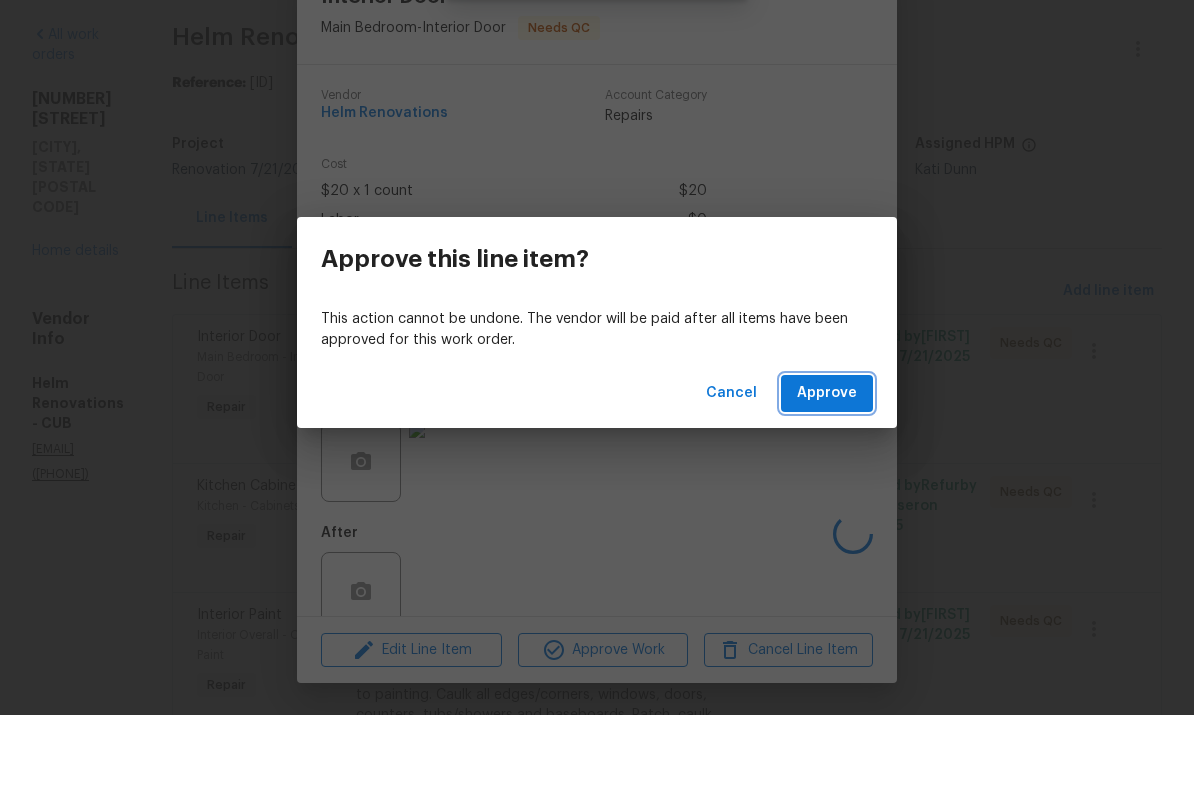 click on "Approve" at bounding box center [827, 463] 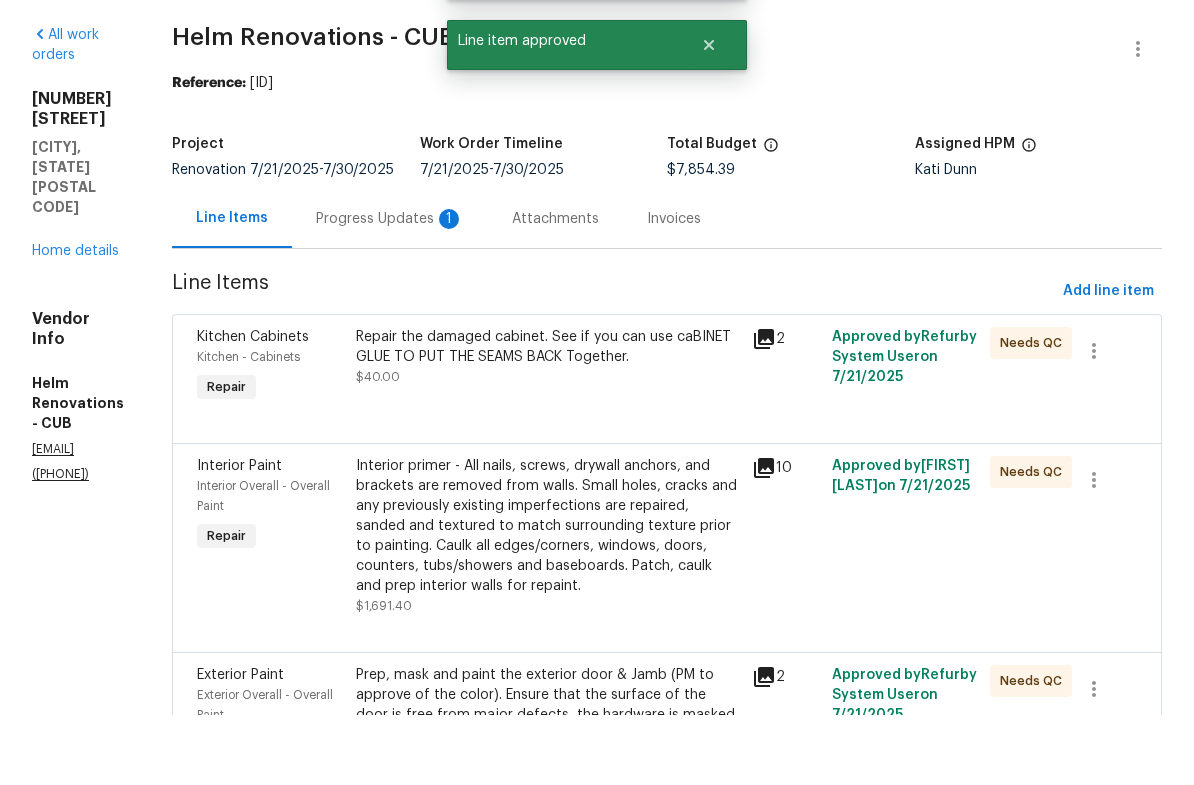 click on "Repair the damaged cabinet. See if you can use caBINET GLUE TO PUT THE SEAMS BACK Together." at bounding box center (548, 417) 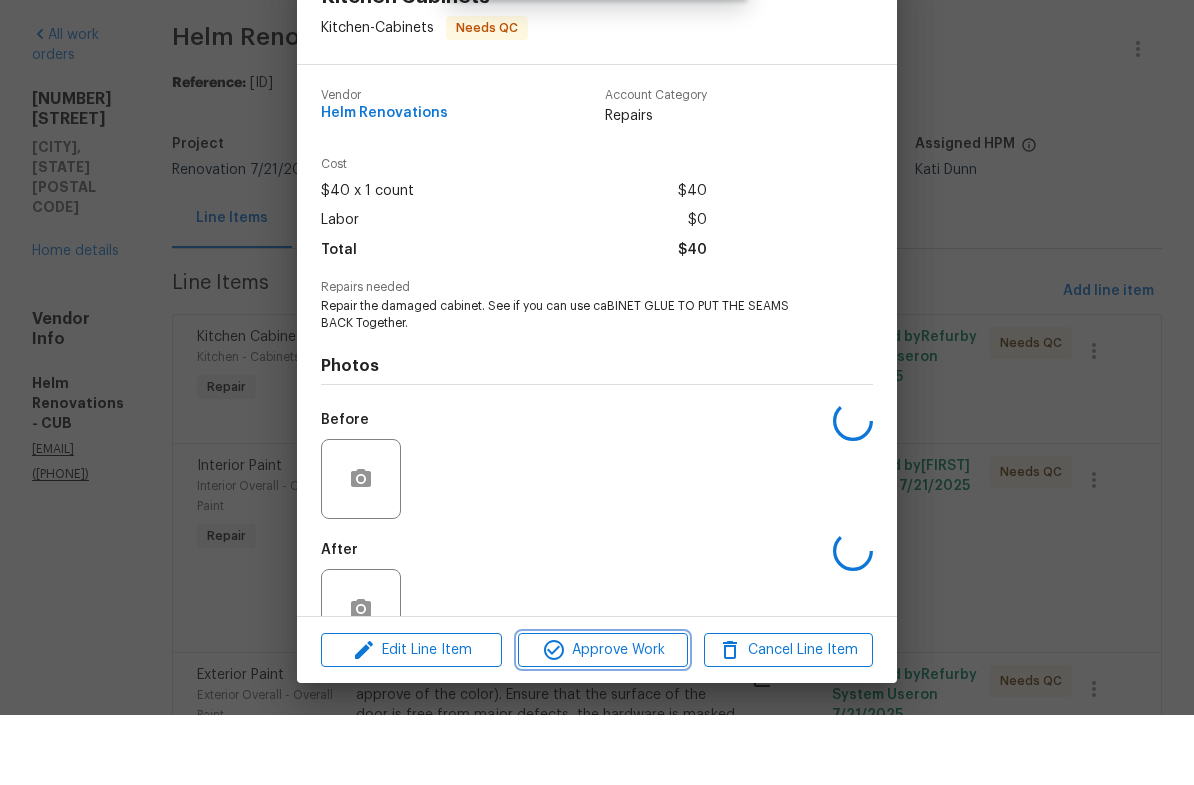 click on "Approve Work" at bounding box center [602, 720] 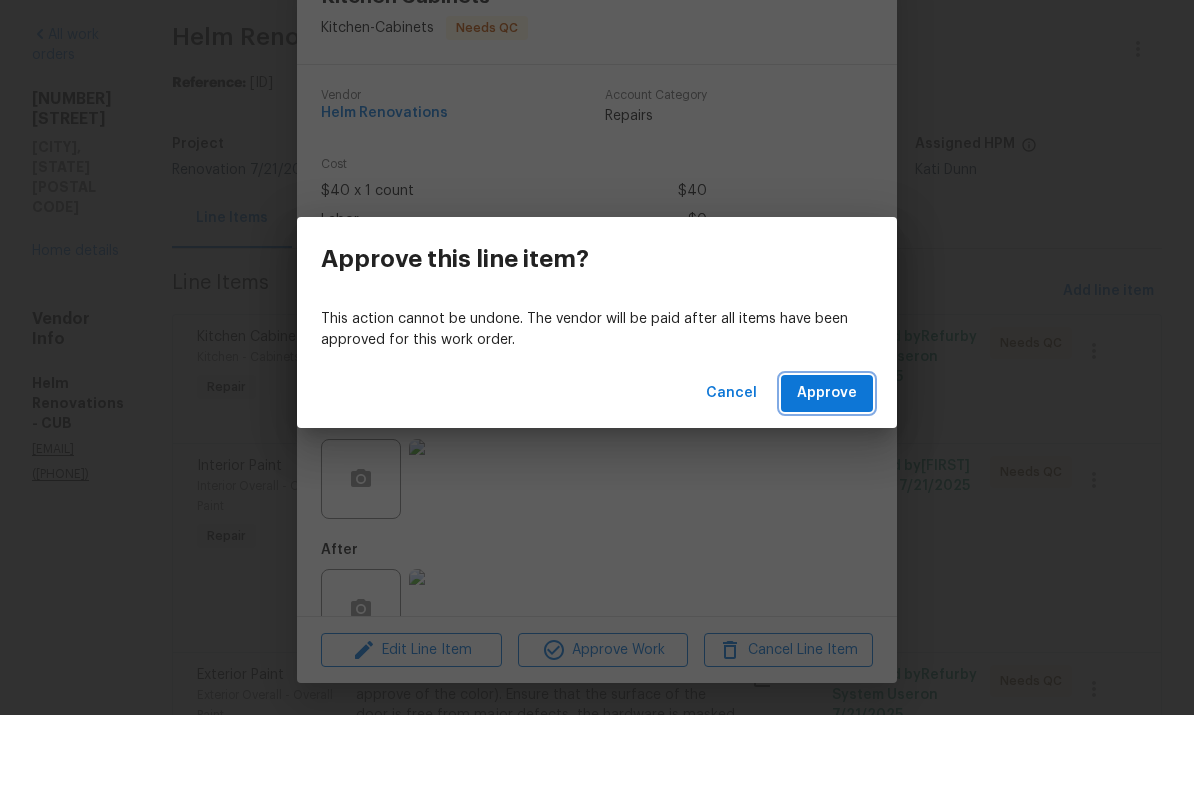 click on "Approve" at bounding box center (827, 463) 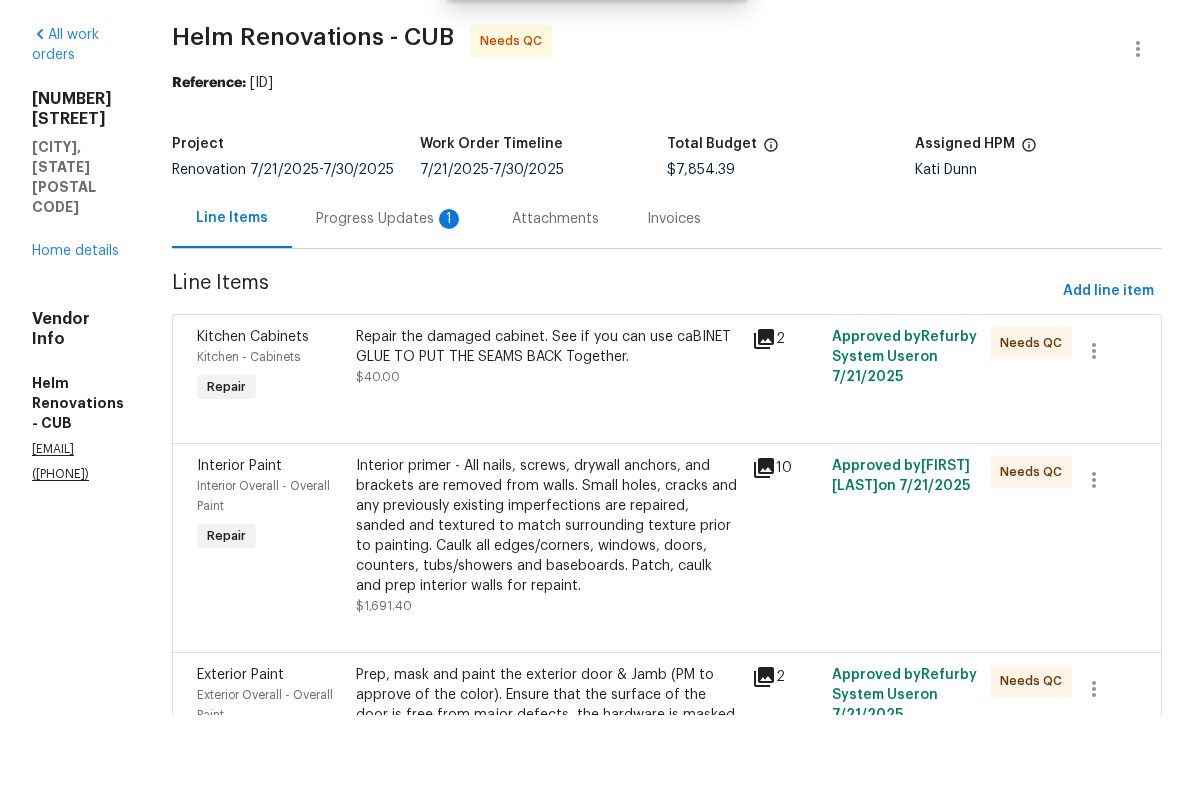click on "Repair the damaged cabinet. See if you can use caBINET GLUE TO PUT THE SEAMS BACK Together. $40.00" at bounding box center [548, 427] 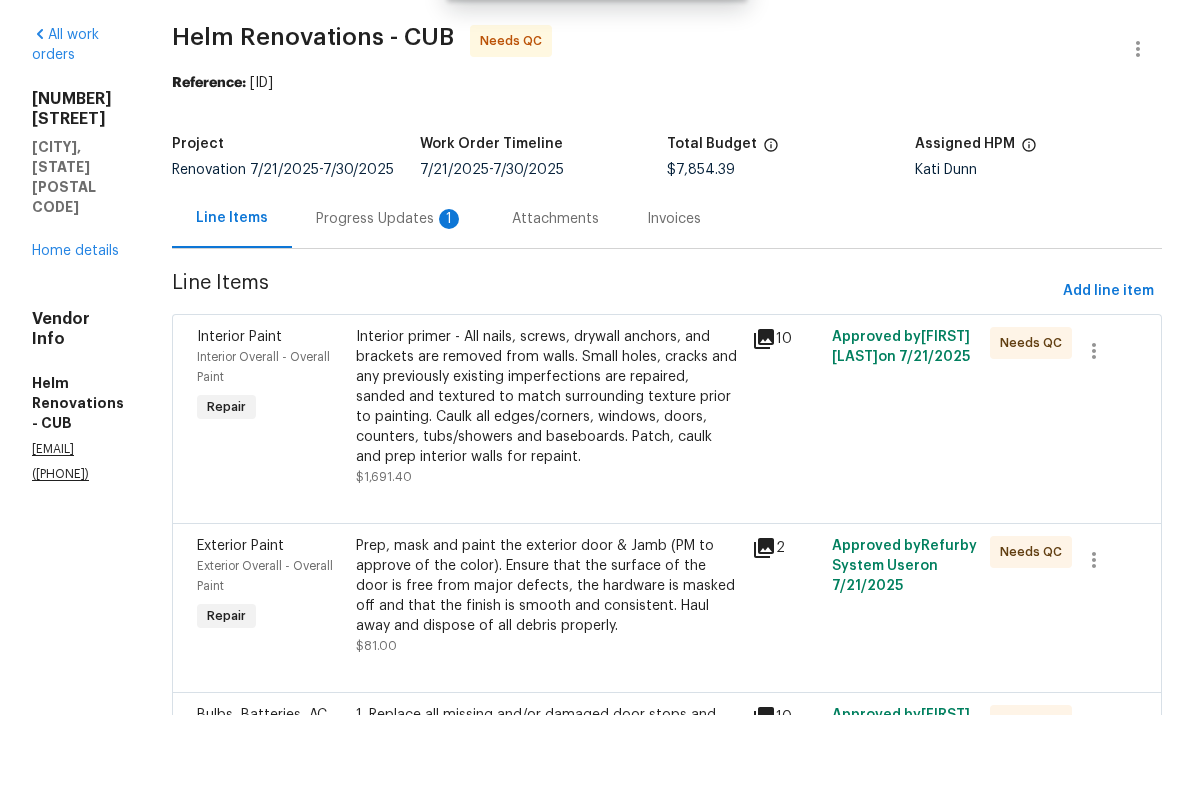 click on "Prep, mask and paint  the exterior door & Jamb (PM to approve of the color). Ensure that the surface of the door is free from major defects, the hardware is masked off and that the finish is smooth and consistent. Haul away and dispose of all debris properly." at bounding box center [548, 656] 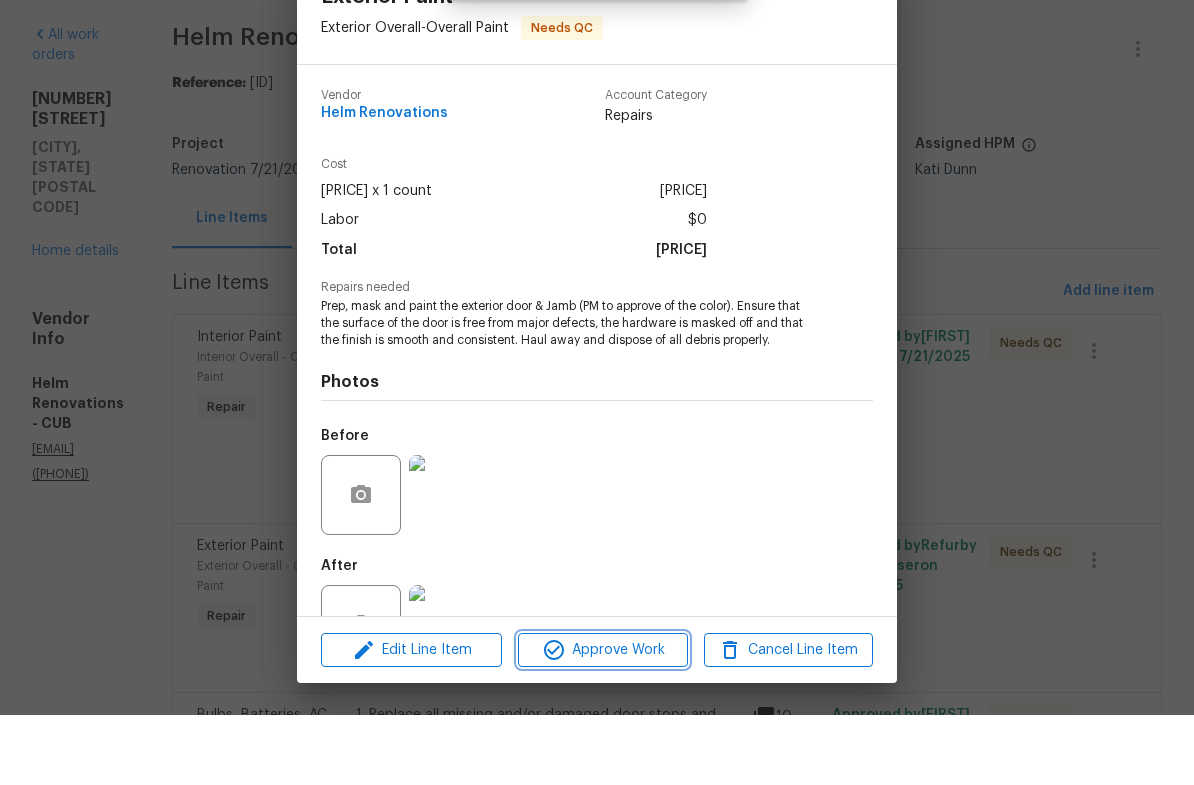 click on "Approve Work" at bounding box center (602, 720) 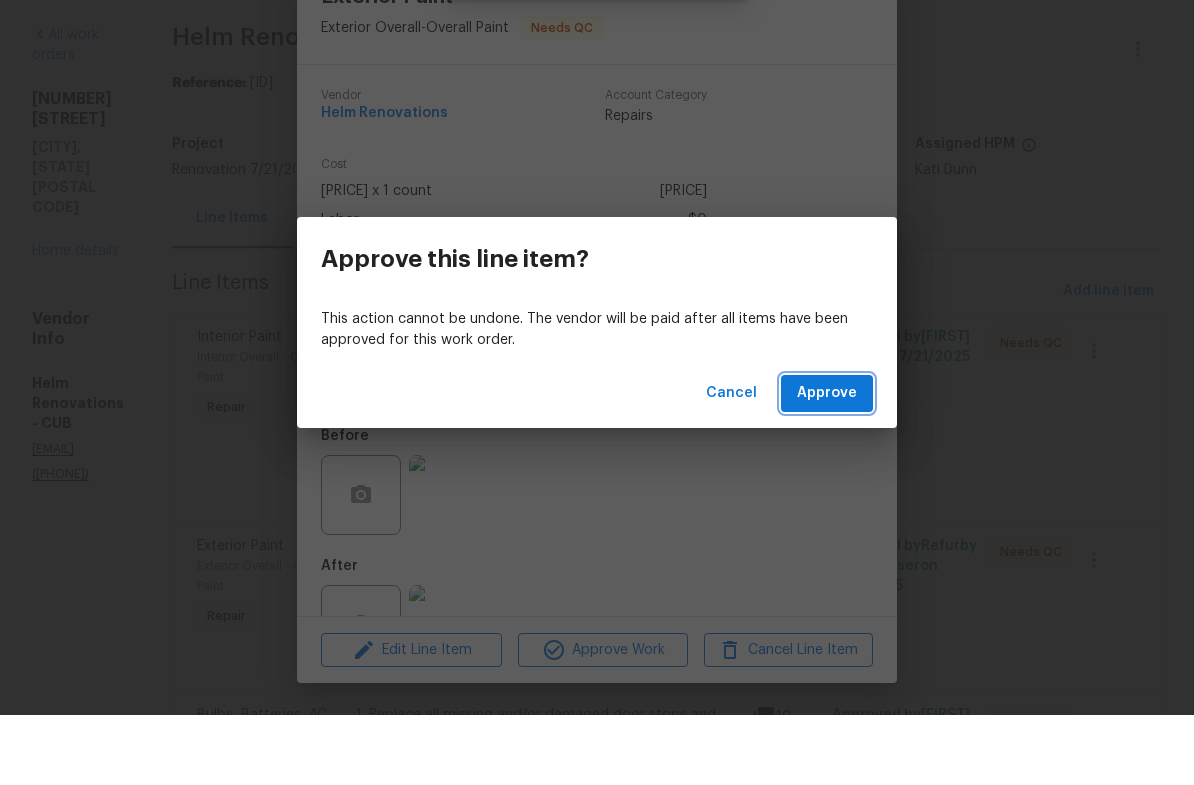 click on "Approve" at bounding box center [827, 463] 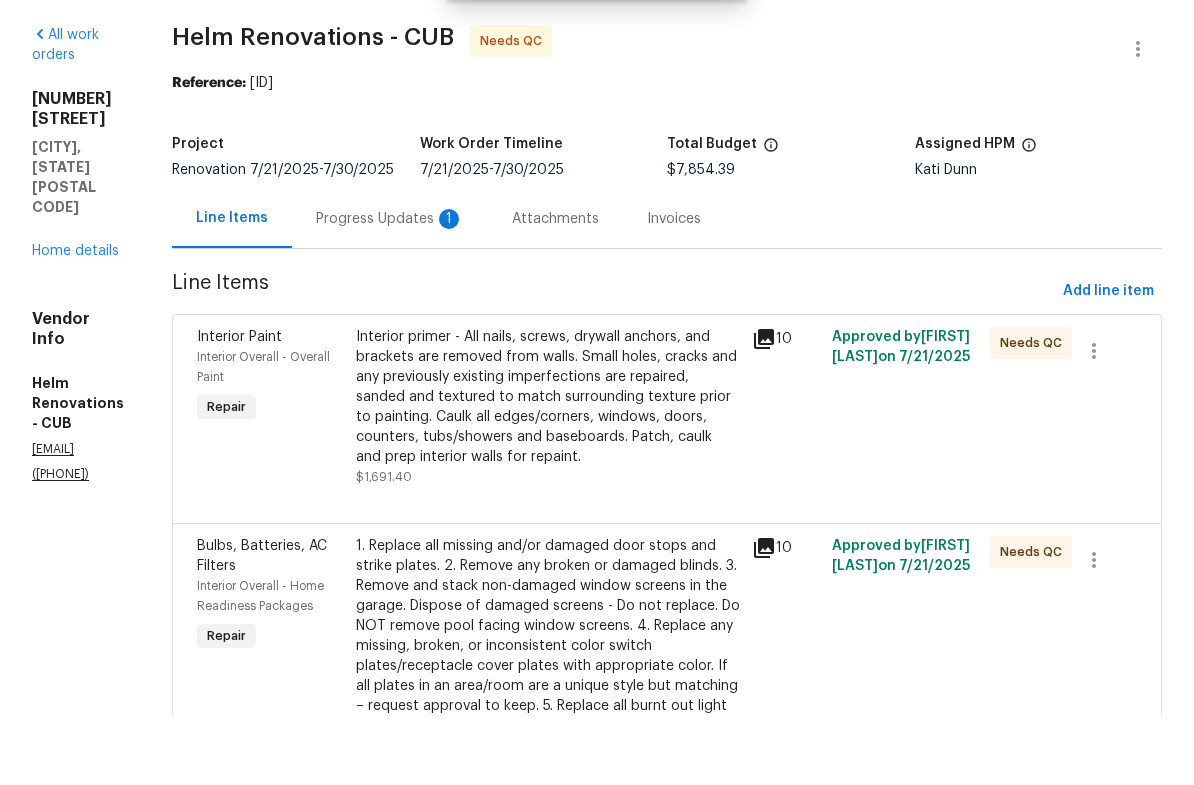 click on "Interior primer - All nails, screws, drywall anchors, and brackets are removed from walls. Small holes, cracks and any previously existing imperfections are repaired, sanded and textured to match surrounding texture prior to painting. Caulk all edges/corners, windows, doors, counters, tubs/showers and baseboards. Patch, caulk and prep interior walls for repaint." at bounding box center (548, 467) 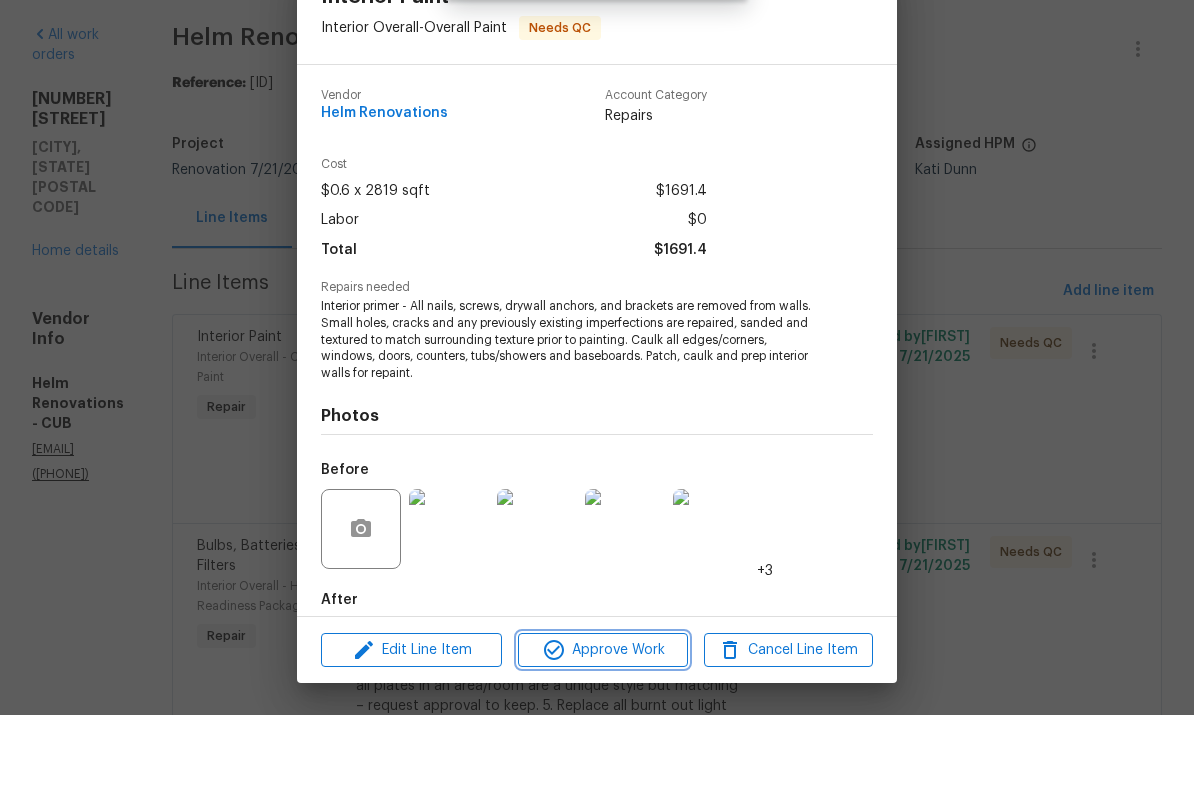 click on "Approve Work" at bounding box center (602, 720) 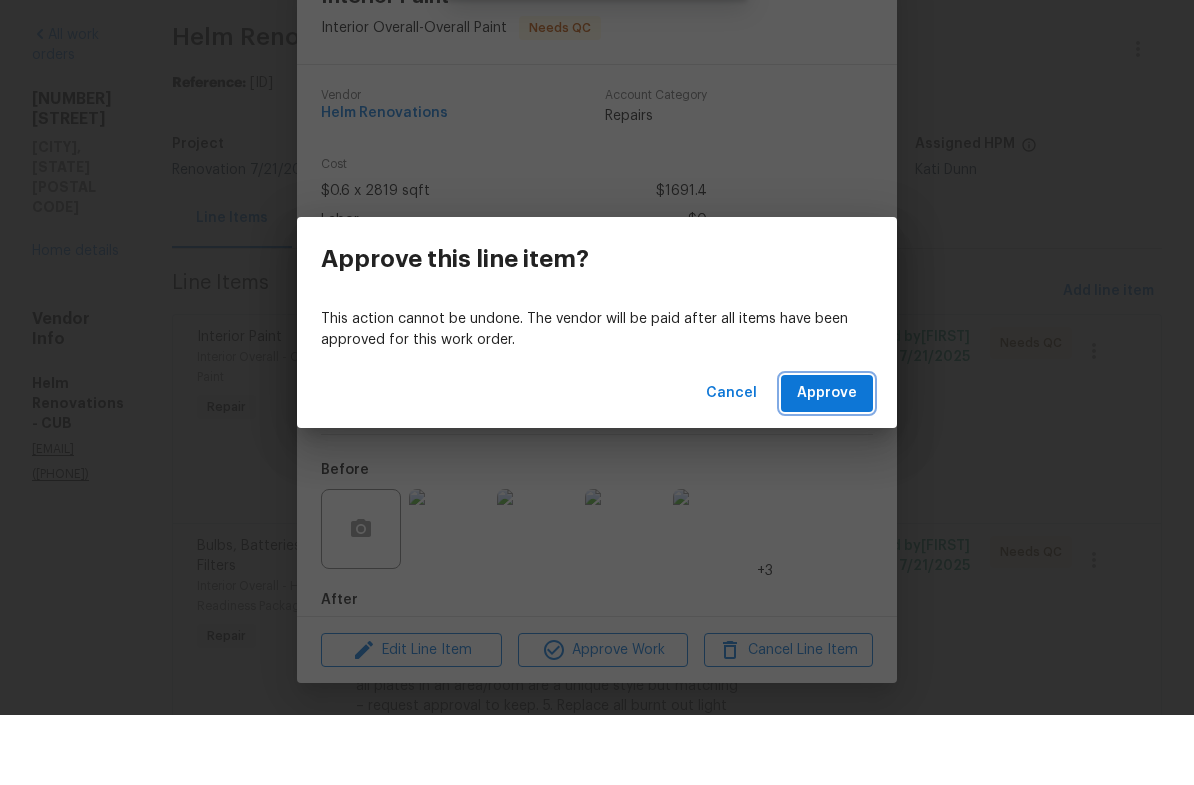 click on "Approve" at bounding box center [827, 463] 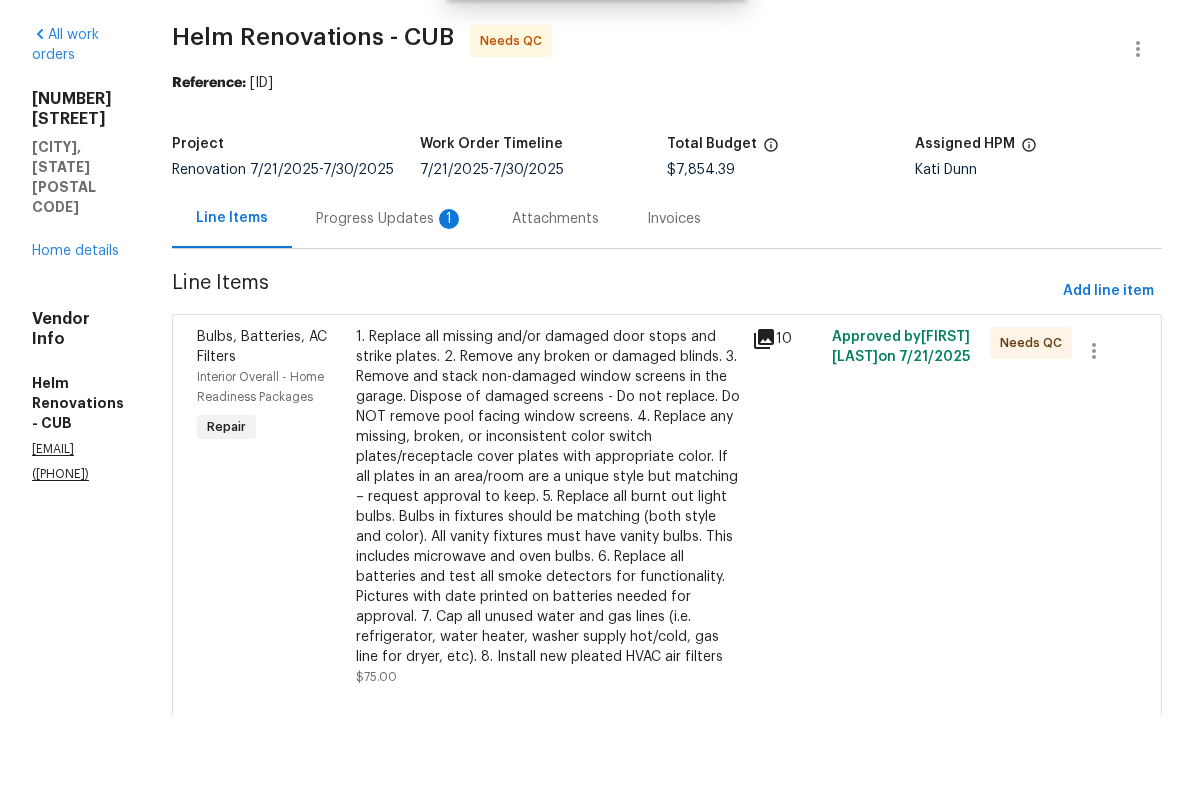 click on "1. Replace all missing and/or damaged door stops and strike plates.  2. Remove any broken or damaged blinds.  3. Remove and stack non-damaged window screens in the garage. Dispose of damaged screens - Do not replace. Do NOT remove pool facing window screens.  4. Replace any missing, broken, or inconsistent color switch plates/receptacle cover plates with appropriate color. If all plates in an area/room are a unique style but matching – request approval to keep.  5. Replace all burnt out light bulbs. Bulbs in fixtures should be matching (both style and color). All vanity fixtures must have vanity bulbs. This includes microwave and oven bulbs.  6. Replace all batteries and test all smoke detectors for functionality. Pictures with date printed on batteries needed for approval.  7. Cap all unused water and gas lines (i.e. refrigerator, water heater, washer supply hot/cold, gas line for dryer, etc).  8. Install new pleated HVAC air filters" at bounding box center [548, 567] 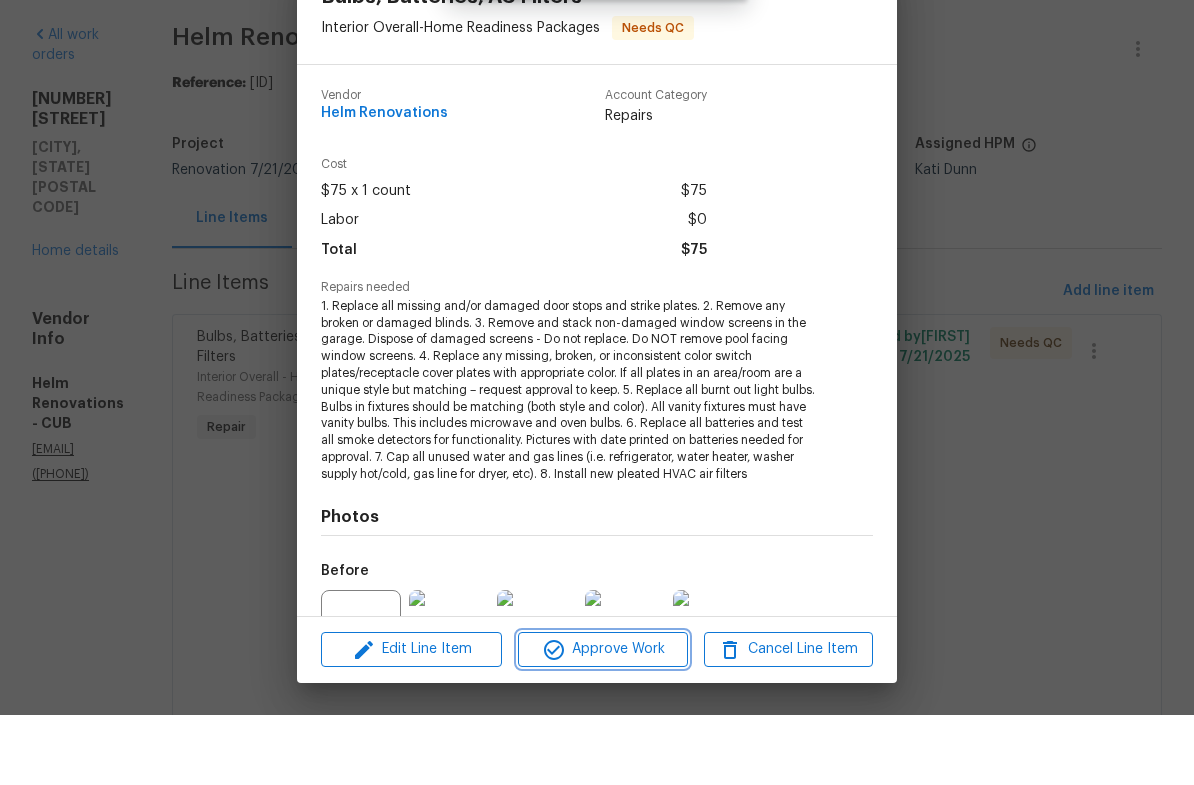 click on "Approve Work" at bounding box center (602, 719) 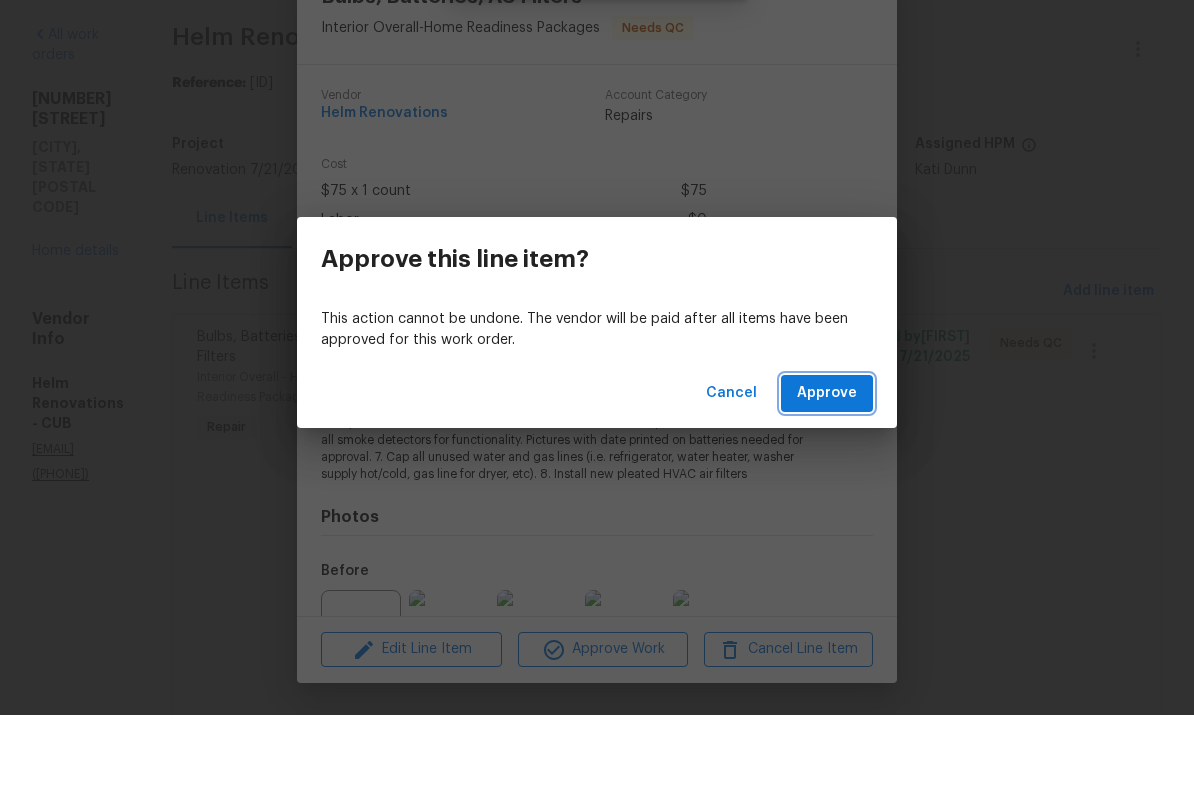 click on "Approve" at bounding box center [827, 463] 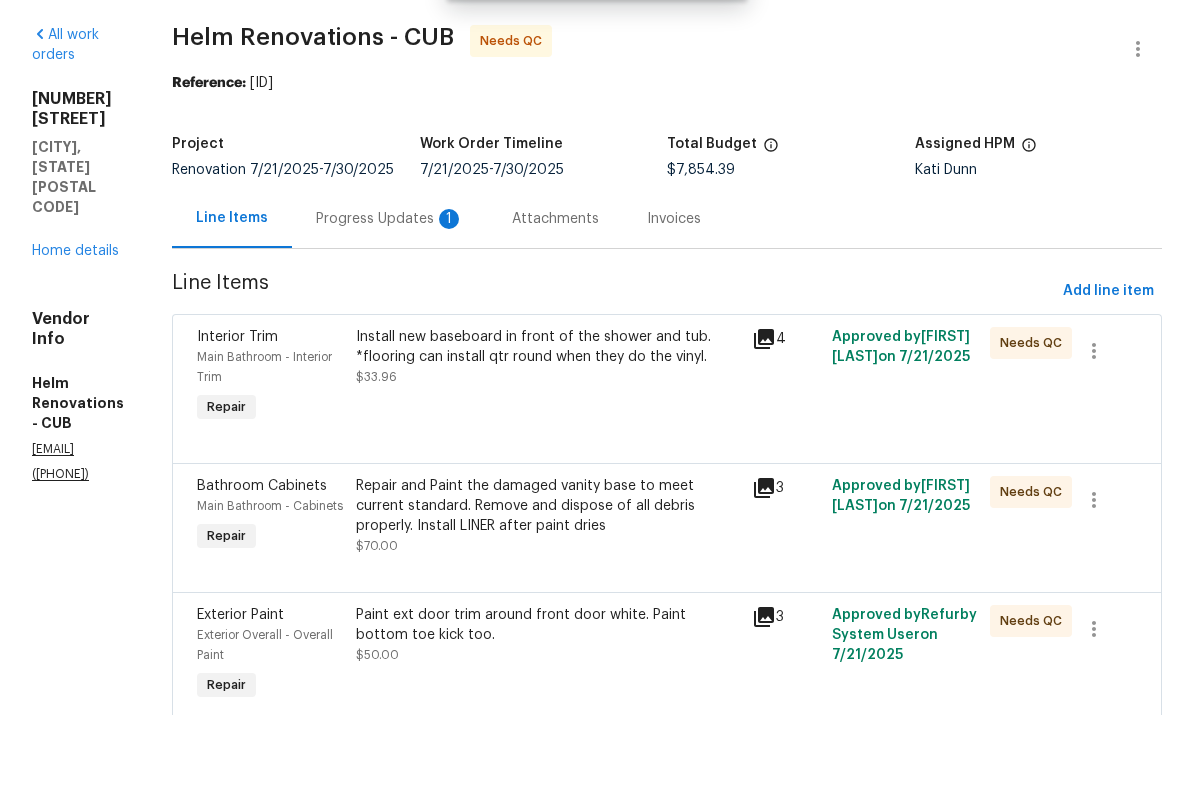 click on "Install new baseboard in front of the shower and tub. *flooring can install qtr round when they do the vinyl." at bounding box center (548, 417) 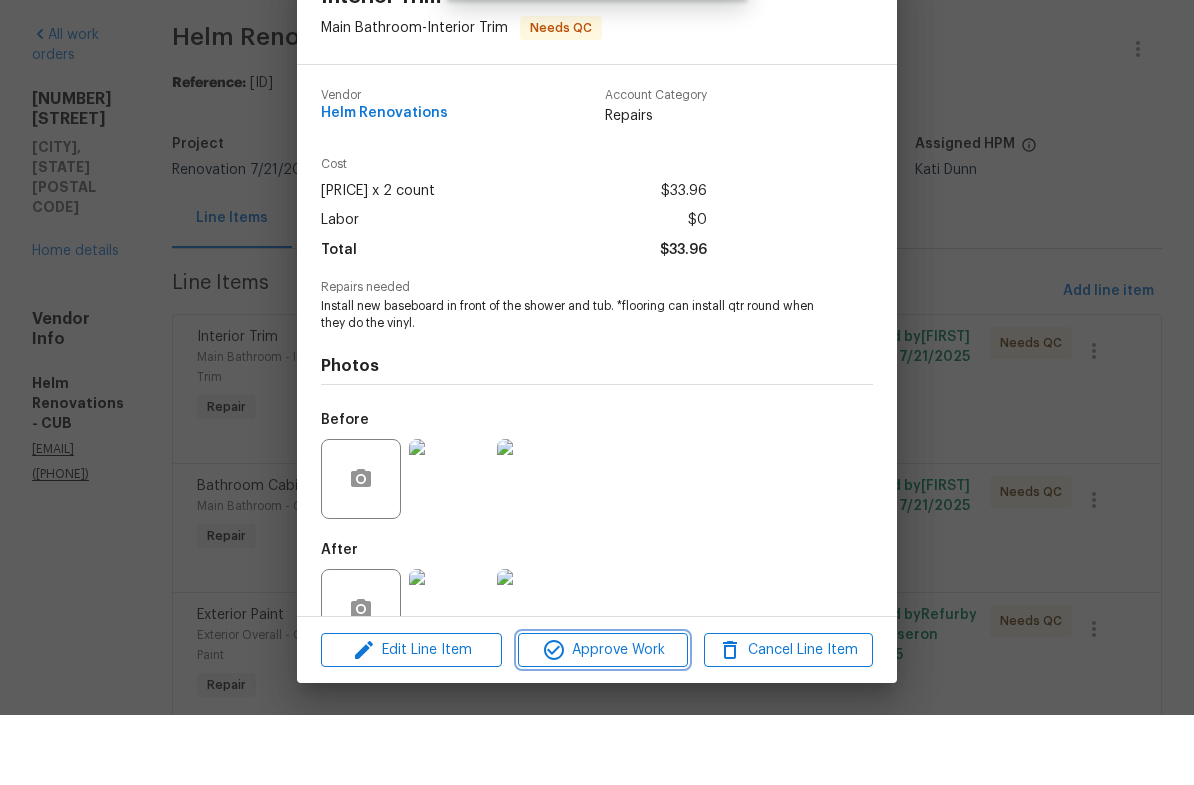 click on "Approve Work" at bounding box center [602, 720] 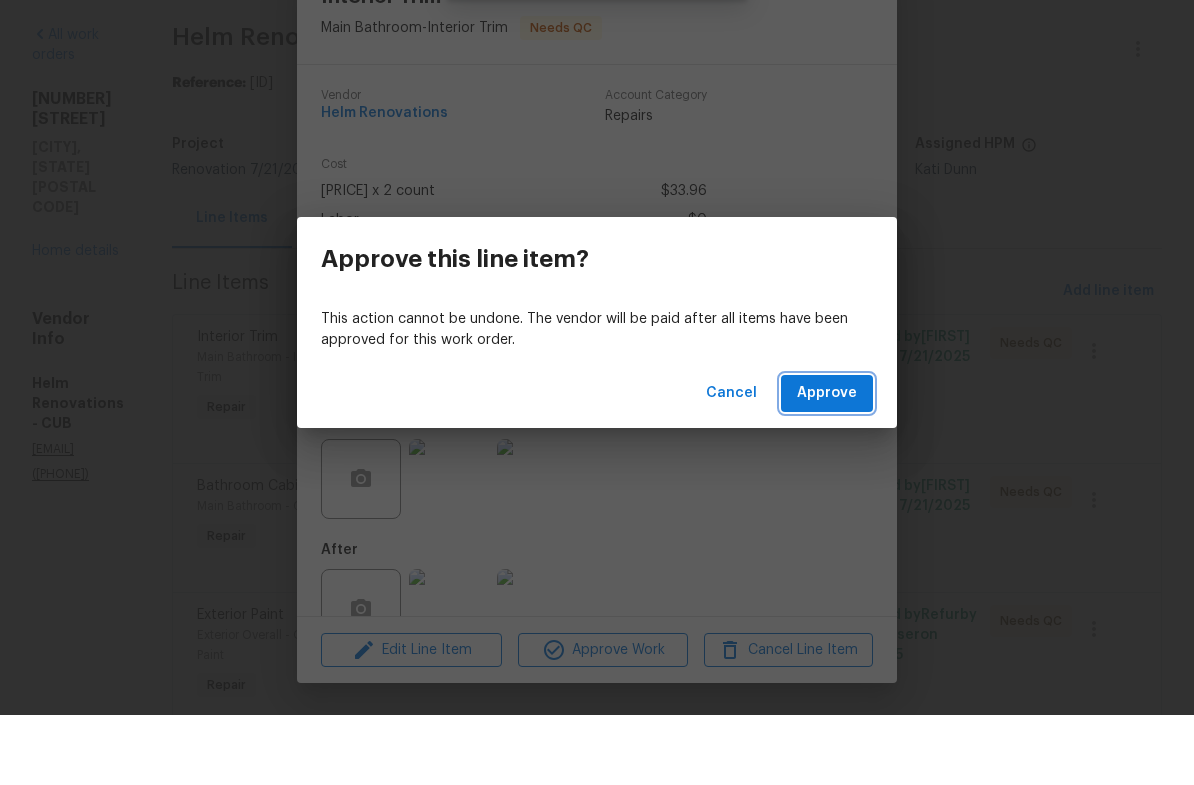 click on "Approve" at bounding box center (827, 463) 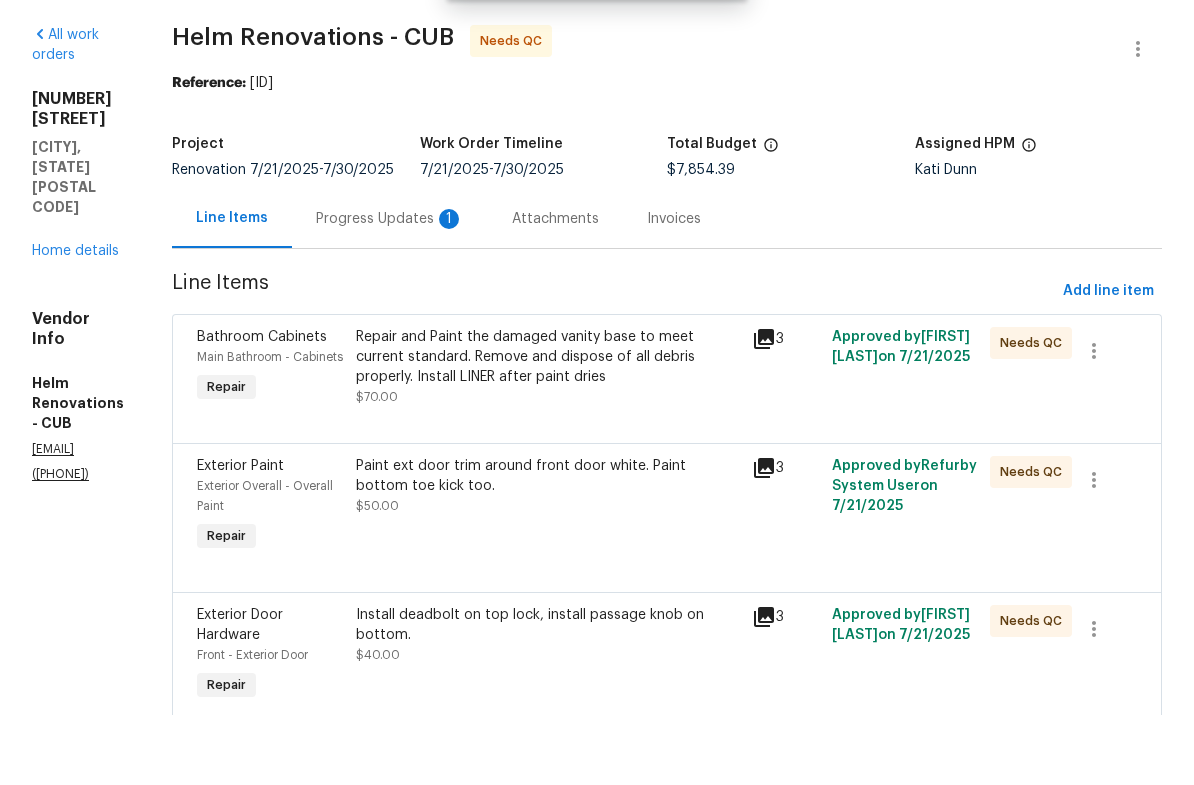 click on "Repair and Paint the damaged vanity base to meet current standard. Remove and dispose of all debris properly. Install  LINER after paint dries" at bounding box center [548, 427] 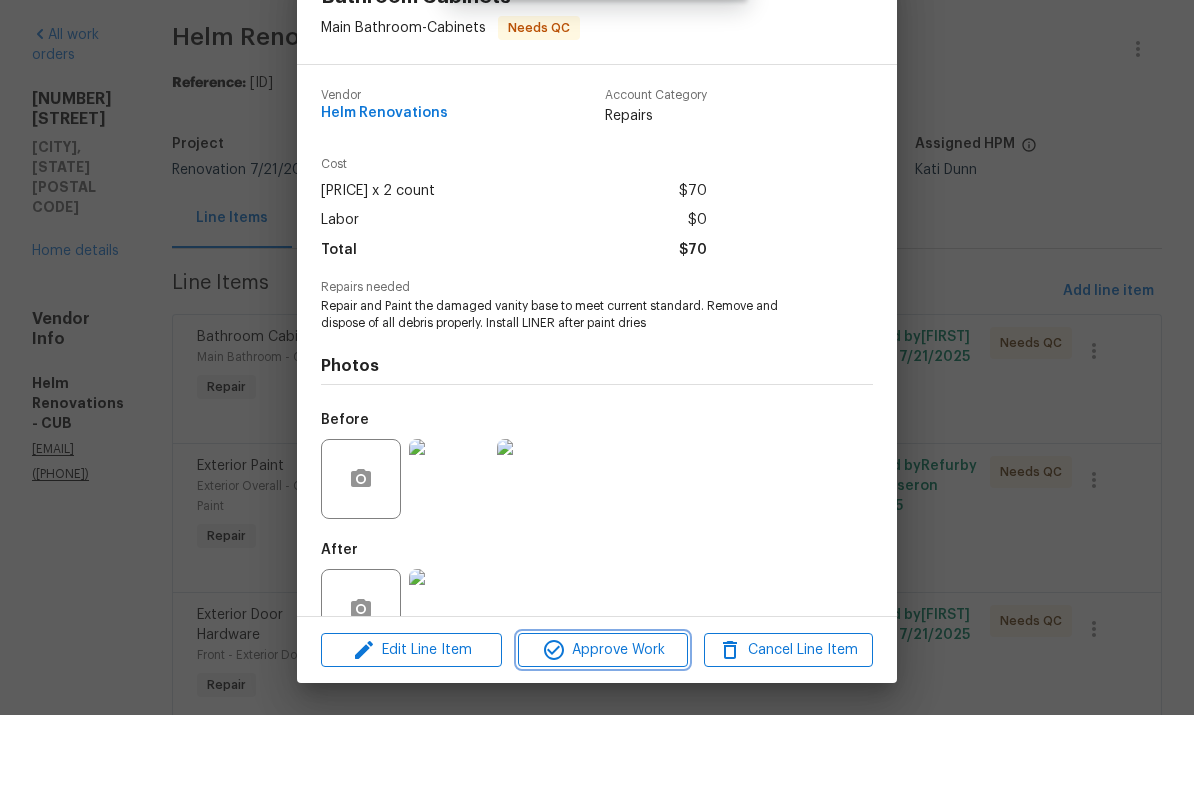 click on "Approve Work" at bounding box center (602, 720) 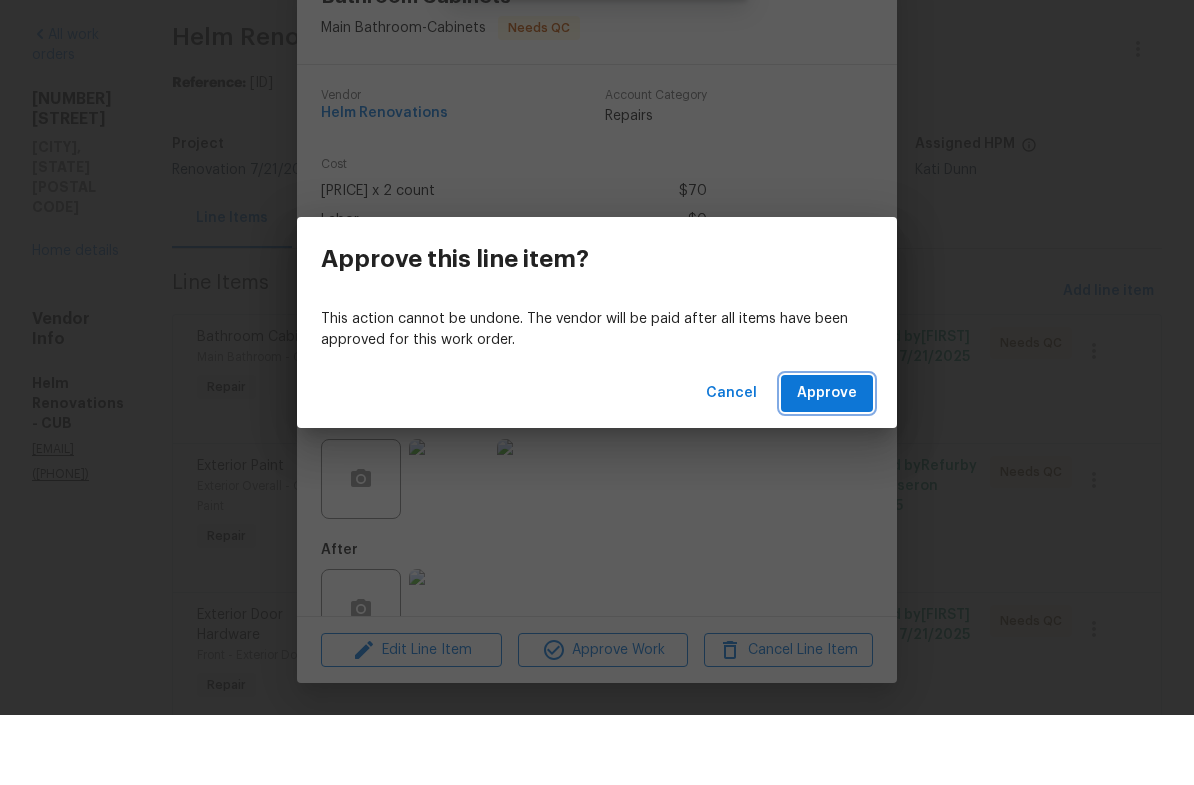 click on "Approve" at bounding box center (827, 463) 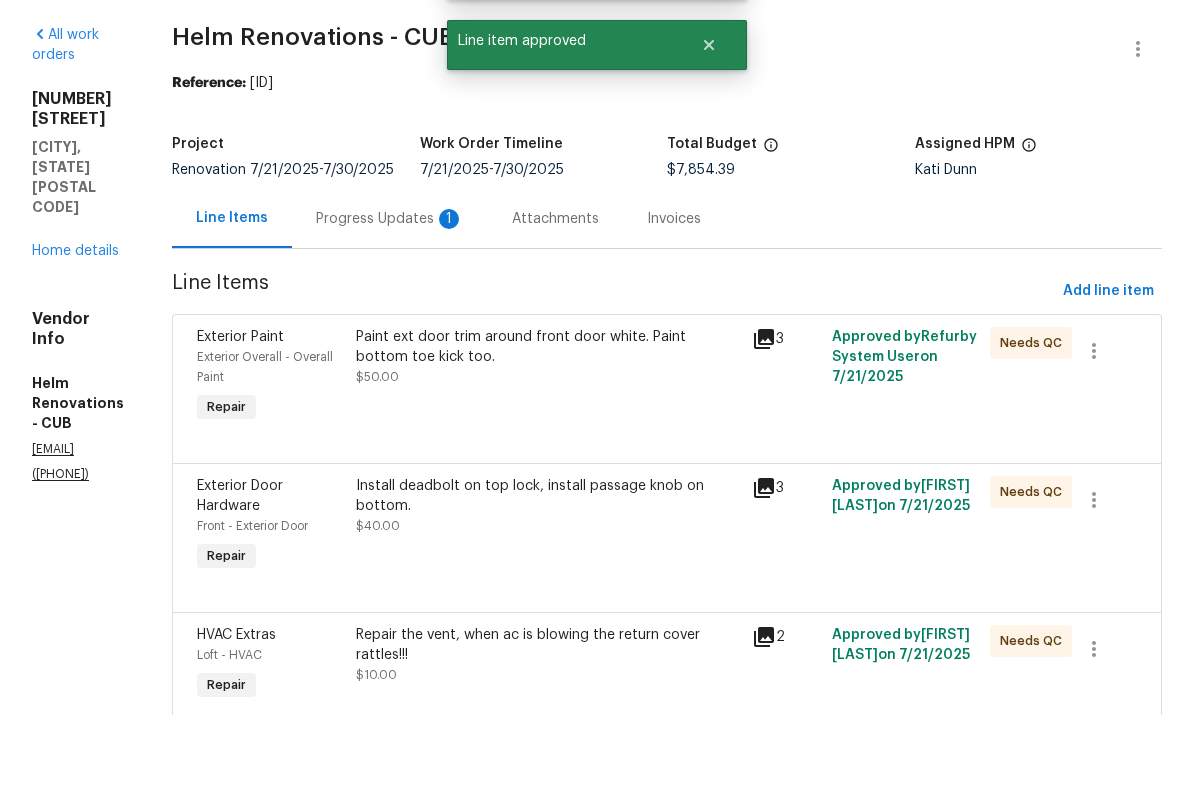 click on "Paint ext door trim around front door white. Paint bottom toe kick too. $50.00" at bounding box center (548, 447) 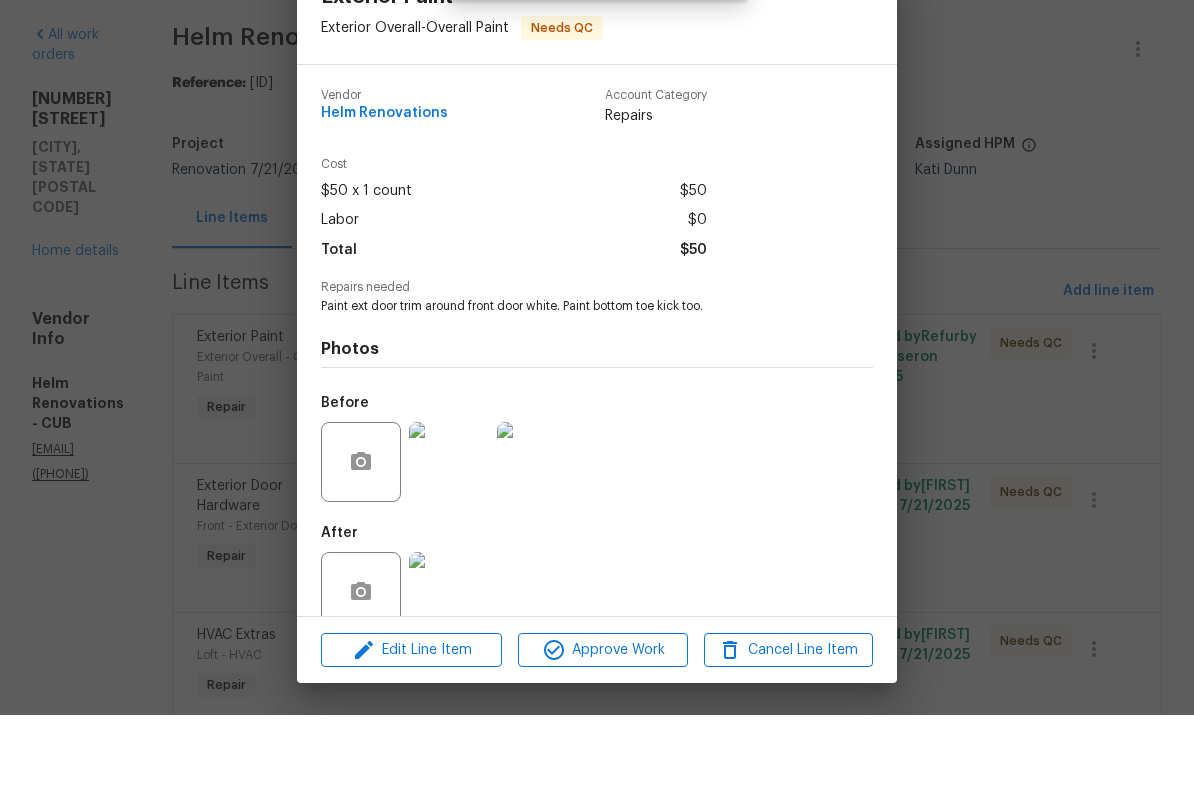 click on "Approve Work" at bounding box center (602, 720) 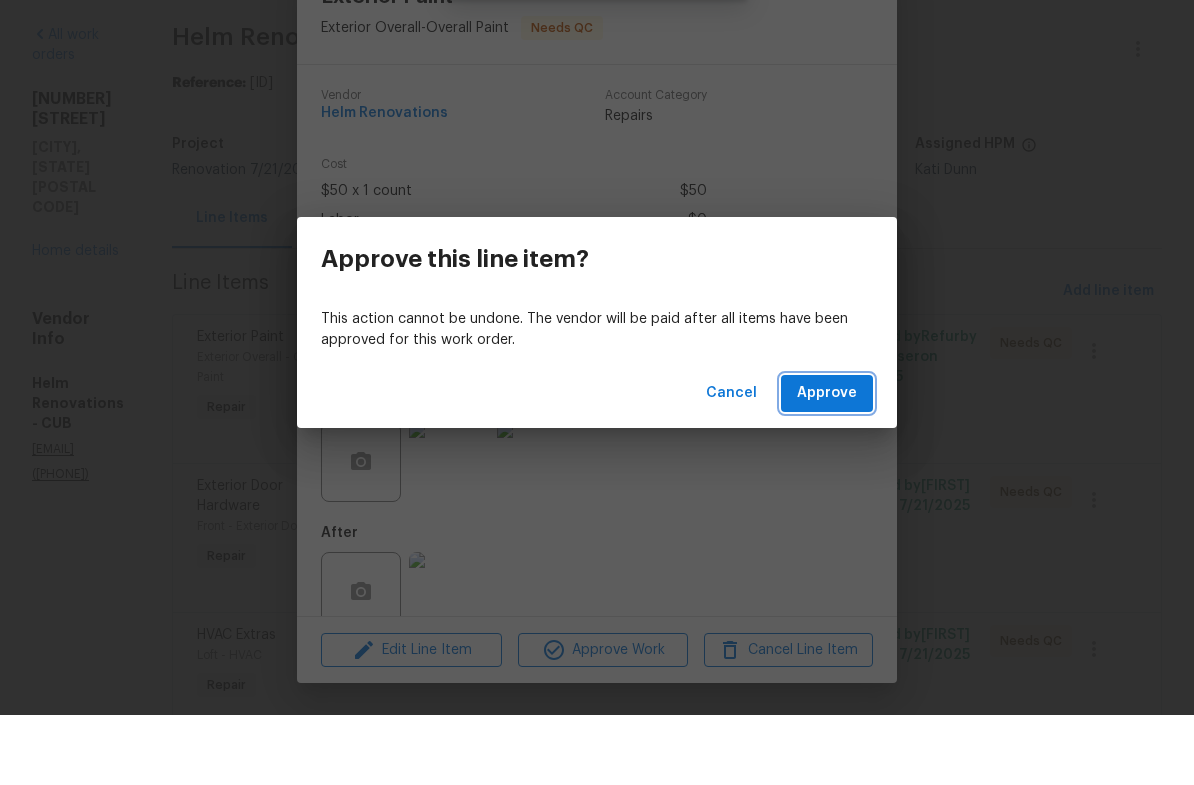 click on "Approve" at bounding box center (827, 463) 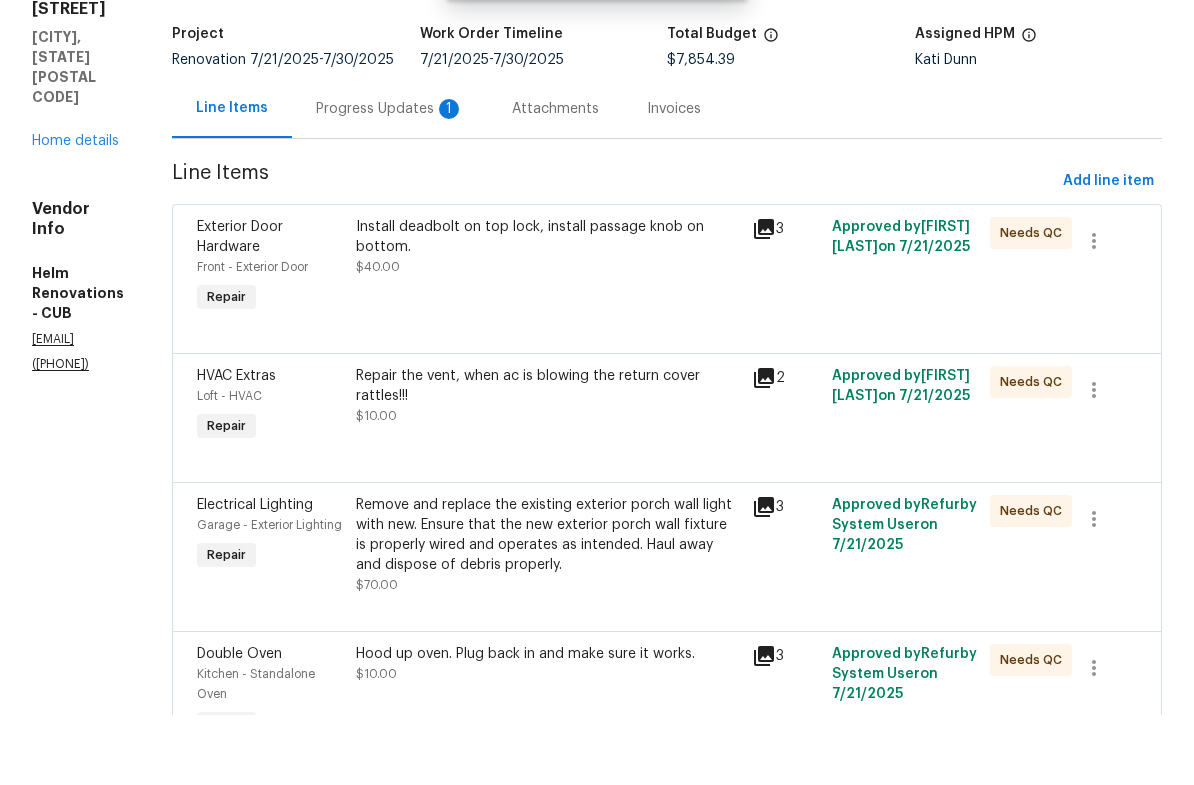 scroll, scrollTop: 127, scrollLeft: 0, axis: vertical 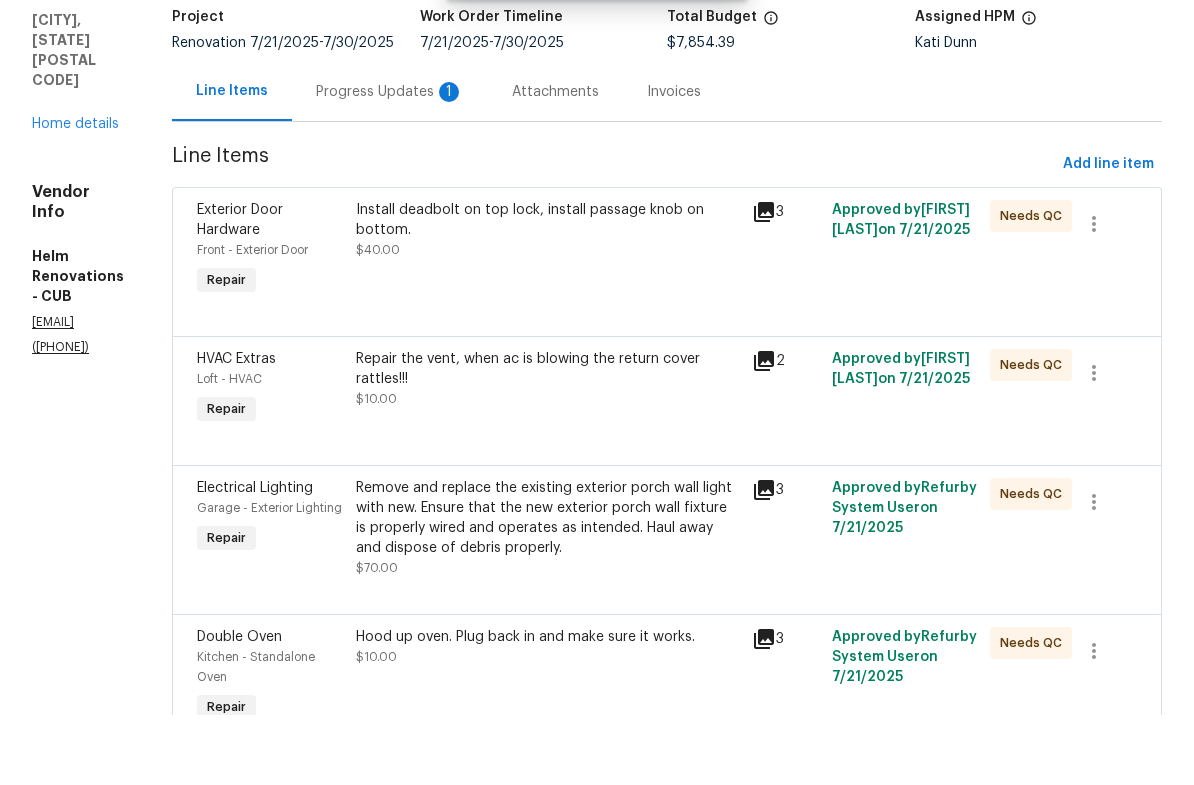 click on "Install deadbolt on top lock, install passage knob on bottom. $40.00" at bounding box center [548, 320] 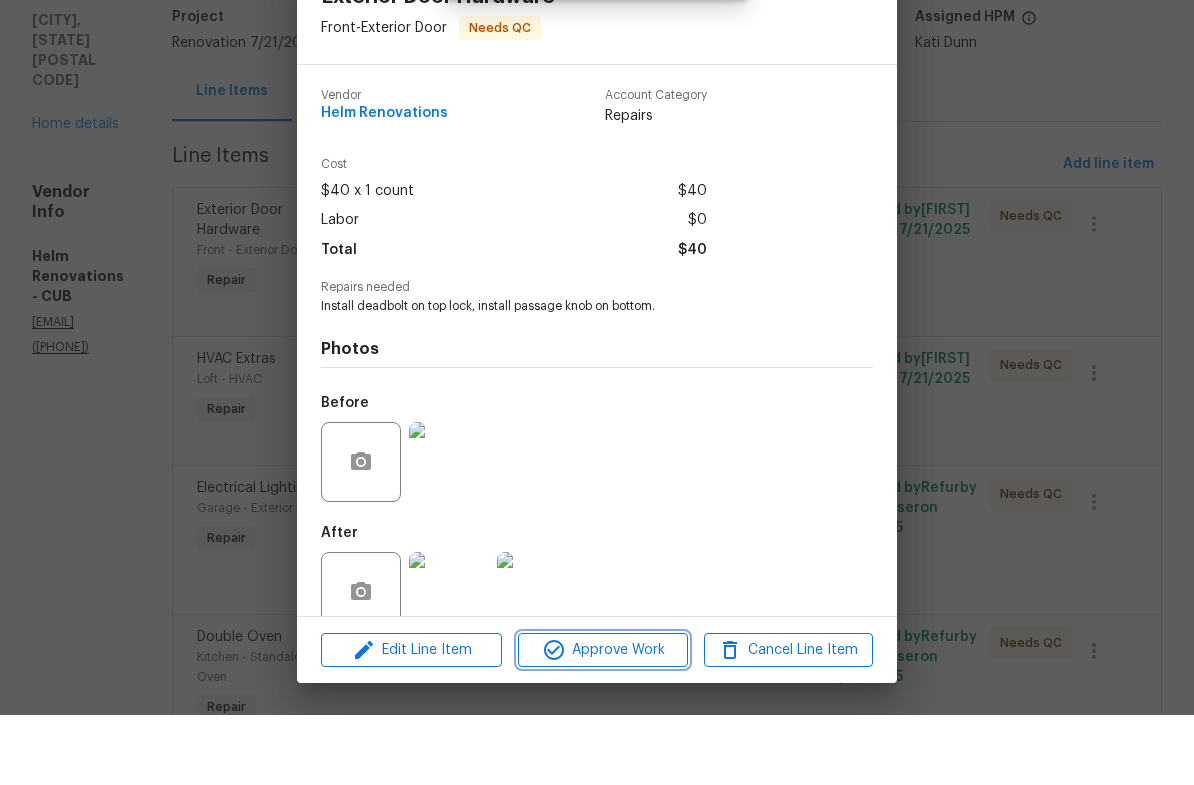 click on "Approve Work" at bounding box center (602, 720) 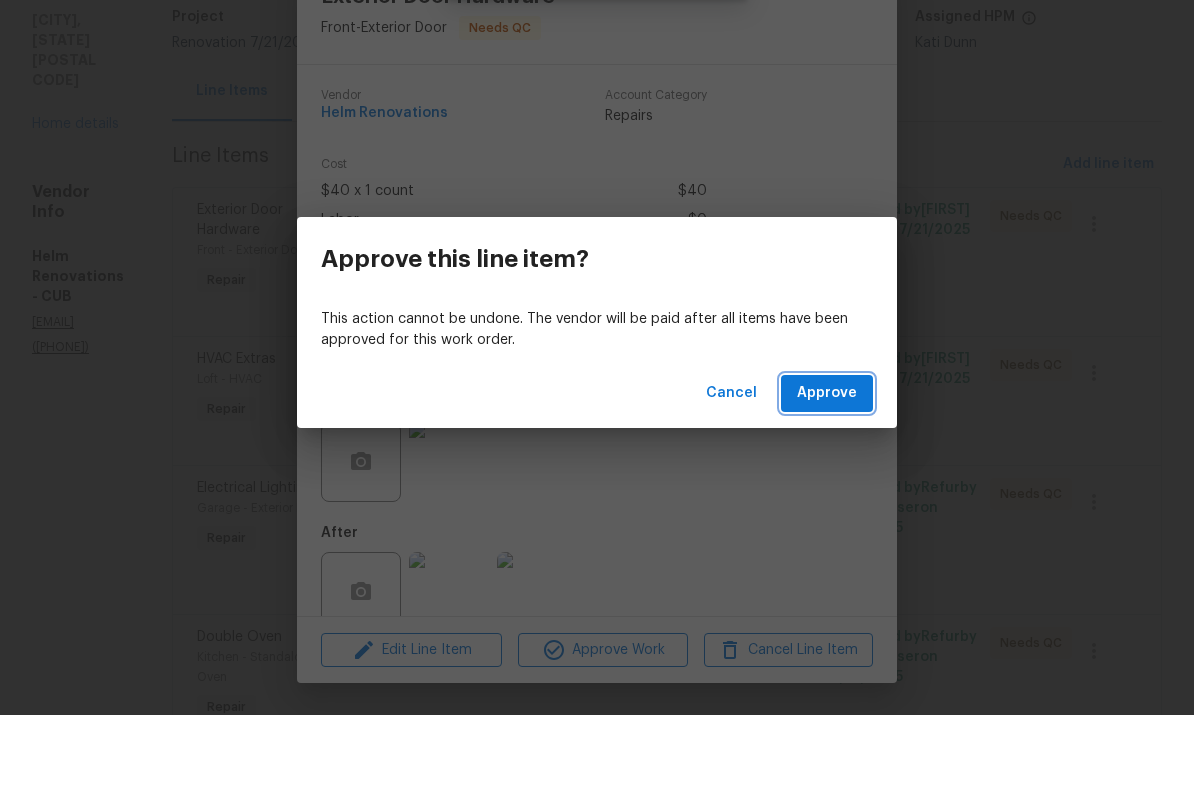 click on "Approve" at bounding box center [827, 463] 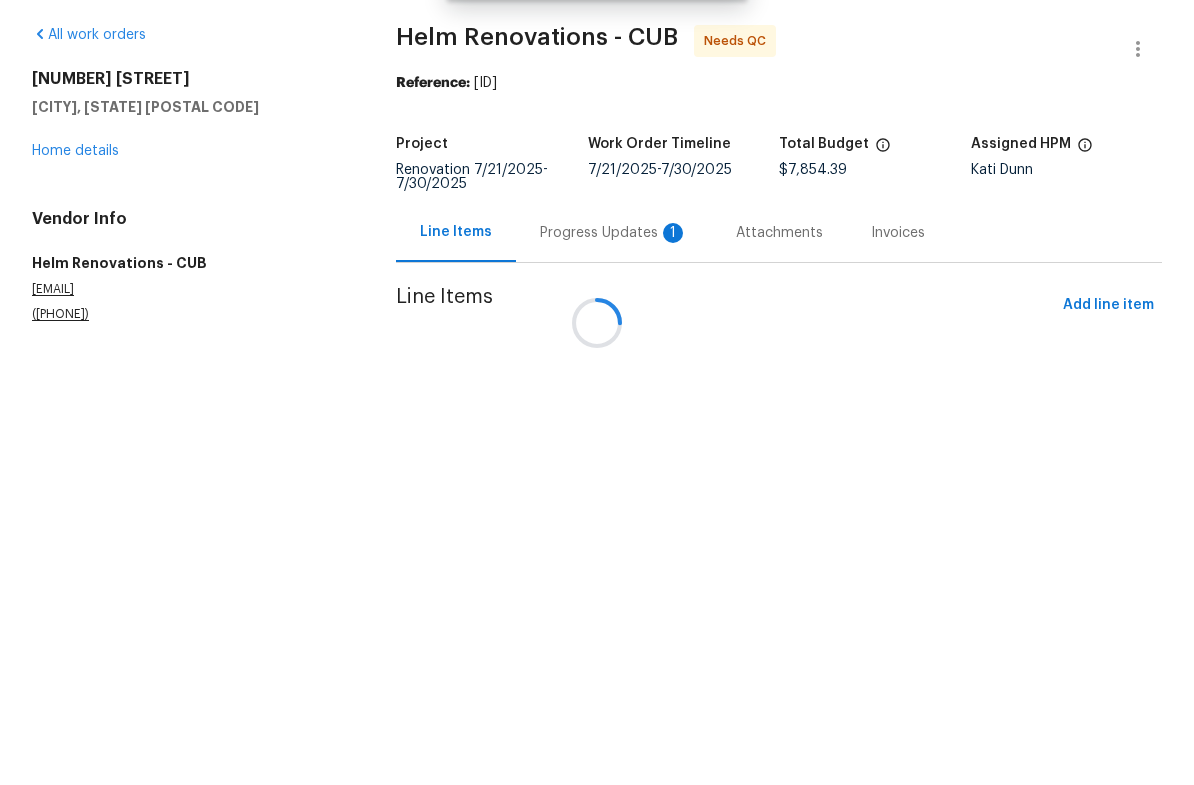 scroll, scrollTop: 0, scrollLeft: 0, axis: both 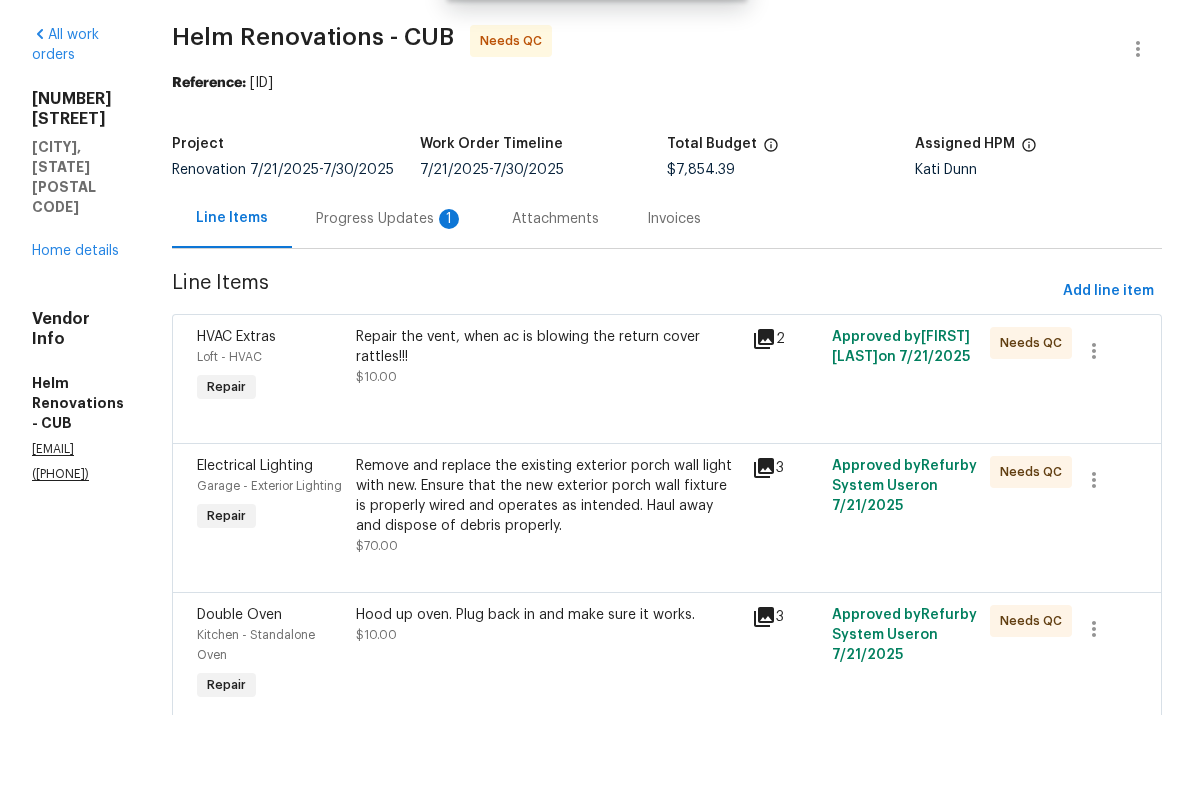 click on "Repair the vent, when ac is blowing the return cover rattles!!! $10.00" at bounding box center (548, 427) 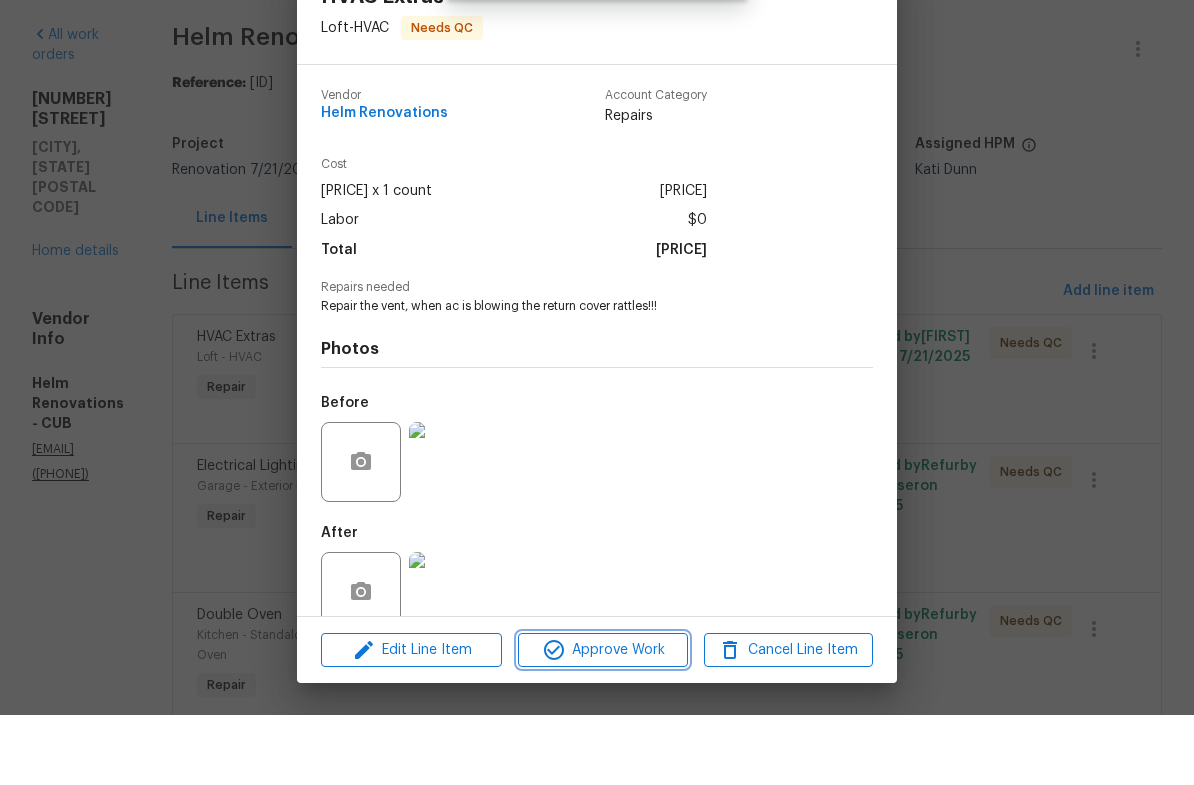 click on "Approve Work" at bounding box center [602, 720] 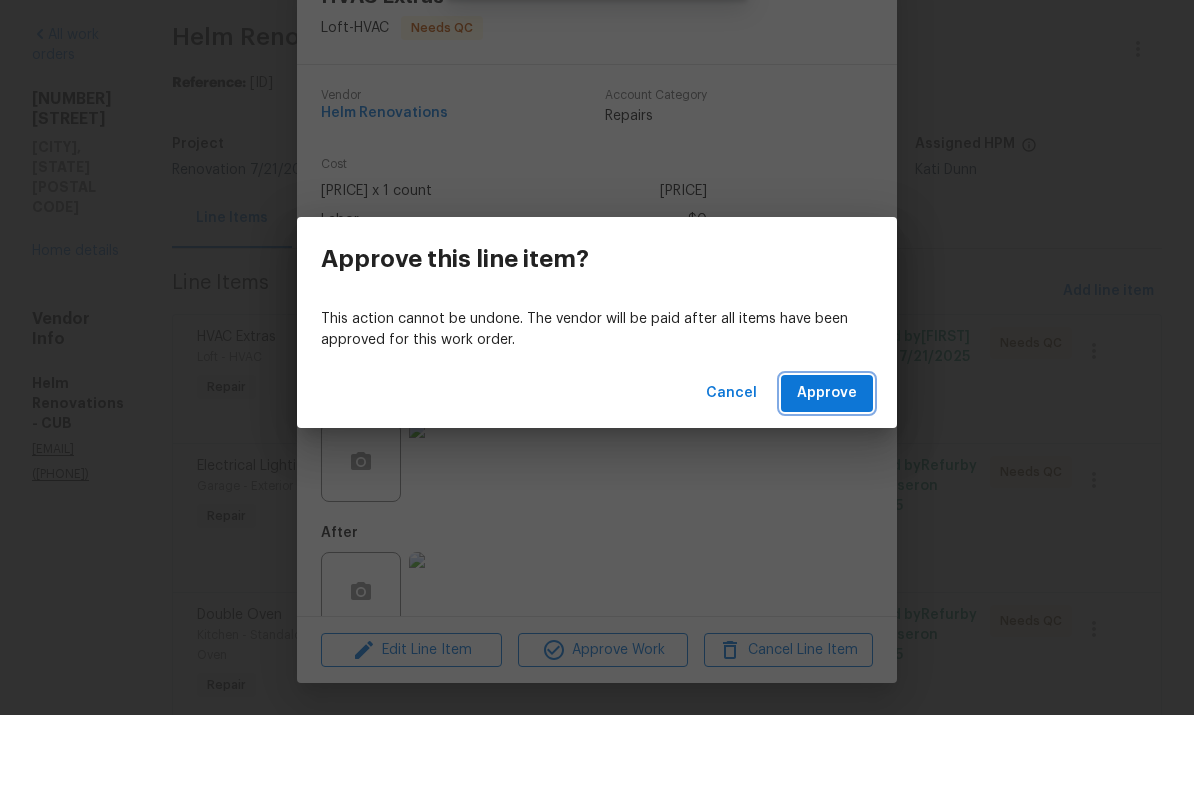 click on "Approve" at bounding box center [827, 463] 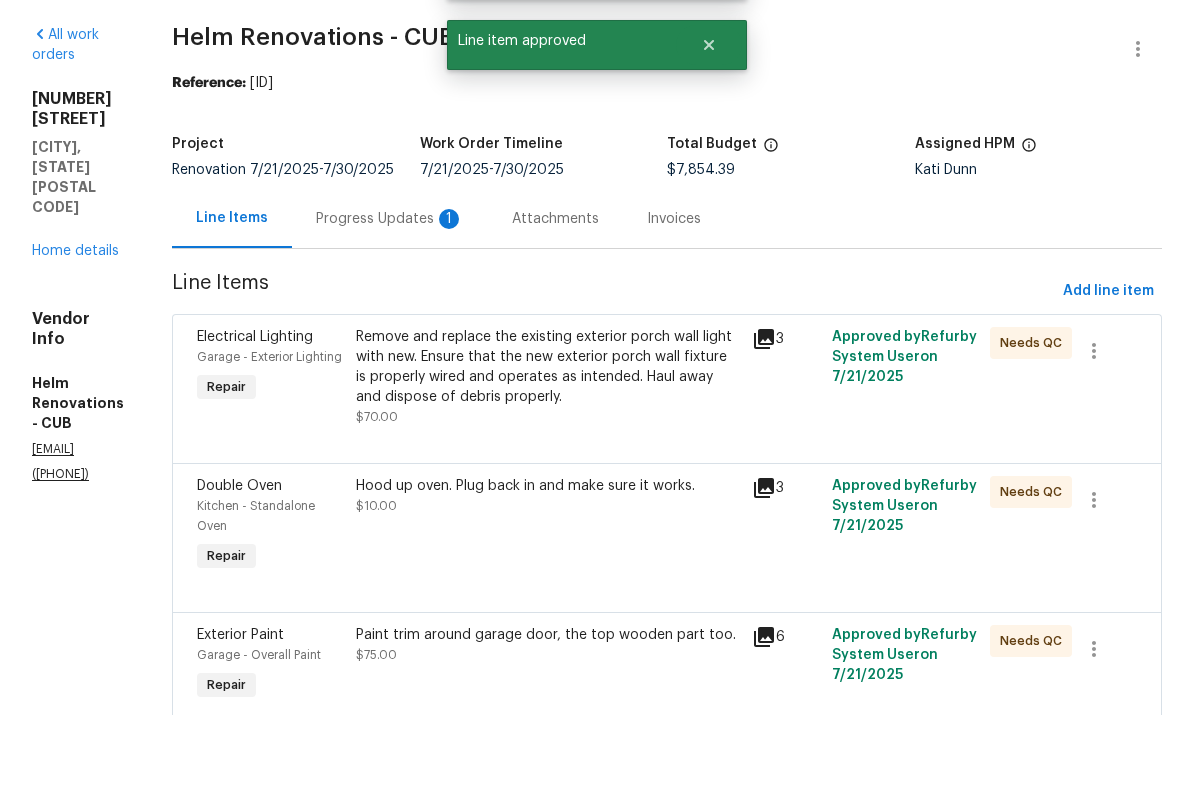 click on "Remove and replace the existing exterior porch wall light with new. Ensure that the new exterior porch wall fixture is properly wired and operates as intended. Haul away and dispose of debris properly." at bounding box center [548, 437] 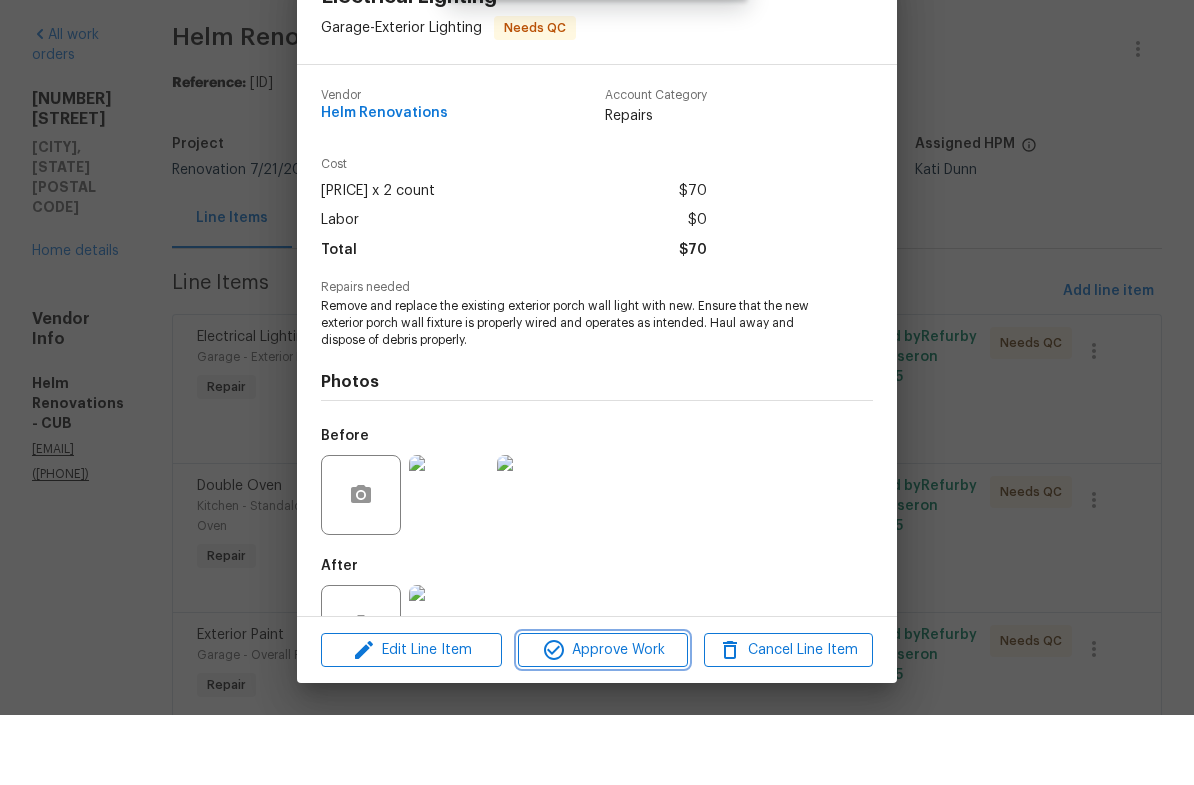 click on "Approve Work" at bounding box center (602, 720) 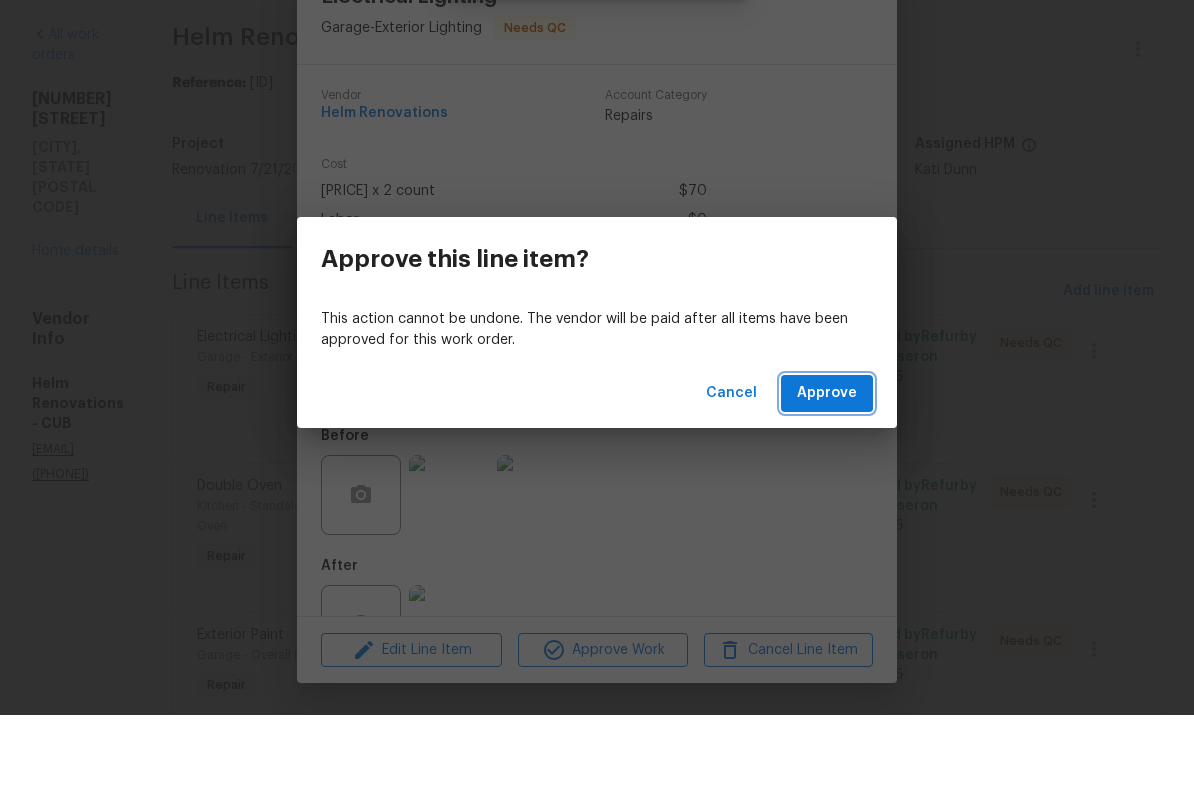 click on "Approve" at bounding box center (827, 463) 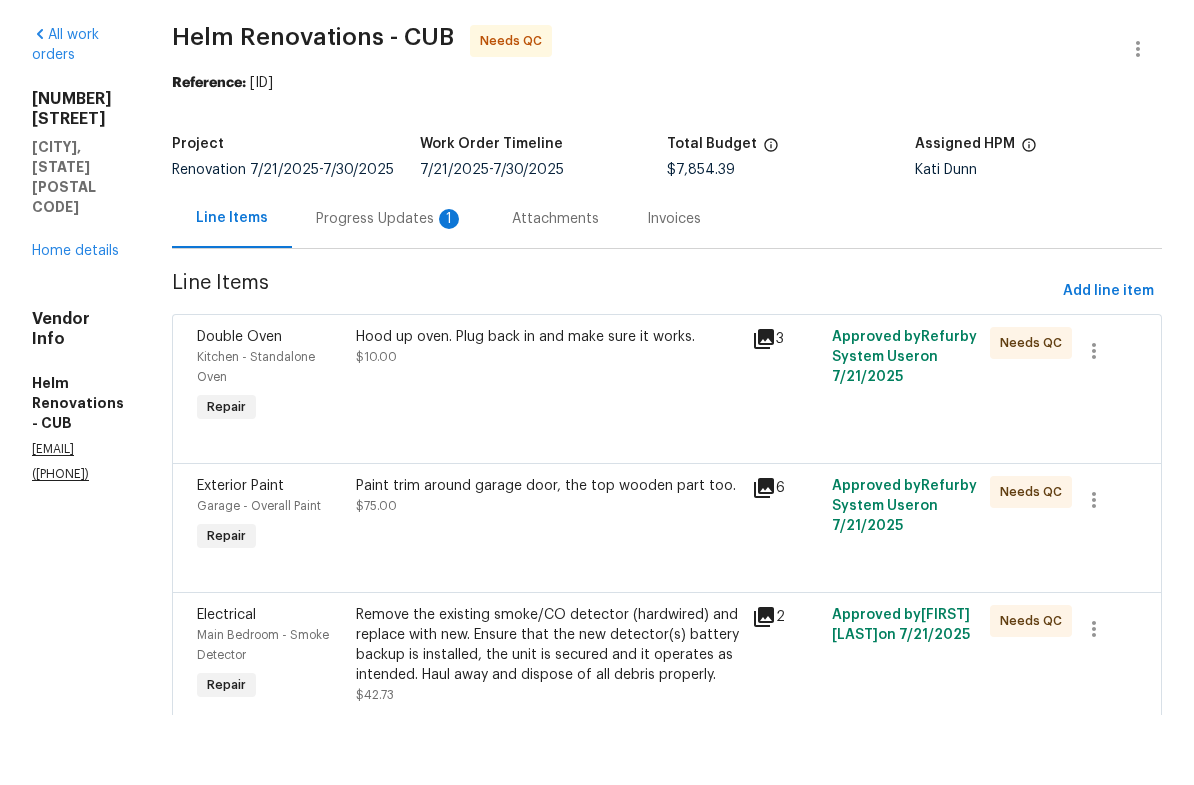 click on "Hood up oven. Plug back in and make sure it works. $10.00" at bounding box center [548, 447] 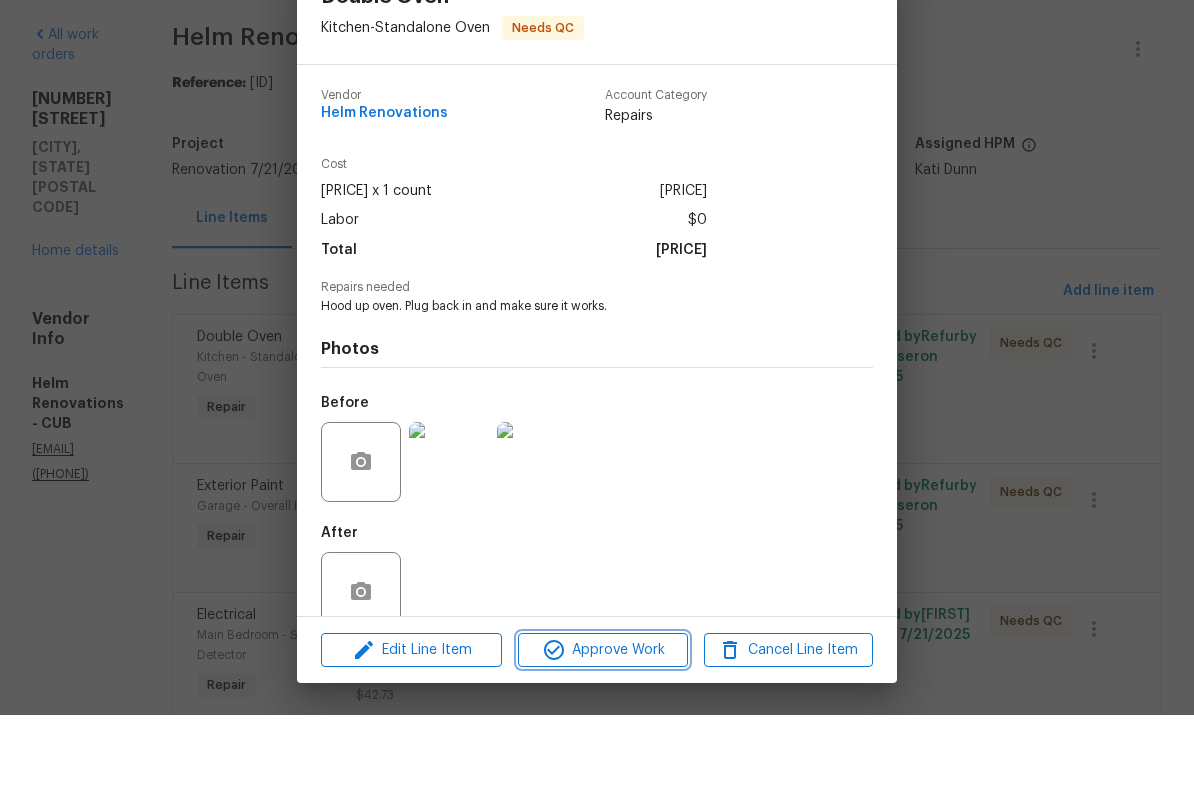 click on "Approve Work" at bounding box center (602, 720) 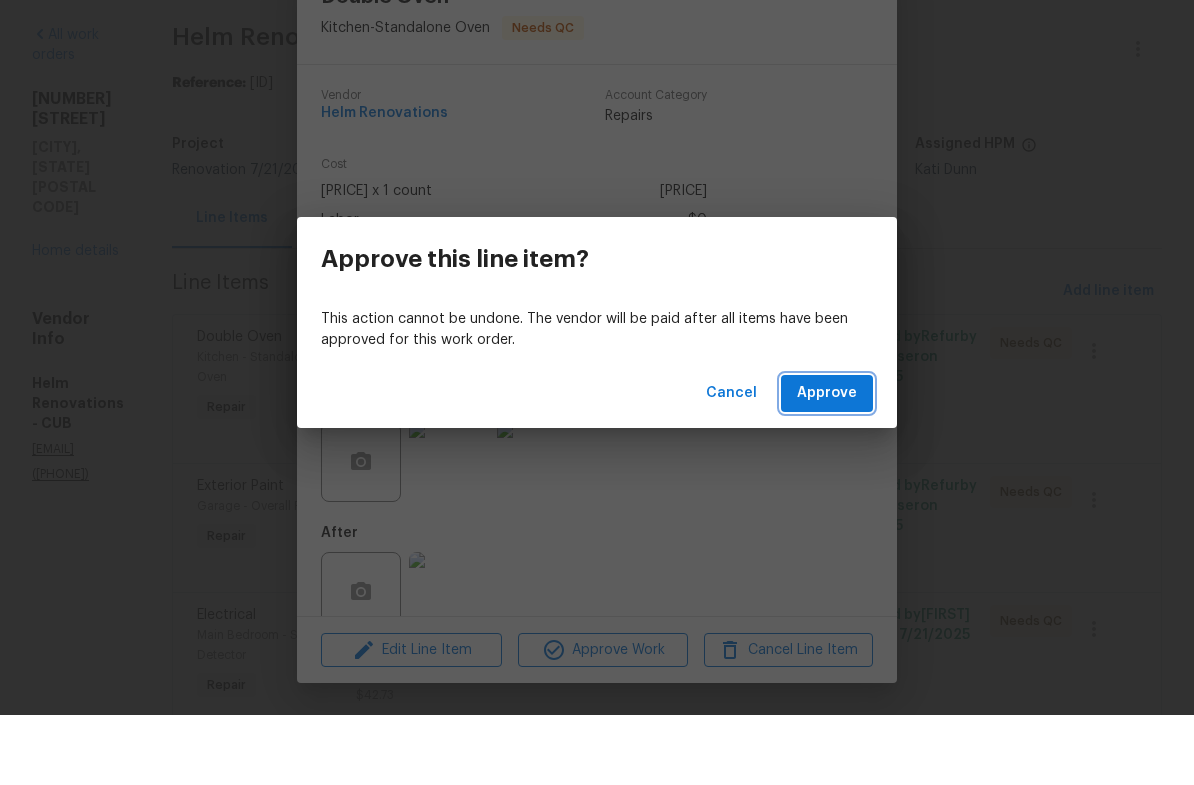 click on "Approve" at bounding box center (827, 463) 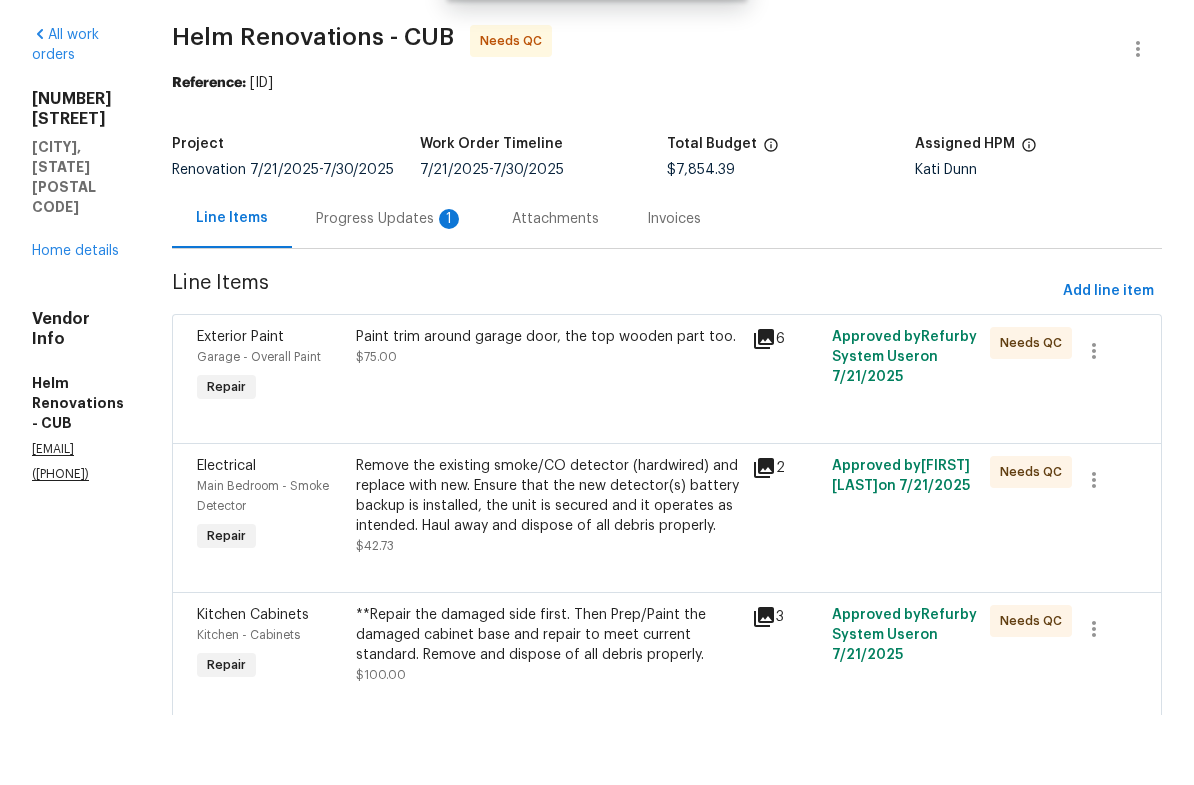 click on "Paint trim around garage door, the top wooden part too." at bounding box center (548, 407) 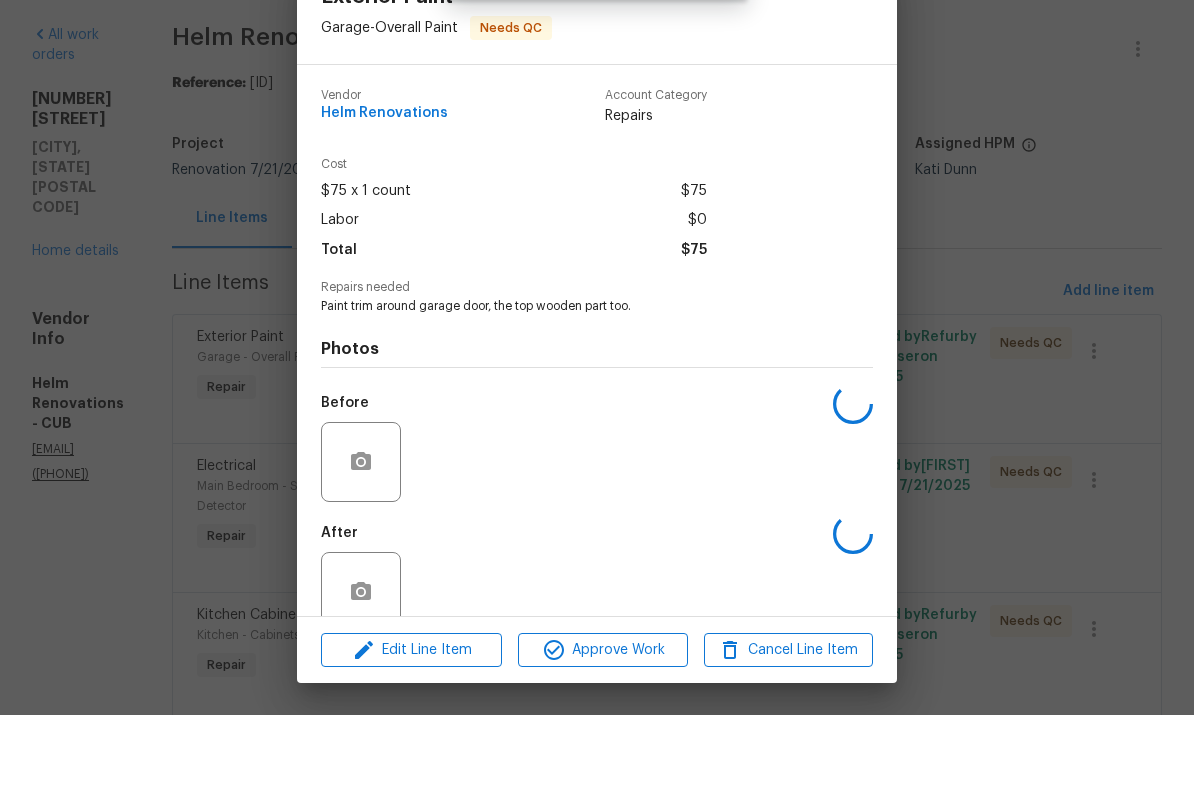 click on "Approve Work" at bounding box center (602, 720) 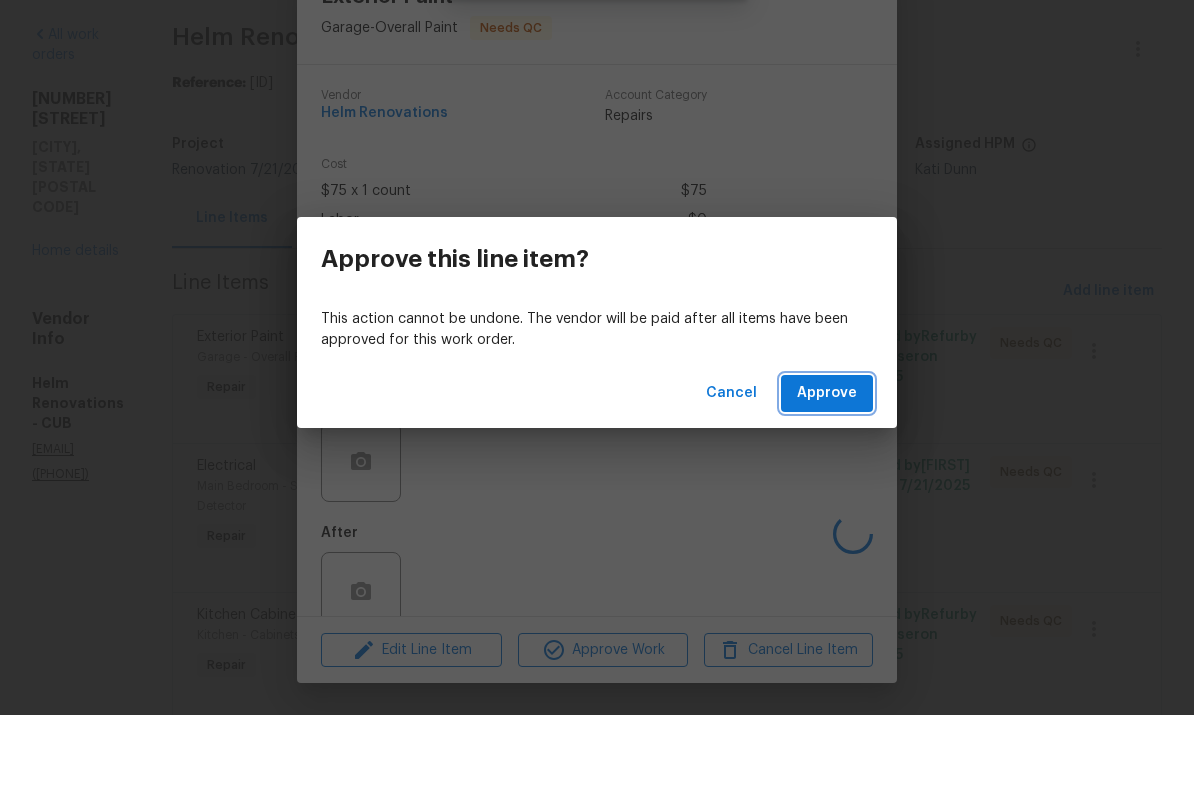 click on "Approve" at bounding box center [827, 463] 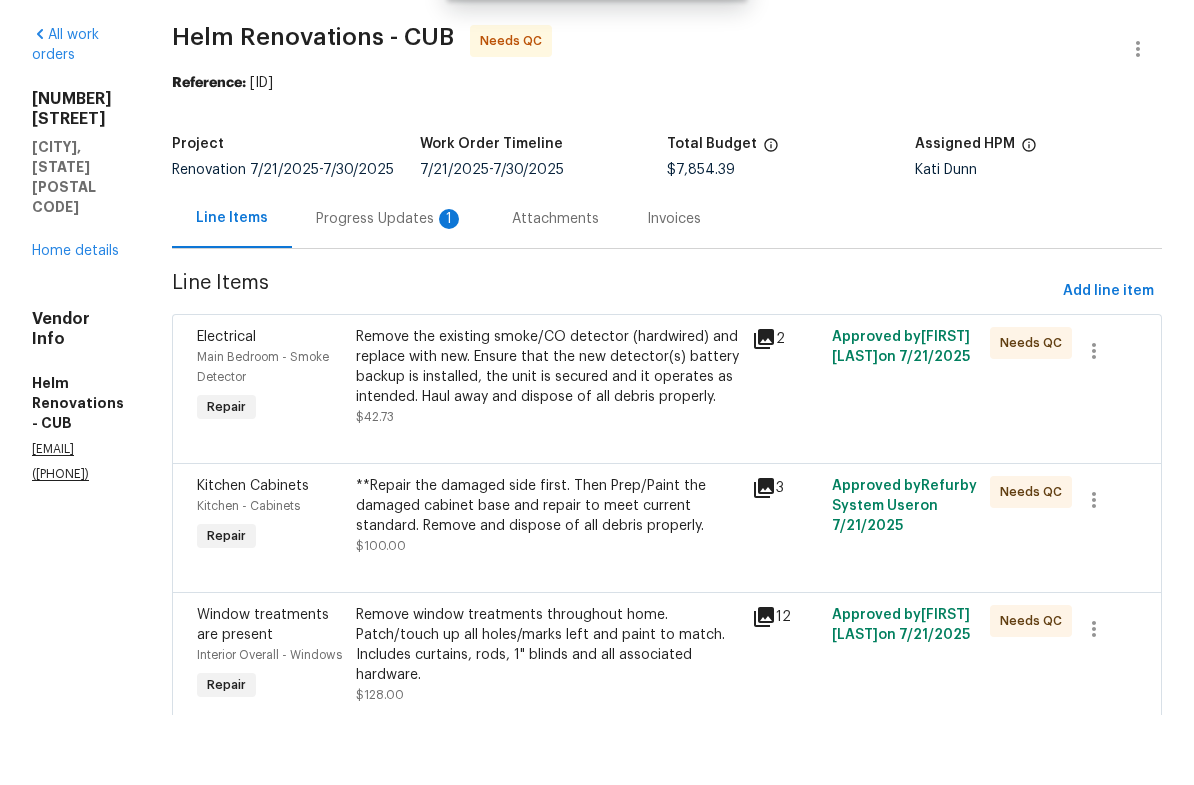 click on "Remove the existing smoke/CO detector (hardwired) and replace with new. Ensure that the new detector(s) battery backup is installed, the unit is secured and it operates as intended. Haul away and dispose of all debris properly." at bounding box center (548, 437) 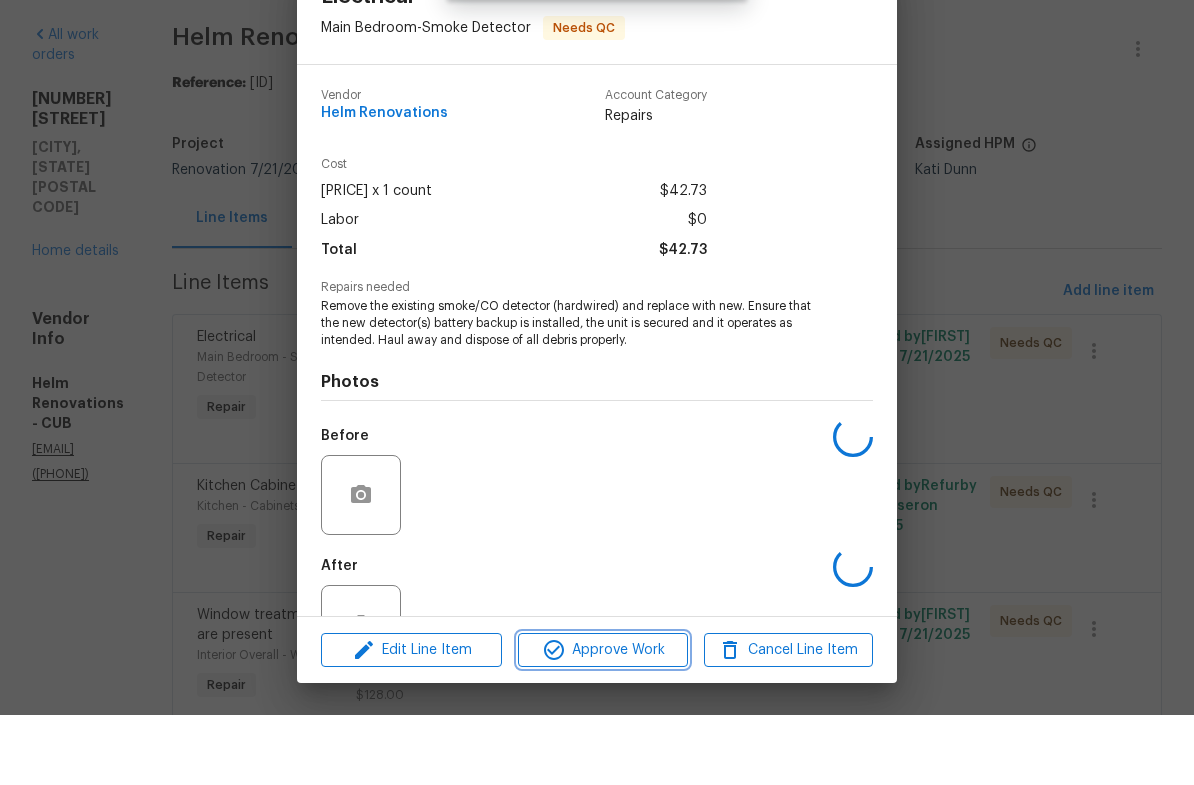 click on "Approve Work" at bounding box center (602, 720) 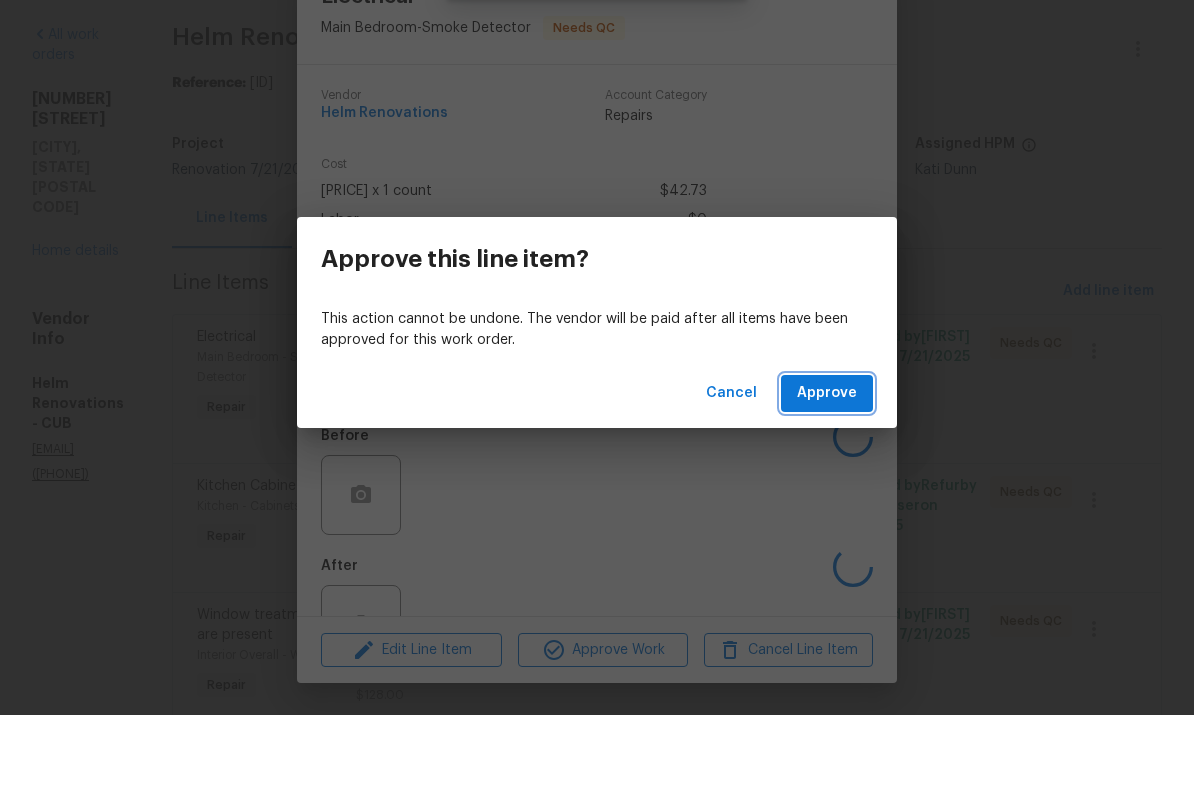 click on "Approve" at bounding box center [827, 463] 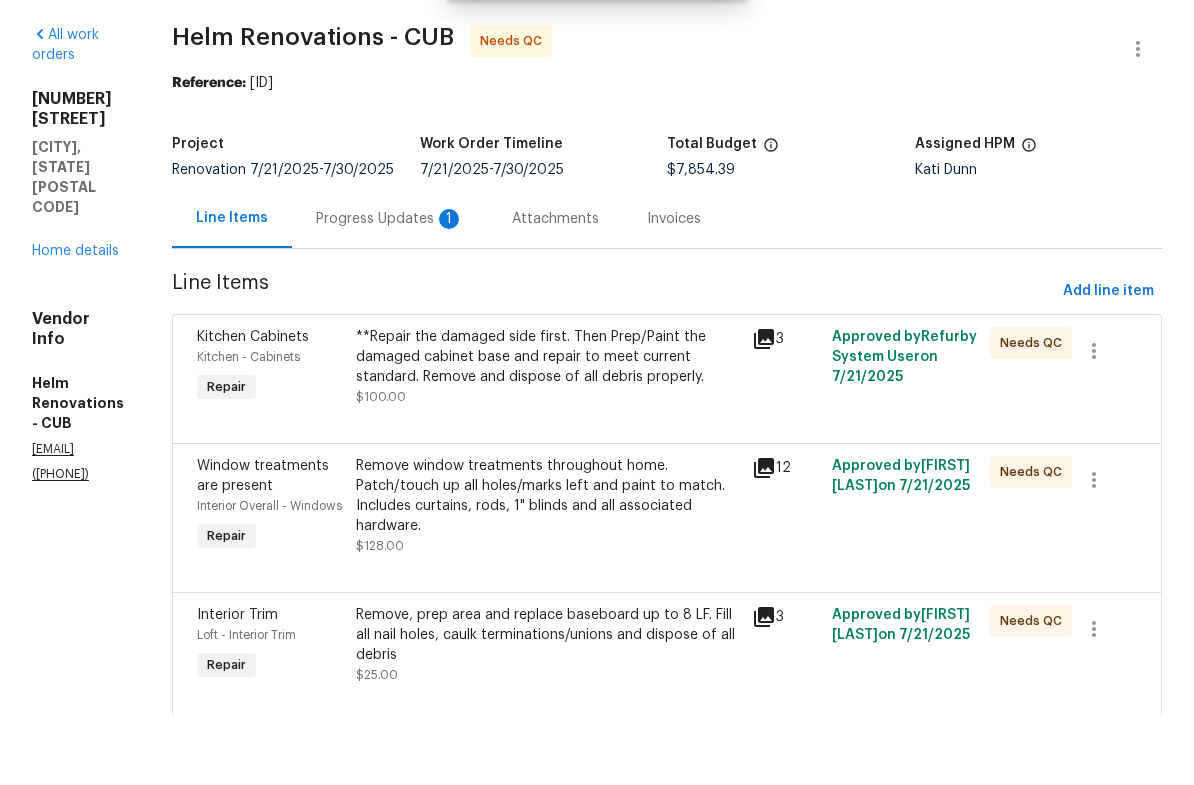 click on "**Repair the damaged side first. Then Prep/Paint the damaged cabinet base and repair to meet current standard. Remove and dispose of all debris properly. $100.00" at bounding box center [548, 437] 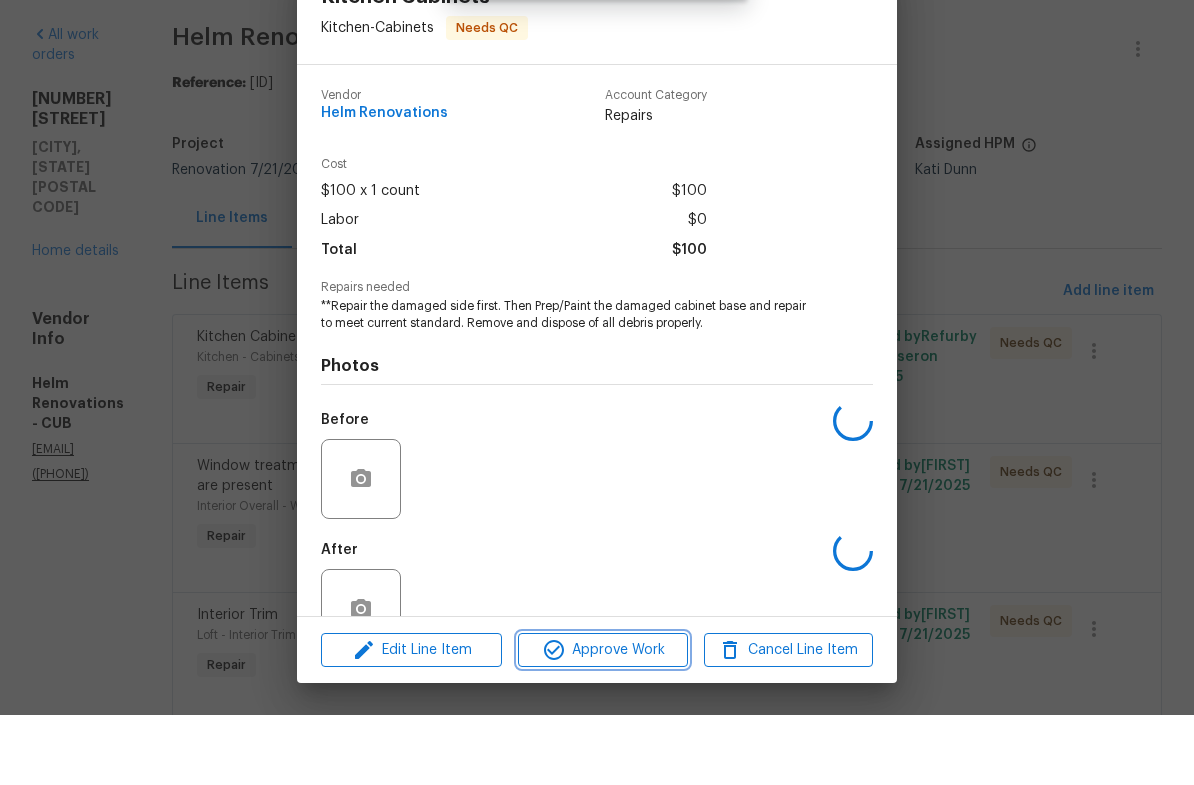 click on "Approve Work" at bounding box center [602, 720] 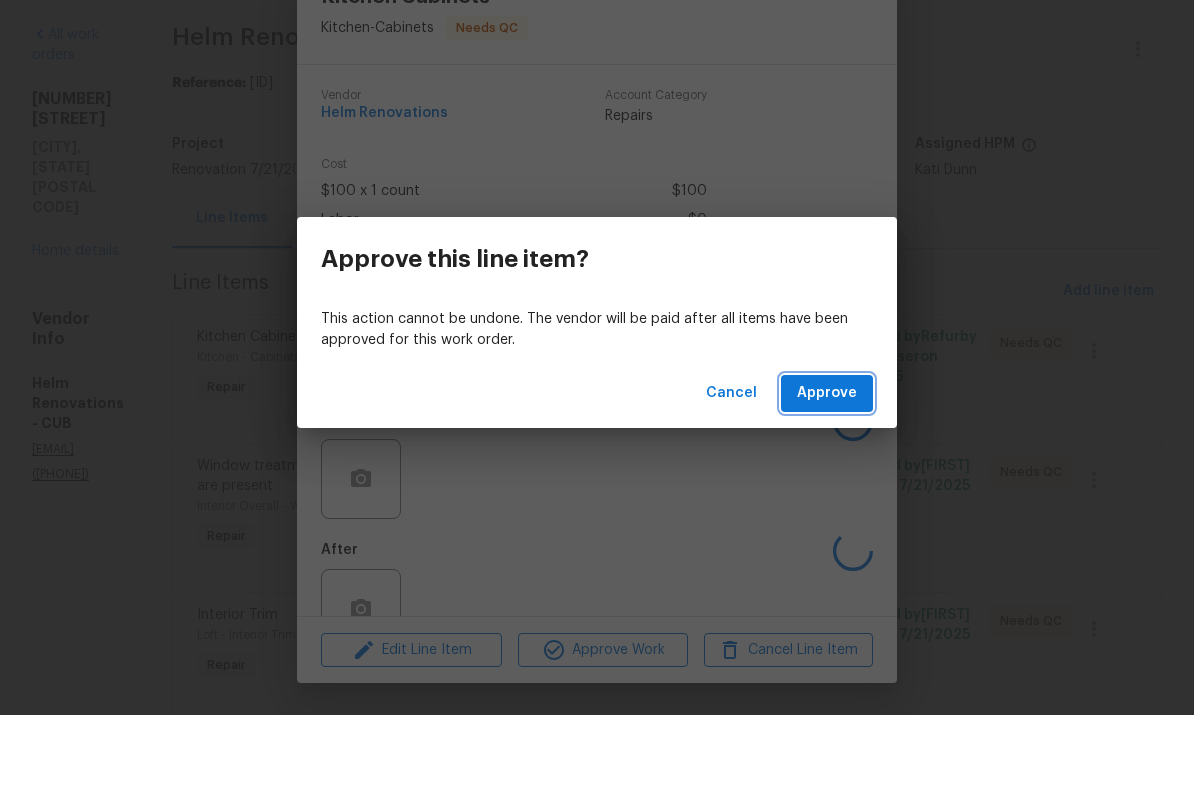 click on "Approve" at bounding box center (827, 463) 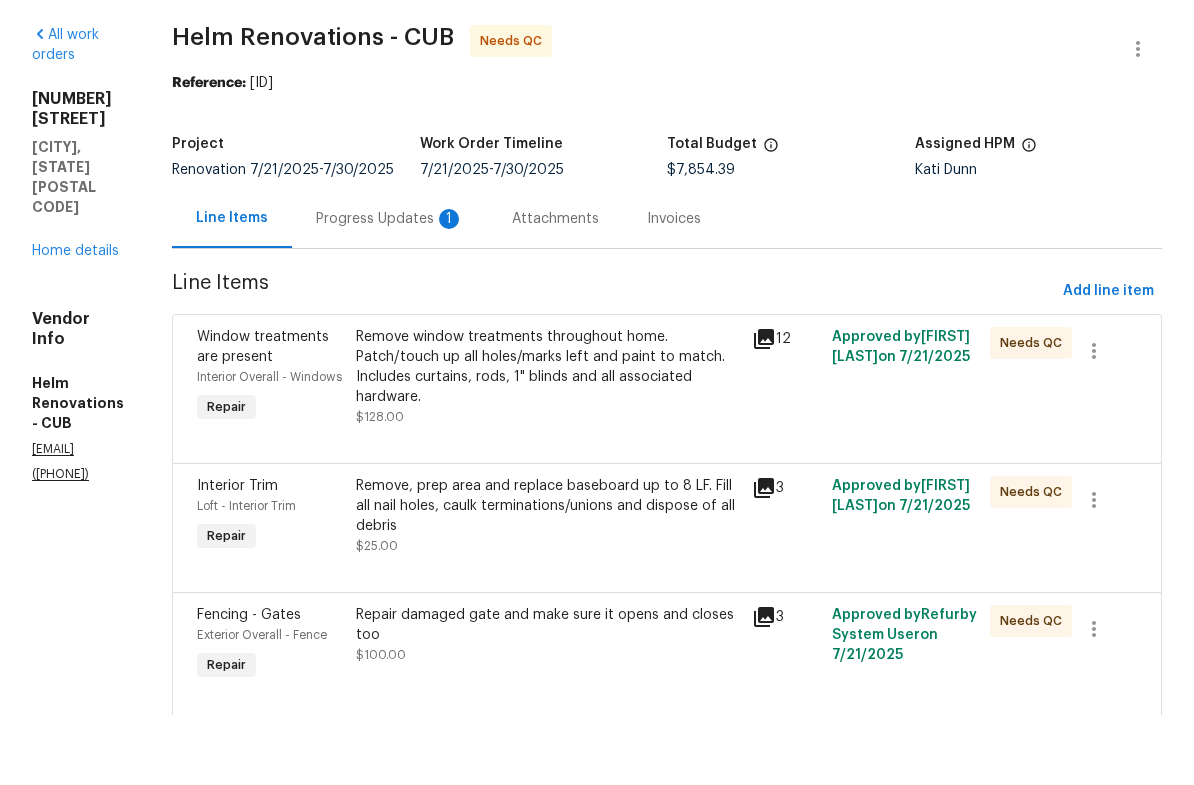click on "Remove window treatments throughout home. Patch/touch up all holes/marks left and paint to match. Includes curtains, rods,  1" blinds and all associated hardware." at bounding box center (548, 437) 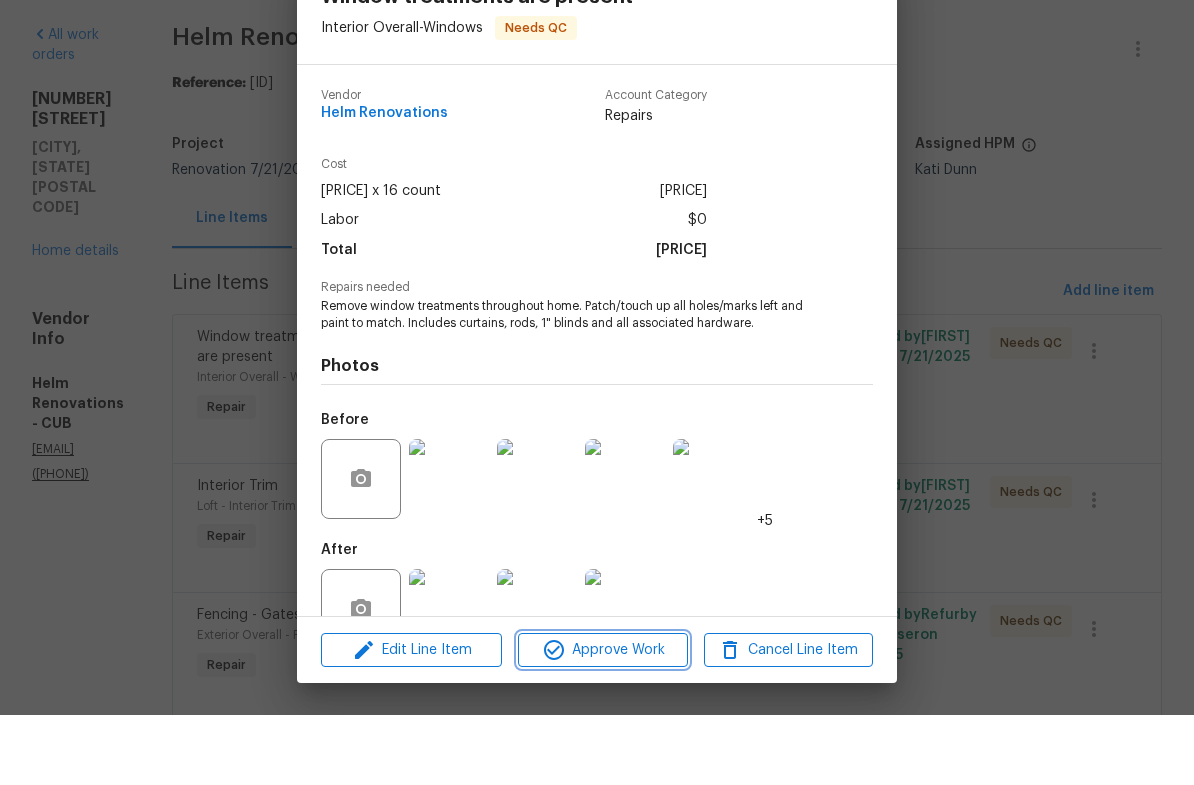 click on "Approve Work" at bounding box center (602, 720) 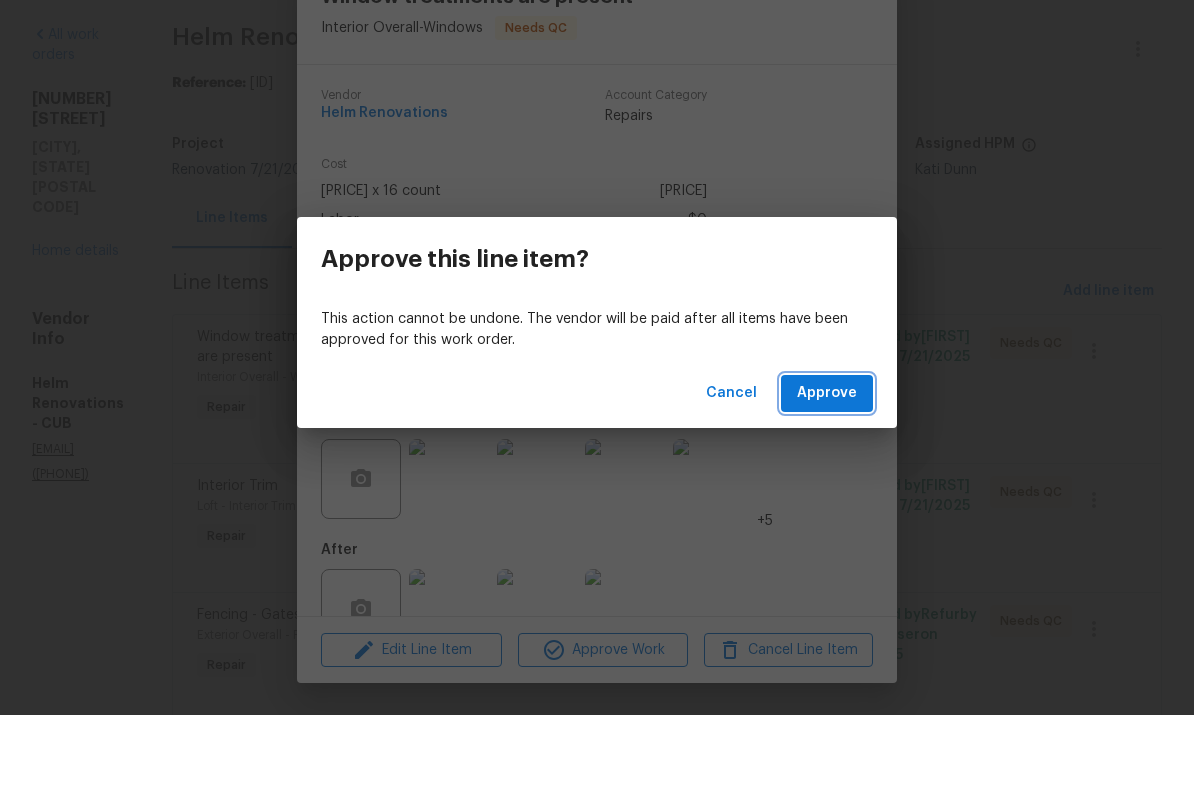 click on "Approve" at bounding box center [827, 463] 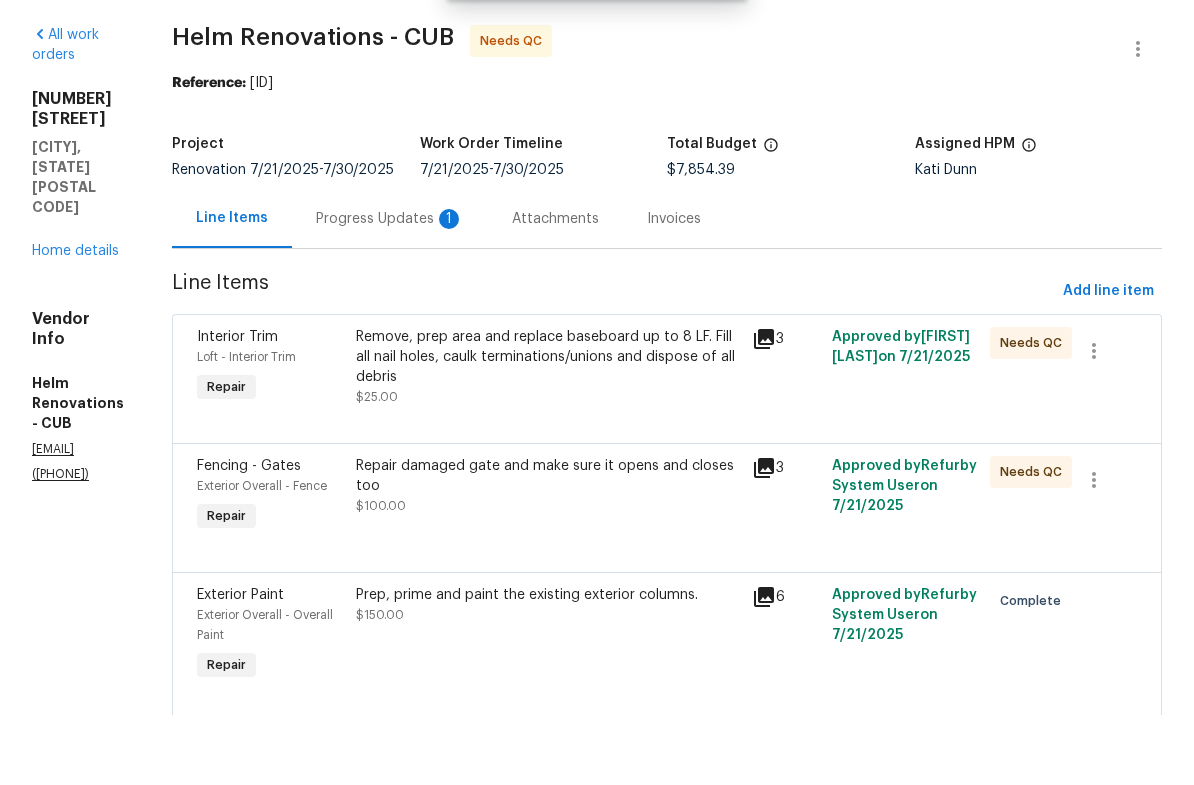 click on "Remove, prep area and replace baseboard up to 8 LF. Fill all nail holes, caulk terminations/unions and dispose of all debris" at bounding box center [548, 427] 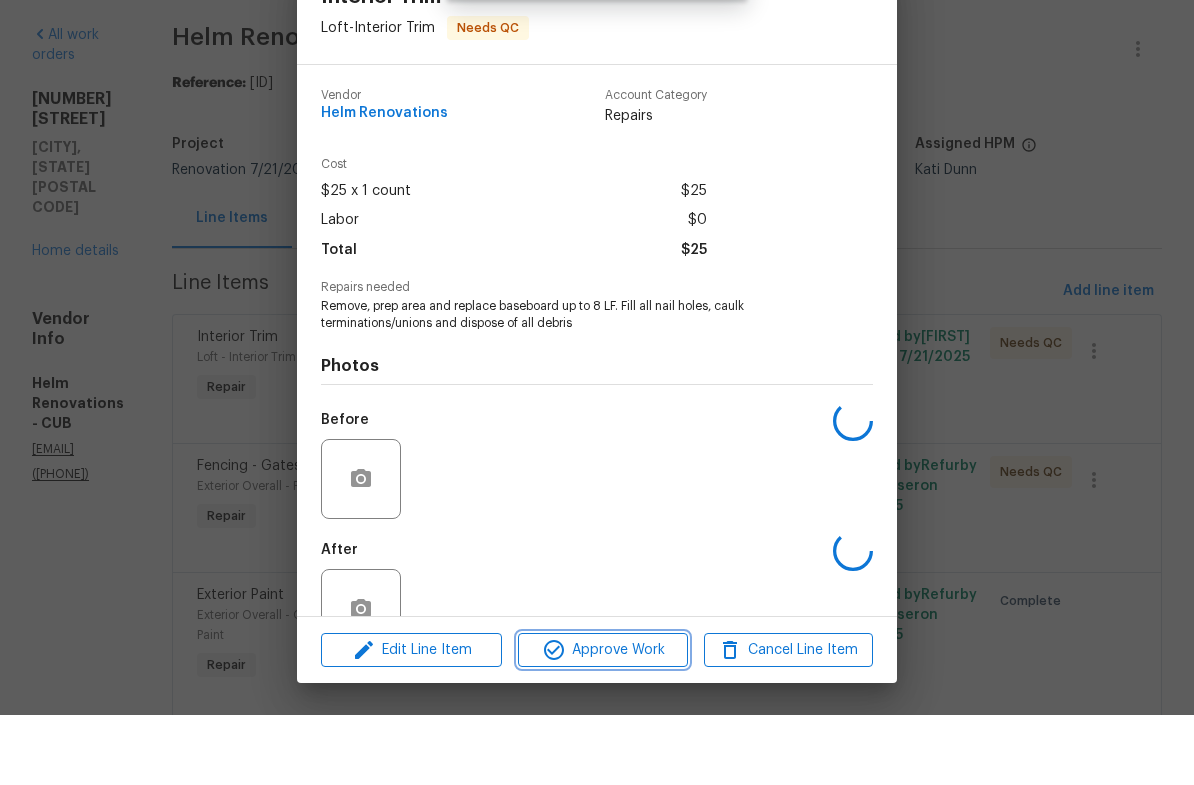 click on "Approve Work" at bounding box center (602, 720) 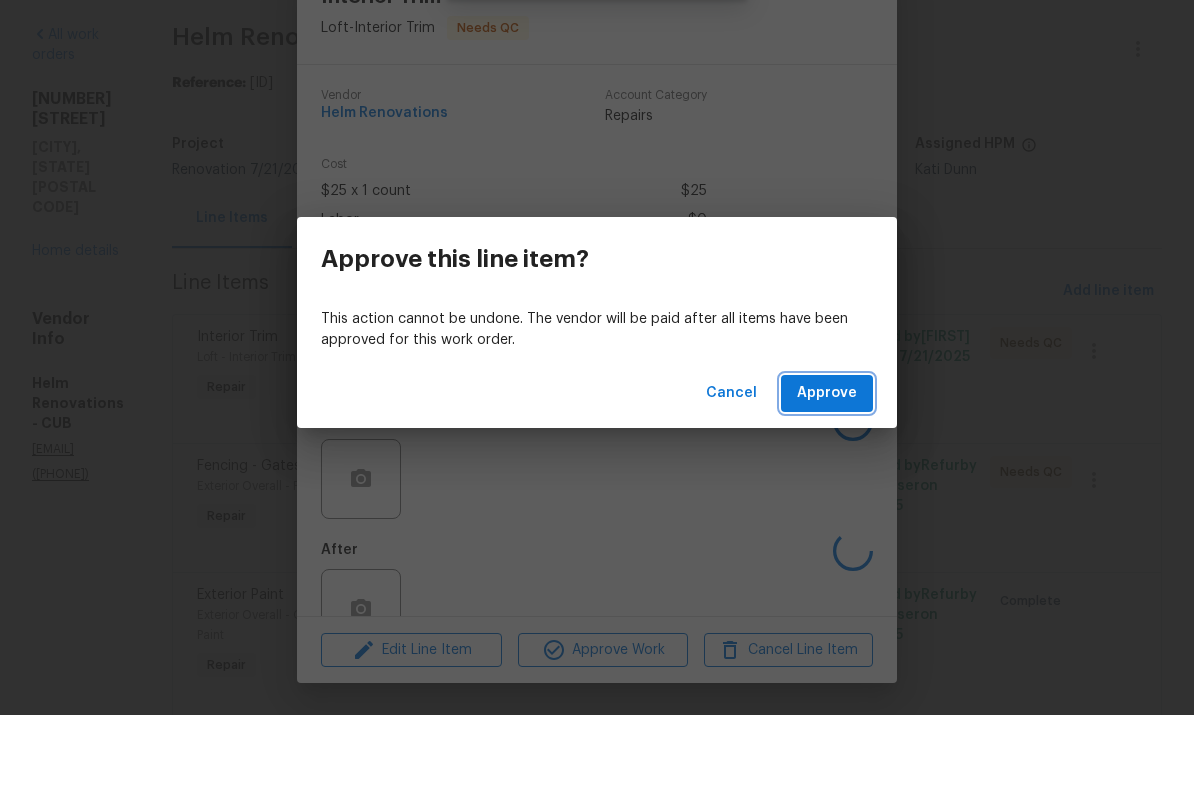 click on "Approve" at bounding box center (827, 463) 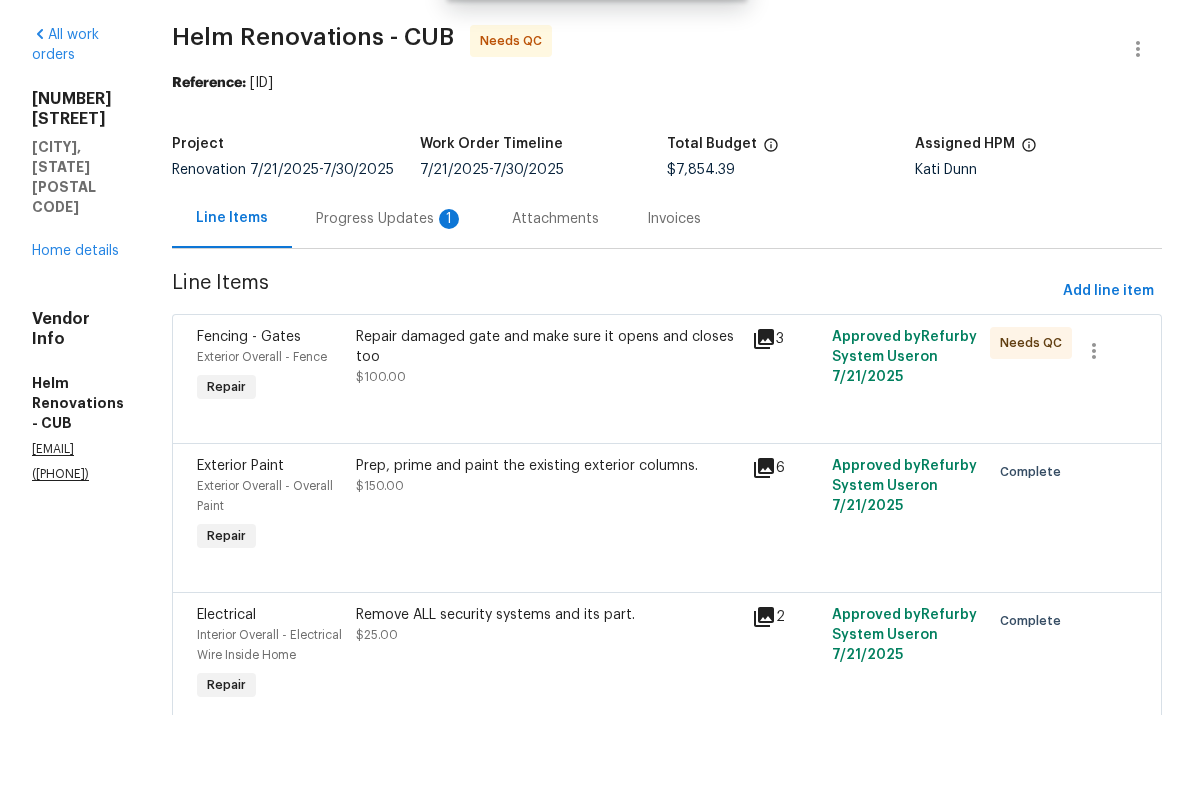 click on "Repair damaged gate and make sure it opens and closes too $100.00" at bounding box center (548, 437) 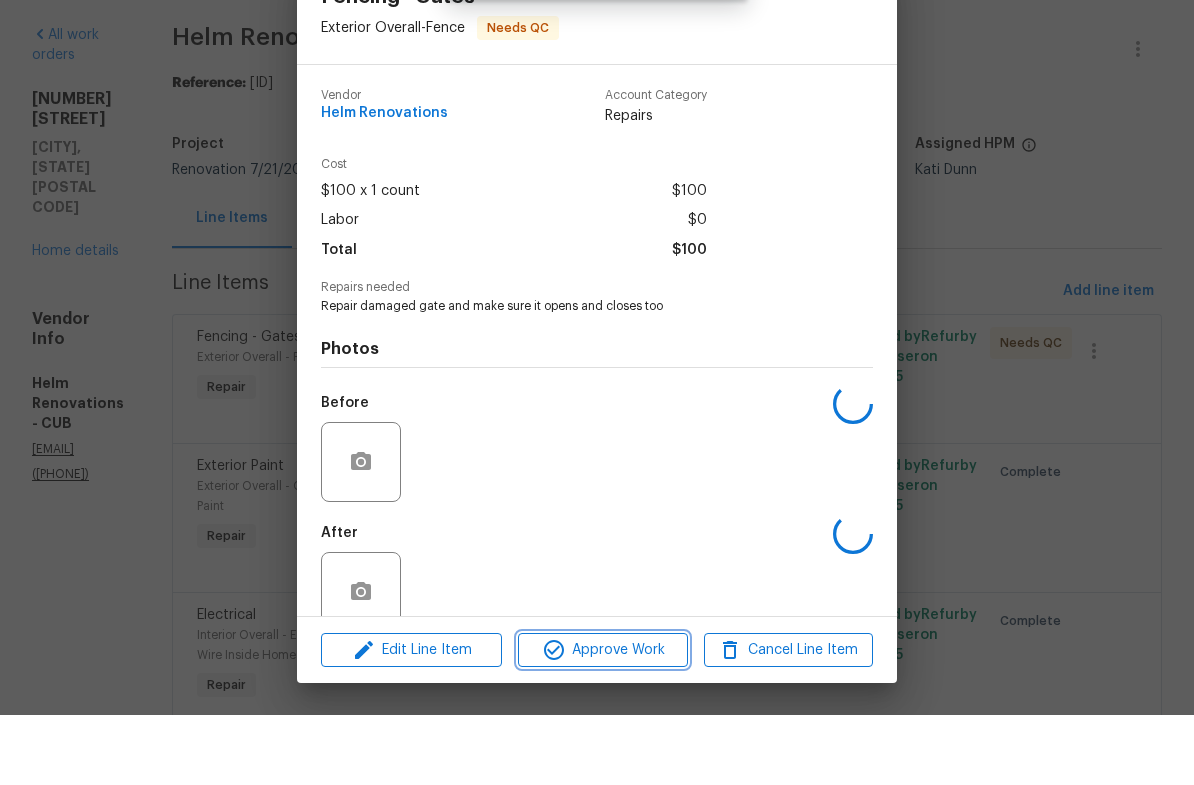 click on "Approve Work" at bounding box center (602, 720) 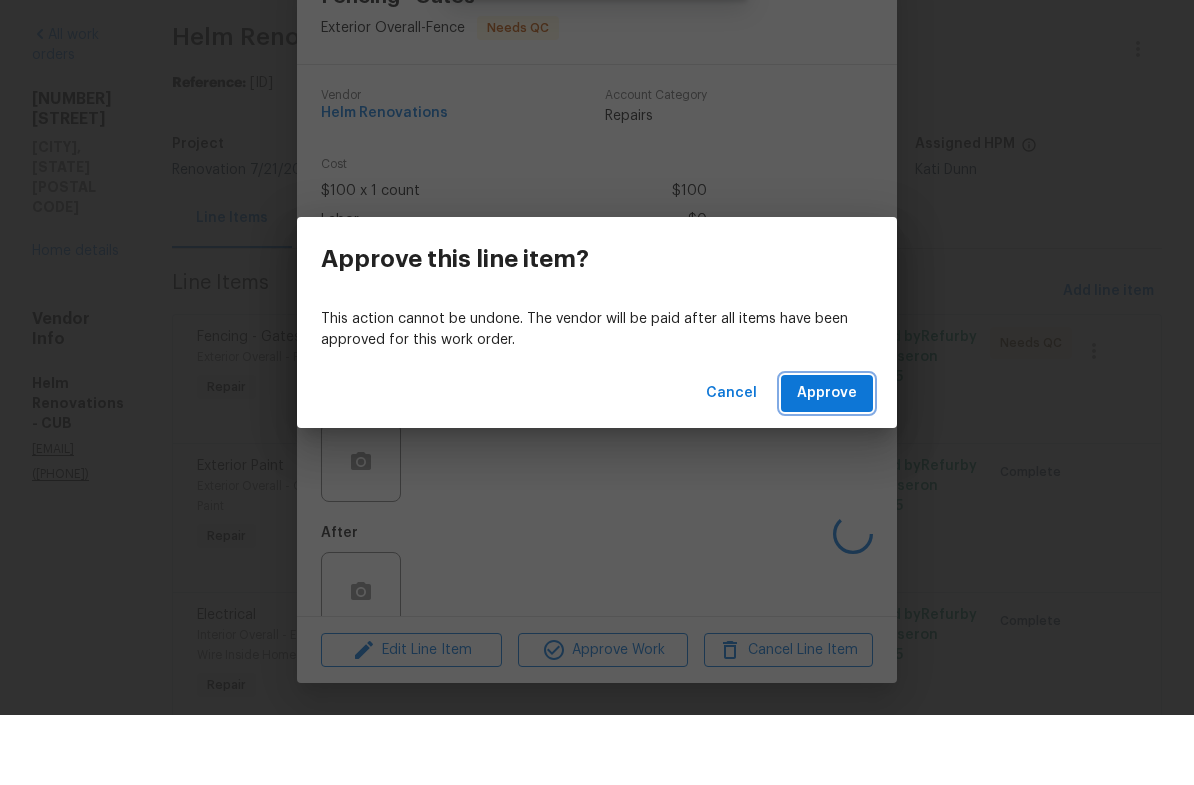click on "Approve" at bounding box center [827, 463] 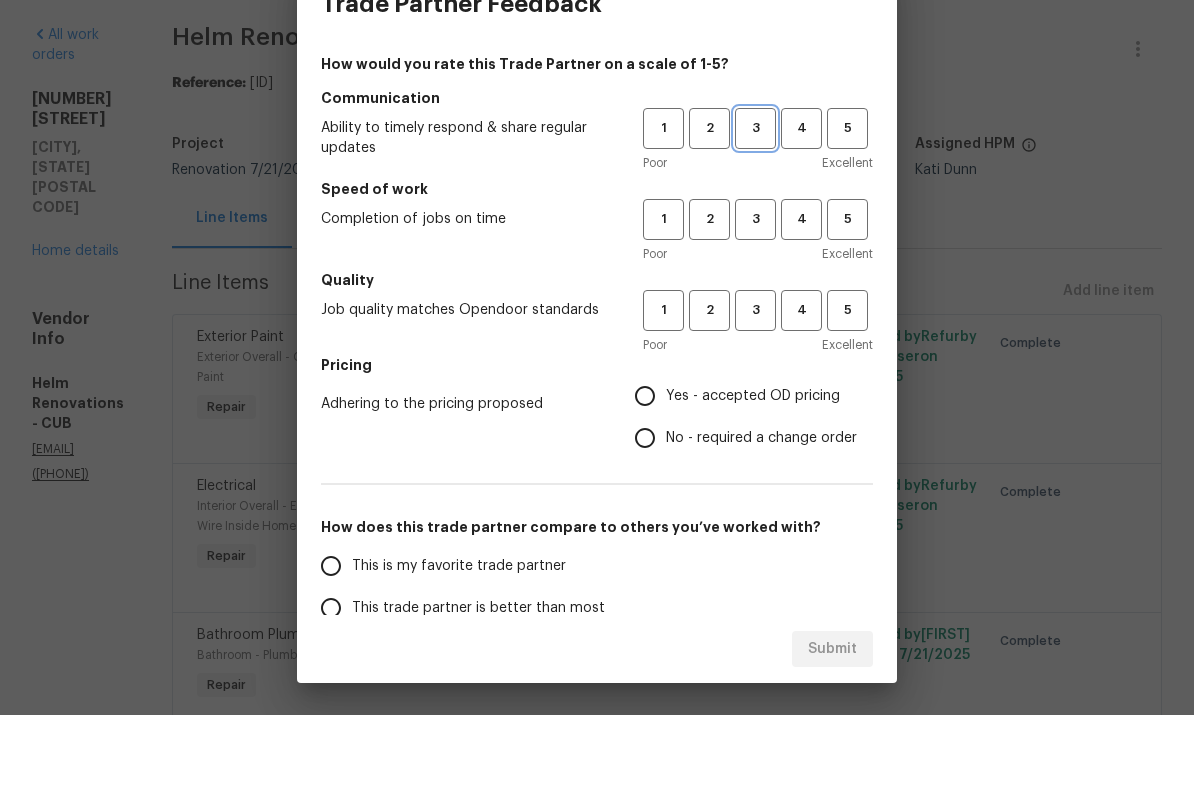 click on "3" at bounding box center (755, 198) 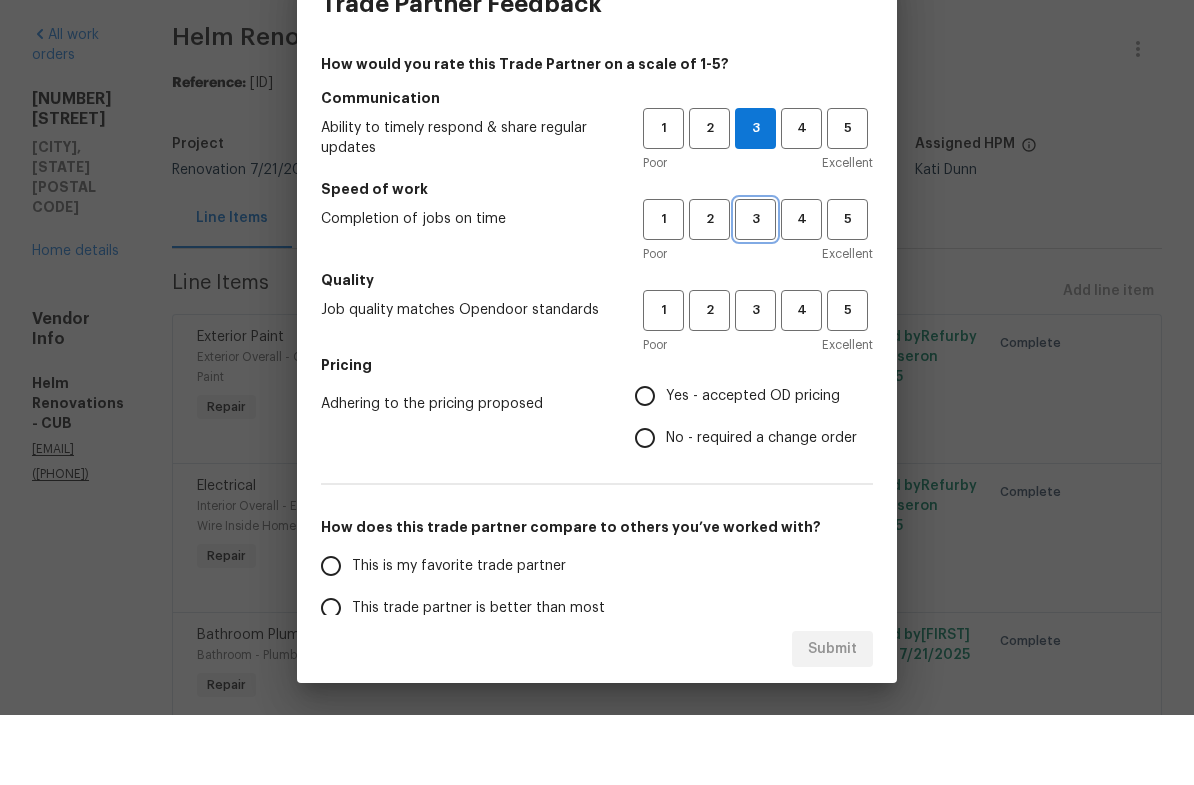 click on "3" at bounding box center (755, 289) 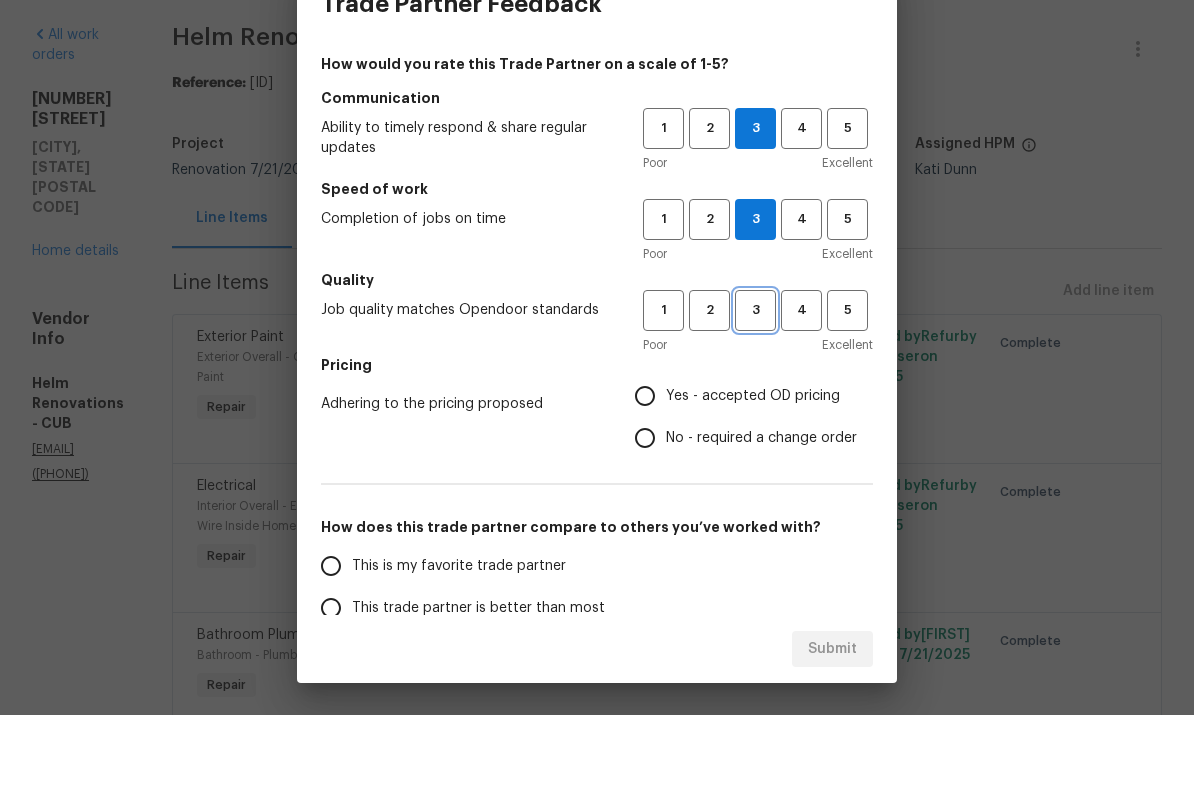 click on "3" at bounding box center [755, 380] 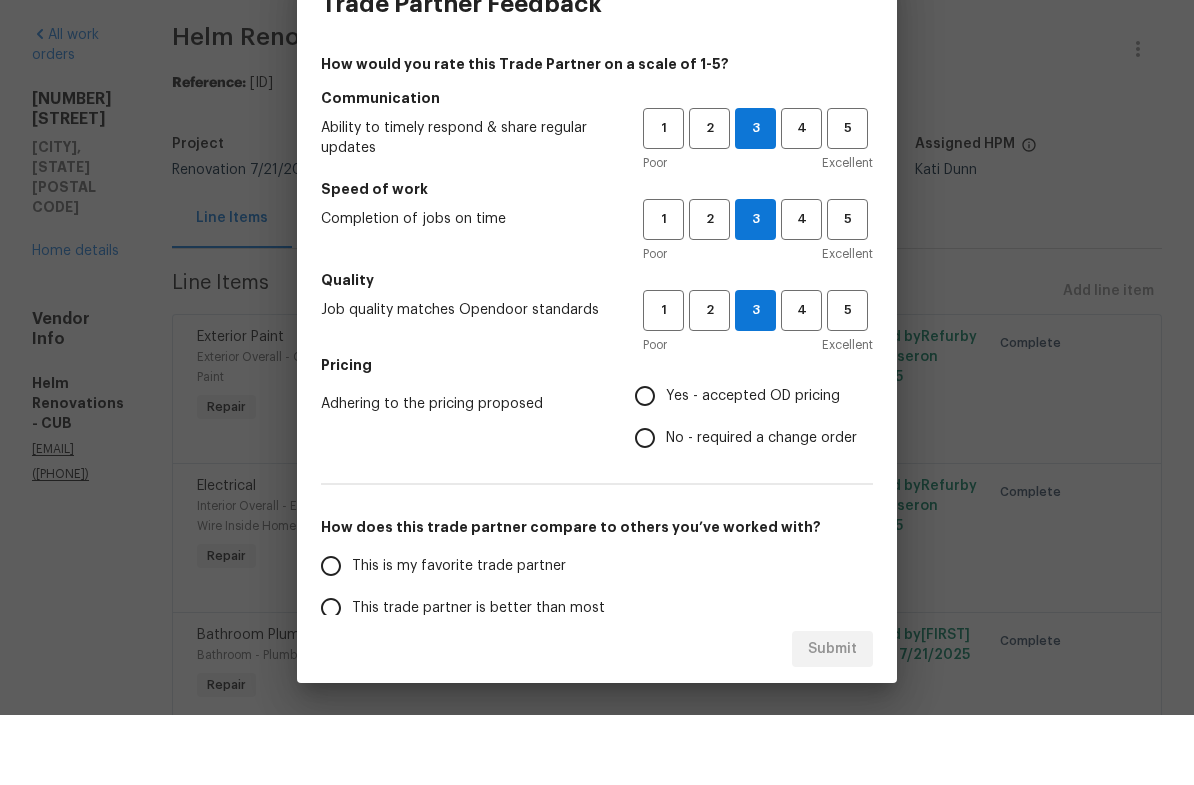 click on "Yes - accepted OD pricing" at bounding box center [645, 466] 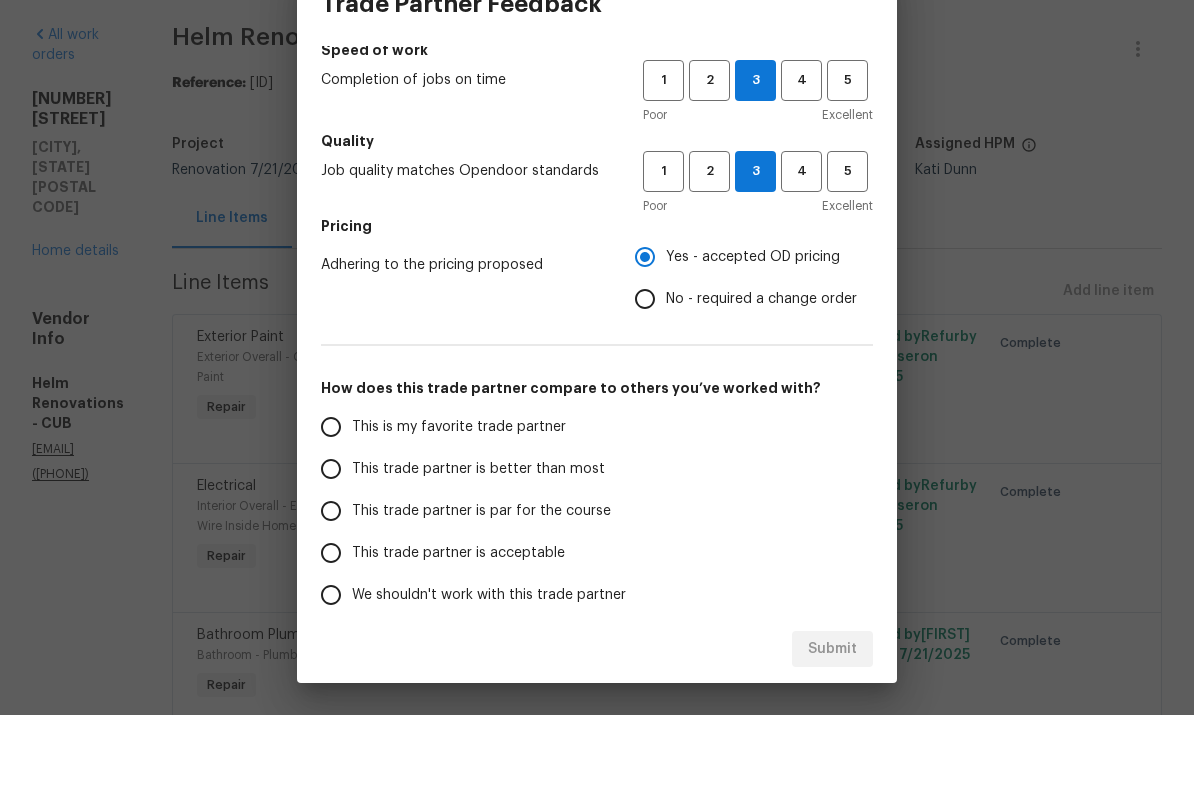 scroll, scrollTop: 140, scrollLeft: 0, axis: vertical 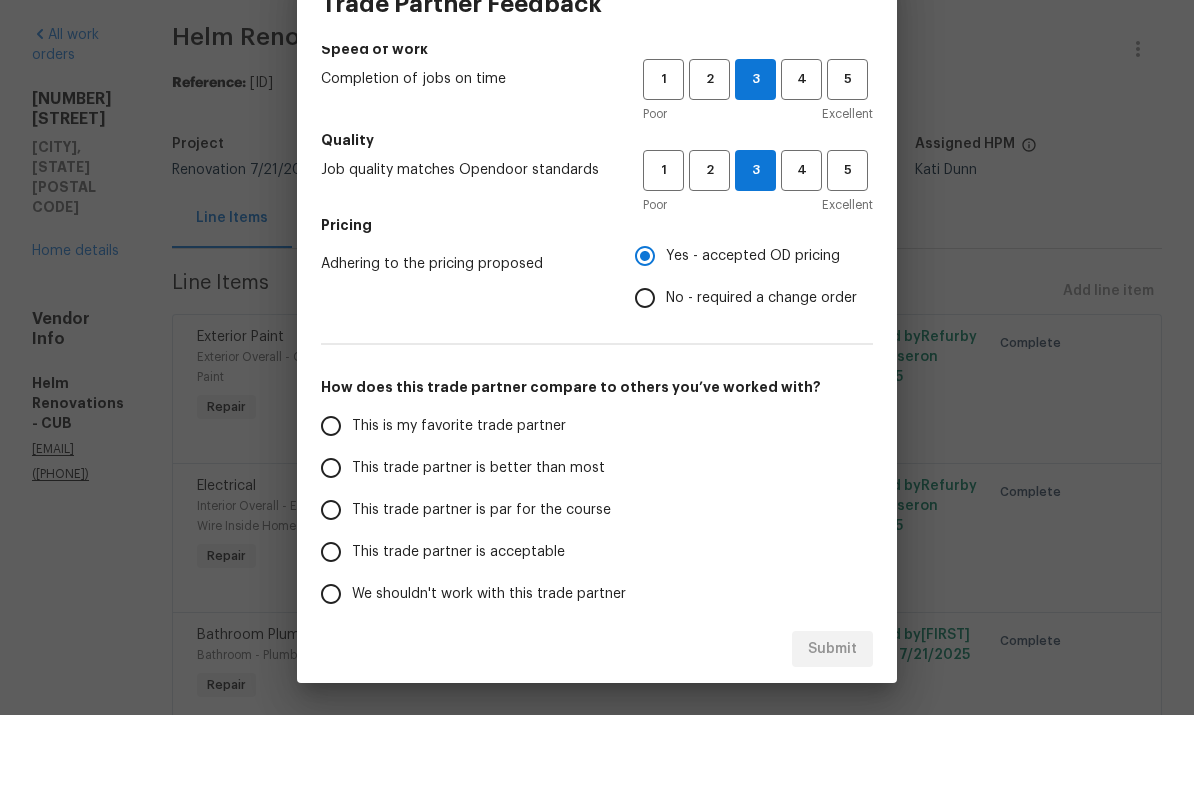 click on "This trade partner is par for the course" at bounding box center [331, 580] 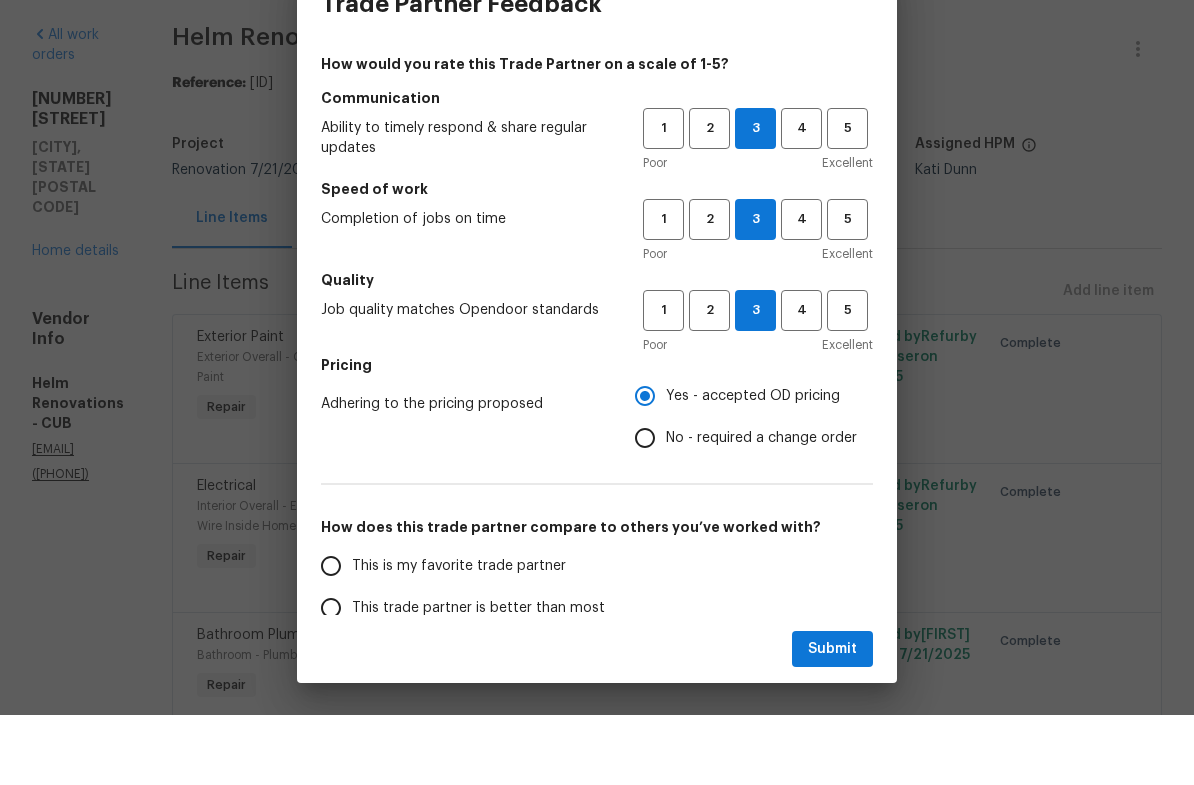scroll, scrollTop: 0, scrollLeft: 0, axis: both 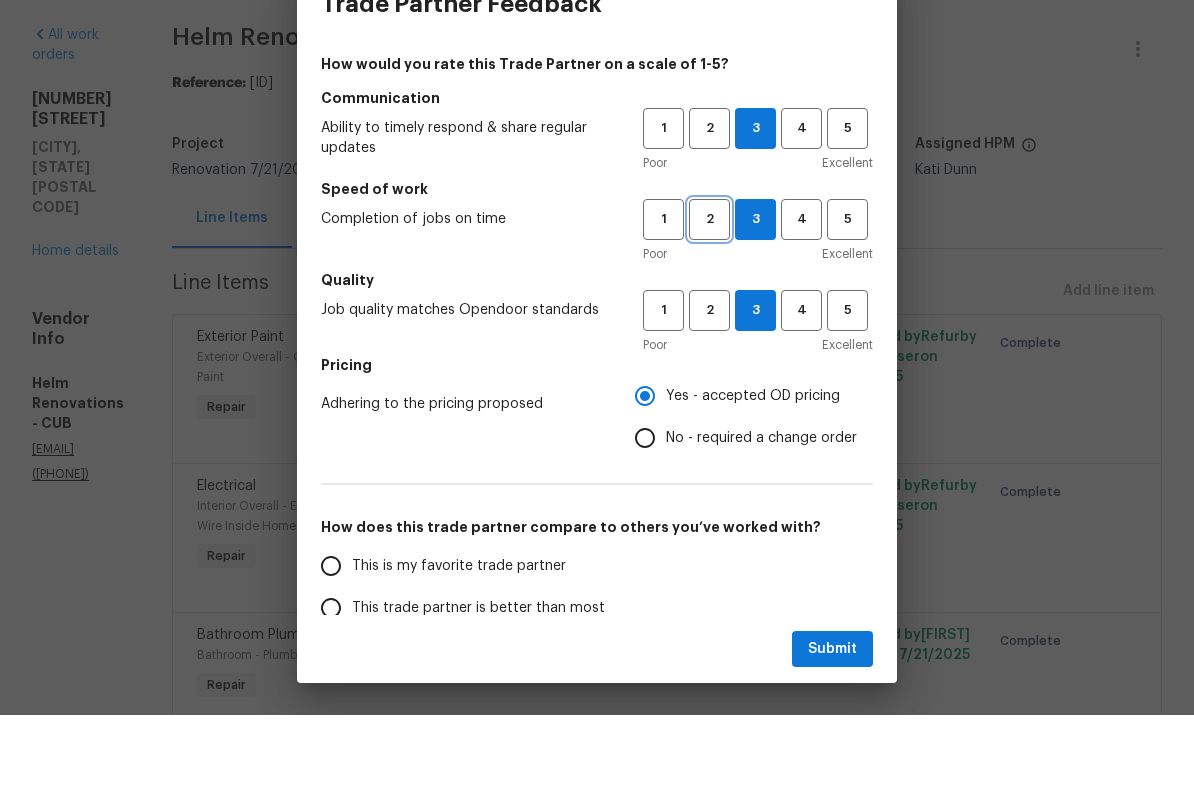 click on "2" at bounding box center [709, 289] 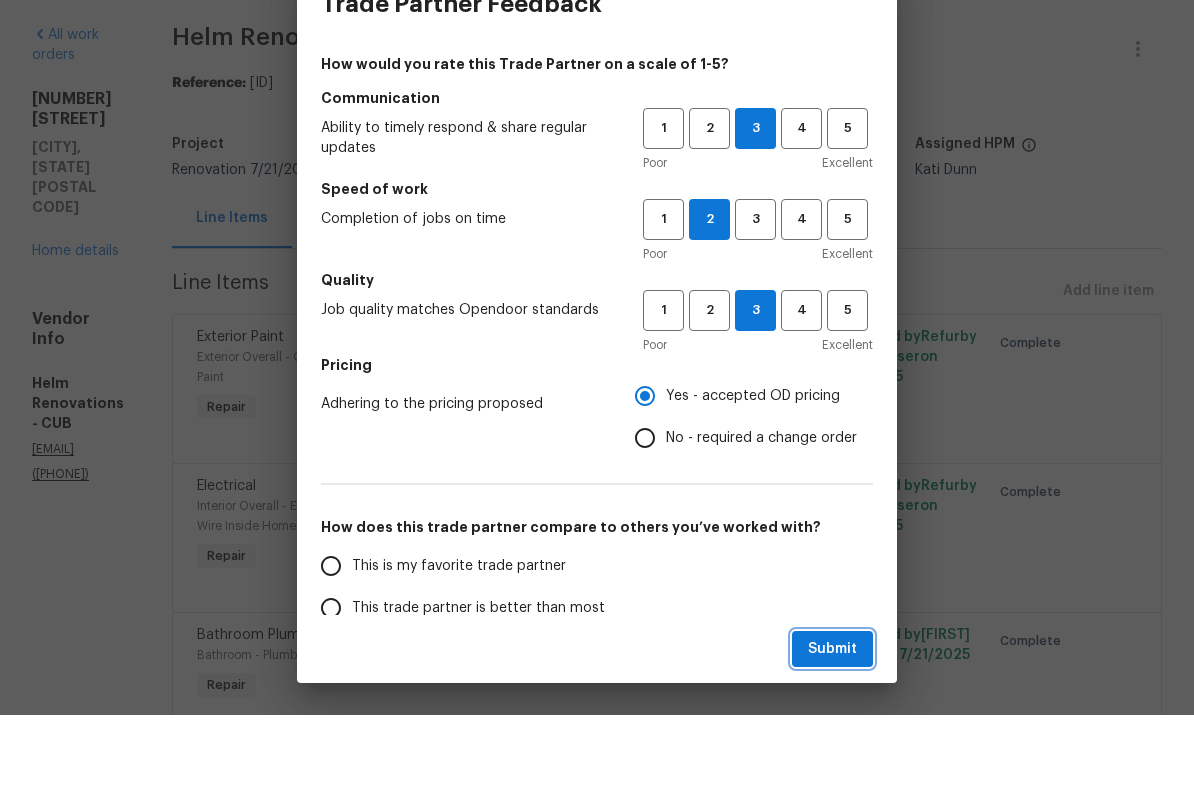click on "Submit" at bounding box center (832, 719) 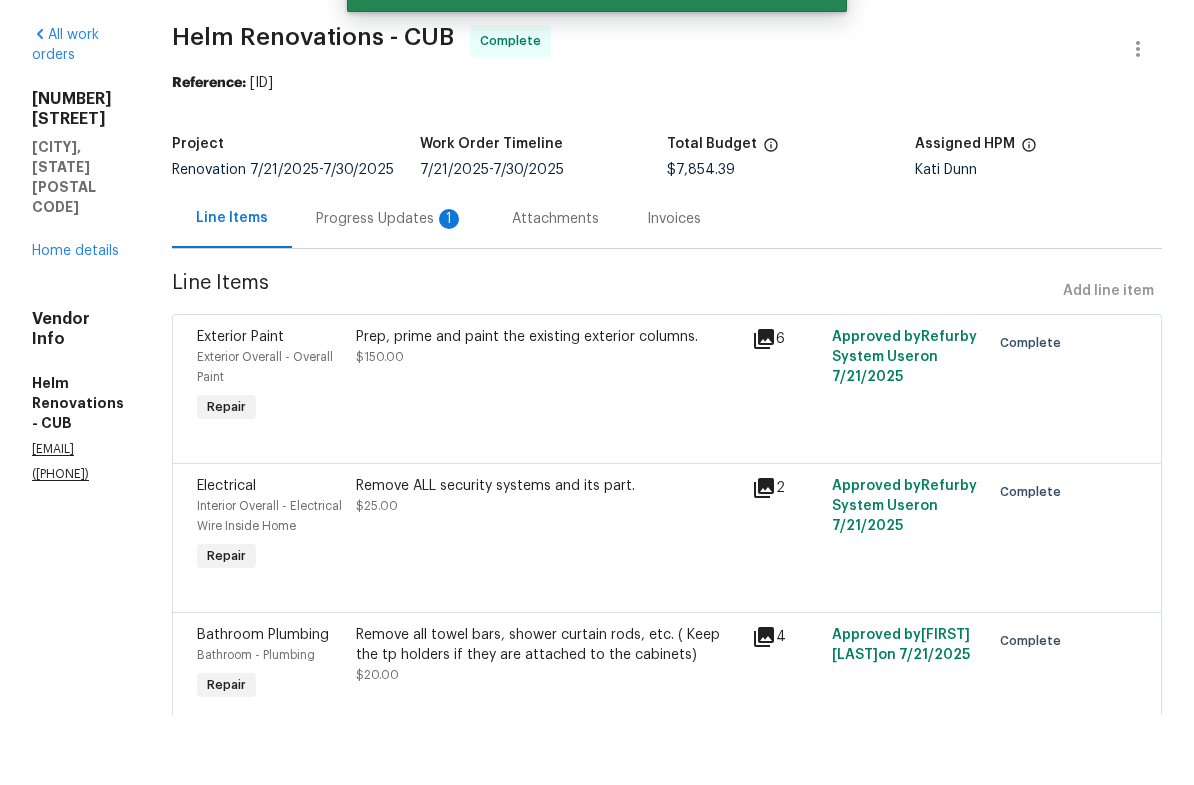 click on "Progress Updates 1" at bounding box center (390, 288) 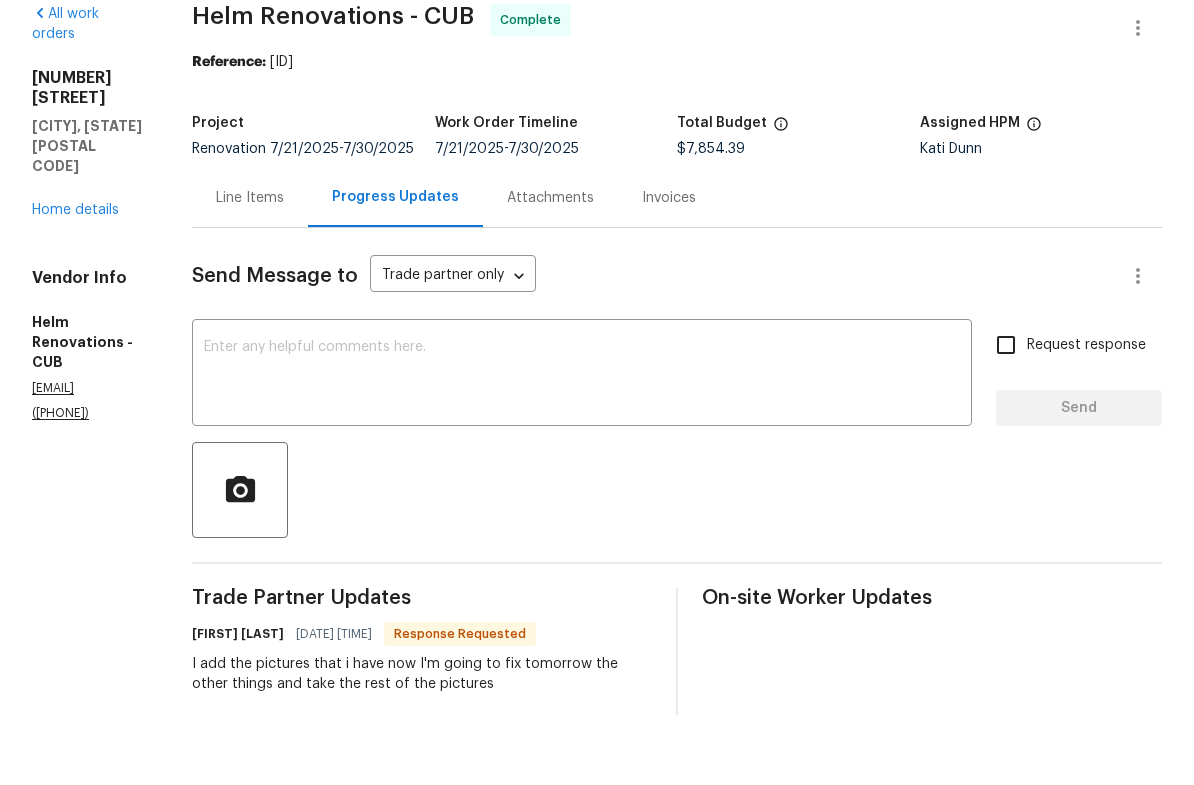 scroll, scrollTop: 10, scrollLeft: 0, axis: vertical 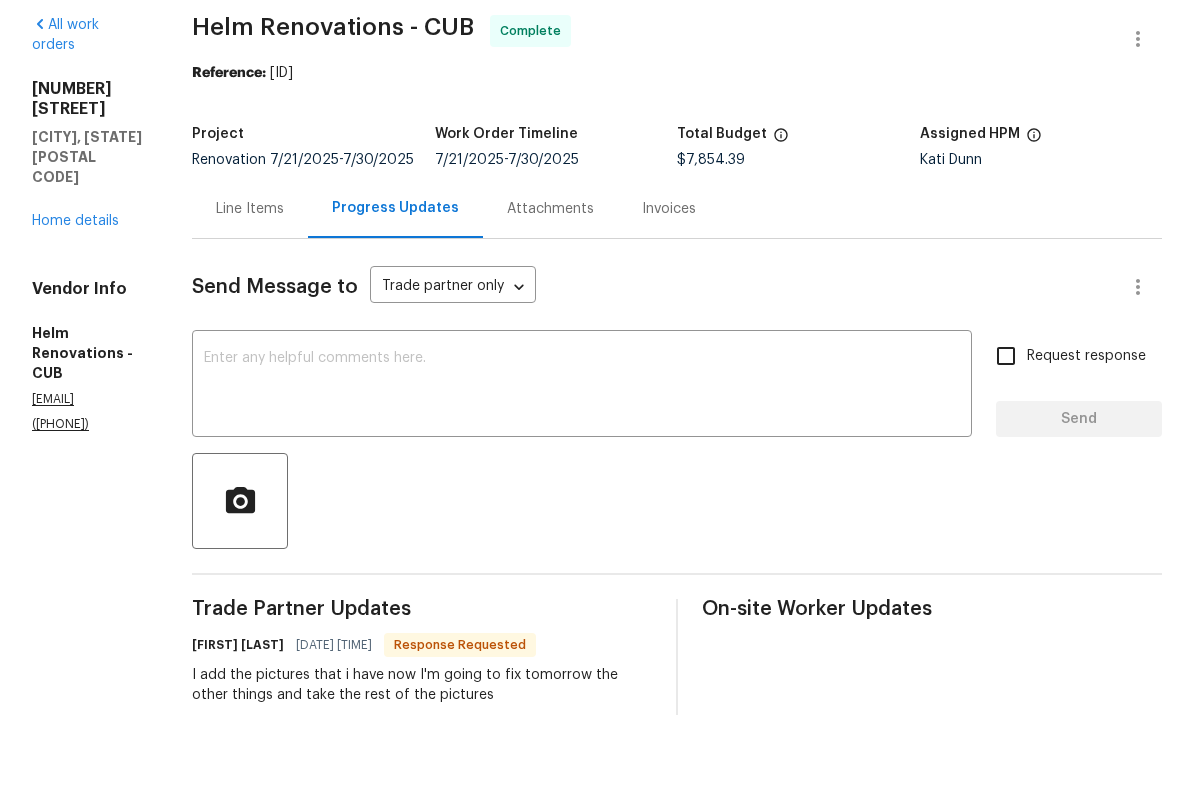 click on "Line Items" at bounding box center [250, 279] 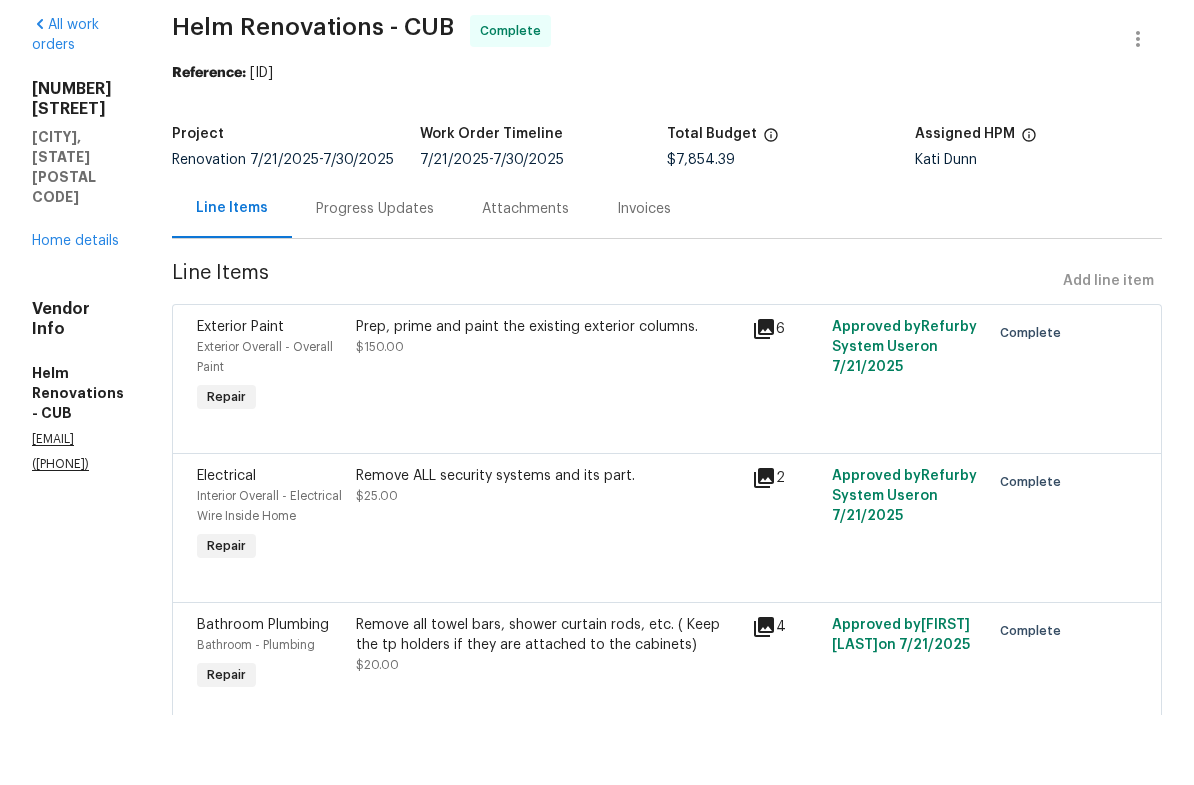 click on "Home details" at bounding box center (75, 311) 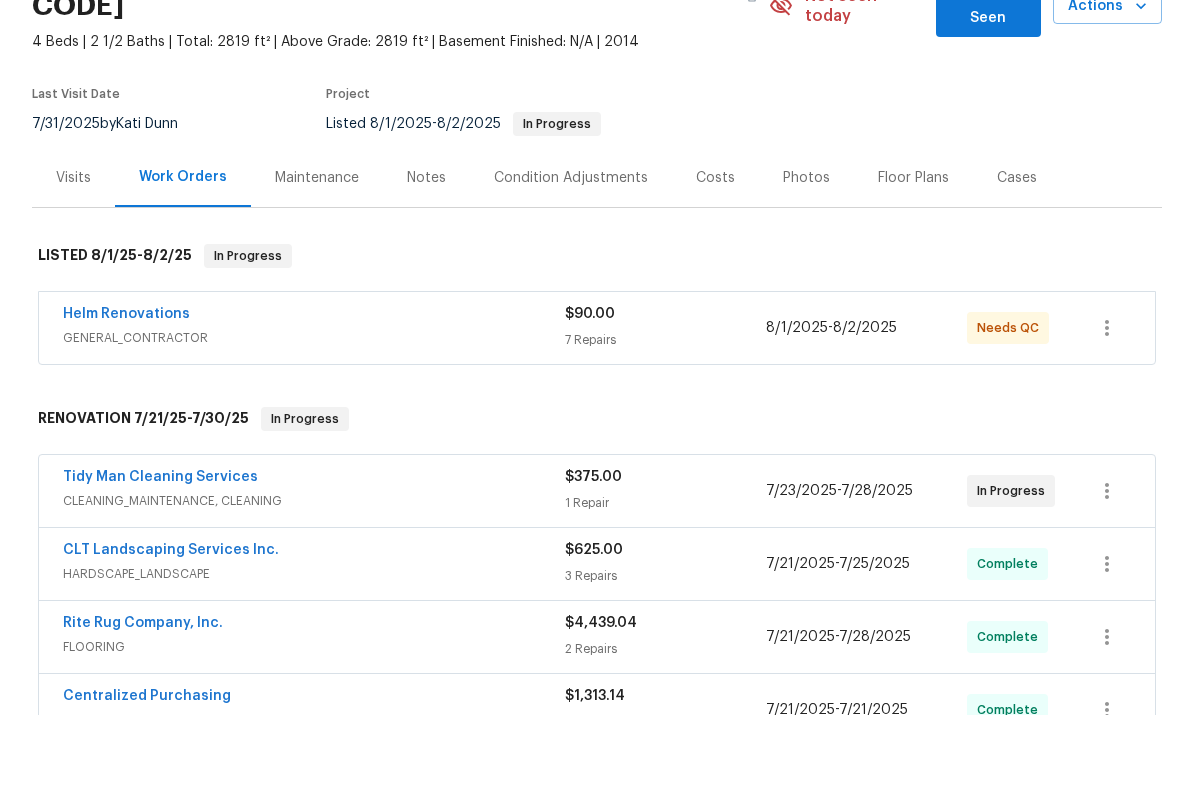 scroll, scrollTop: 103, scrollLeft: 0, axis: vertical 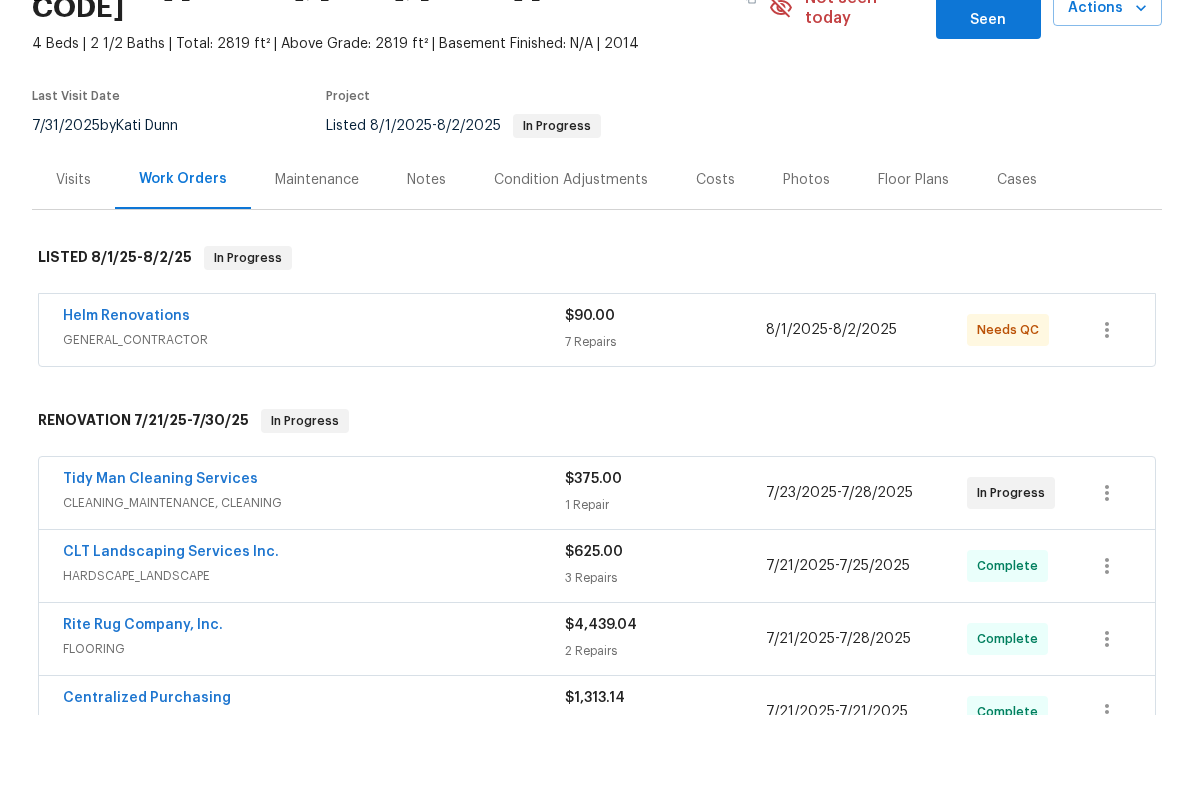 click on "Helm Renovations" at bounding box center [126, 386] 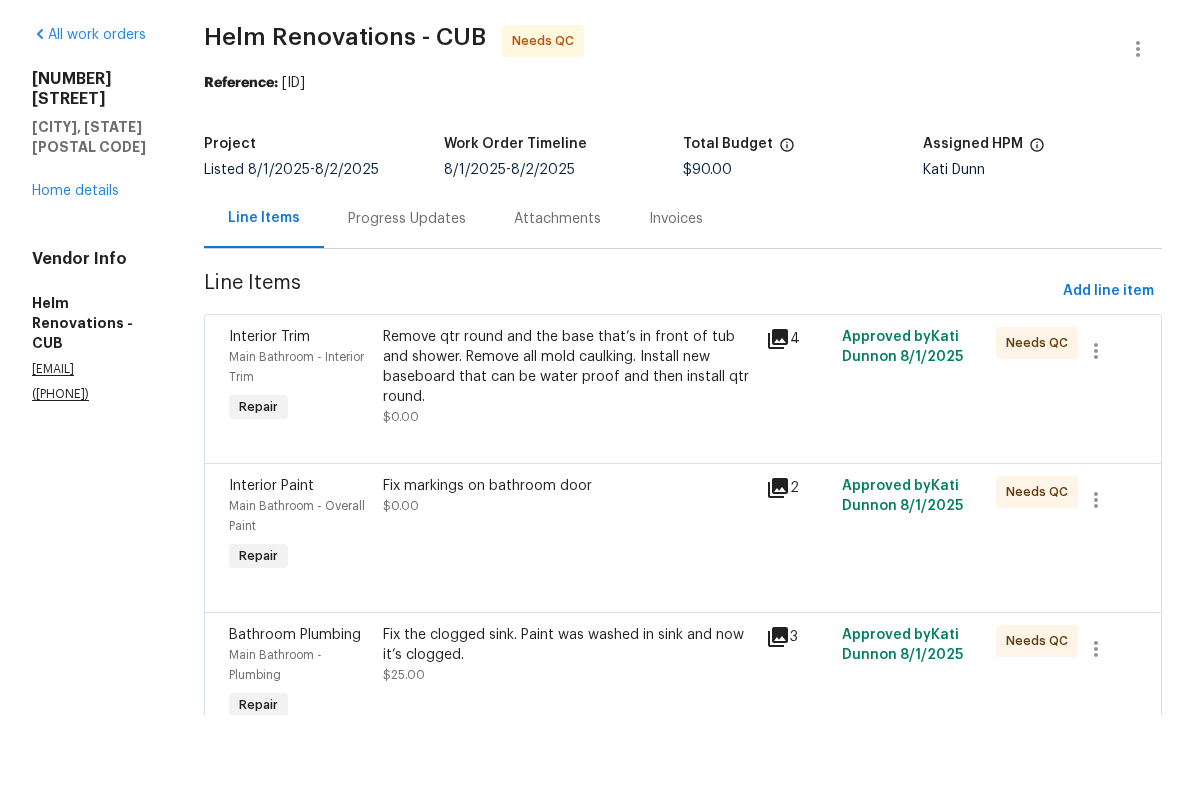click on "Remove qtr round and the base that’s in front of tub and shower. Remove all mold caulking. Install new baseboard that can be water proof and then install qtr round." at bounding box center (568, 437) 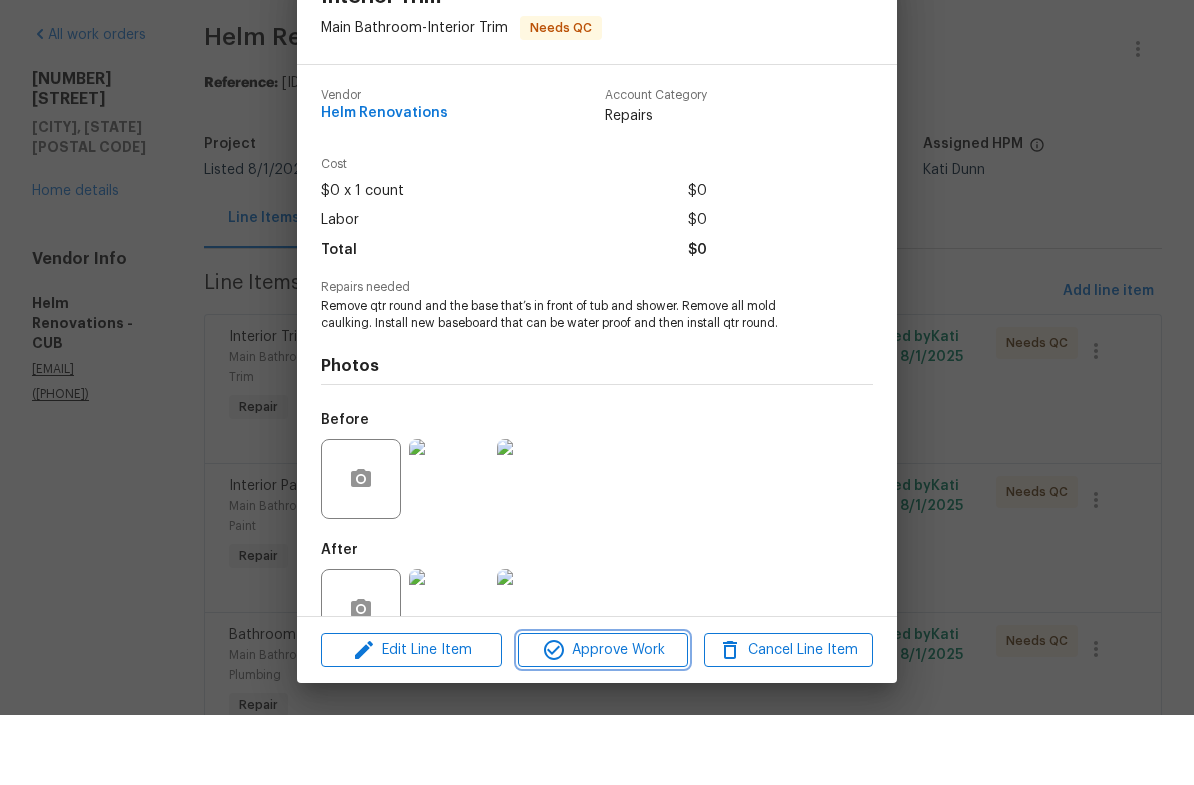 click on "Approve Work" at bounding box center [602, 720] 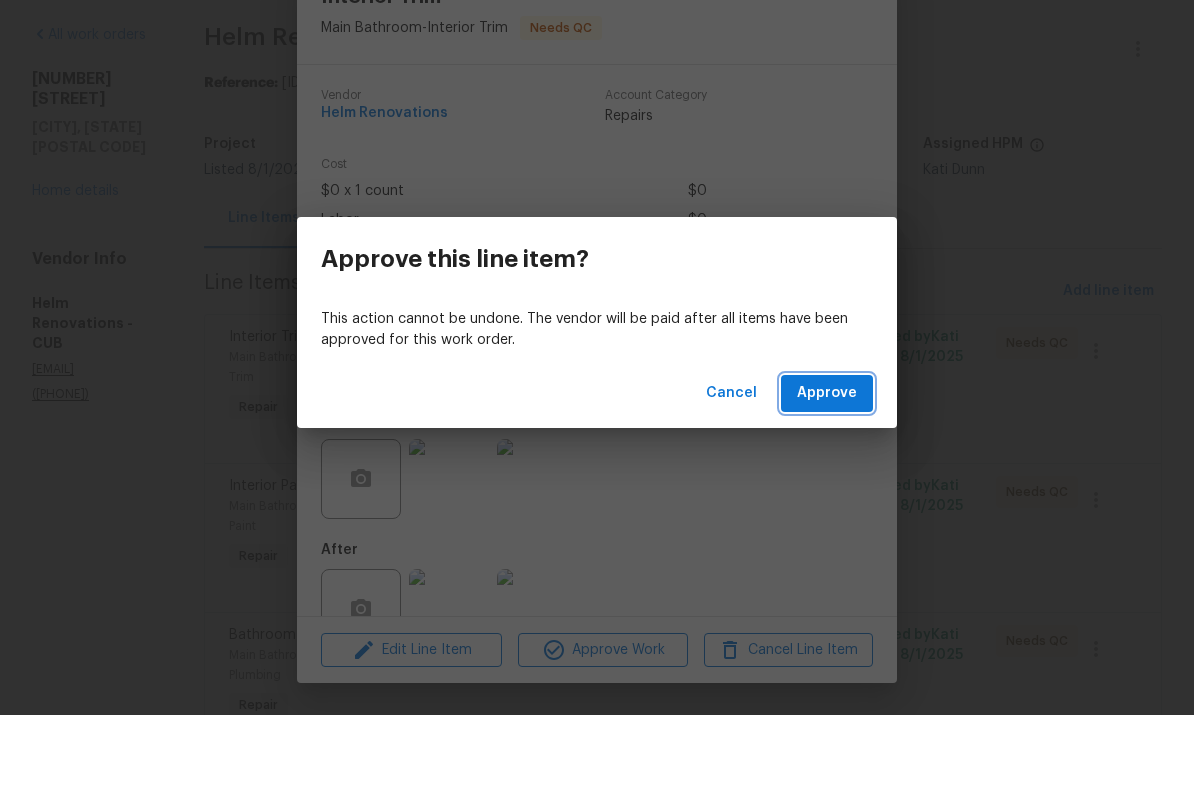 click on "Approve" at bounding box center (827, 463) 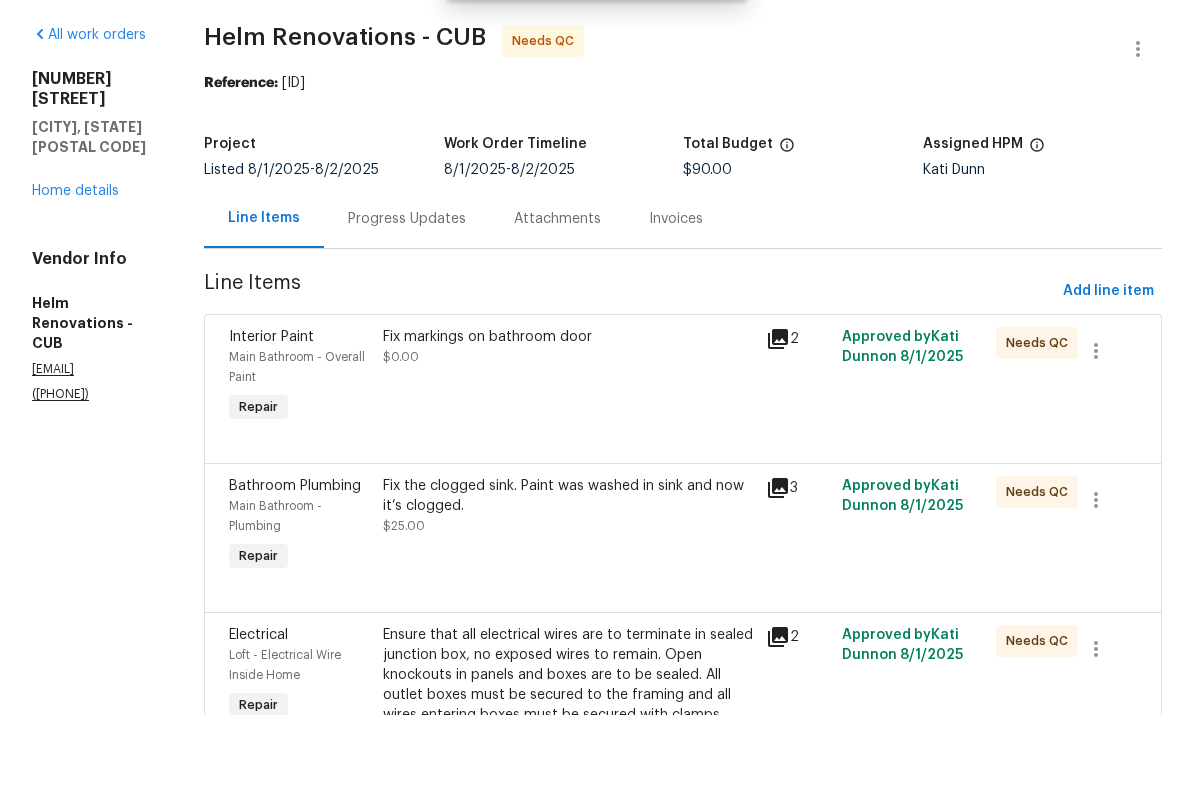 click on "Fix markings on bathroom door $0.00" at bounding box center (568, 447) 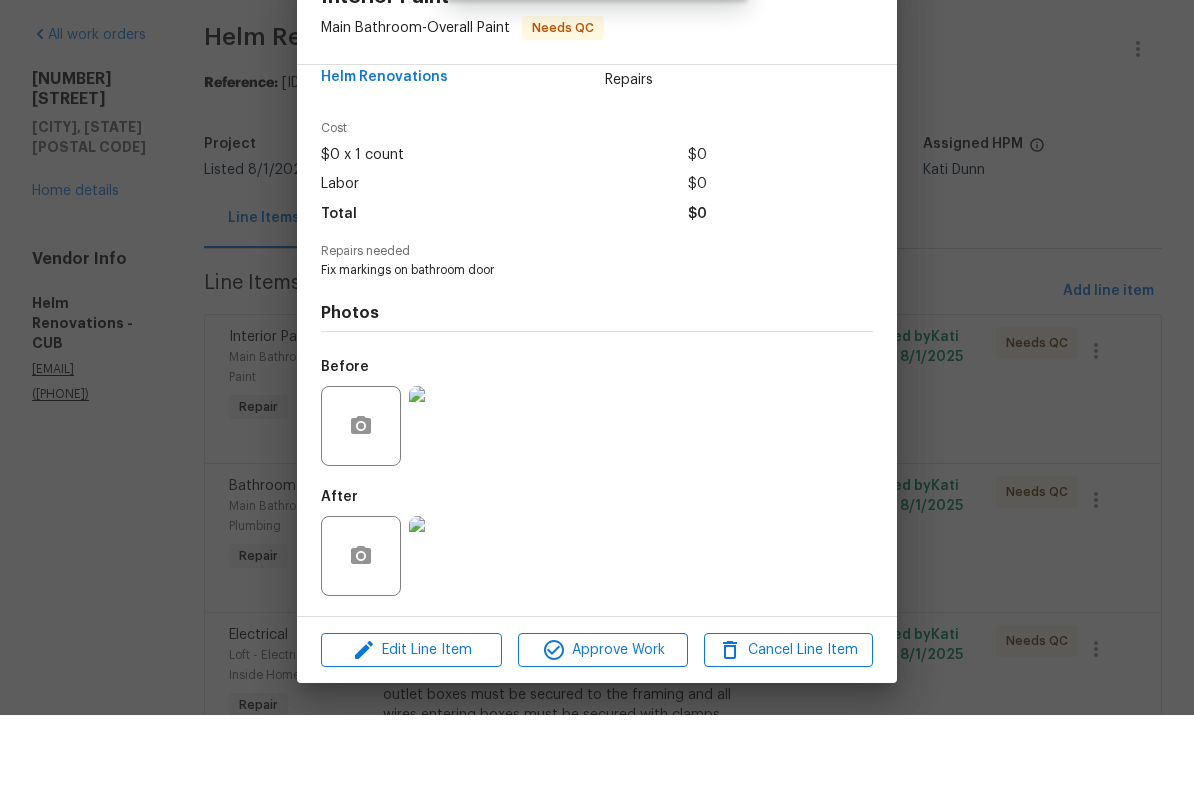 scroll, scrollTop: 41, scrollLeft: 0, axis: vertical 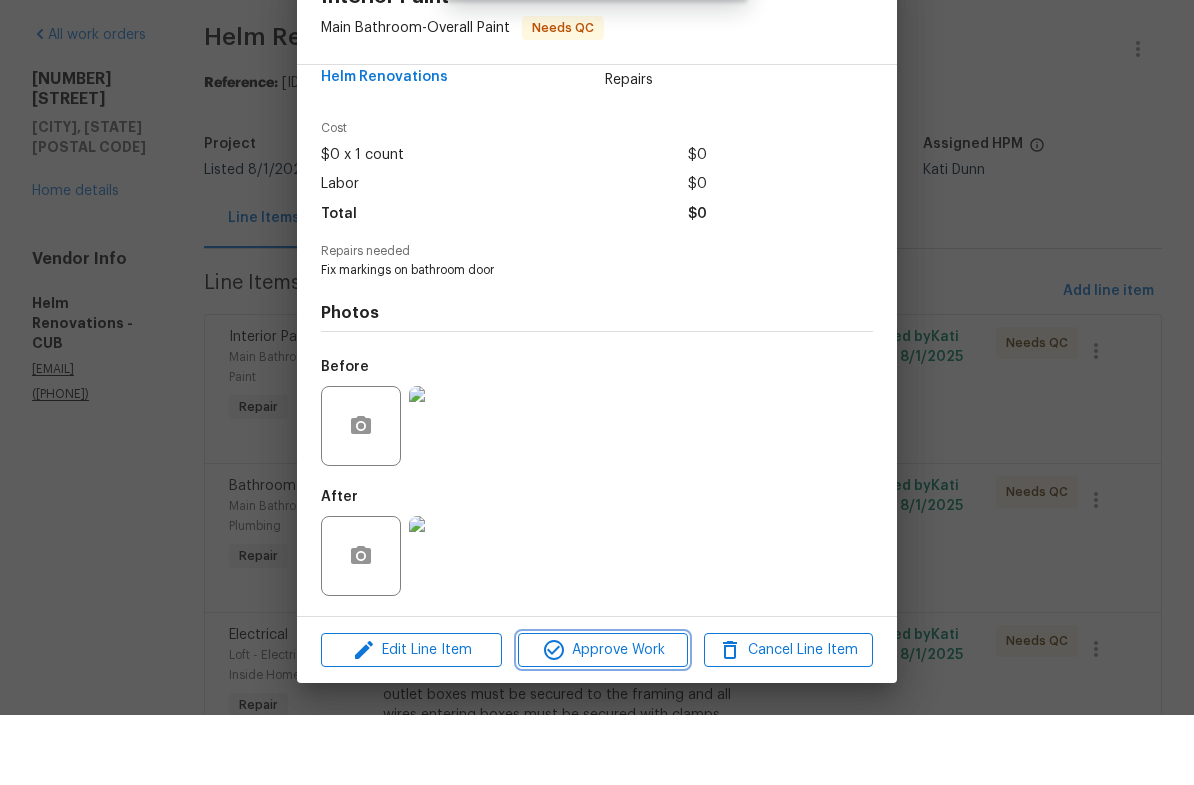 click on "Approve Work" at bounding box center [602, 720] 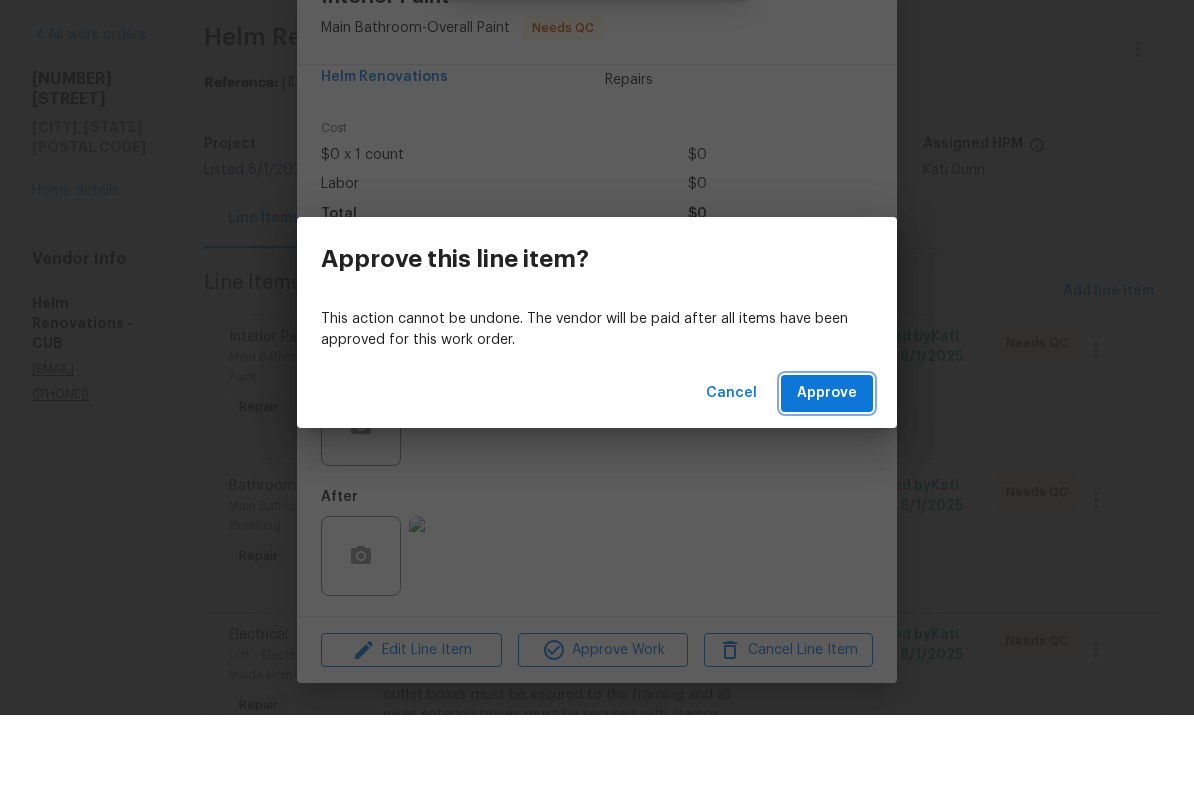 click on "Approve" at bounding box center [827, 463] 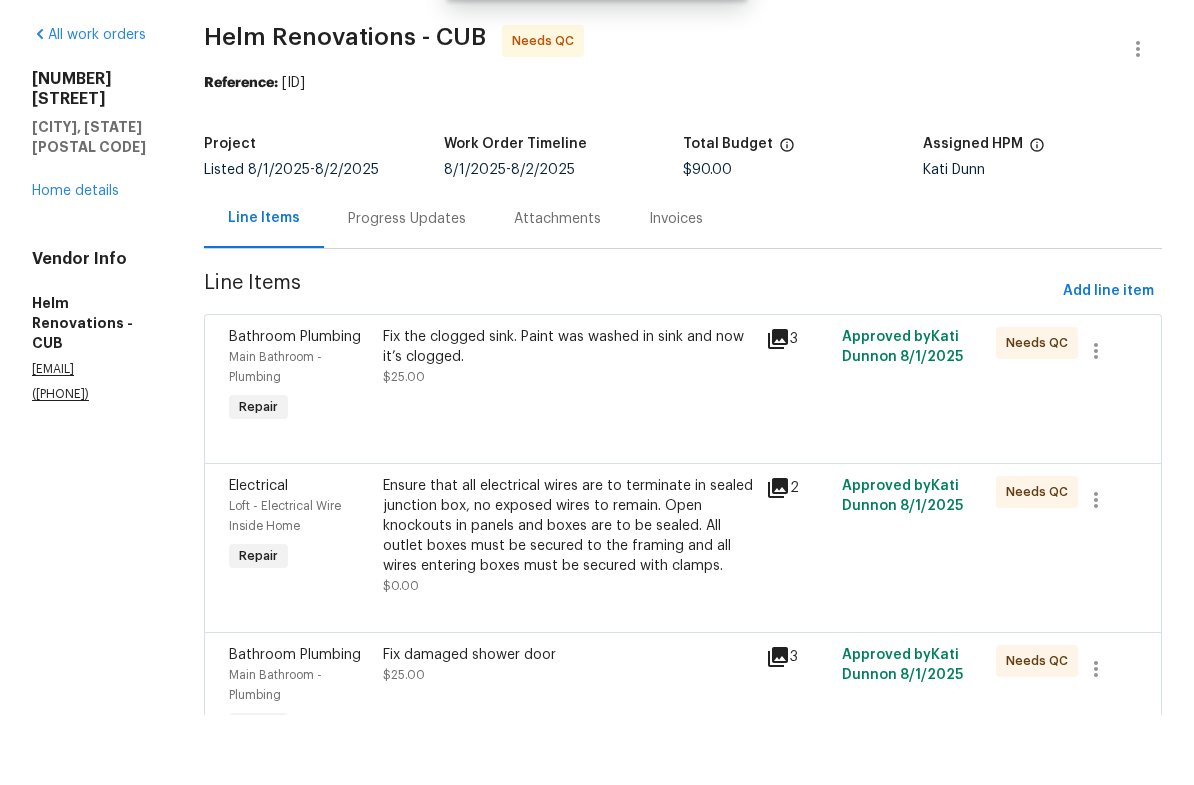 click on "Fix the clogged sink. Paint was washed in sink and now it’s clogged. $25.00" at bounding box center (568, 427) 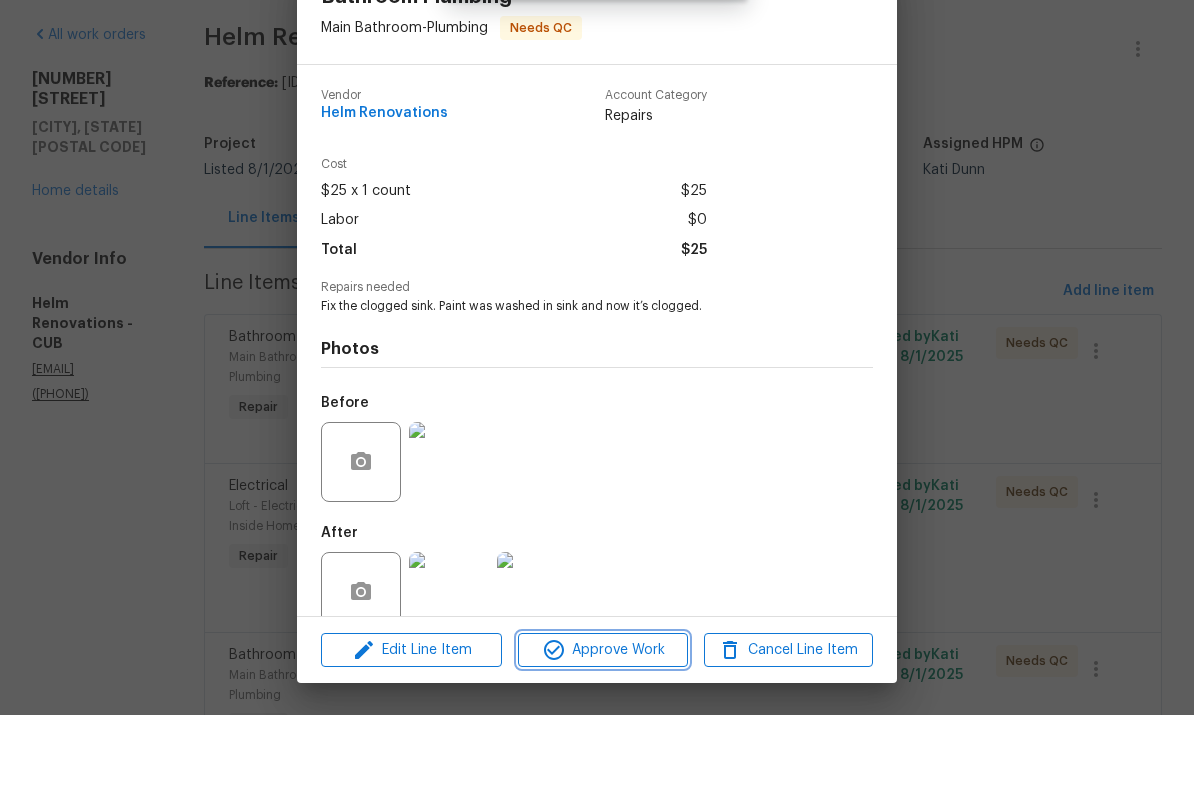 click on "Approve Work" at bounding box center [602, 720] 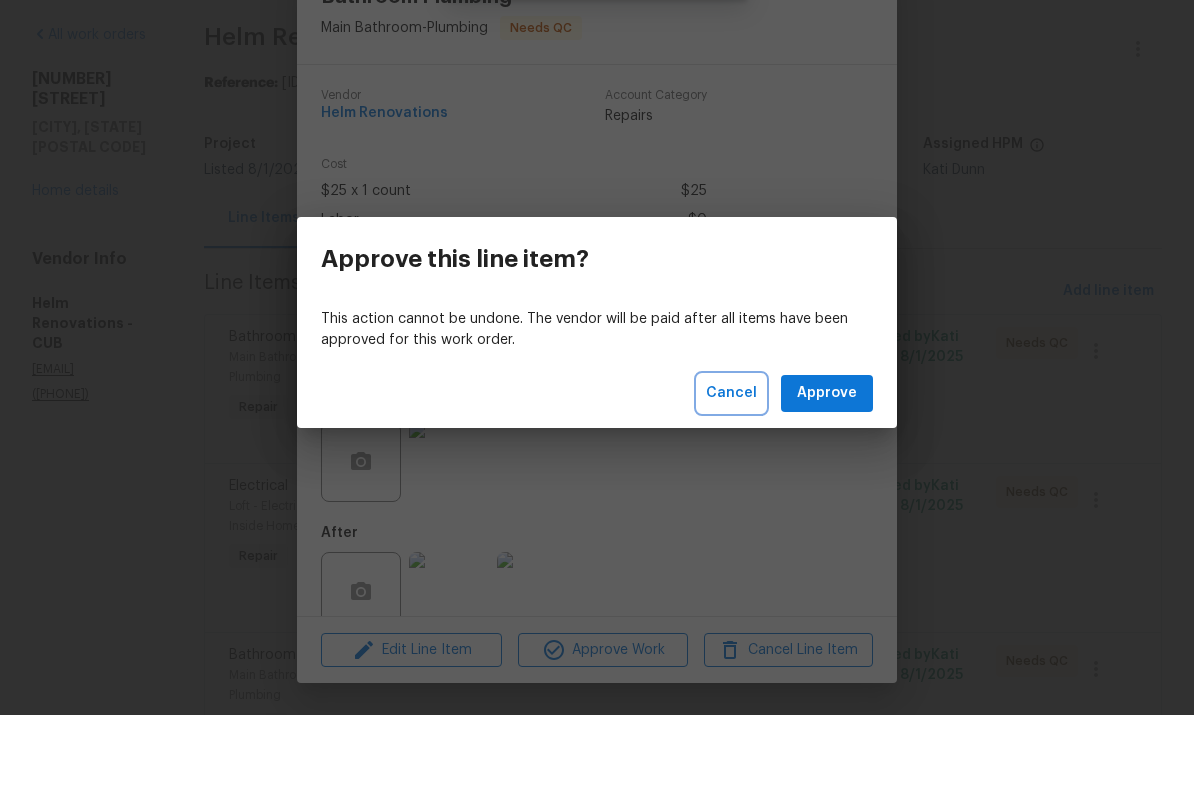 click on "Cancel" at bounding box center (731, 463) 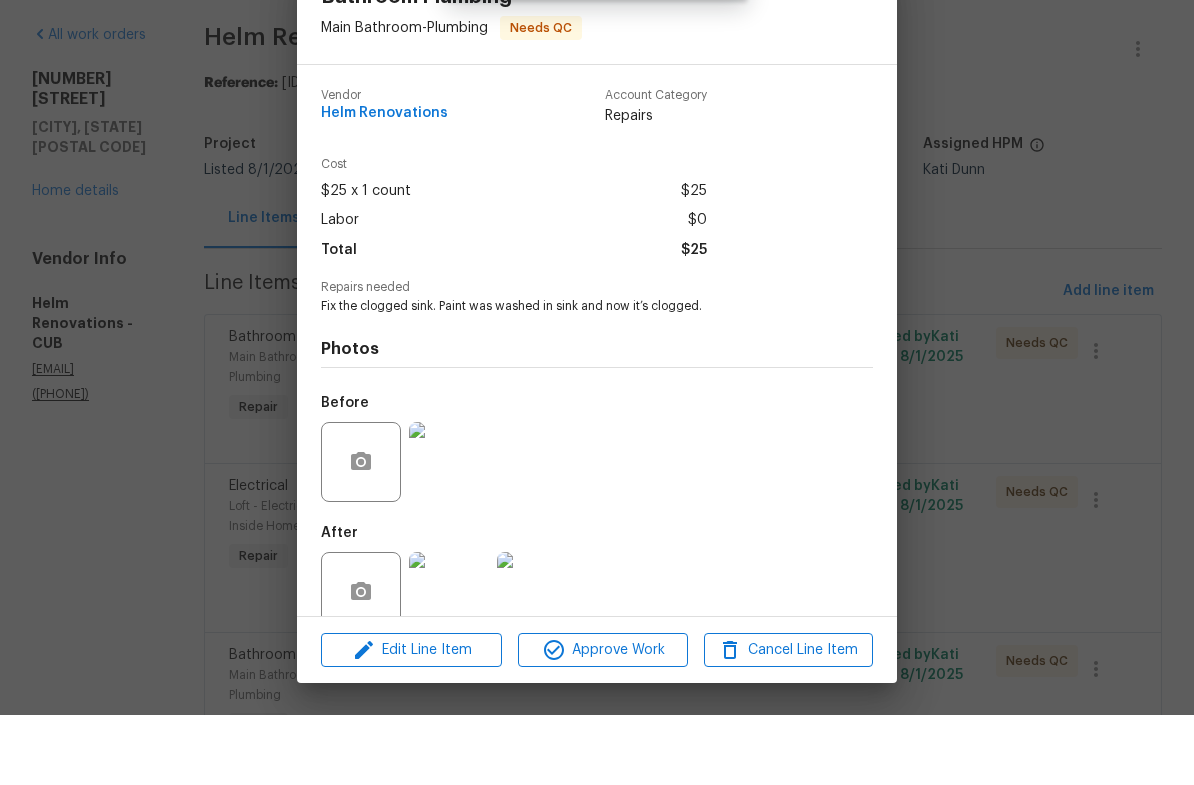 click at bounding box center [449, 662] 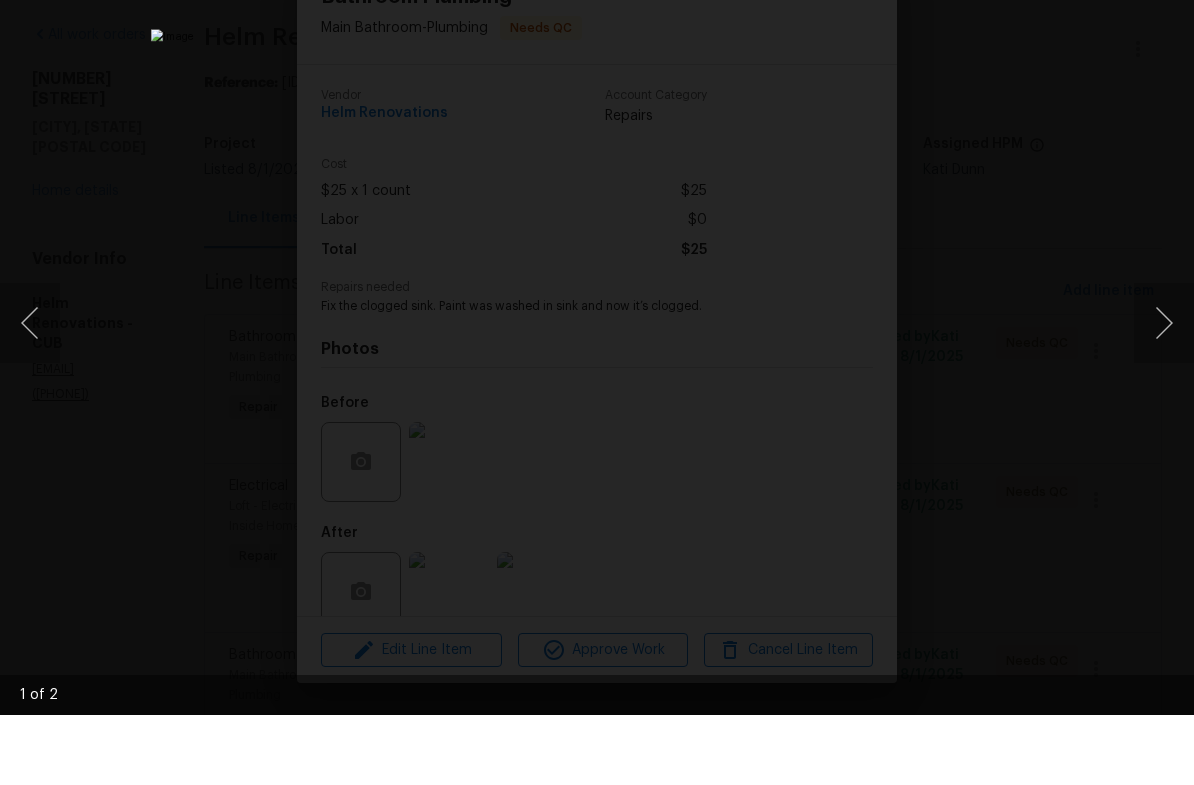 click at bounding box center [1164, 393] 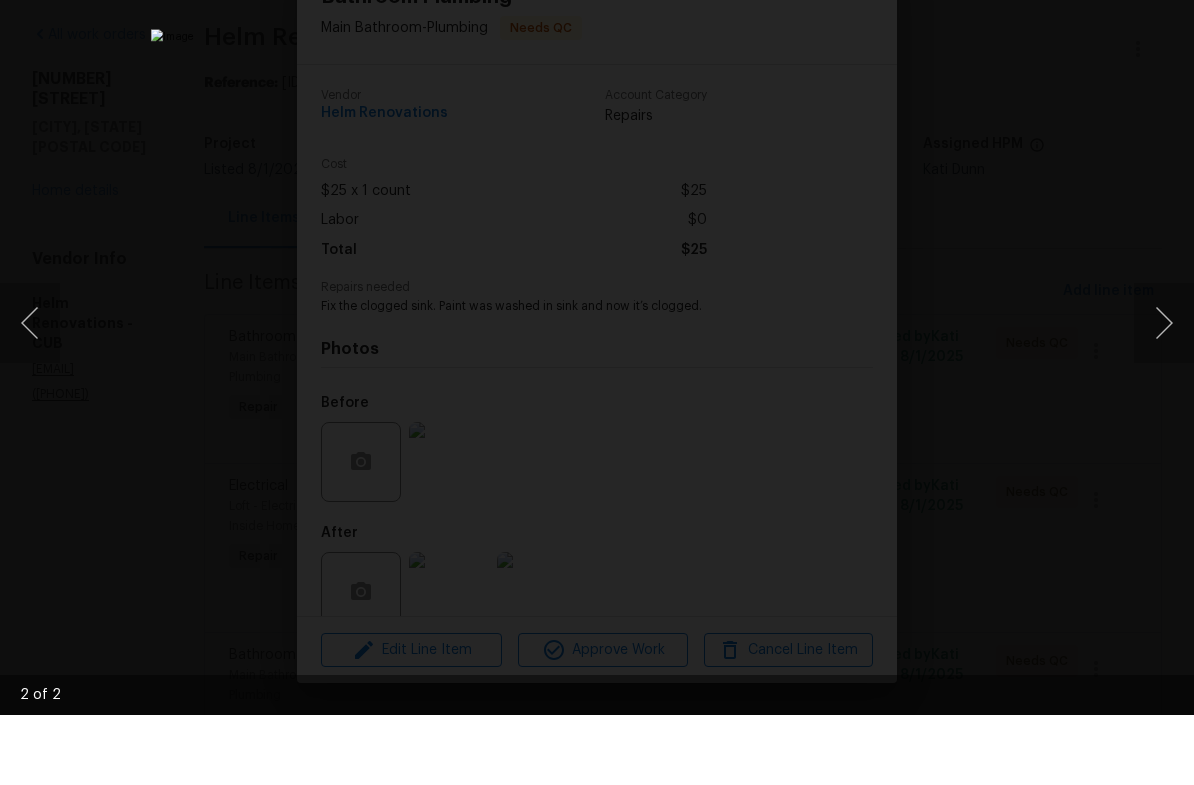 click at bounding box center [597, 392] 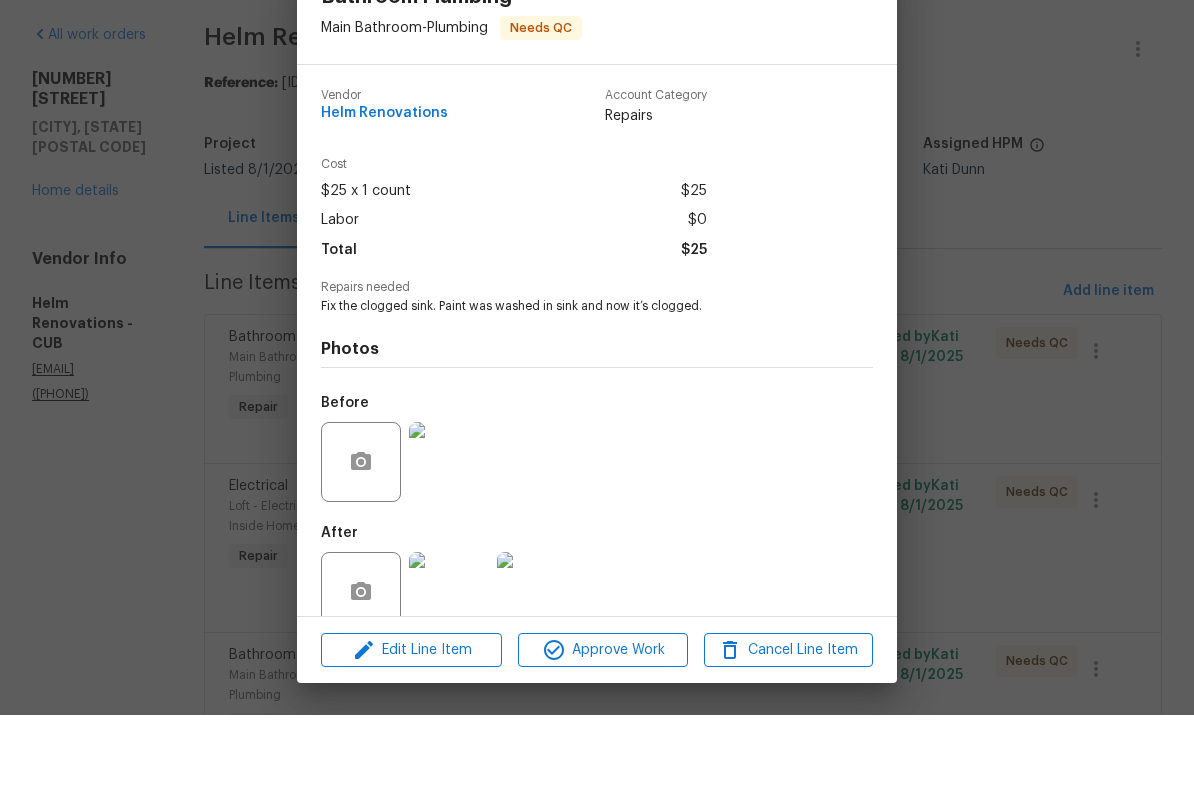 click on "Vendor Helm Renovations Account Category Repairs Cost $25 x 1 count $25 Labor $0 Total $25 Repairs needed Fix the clogged sink. Paint was washed in sink and now it’s clogged. Photos Before After" at bounding box center [597, 410] 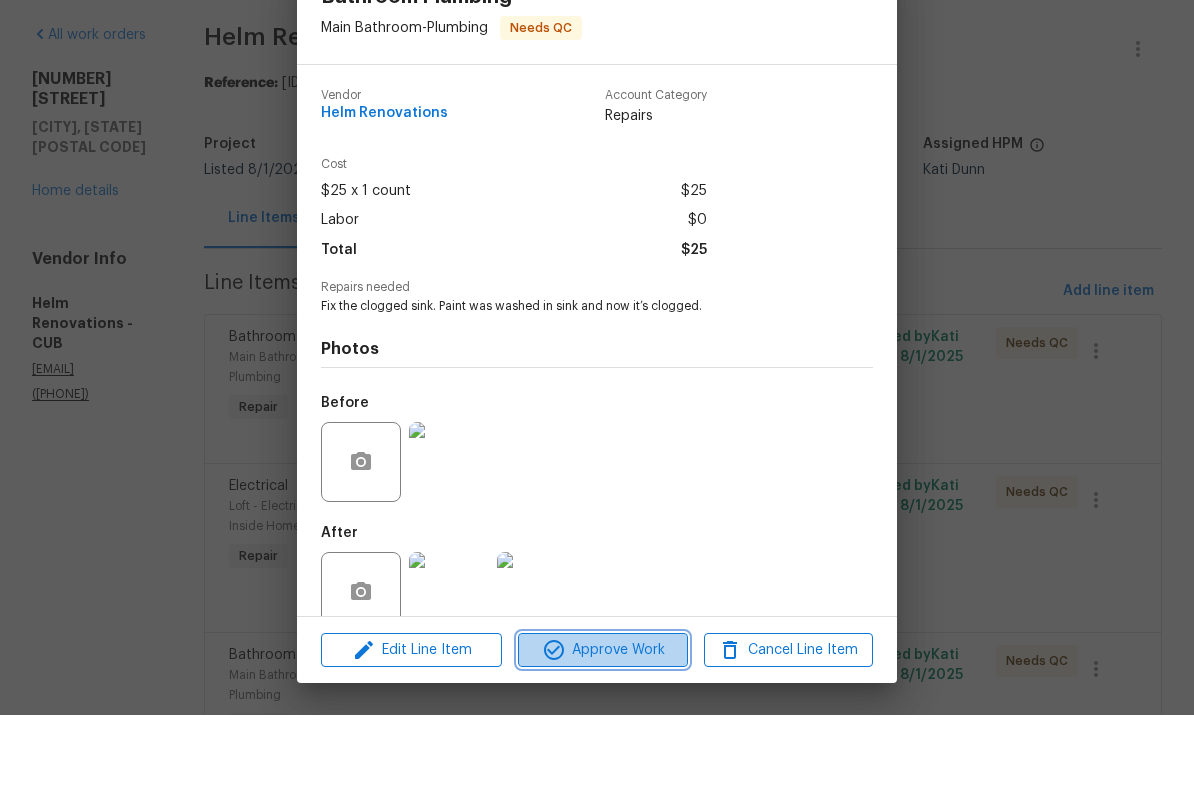 click on "Approve Work" at bounding box center [602, 720] 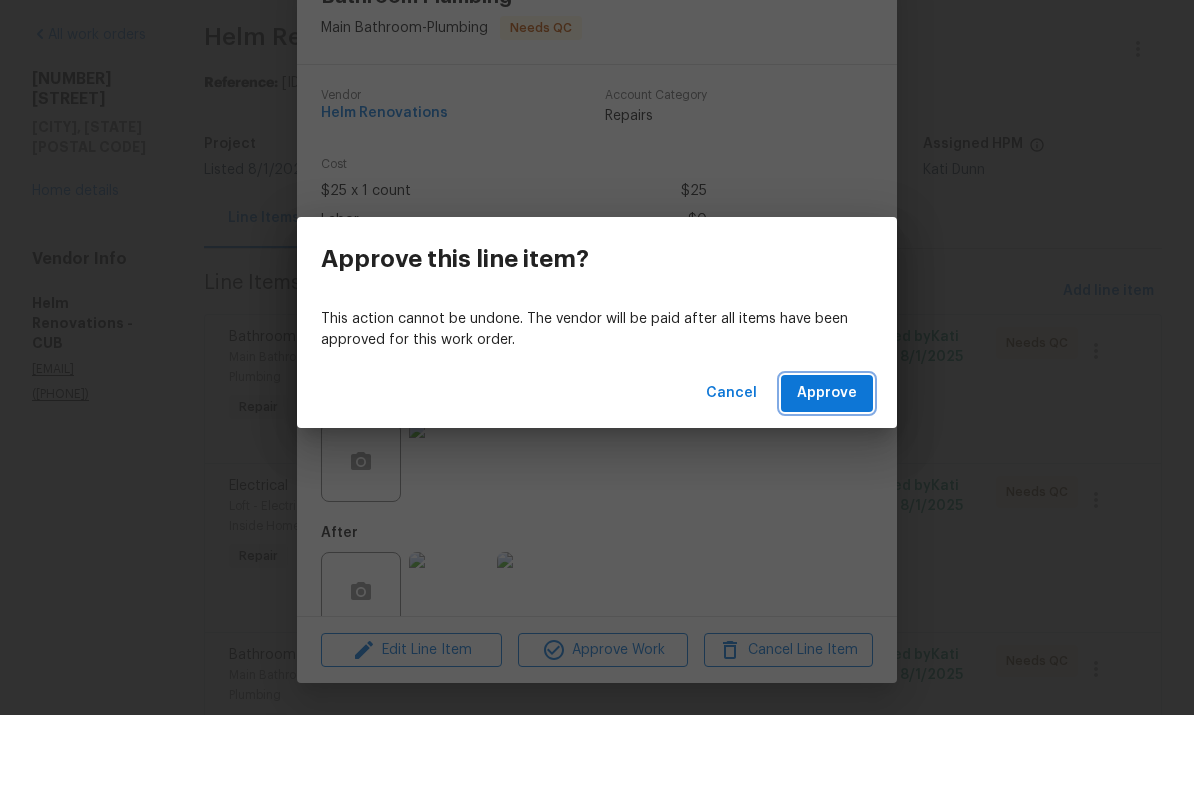 click on "Approve" at bounding box center (827, 463) 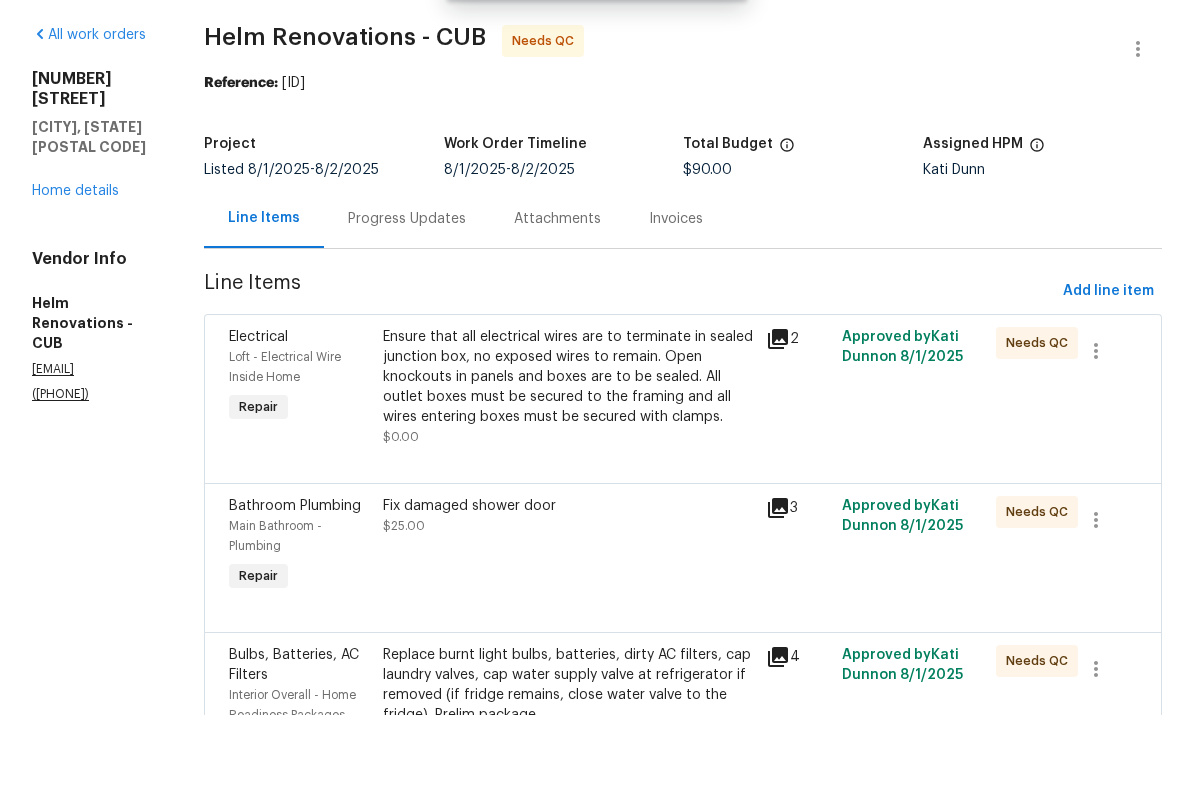 click on "Ensure that all electrical wires are to terminate in sealed junction box, no exposed wires to remain. Open knockouts in panels and boxes are to be sealed. All outlet boxes must be secured to the framing and all wires entering boxes must be secured with clamps." at bounding box center [568, 447] 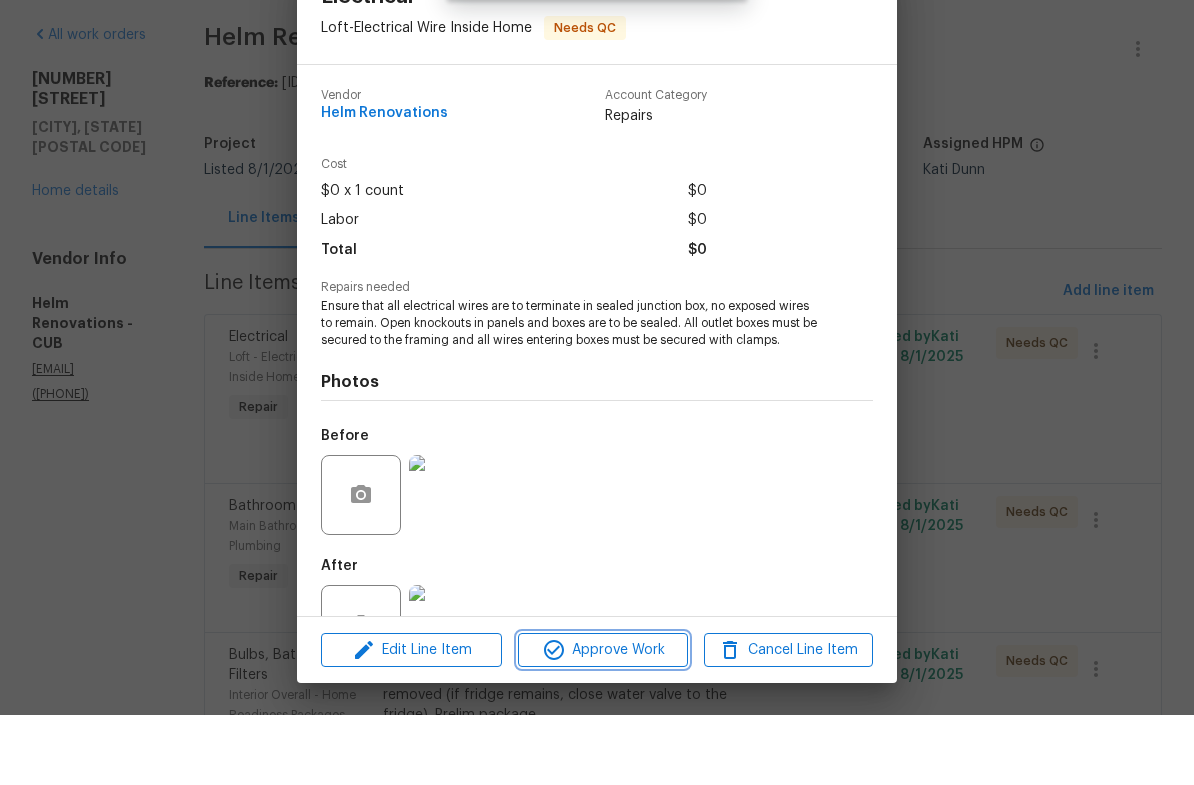 click on "Approve Work" at bounding box center (602, 720) 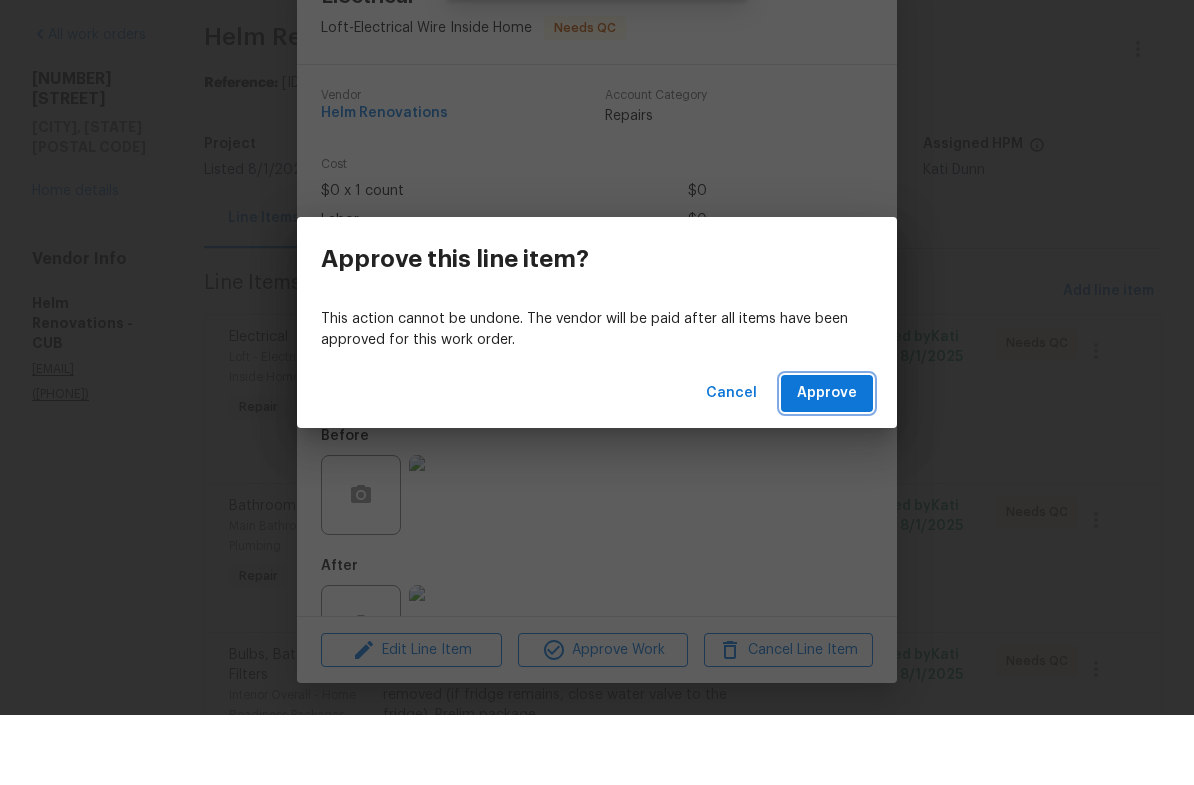 click on "Approve" at bounding box center (827, 463) 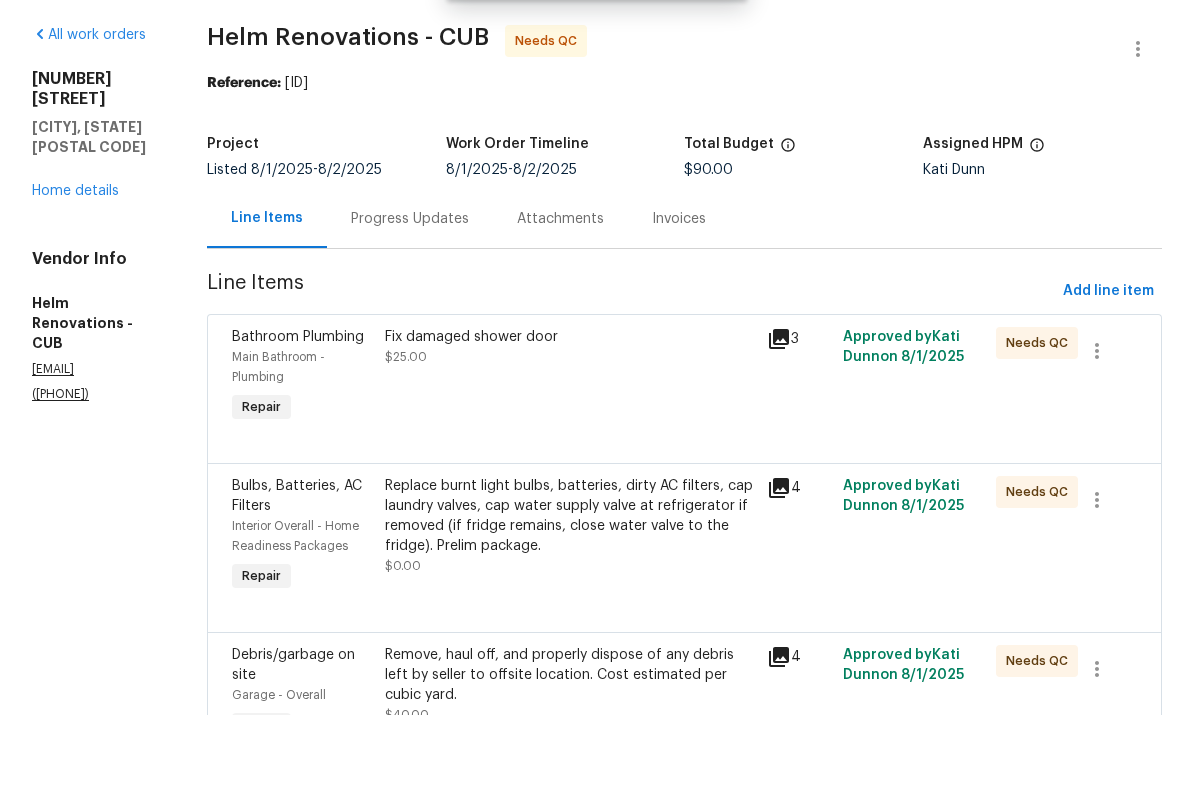 click on "Fix damaged shower door $25.00" at bounding box center (570, 447) 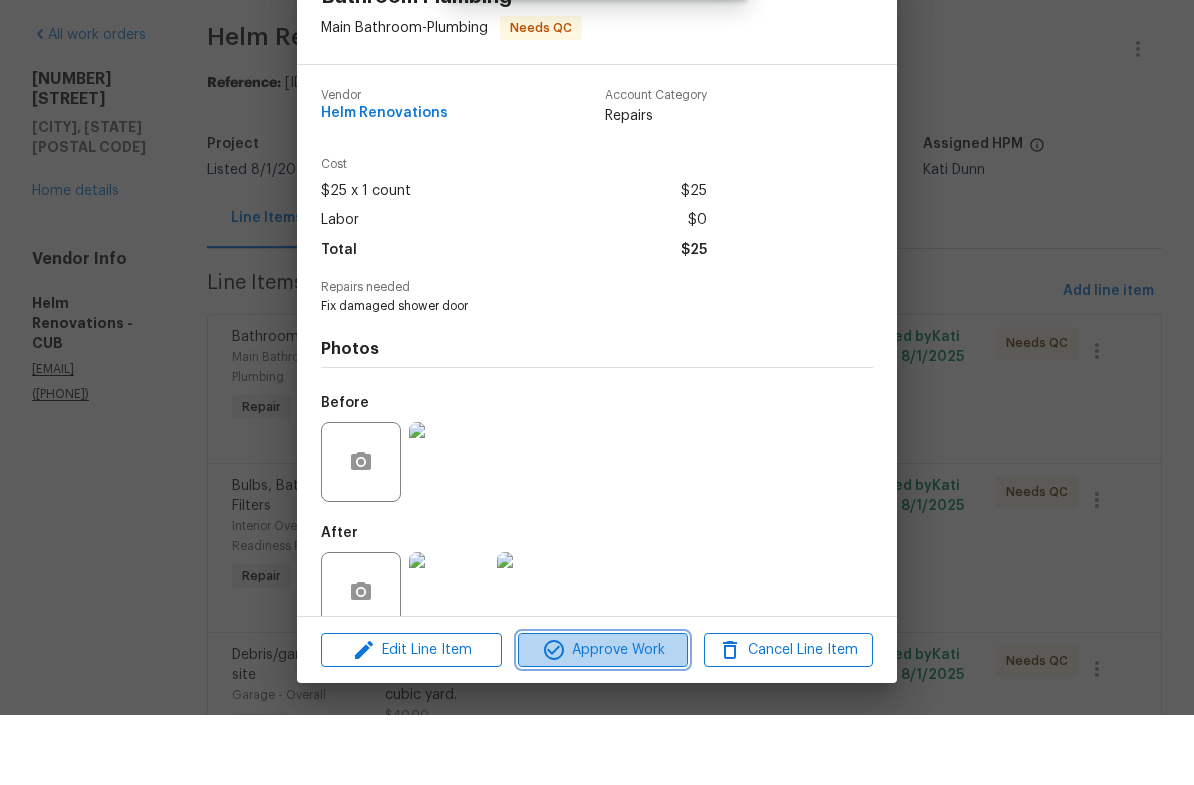 click on "Approve Work" at bounding box center [602, 720] 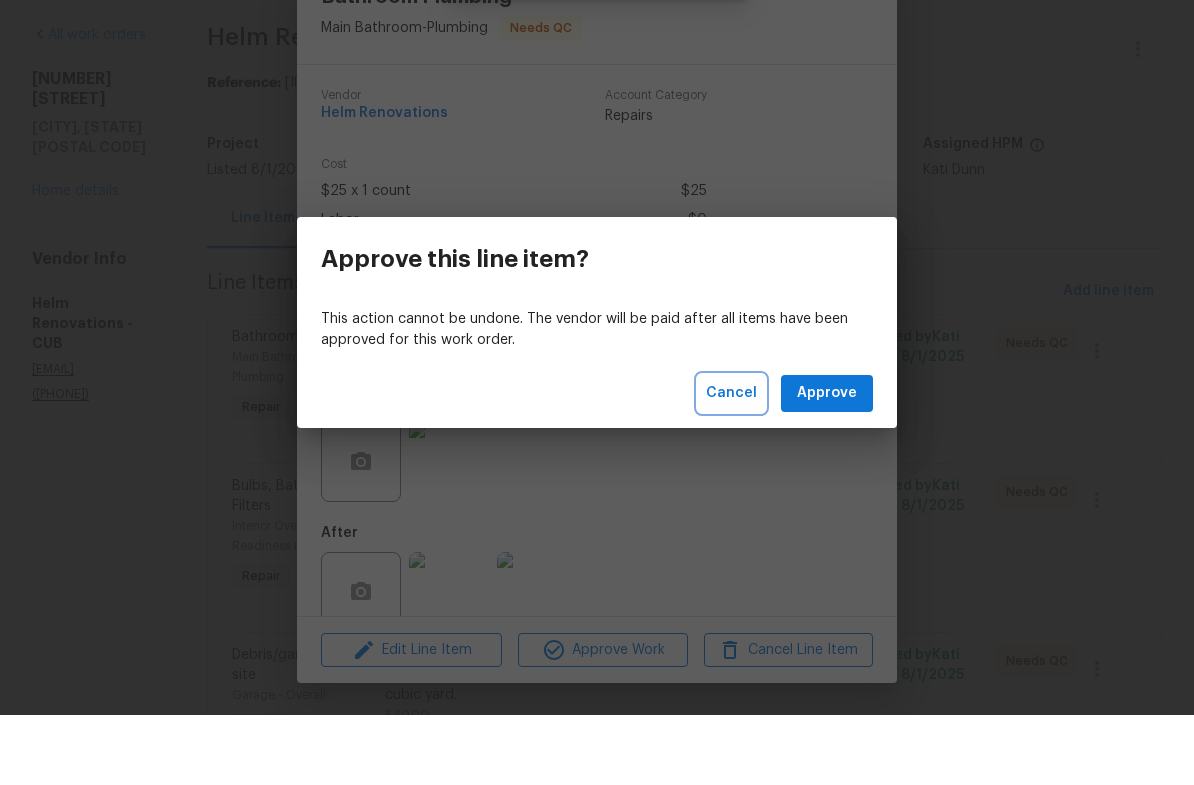 click on "Cancel" at bounding box center [731, 463] 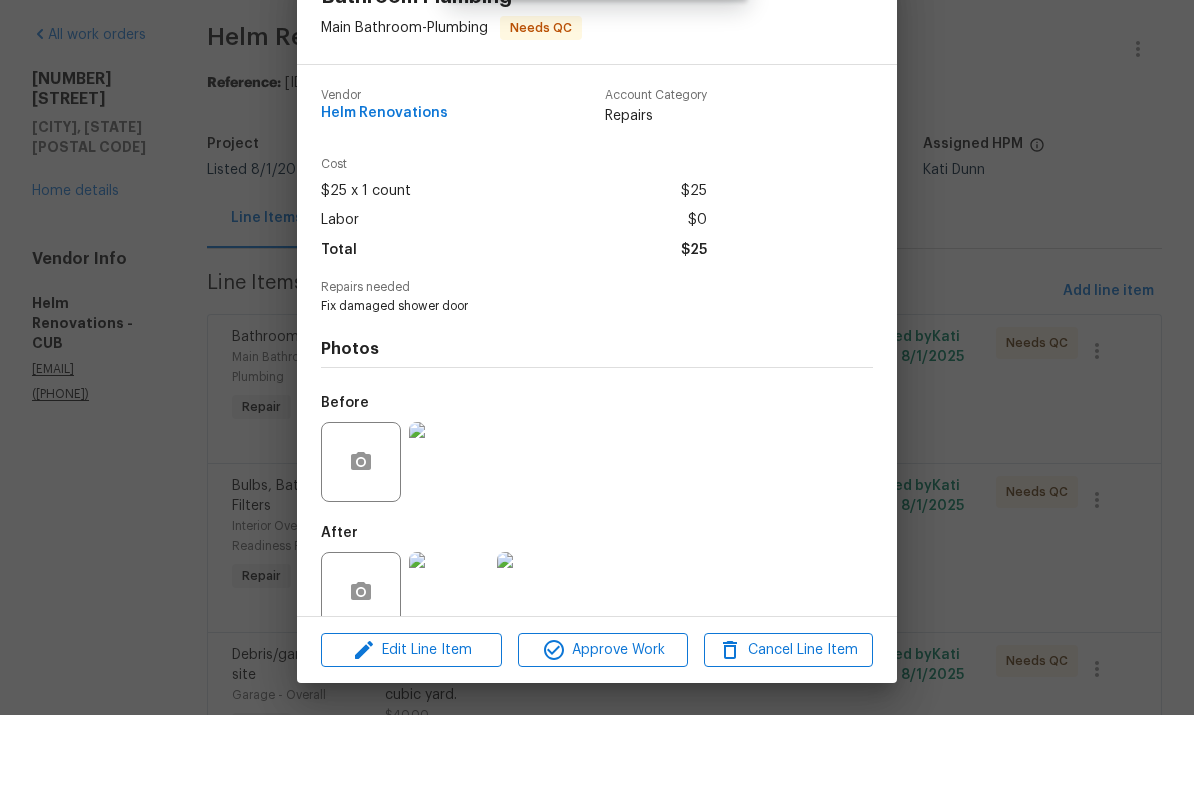 click at bounding box center [449, 662] 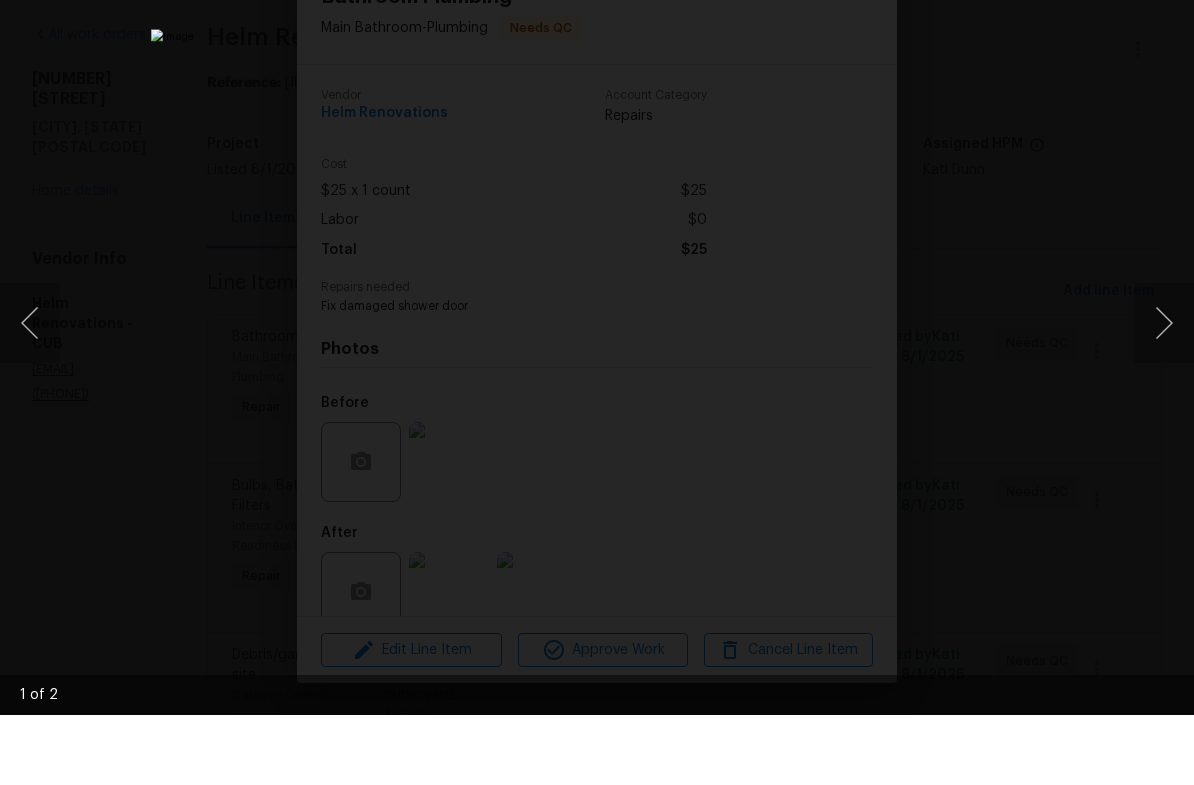 click at bounding box center (597, 392) 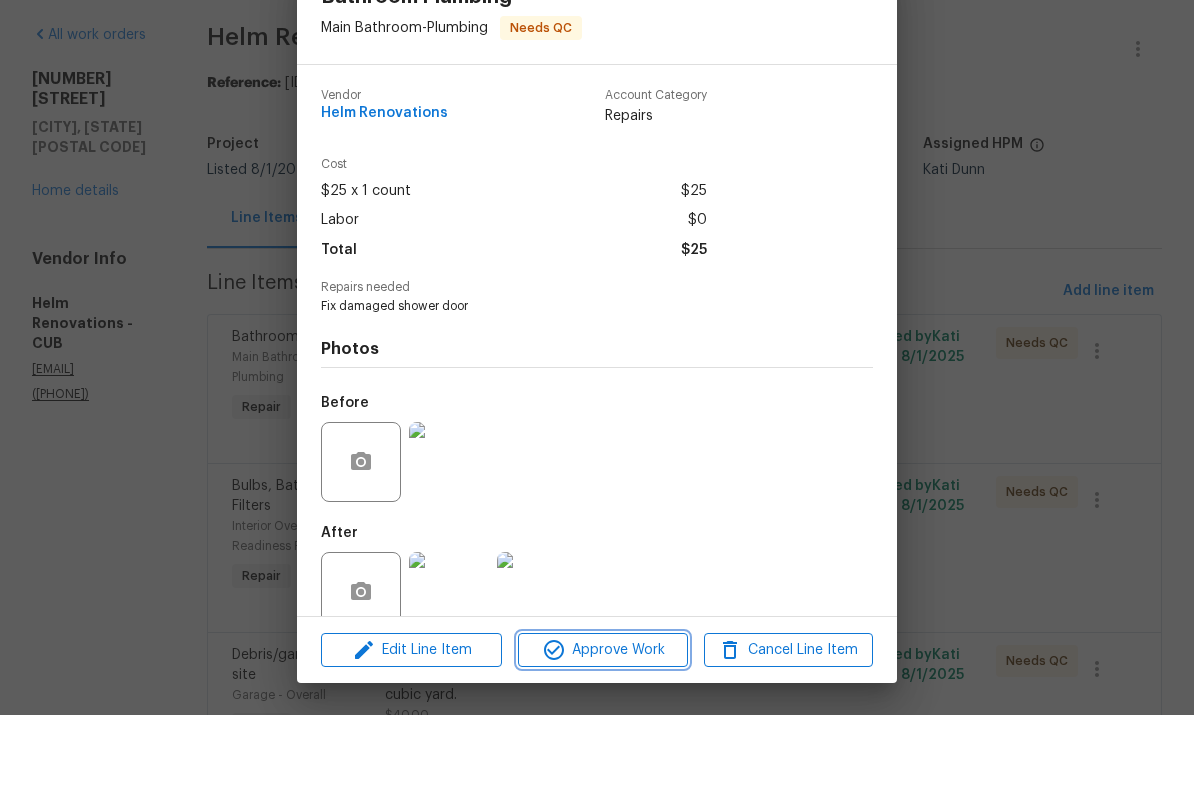 click on "Approve Work" at bounding box center (602, 720) 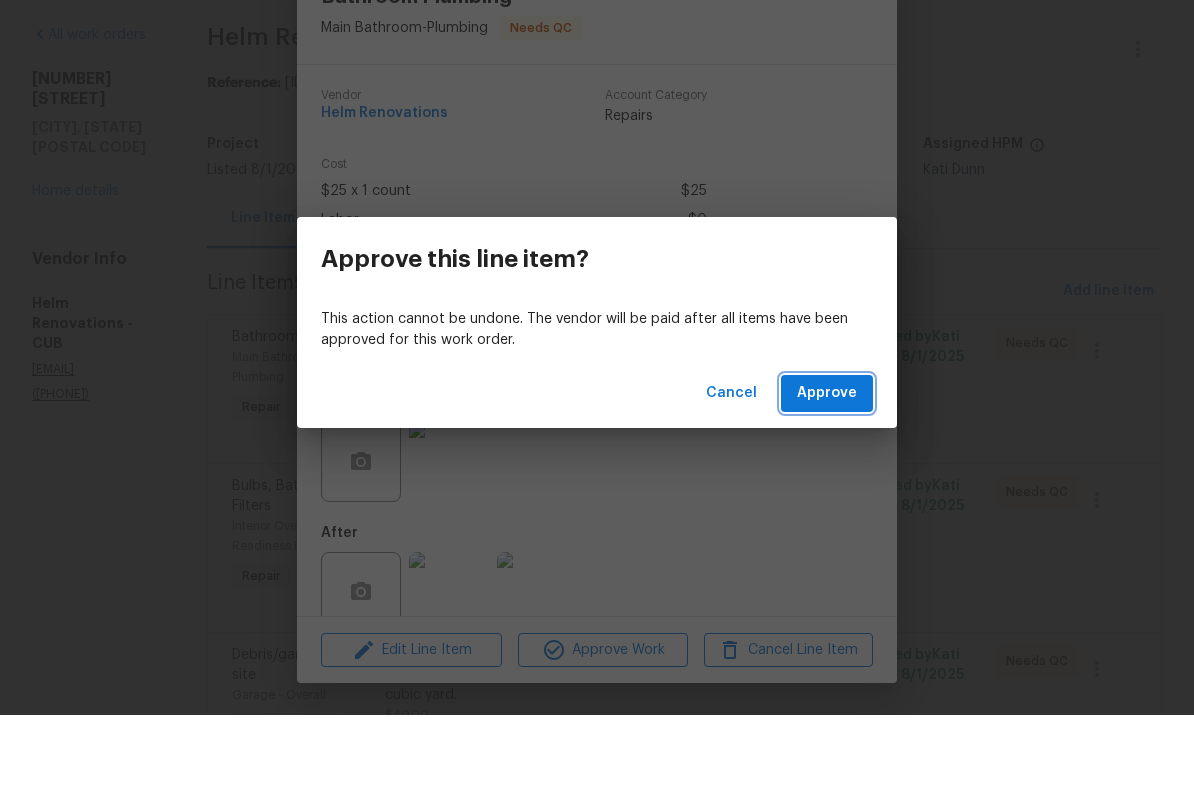click on "Approve" at bounding box center [827, 463] 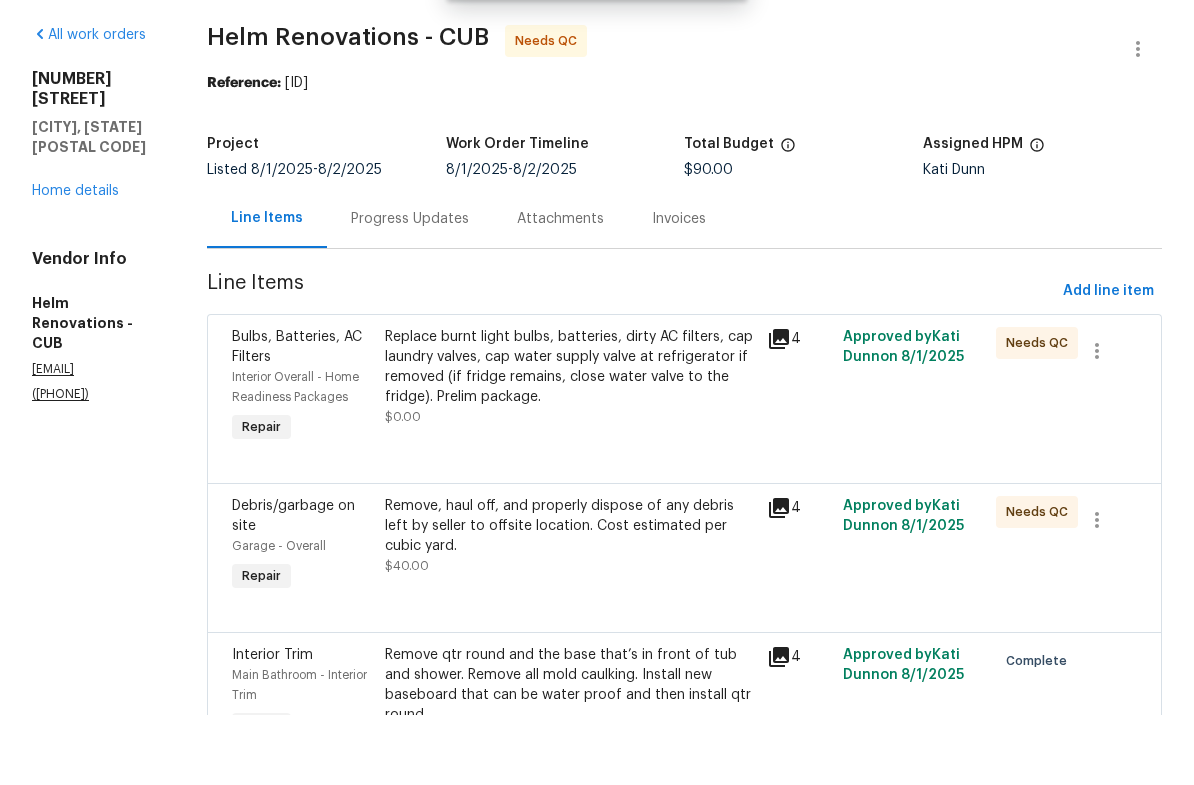 click on "Replace burnt light bulbs, batteries, dirty AC filters, cap laundry valves, cap water supply valve at refrigerator if removed (if fridge remains, close water valve to the fridge). Prelim package." at bounding box center (570, 437) 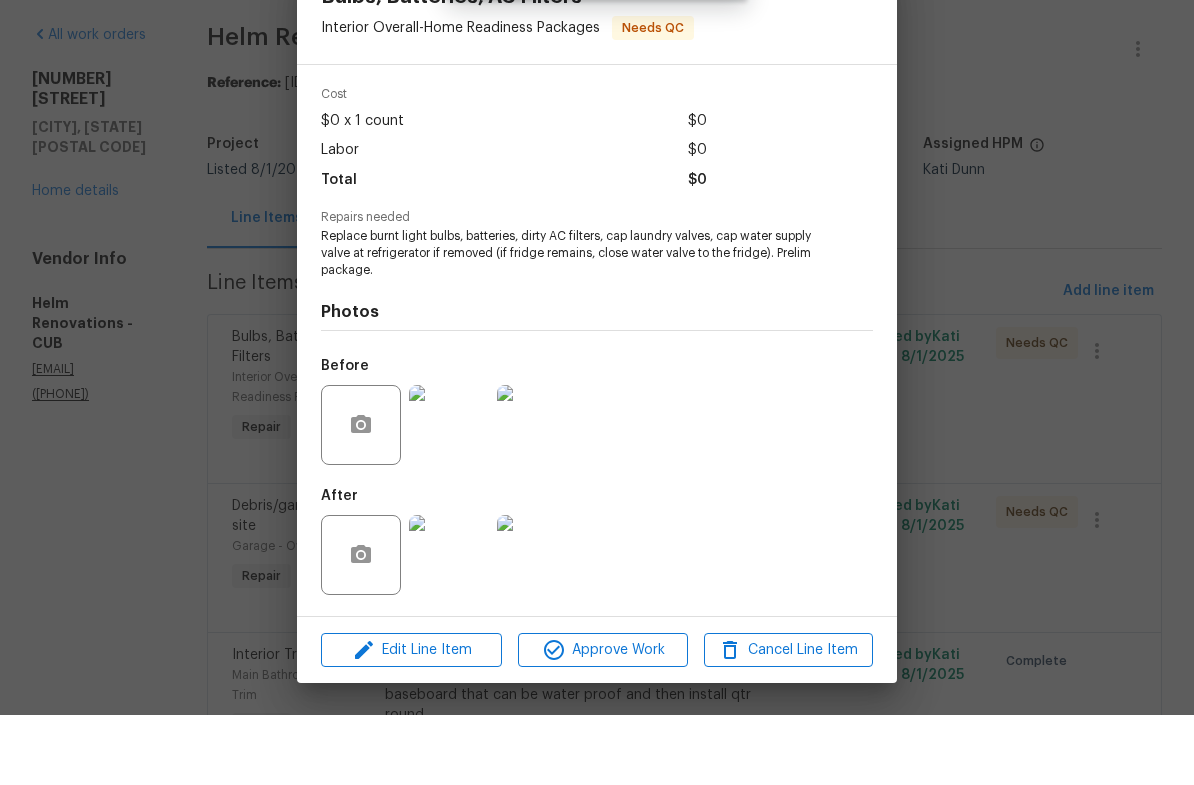 scroll, scrollTop: 73, scrollLeft: 0, axis: vertical 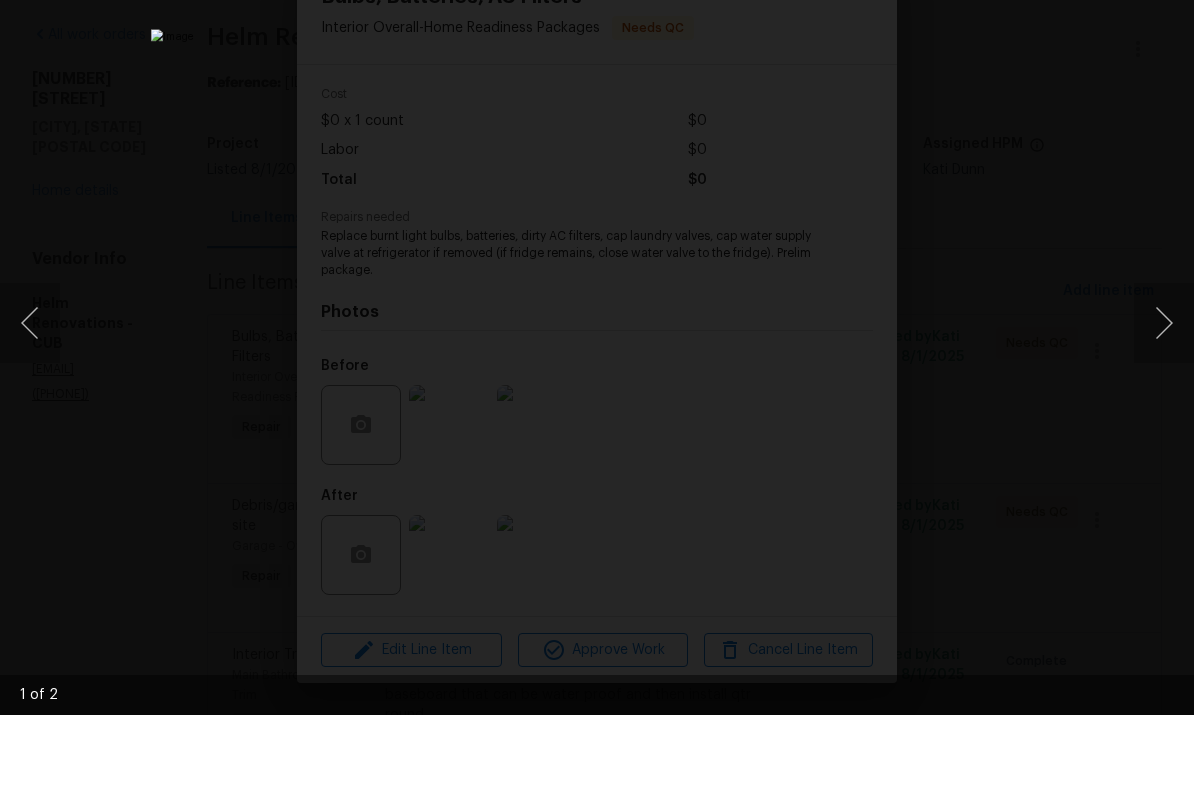 click at bounding box center [1164, 393] 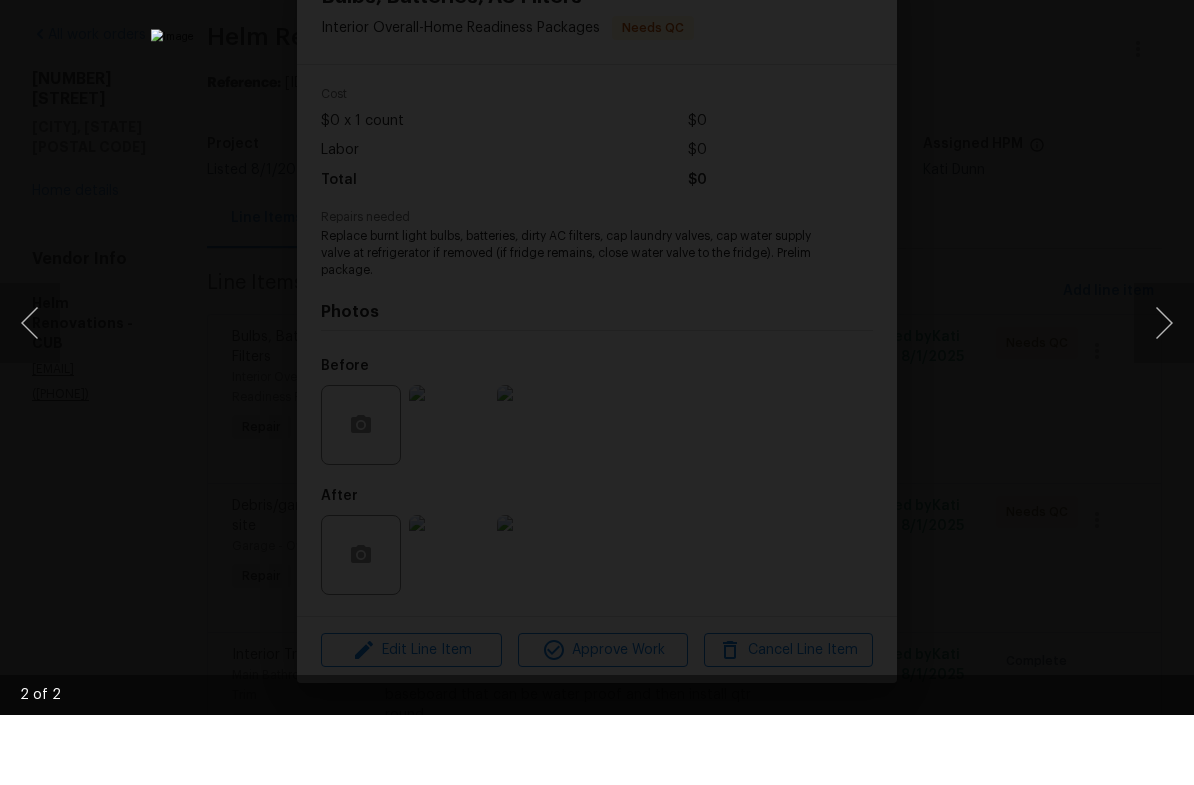 click at bounding box center [597, 392] 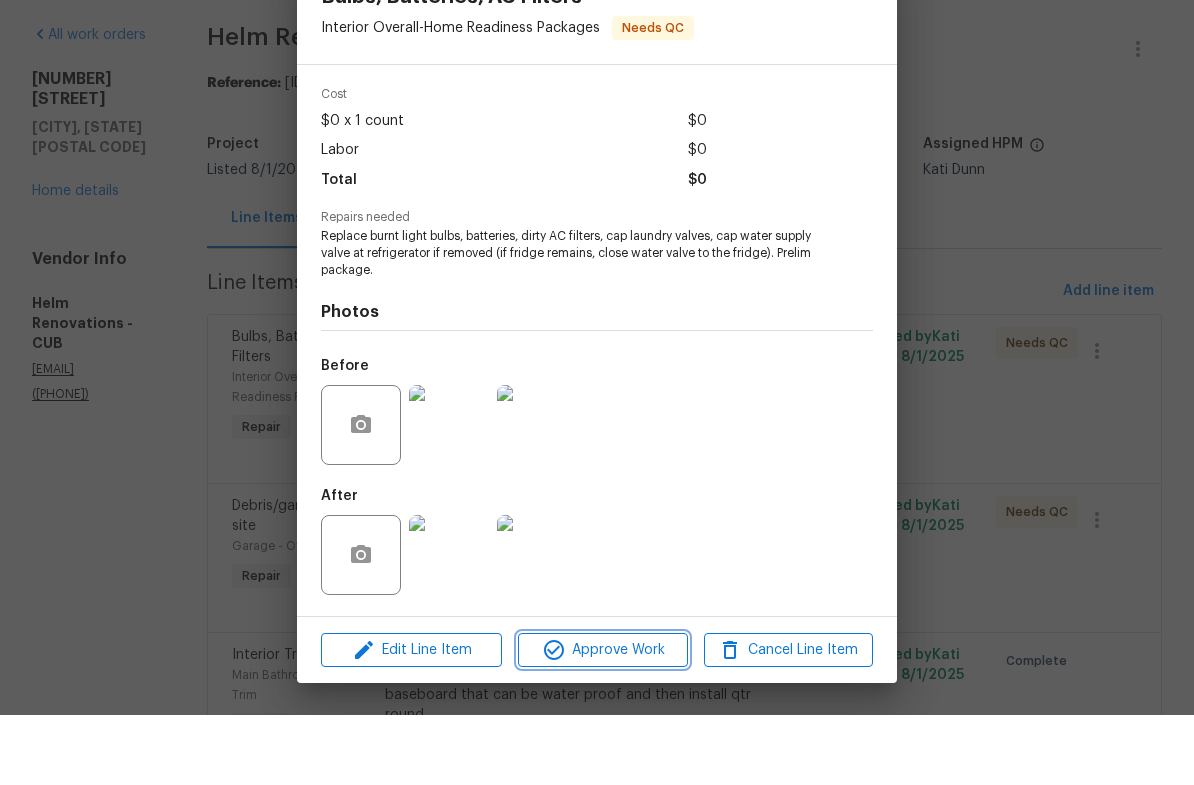 click on "Approve Work" at bounding box center (602, 720) 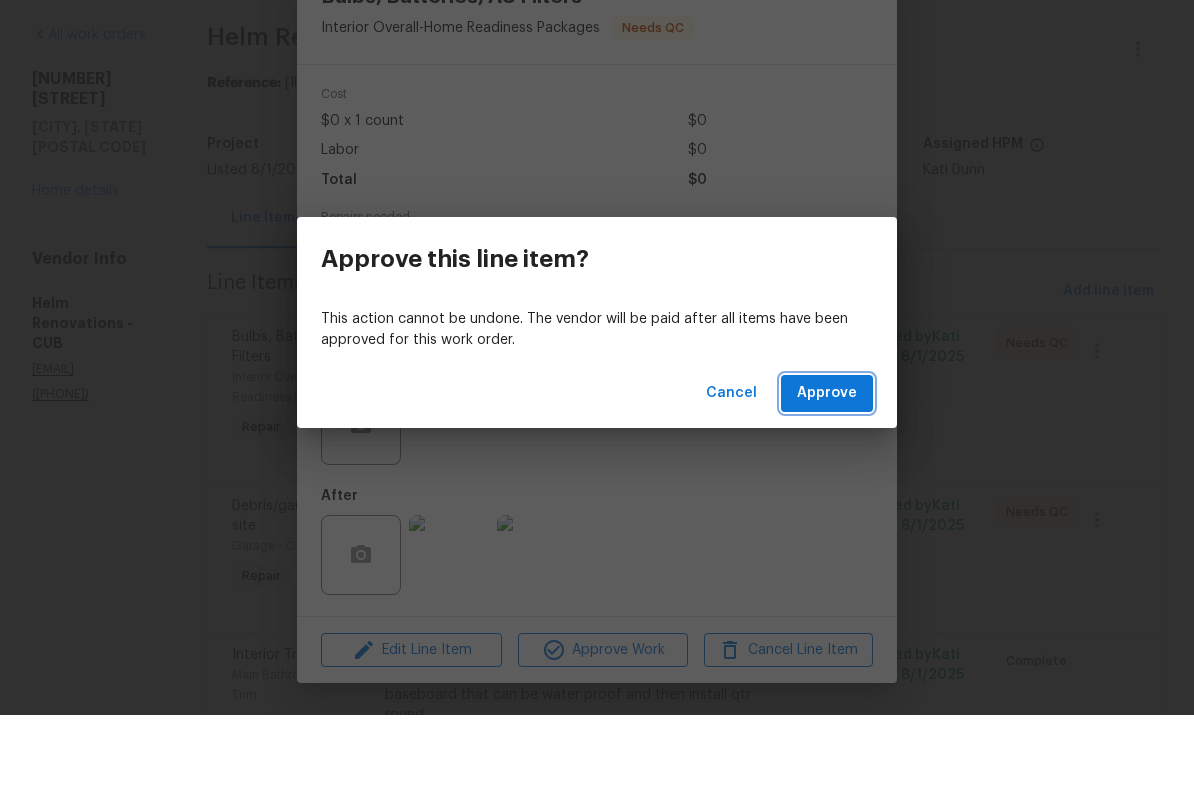 click on "Approve" at bounding box center [827, 463] 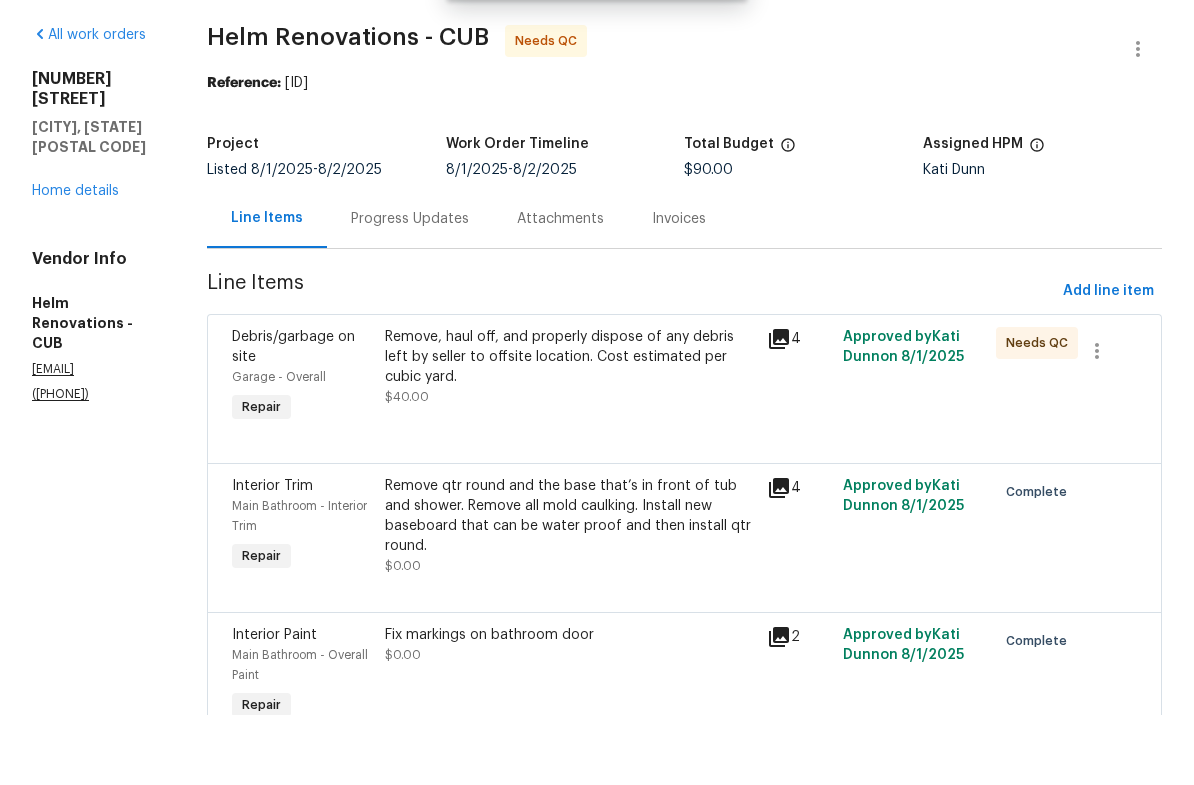 click on "Remove, haul off, and properly dispose of any debris left by seller to offsite location. Cost estimated per cubic yard." at bounding box center [570, 427] 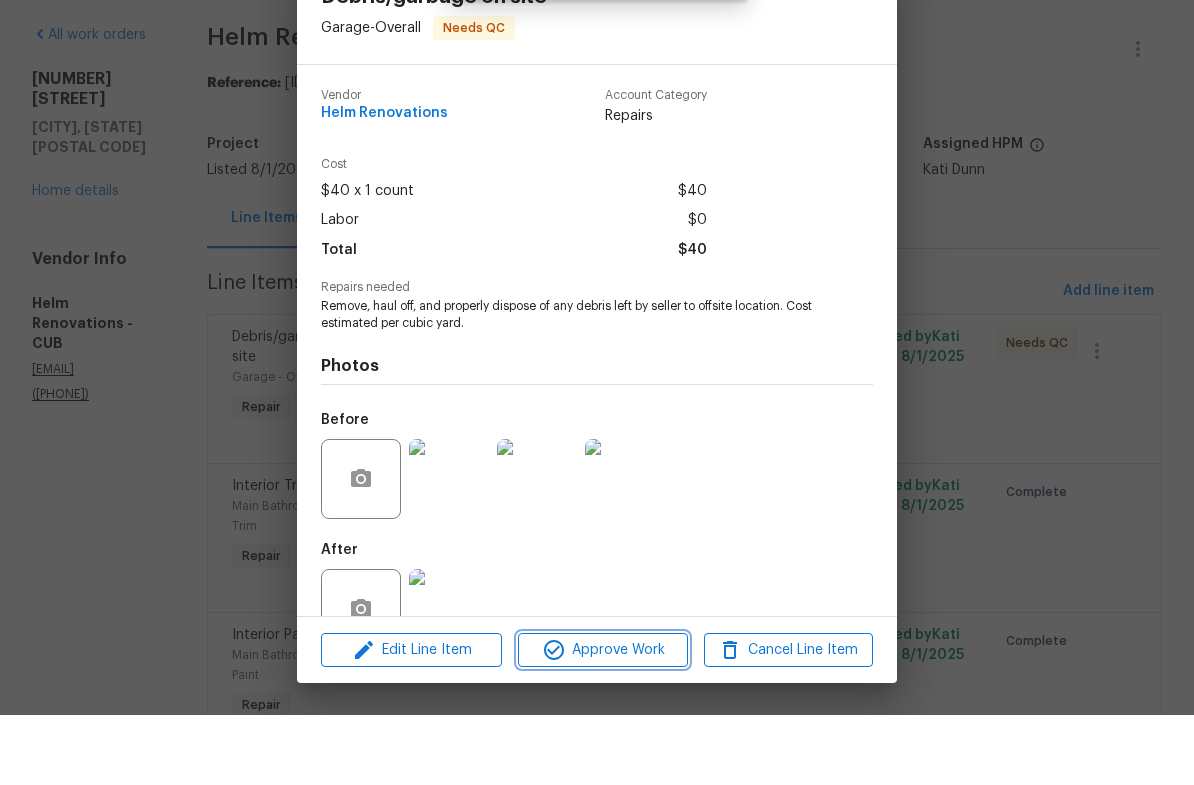 click on "Approve Work" at bounding box center (602, 720) 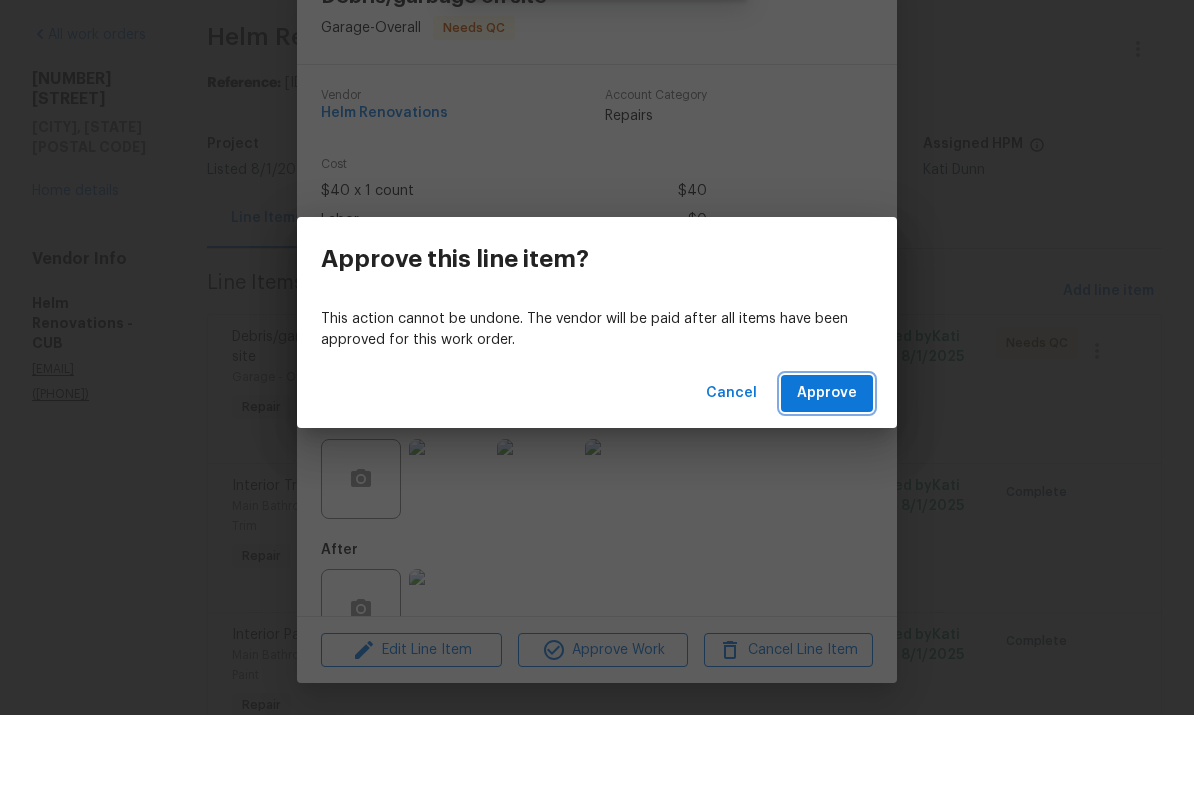 click on "Approve" at bounding box center [827, 463] 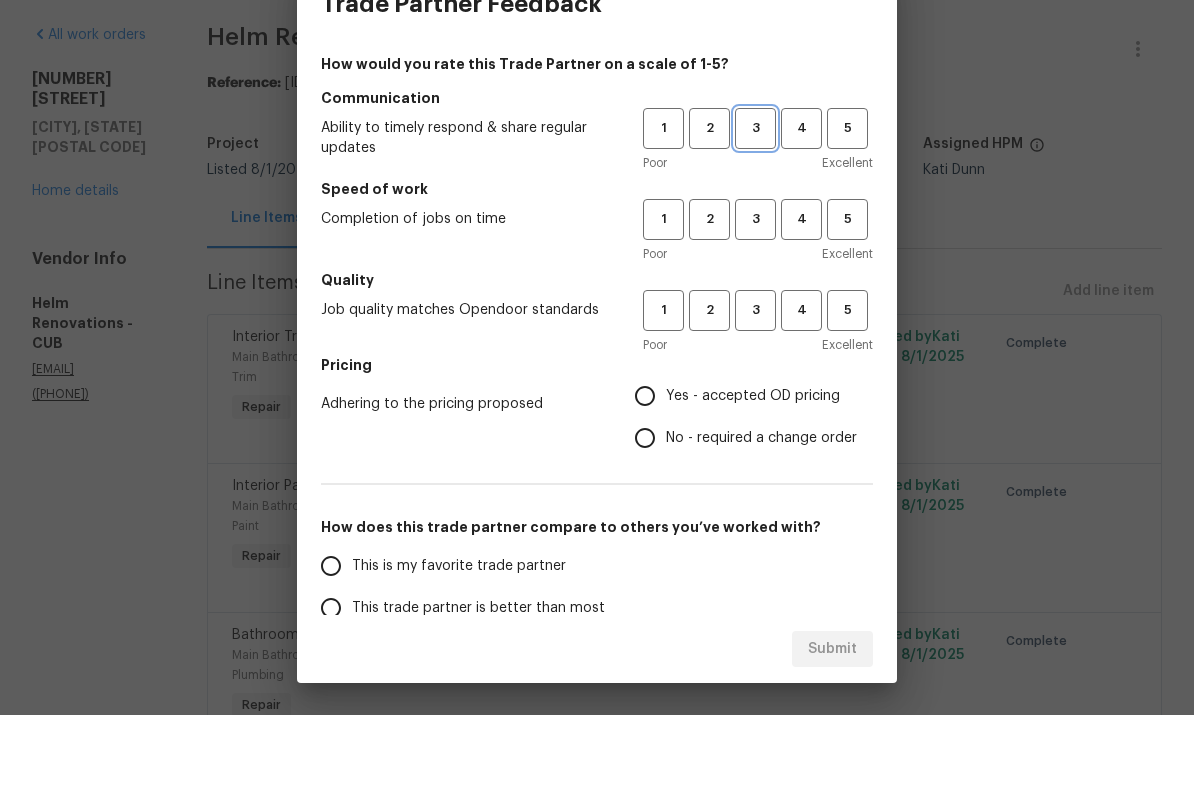 click on "3" at bounding box center [755, 198] 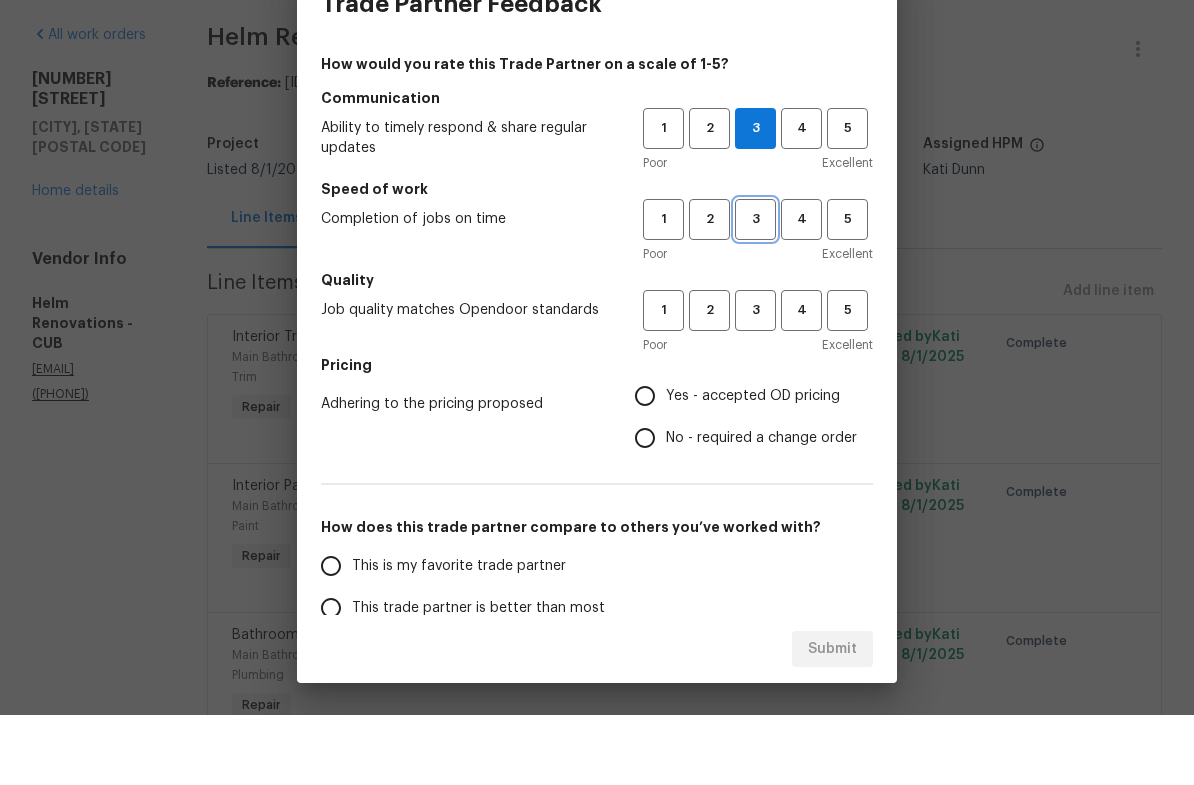 click on "3" at bounding box center [755, 289] 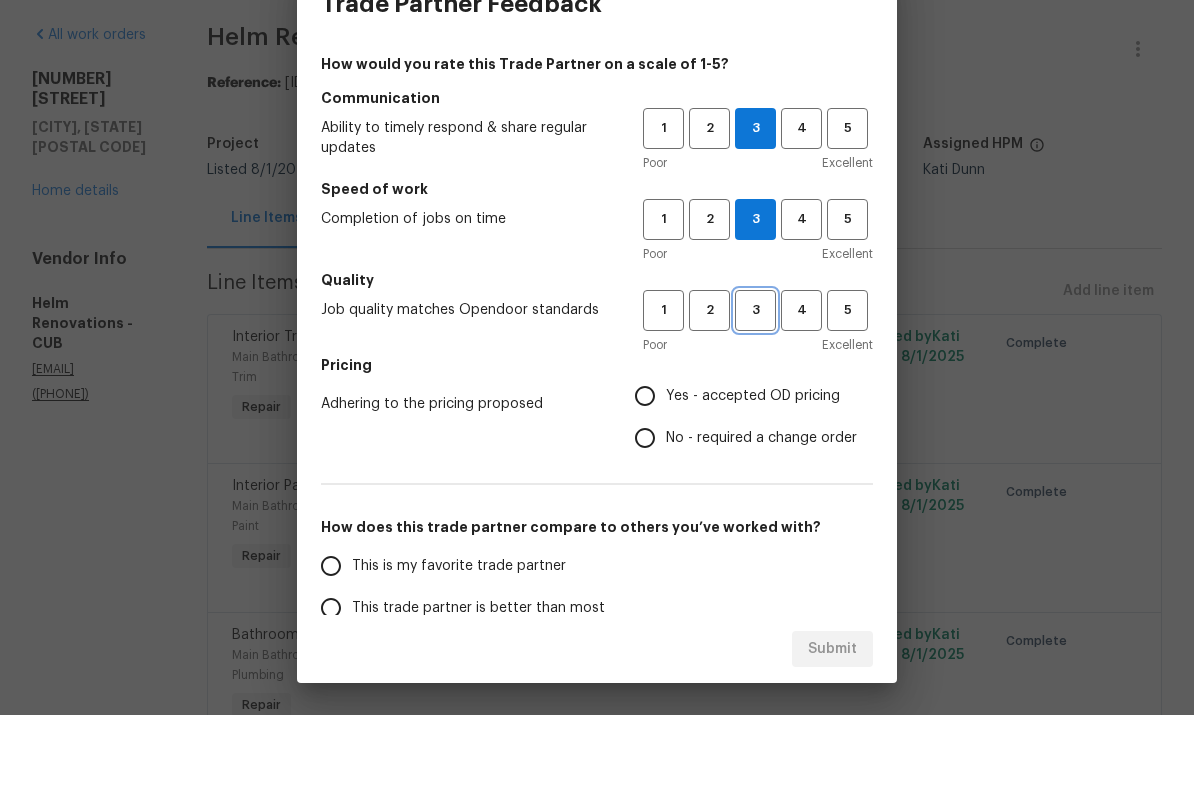 click on "3" at bounding box center (755, 380) 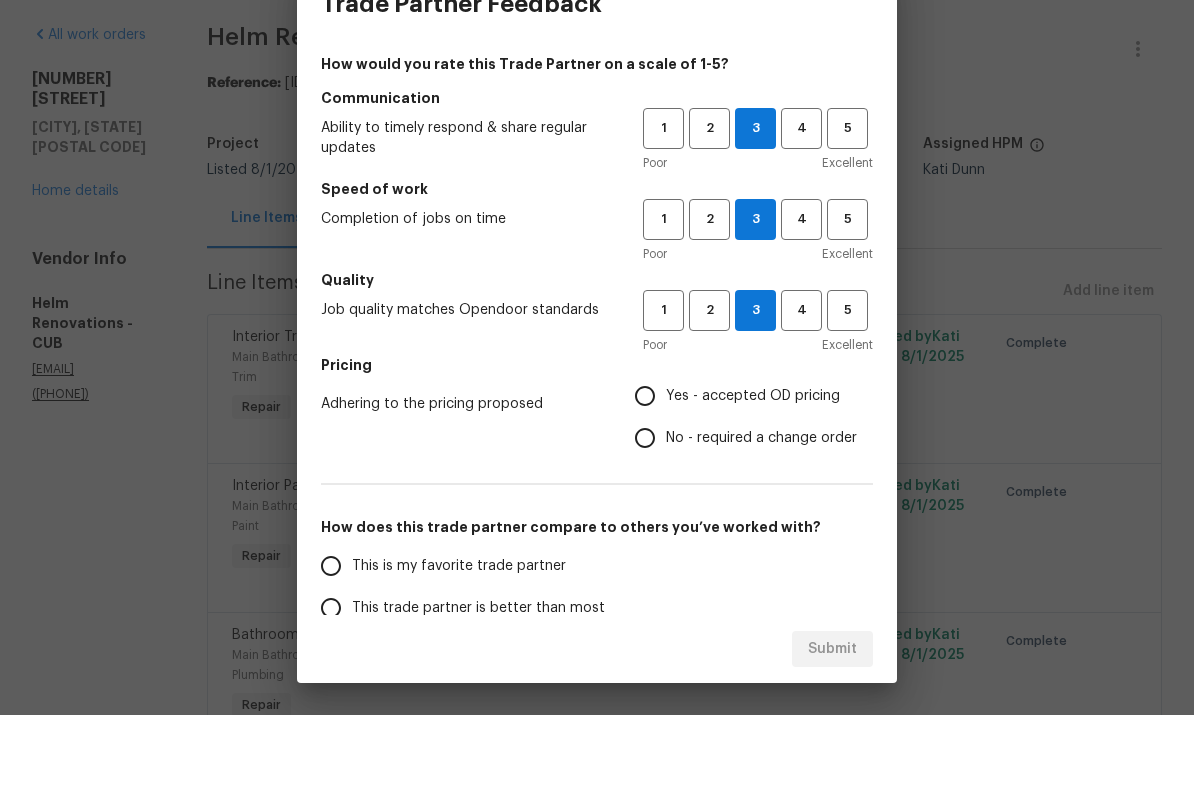 click on "Yes - accepted OD pricing" at bounding box center (645, 466) 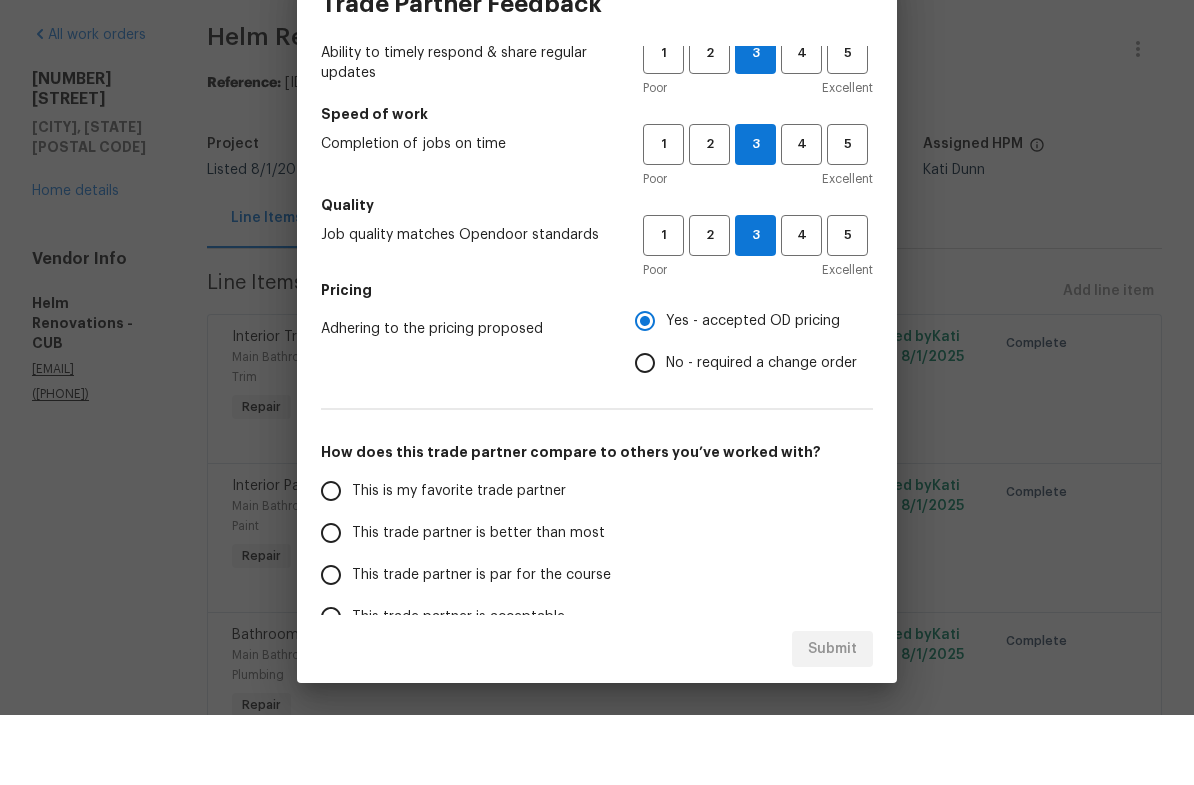 scroll, scrollTop: 187, scrollLeft: 0, axis: vertical 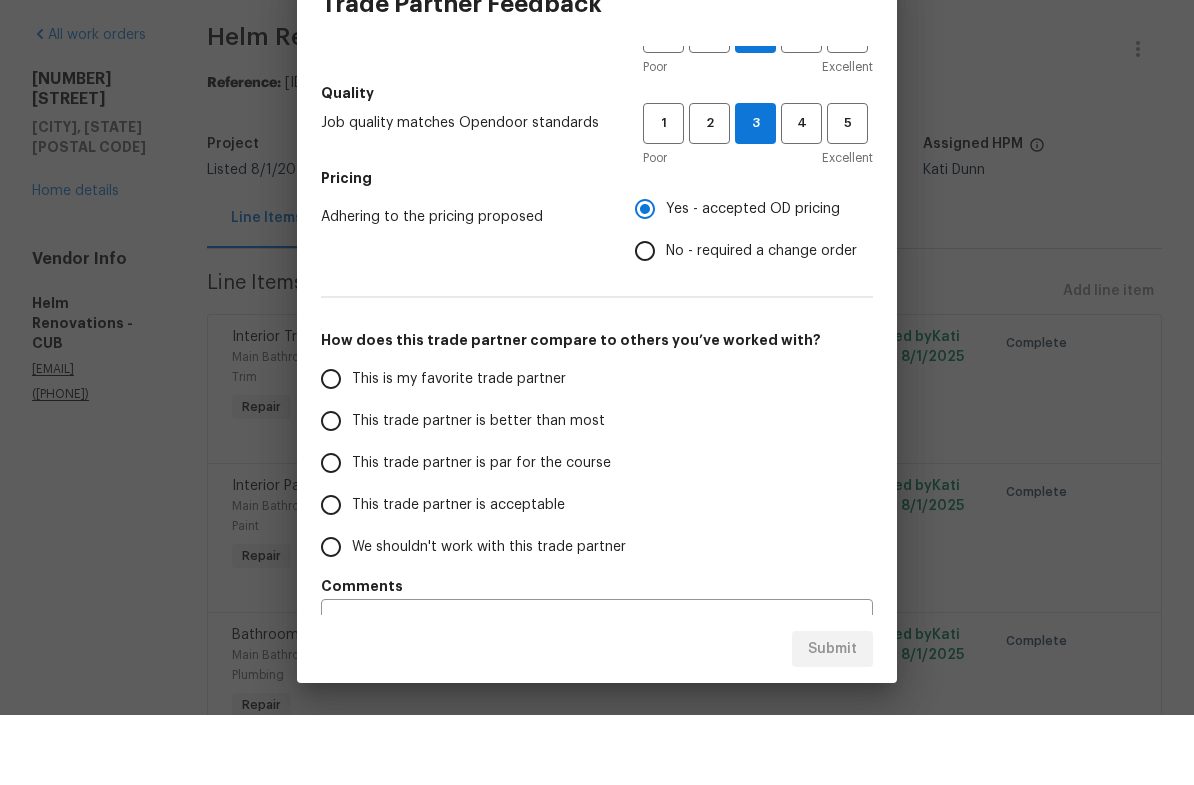 click on "This trade partner is par for the course" at bounding box center [331, 533] 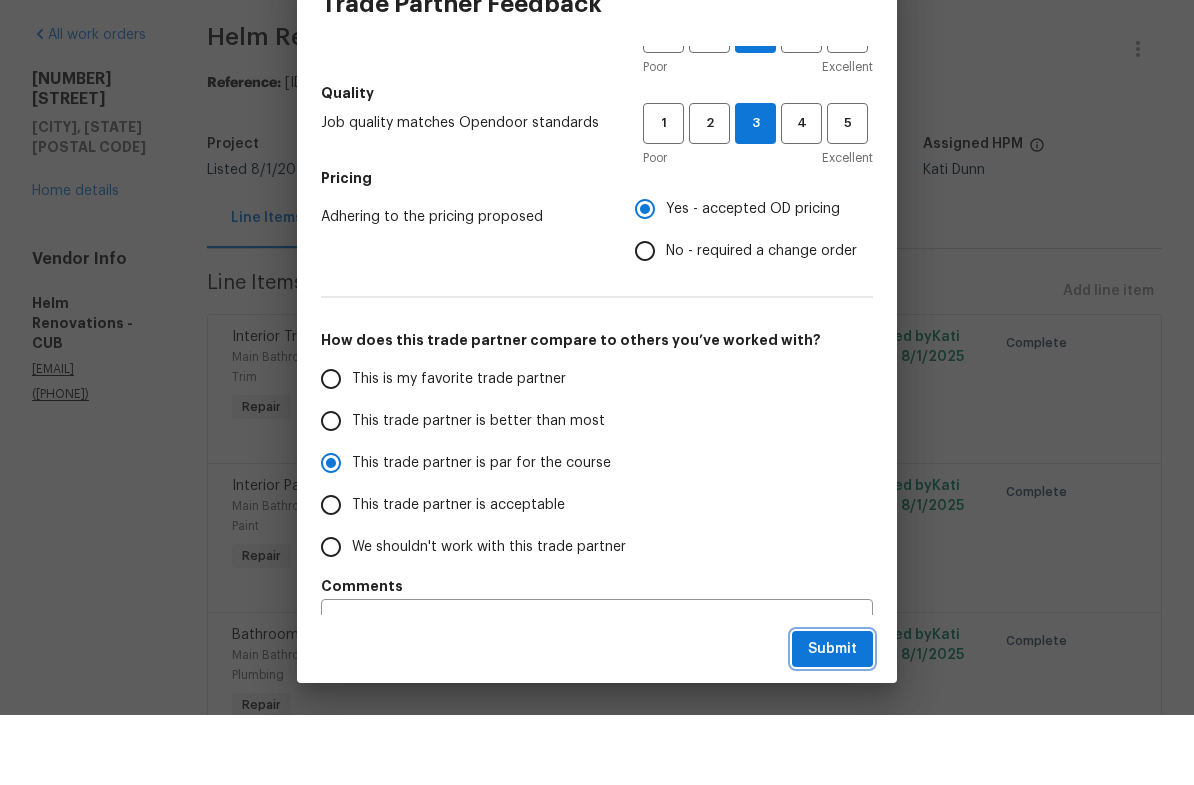 click on "Submit" at bounding box center [832, 719] 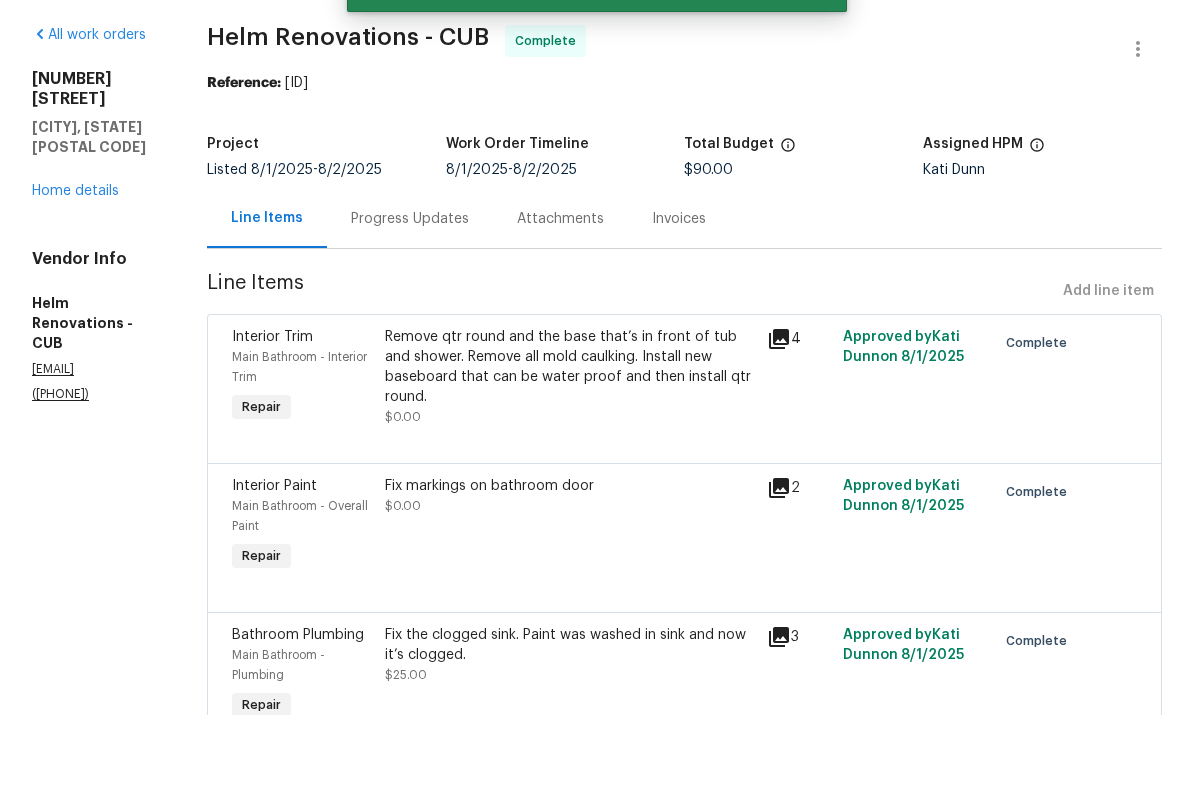 click on "Home details" at bounding box center (75, 261) 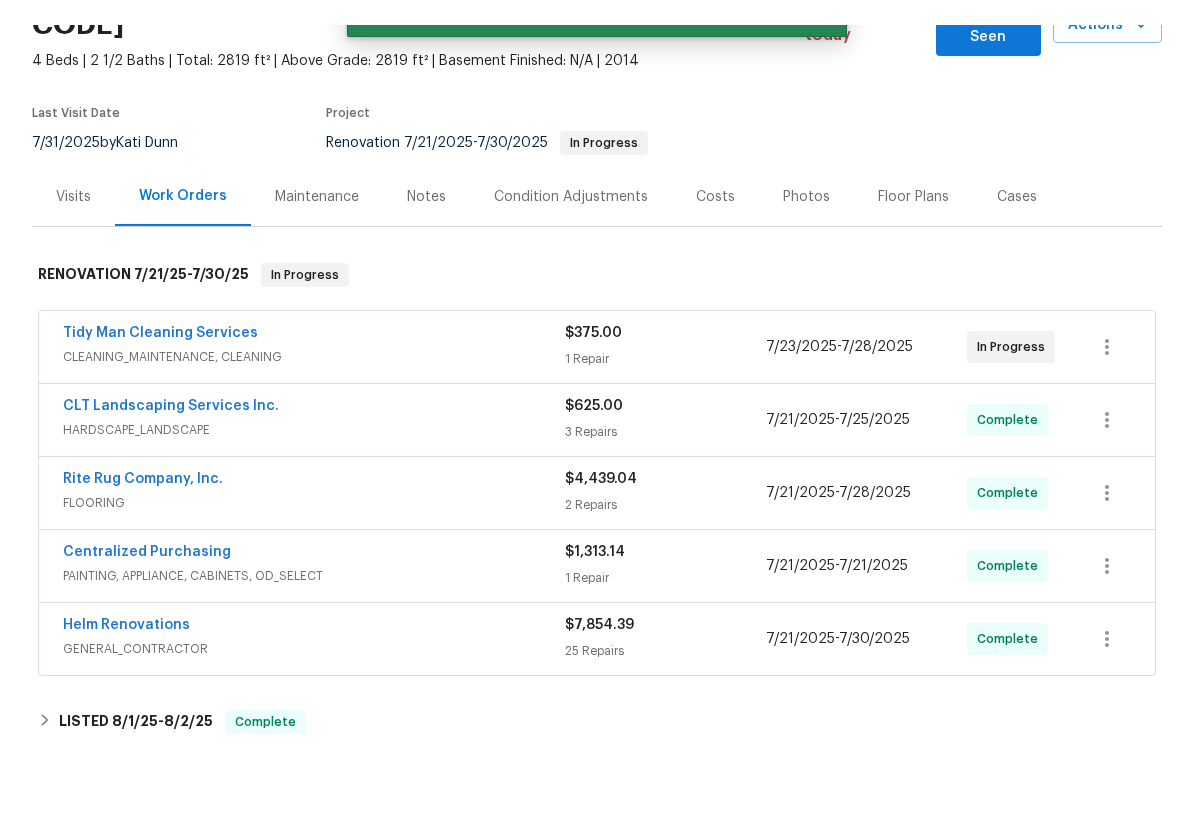 scroll, scrollTop: 115, scrollLeft: 0, axis: vertical 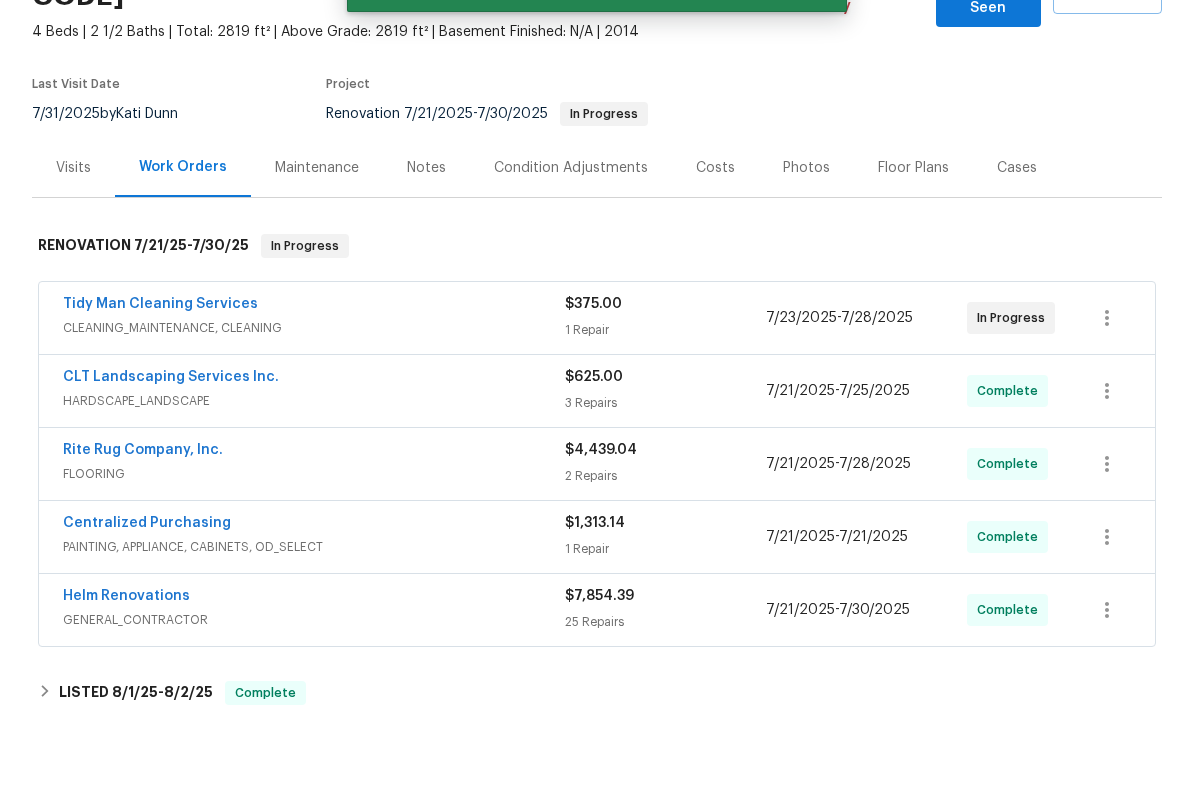 click on "Tidy Man Cleaning Services" at bounding box center [160, 374] 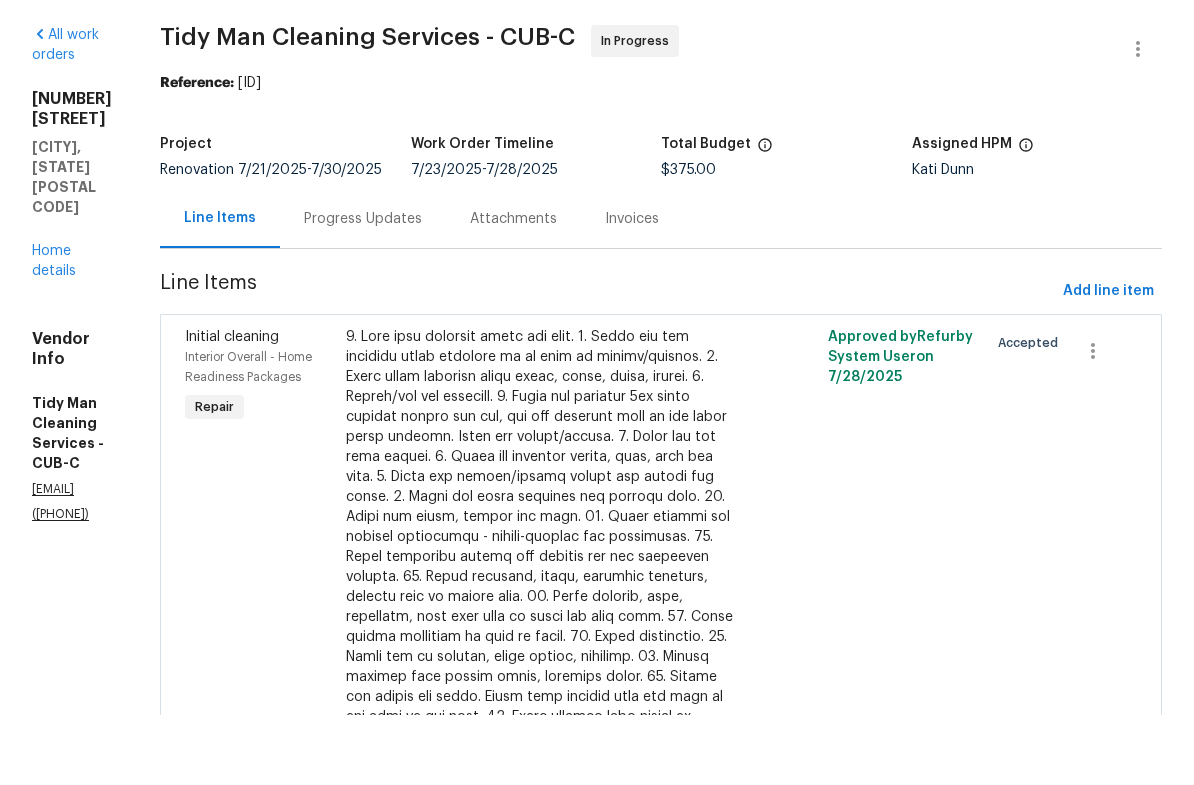 click at bounding box center (541, 637) 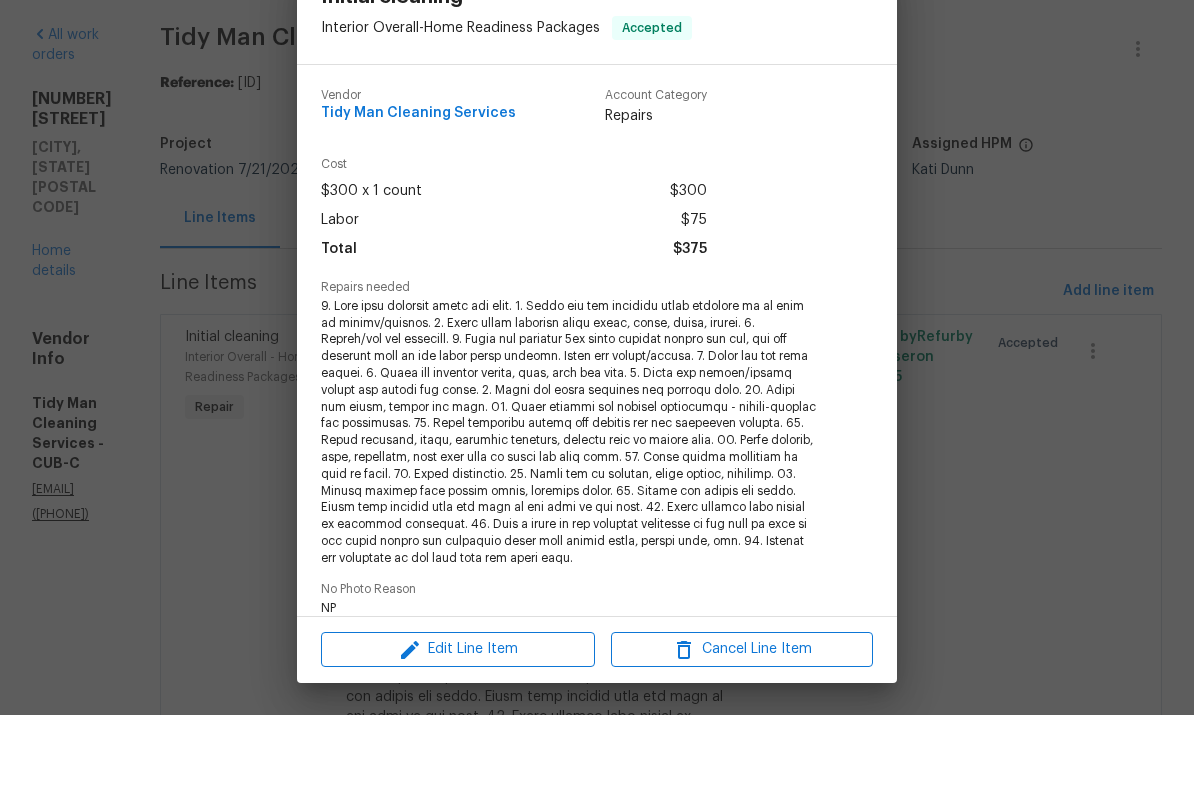 click on "Initial cleaning Interior Overall  -  Home Readiness Packages Accepted Vendor Tidy Man Cleaning Services Account Category Repairs Cost $300 x 1 count $300 Labor $75 Total $375 Repairs needed No Photo Reason NP Photos Before After  Edit Line Item  Cancel Line Item" at bounding box center (597, 392) 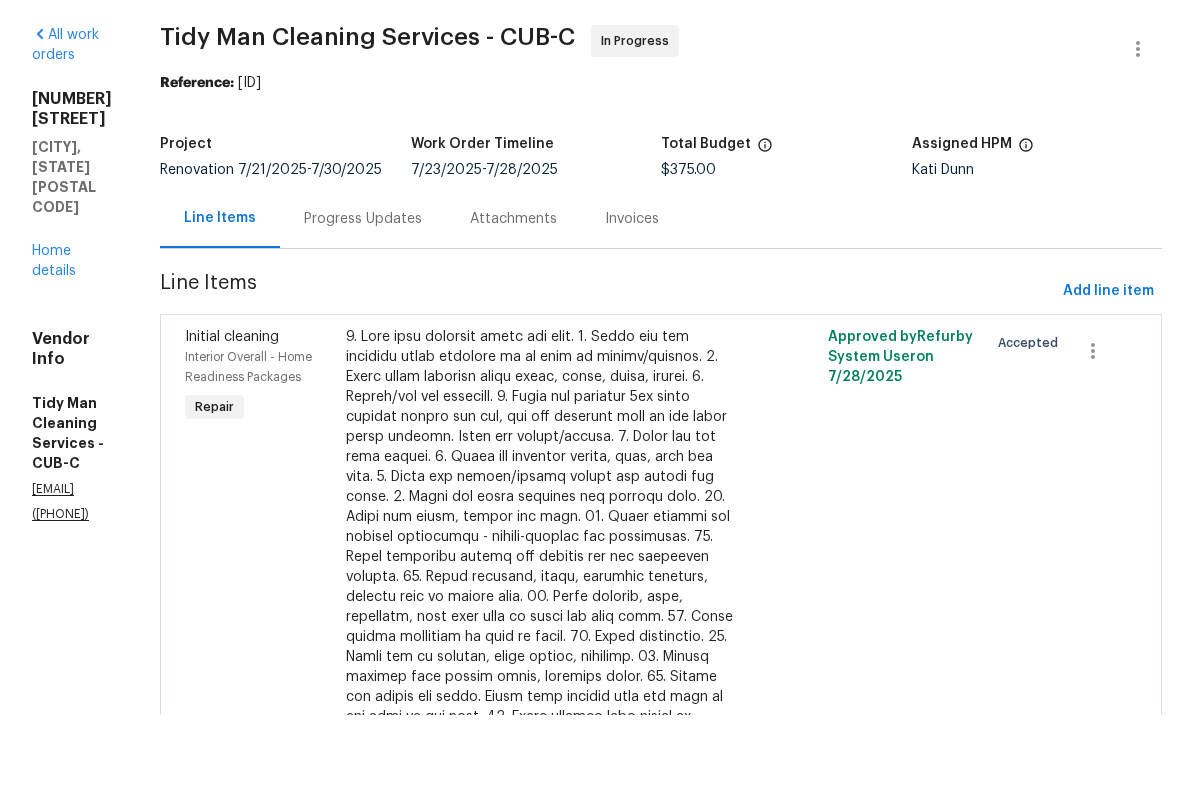 click on "Progress Updates" at bounding box center [363, 289] 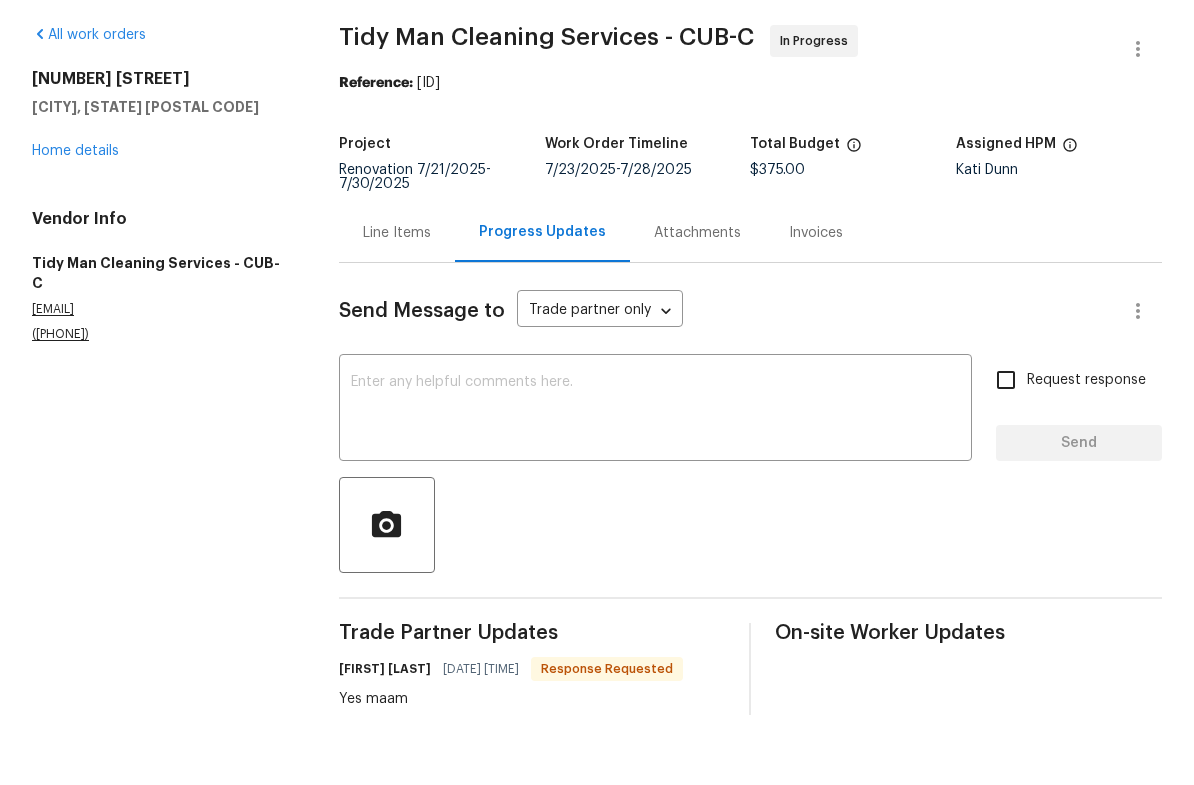 click on "Home details" at bounding box center [75, 221] 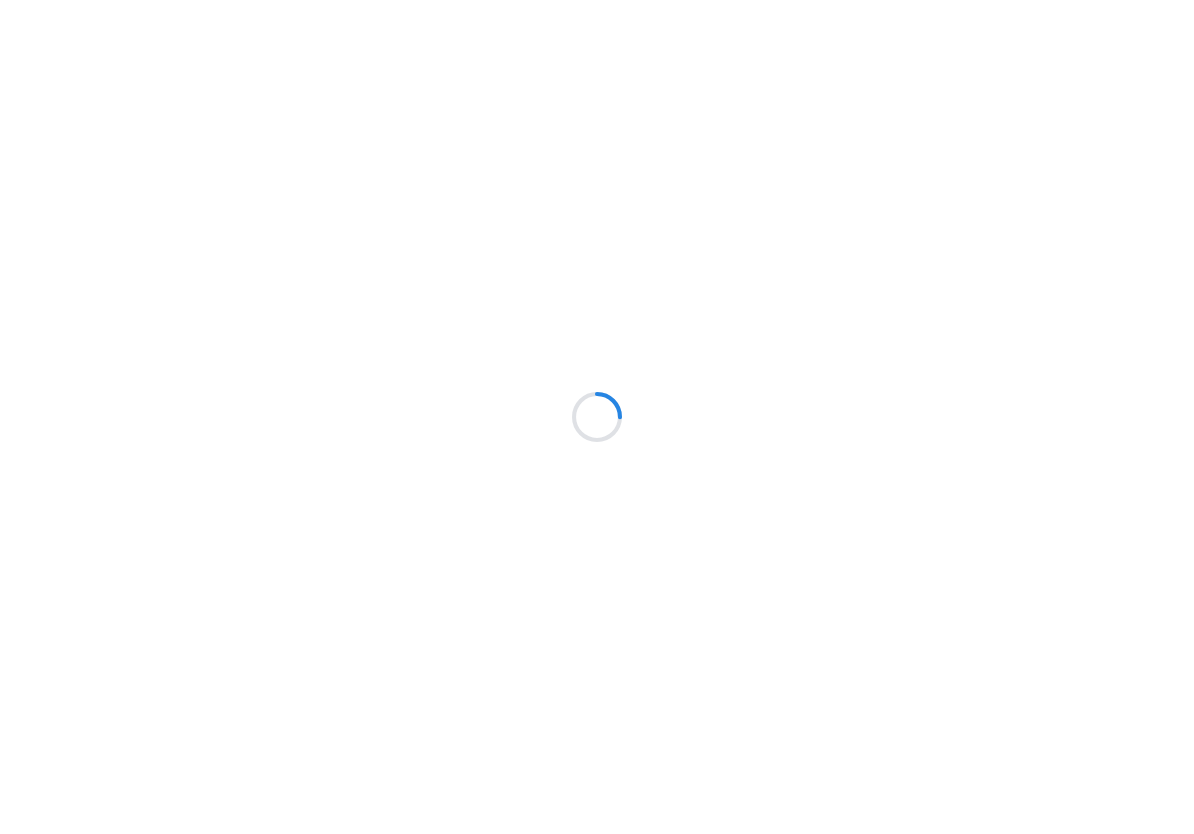 scroll, scrollTop: 0, scrollLeft: 0, axis: both 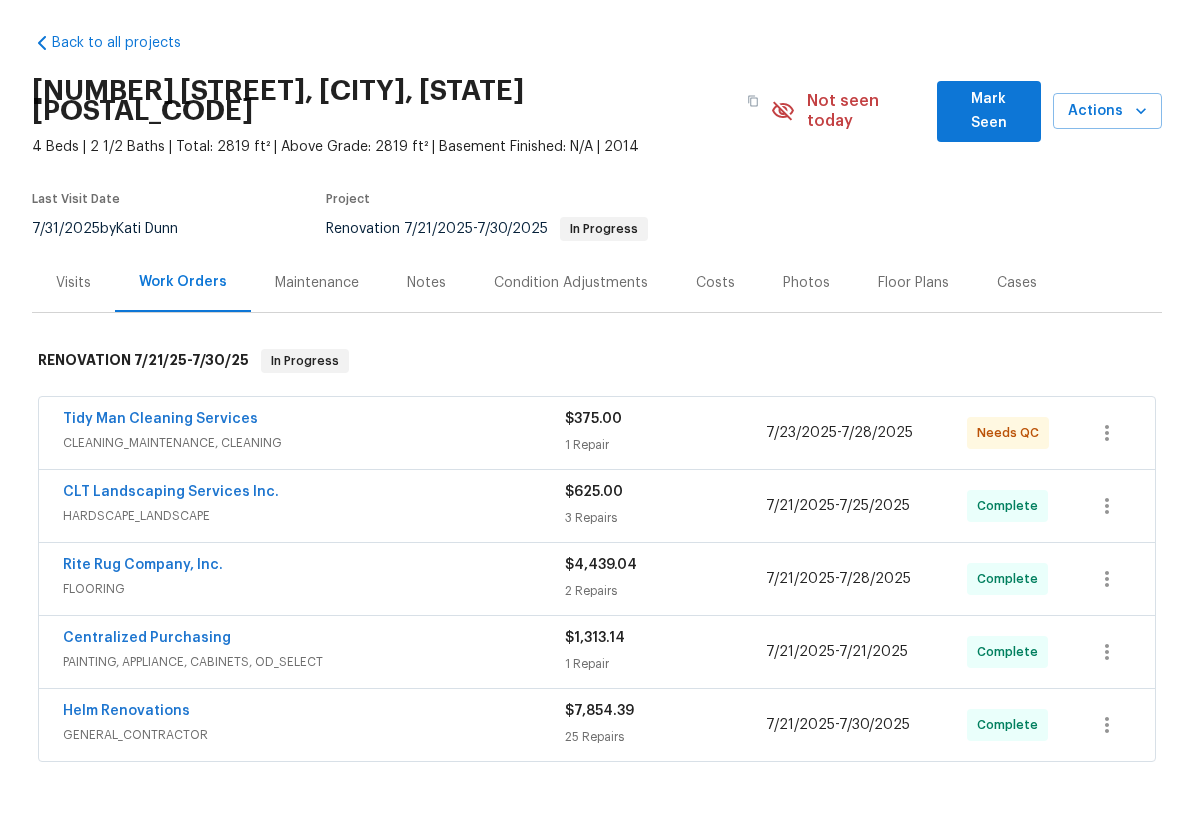 click on "Tidy Man Cleaning Services" at bounding box center [160, 489] 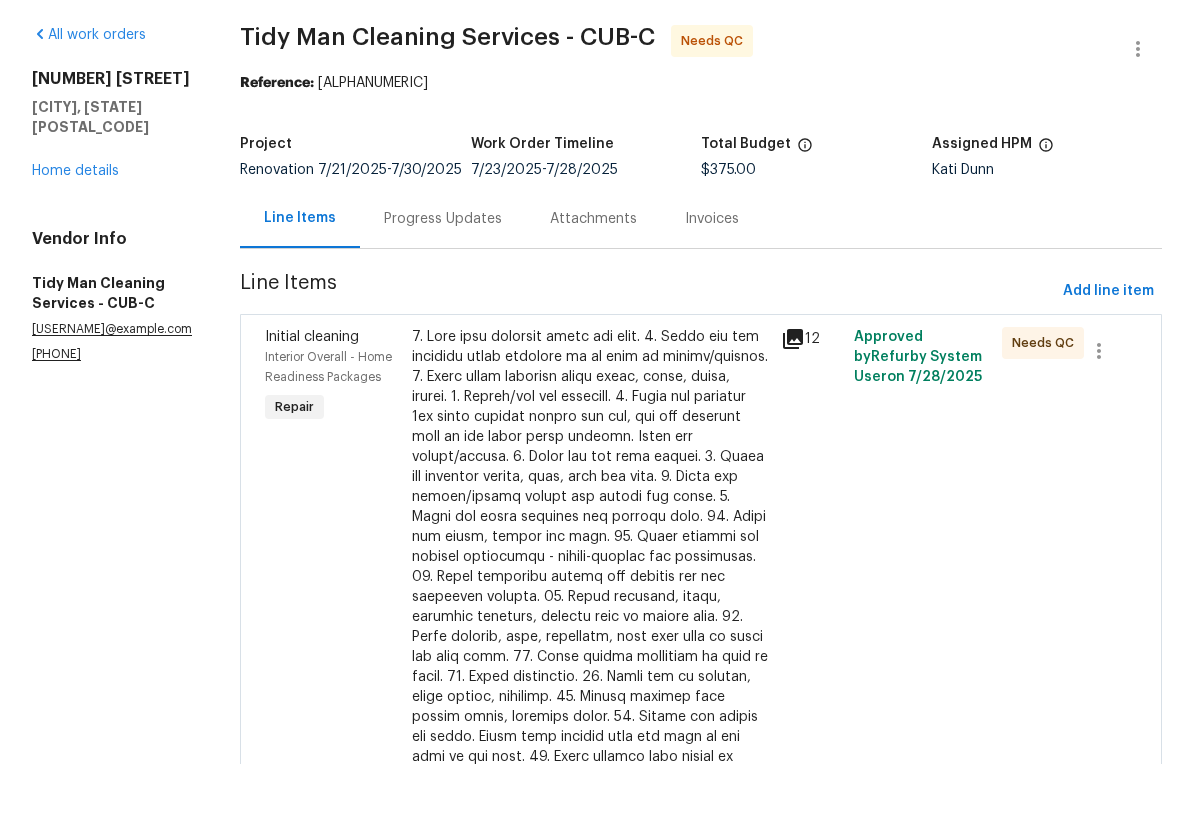 click at bounding box center (590, 667) 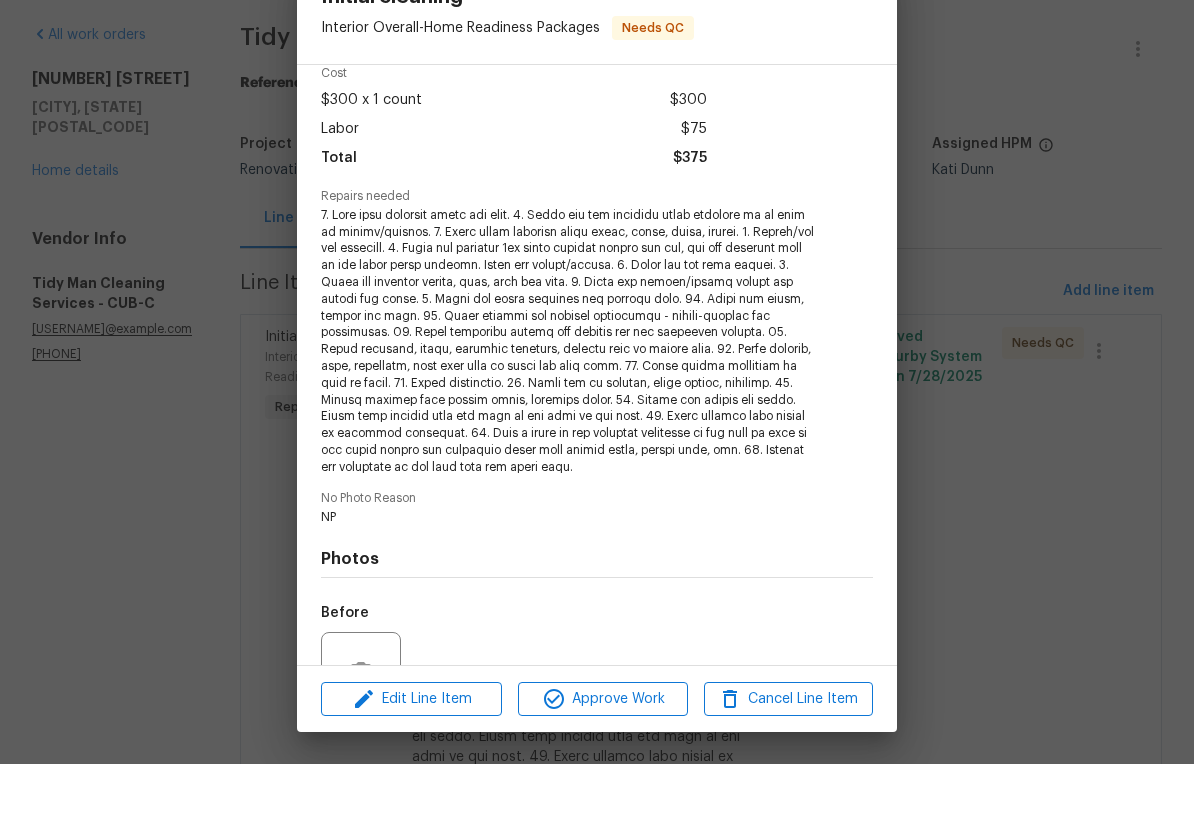 scroll, scrollTop: 136, scrollLeft: 0, axis: vertical 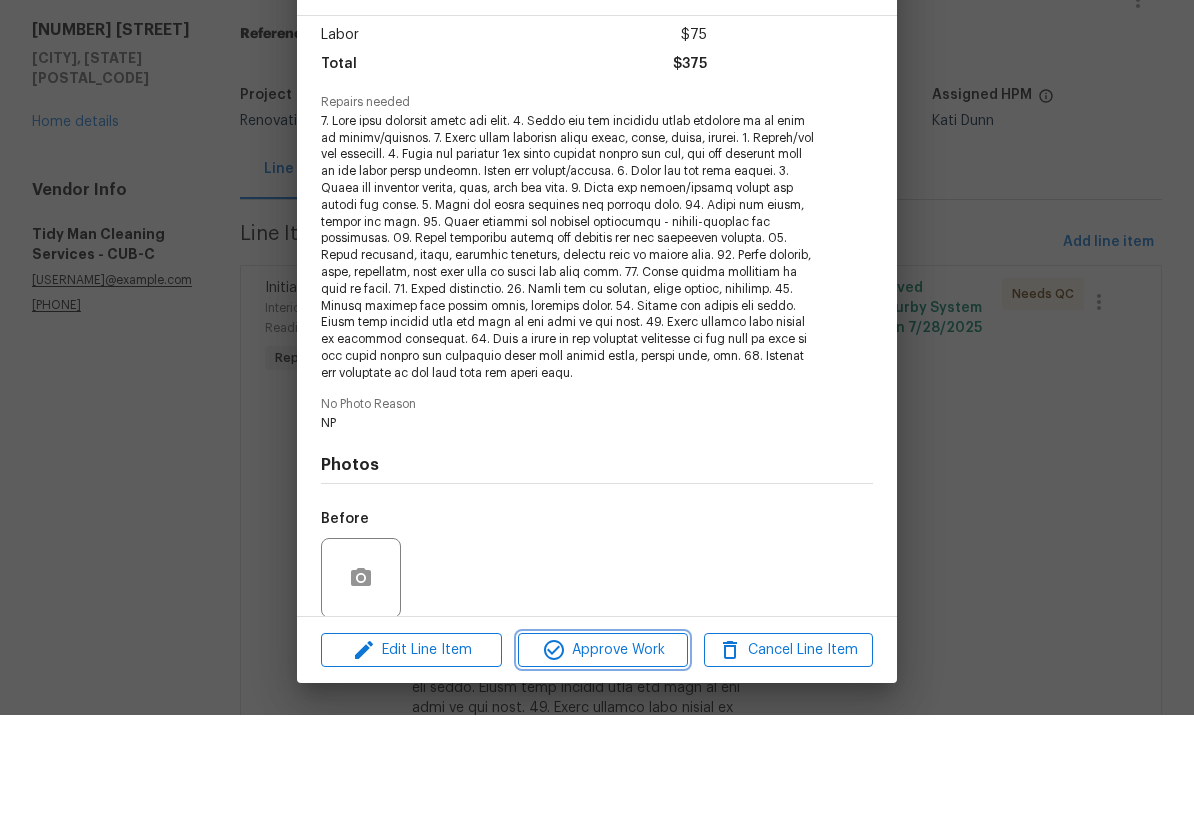 click on "Approve Work" at bounding box center (602, 769) 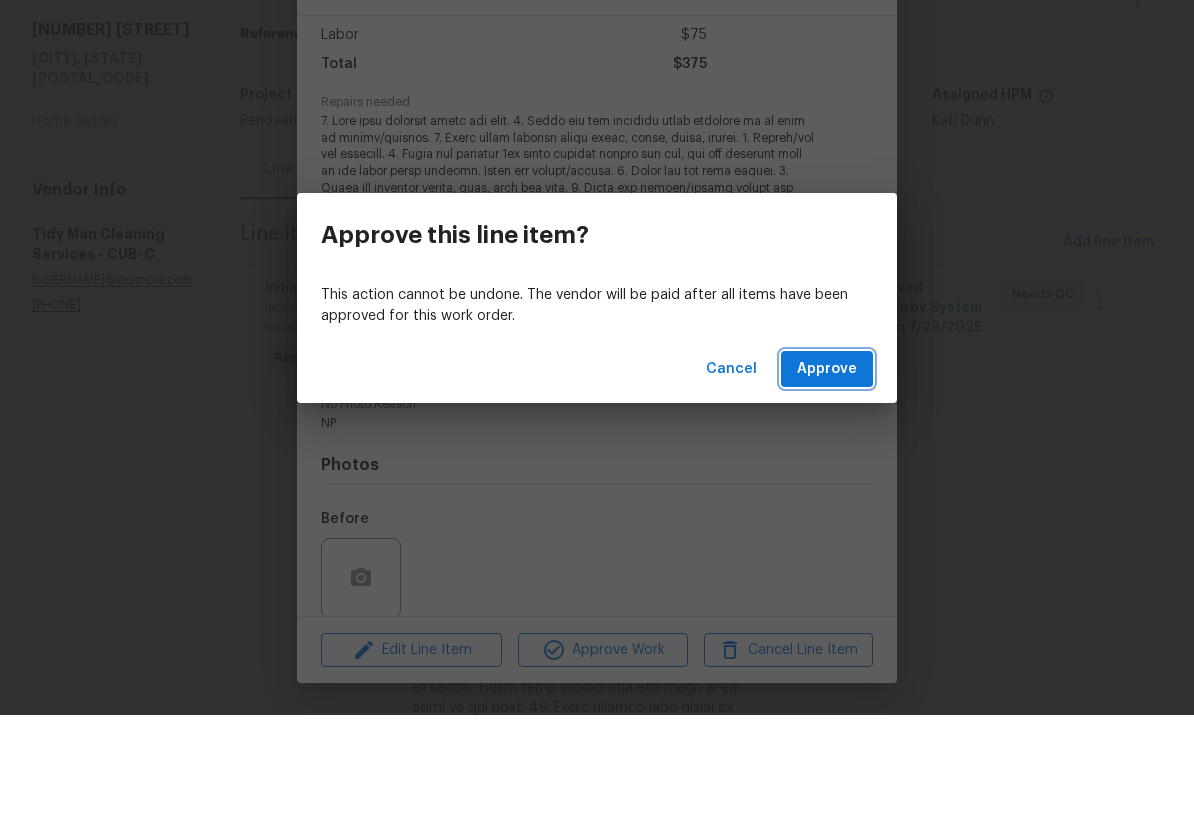 click on "Approve" at bounding box center (827, 488) 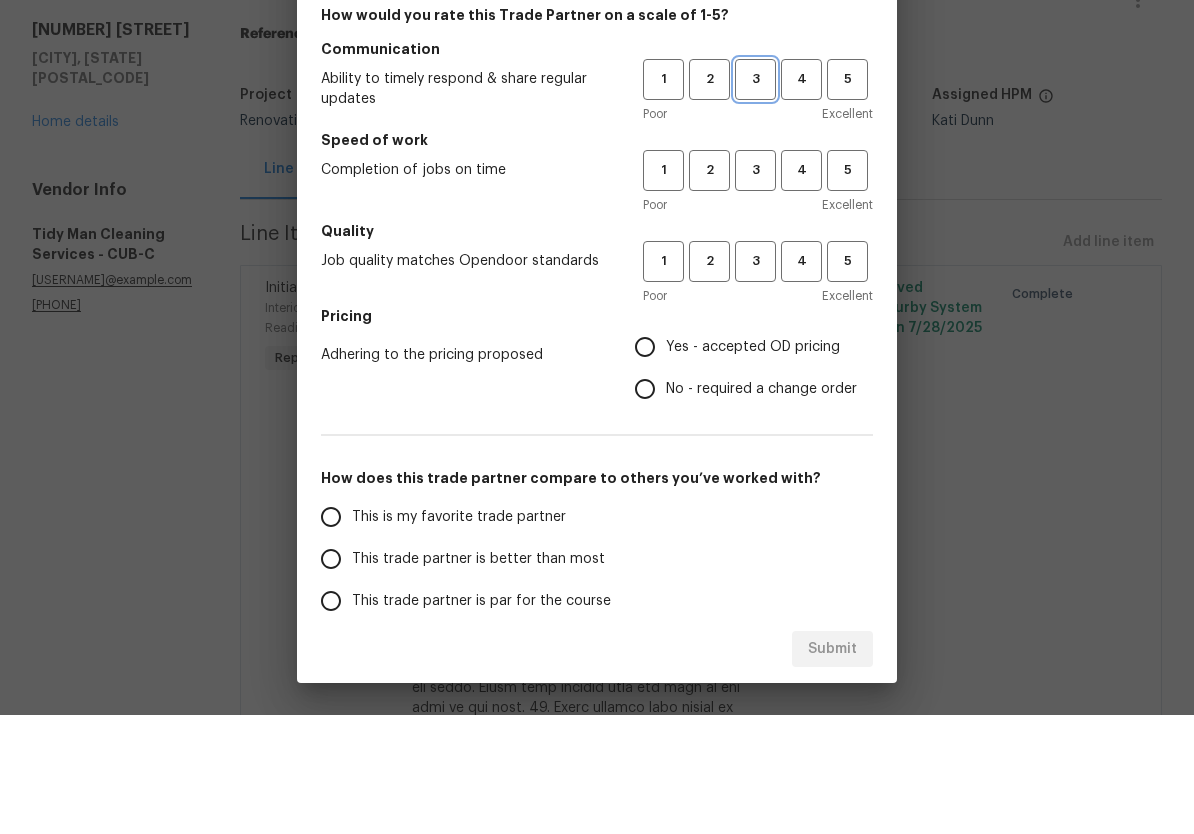 click on "3" at bounding box center [755, 198] 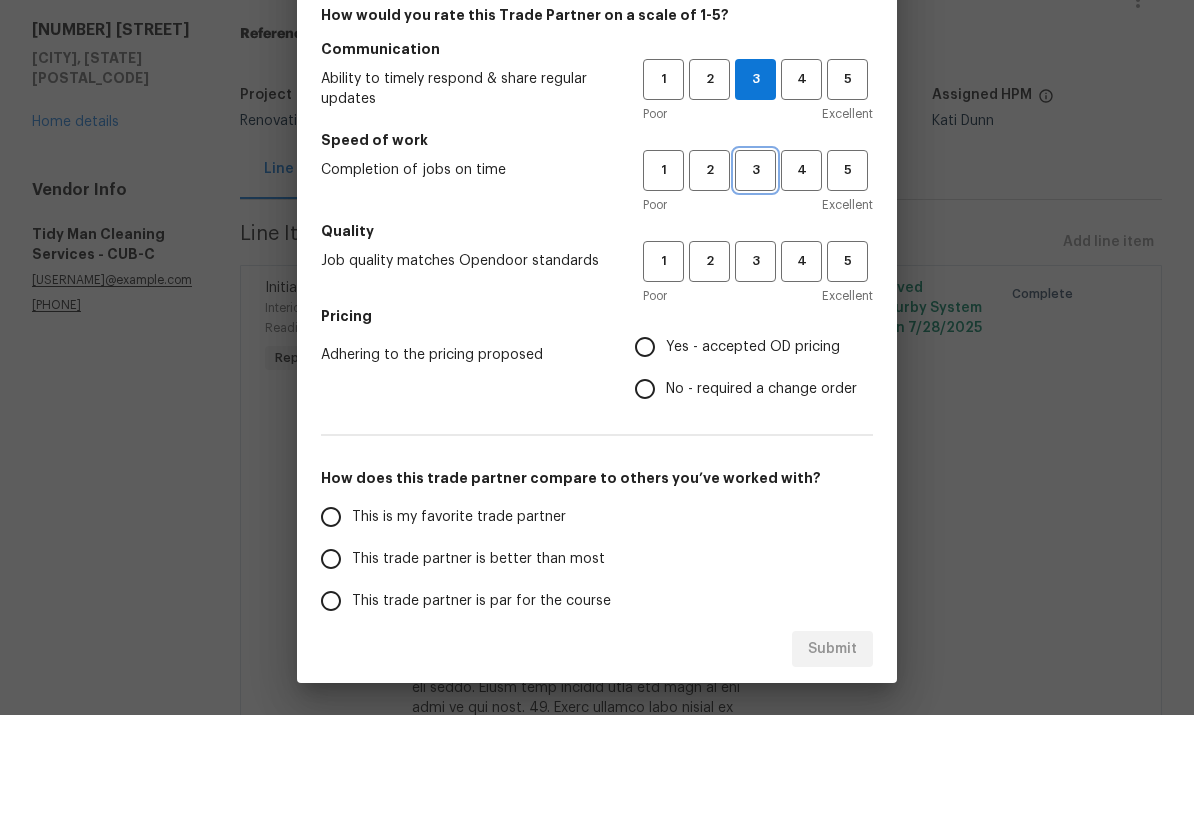 click on "3" at bounding box center (755, 289) 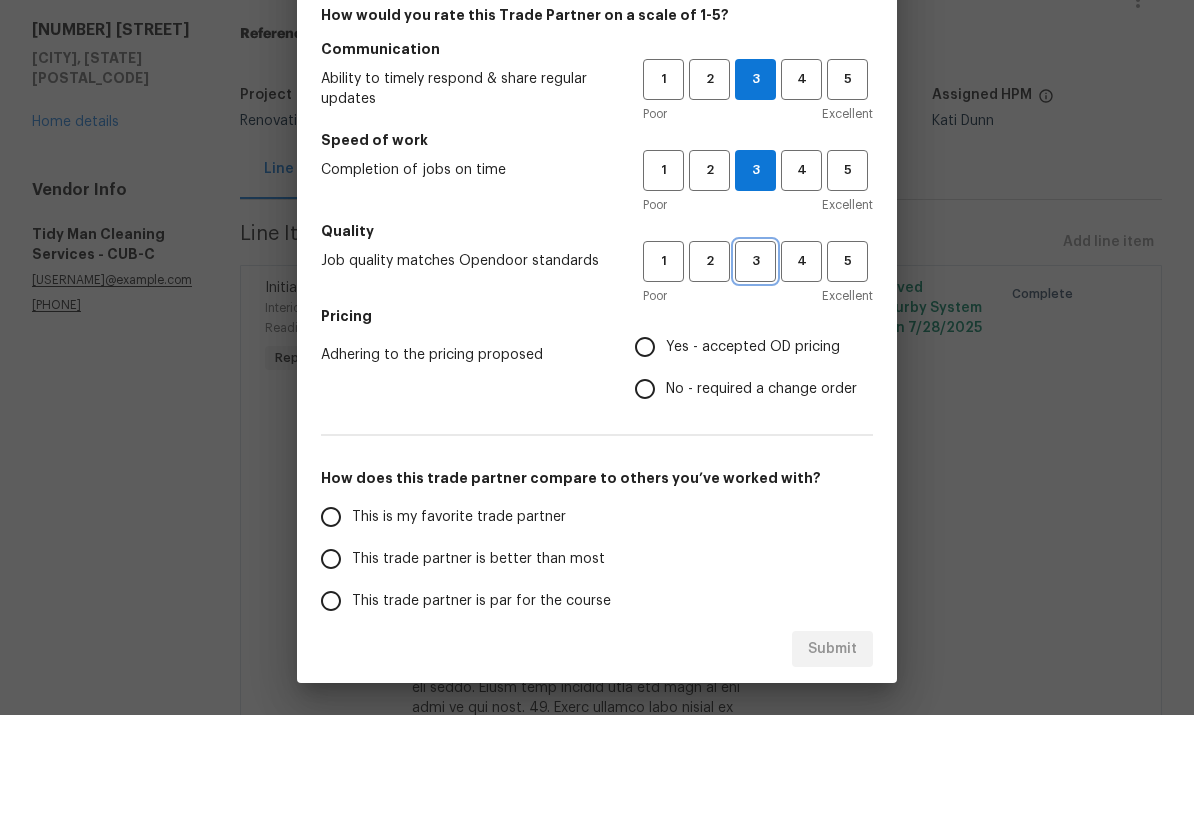 click on "3" at bounding box center (755, 380) 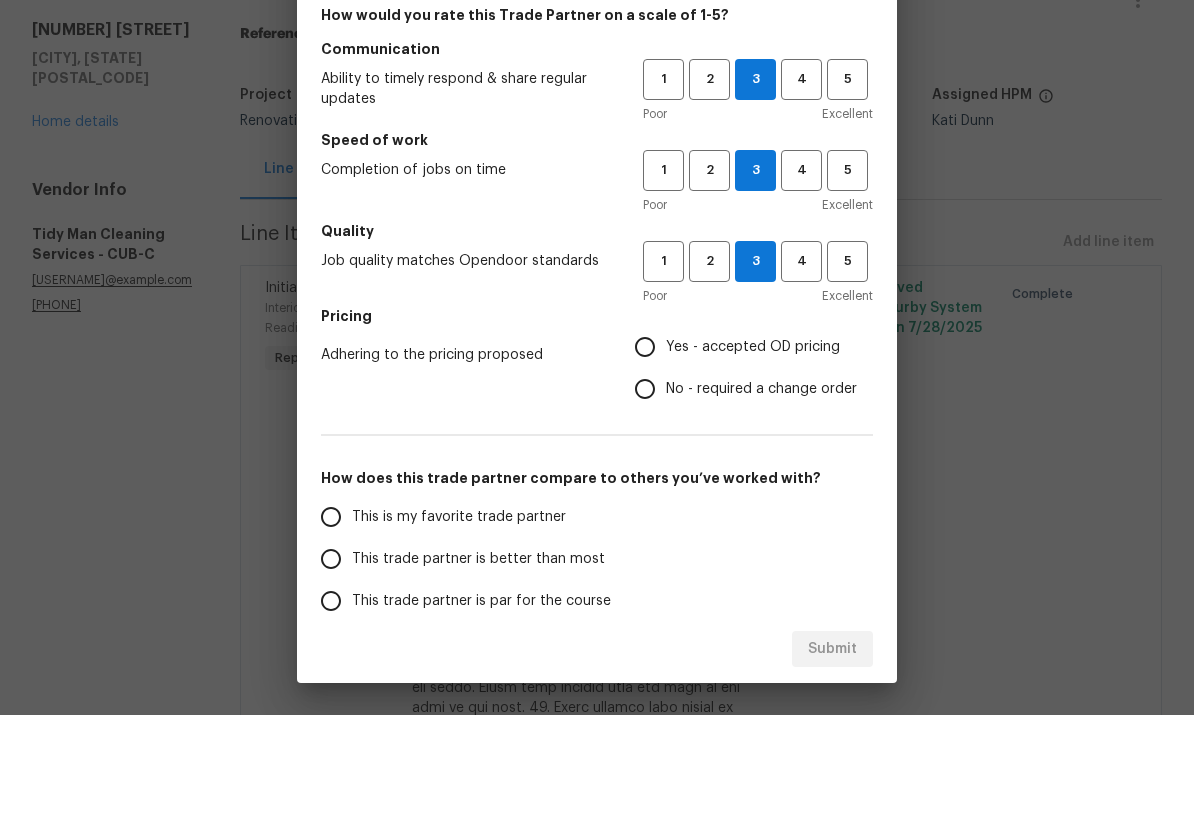 click on "Yes - accepted OD pricing" at bounding box center [645, 466] 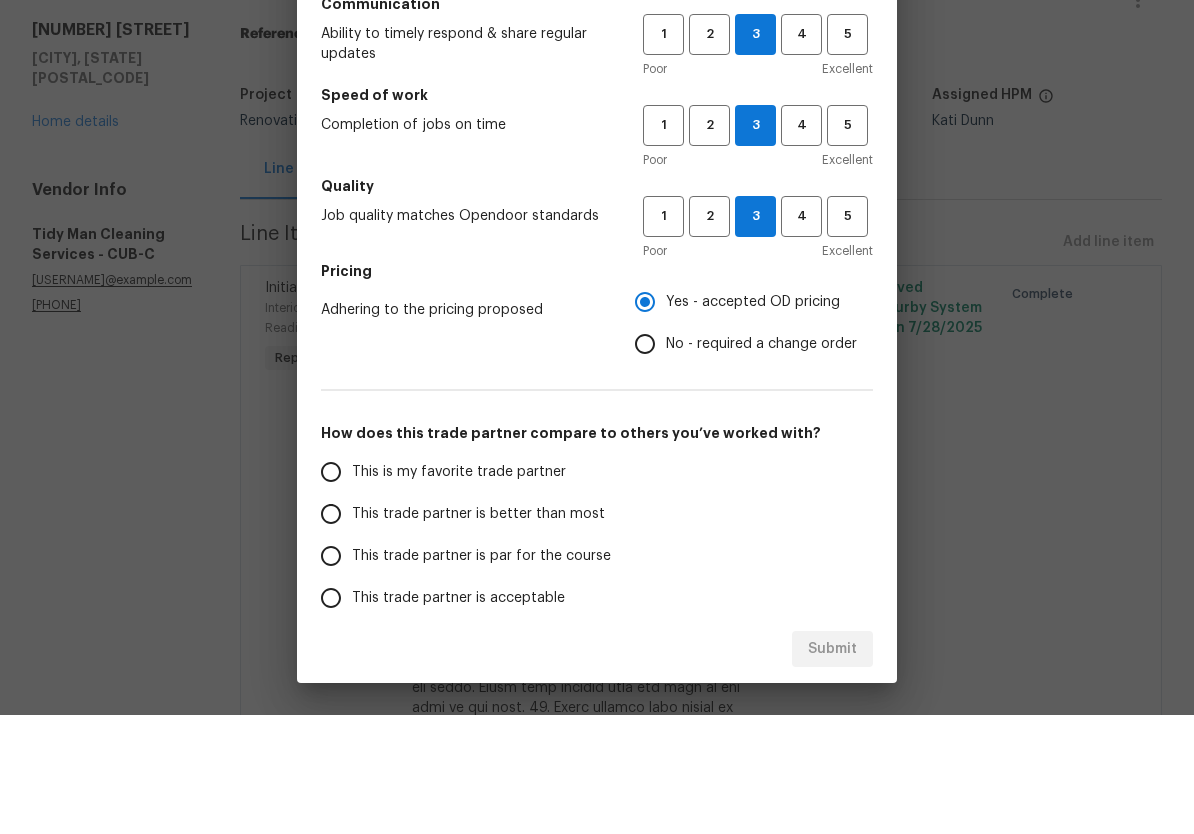 scroll, scrollTop: 74, scrollLeft: 0, axis: vertical 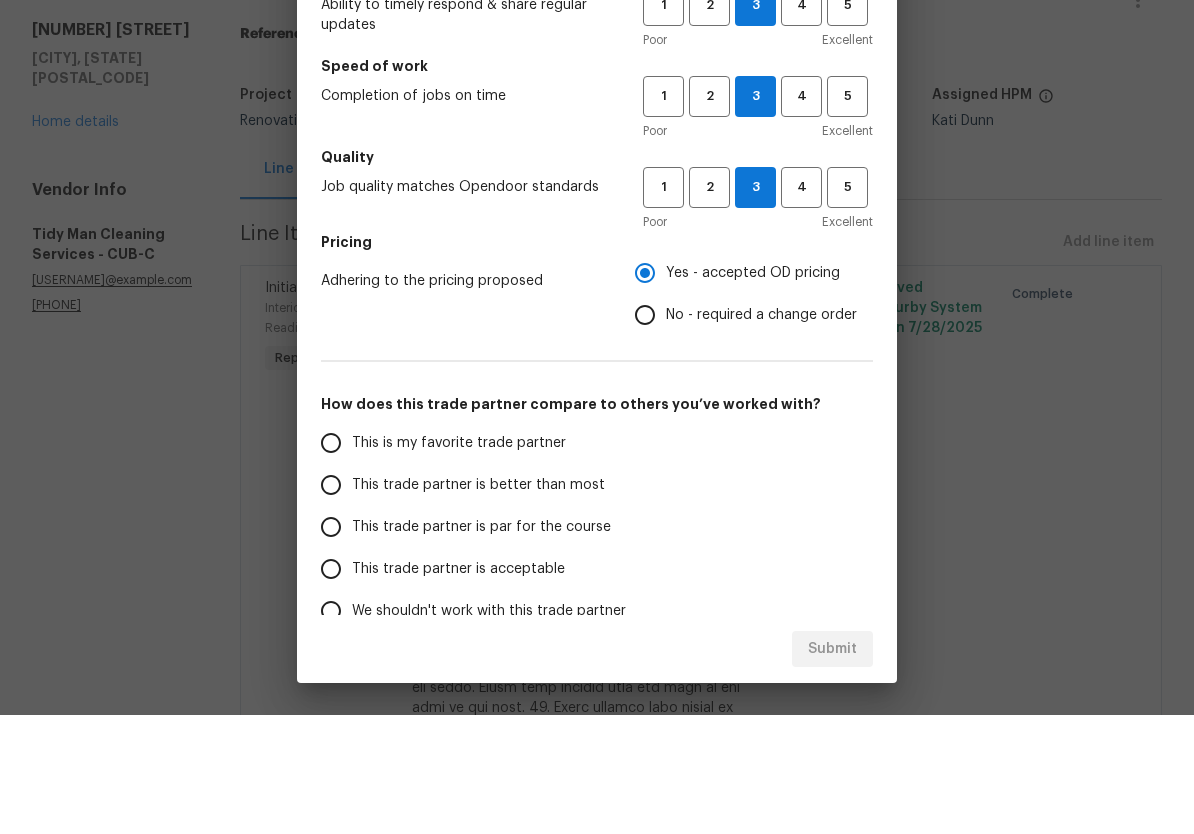 click on "This trade partner is par for the course" at bounding box center [331, 646] 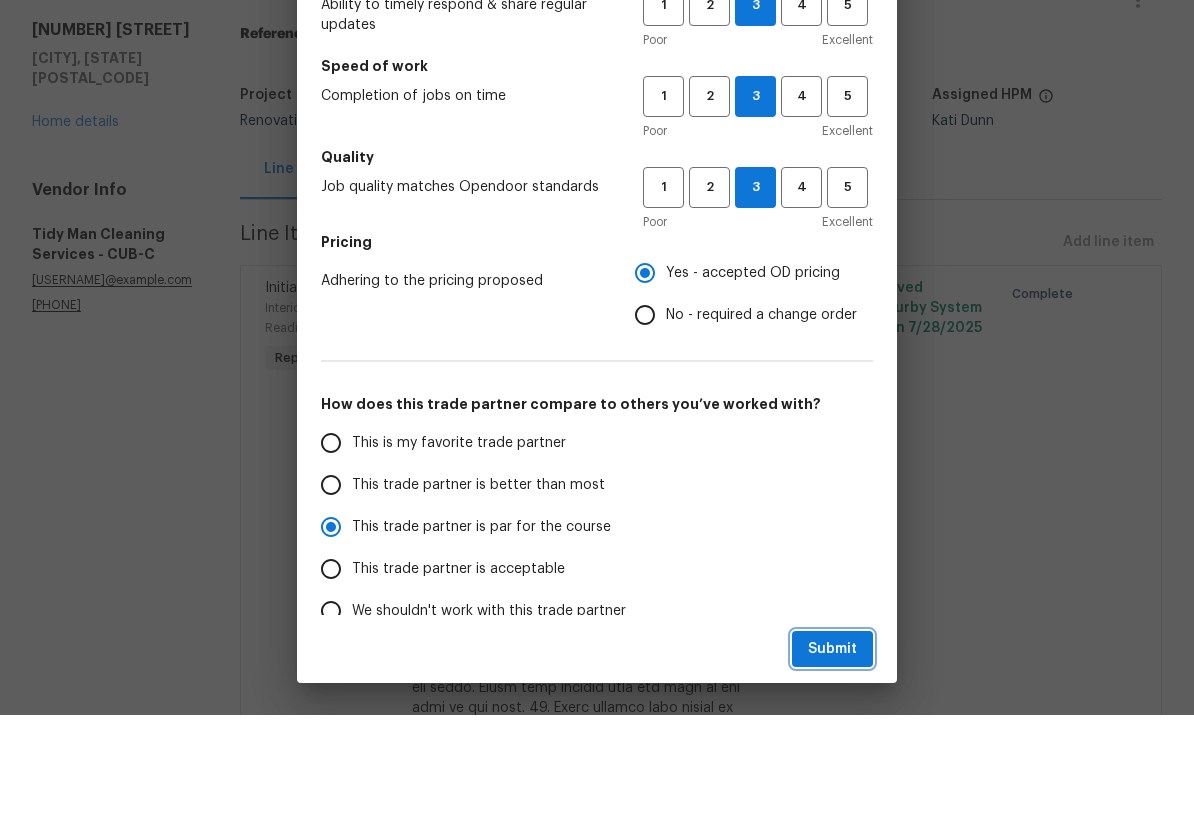 click on "Submit" at bounding box center [832, 768] 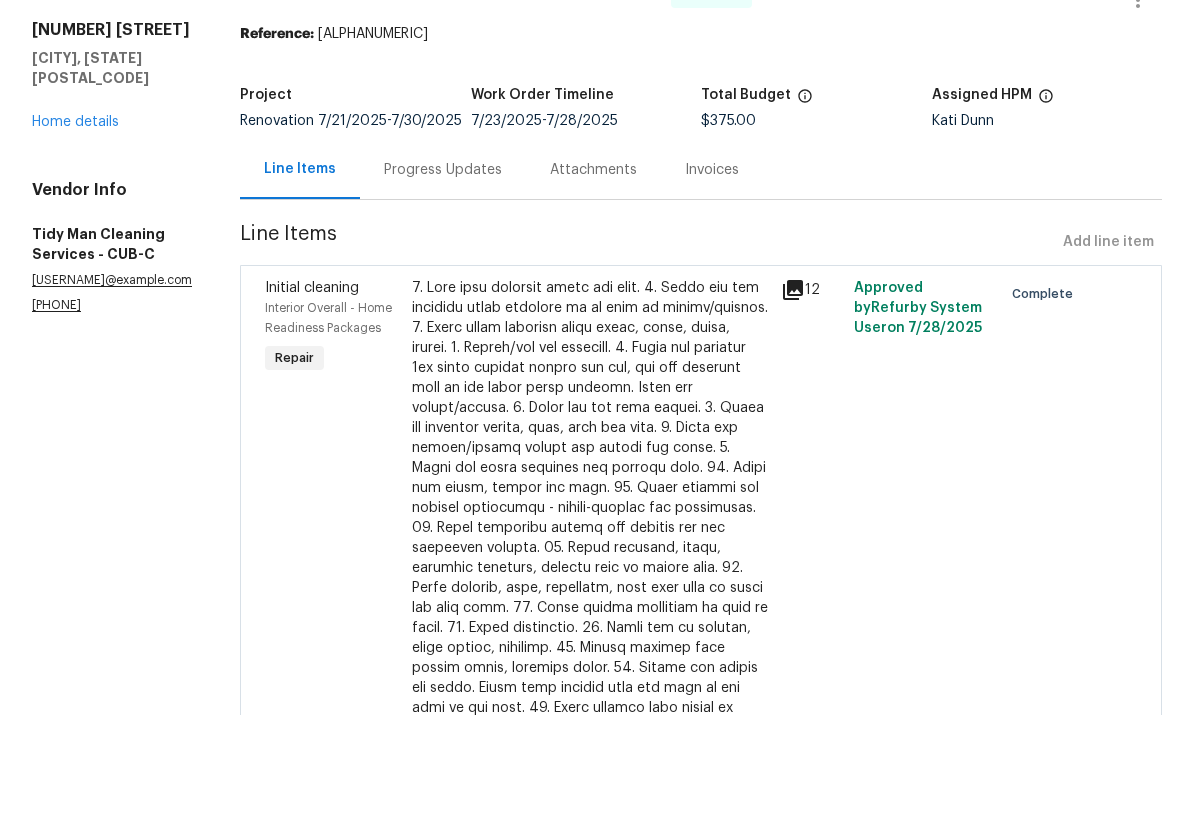 click on "Home details" at bounding box center [75, 241] 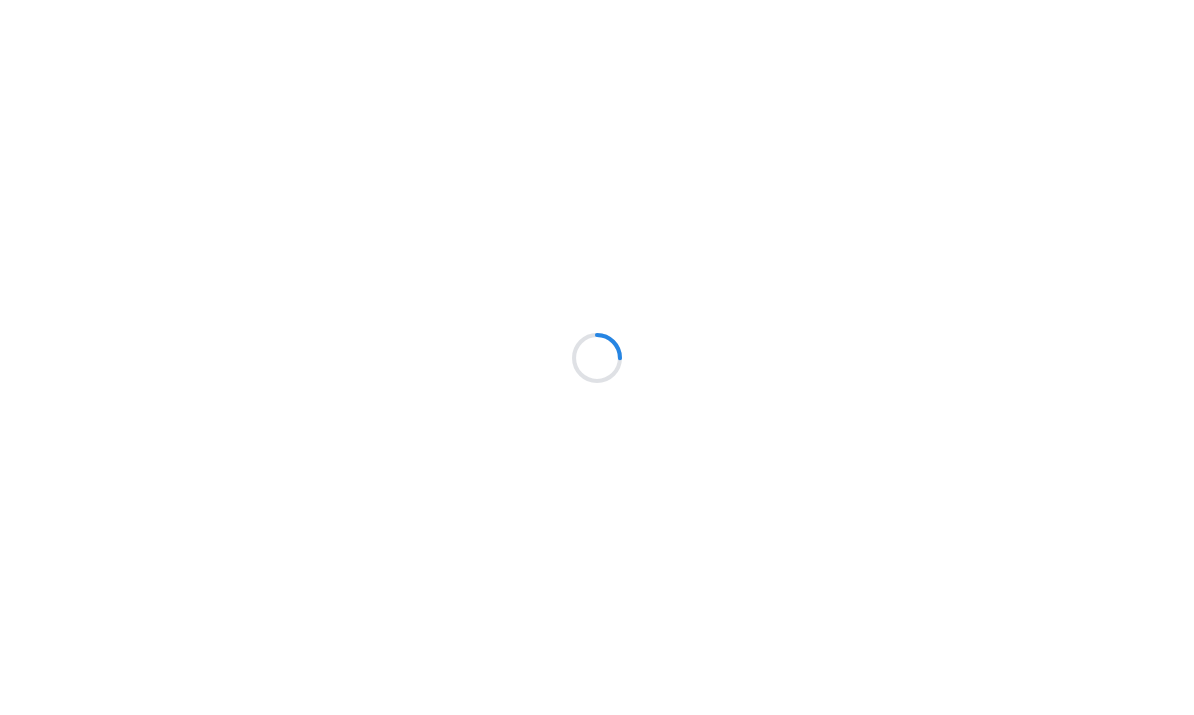 scroll, scrollTop: 0, scrollLeft: 0, axis: both 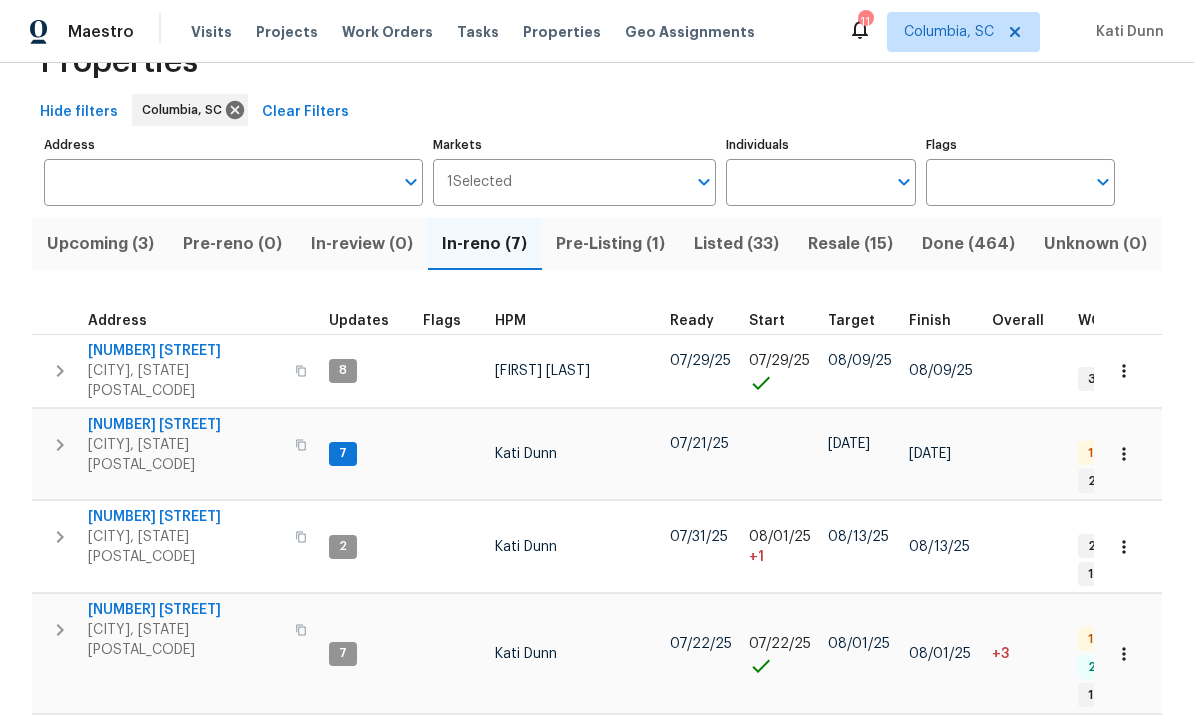 click on "154 Copper Bluff Rd" at bounding box center (185, 610) 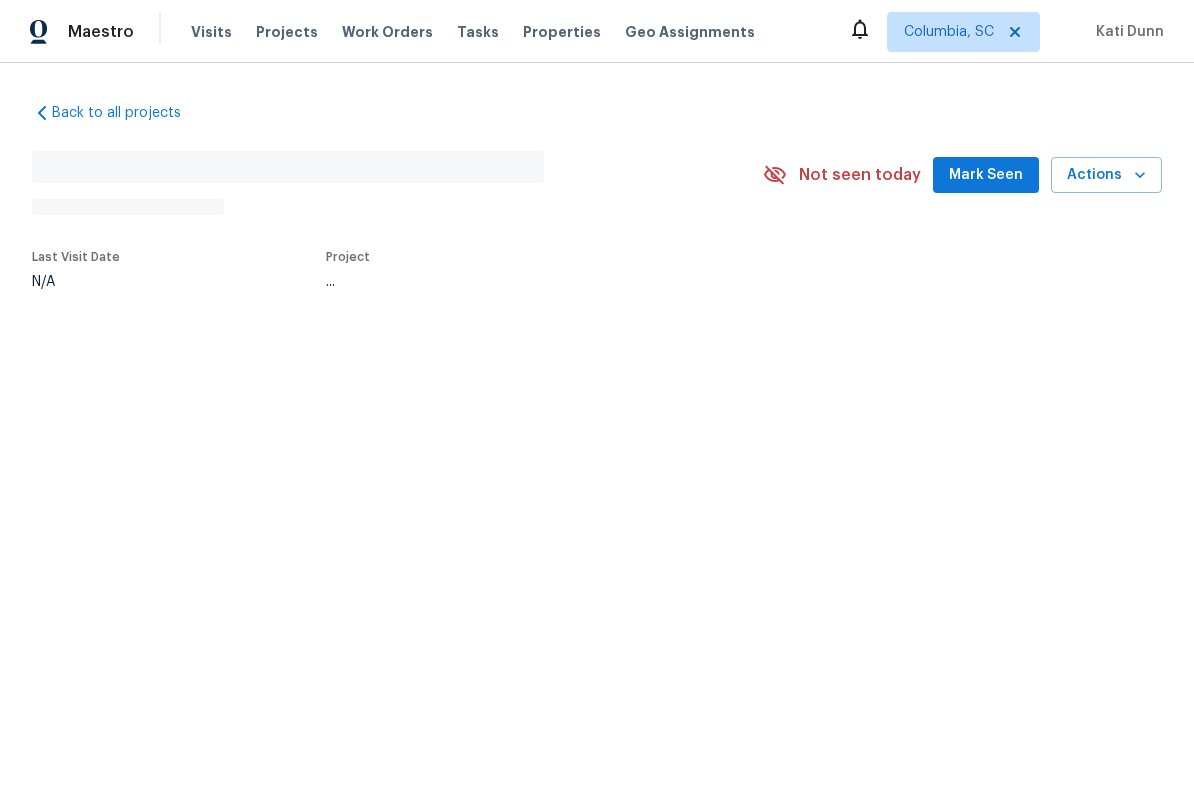 scroll, scrollTop: 0, scrollLeft: 0, axis: both 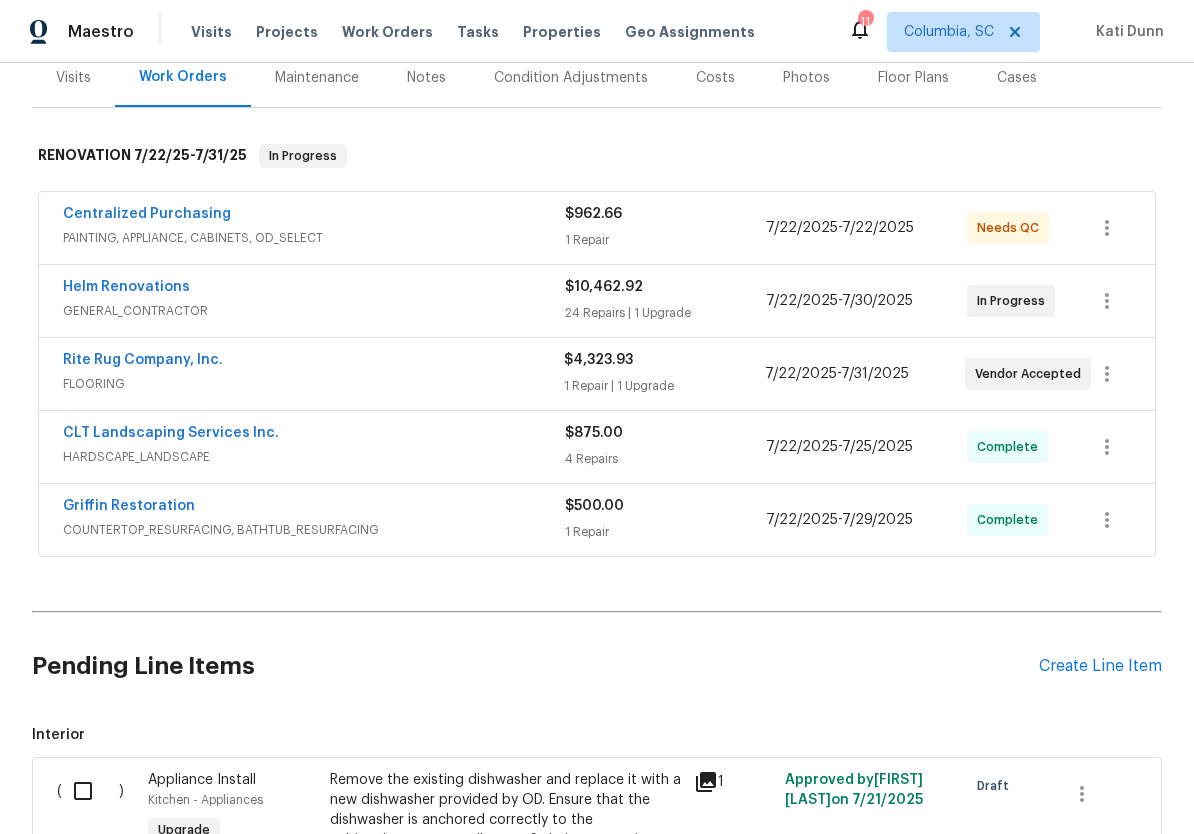 click on "Rite Rug Company, Inc." at bounding box center (143, 360) 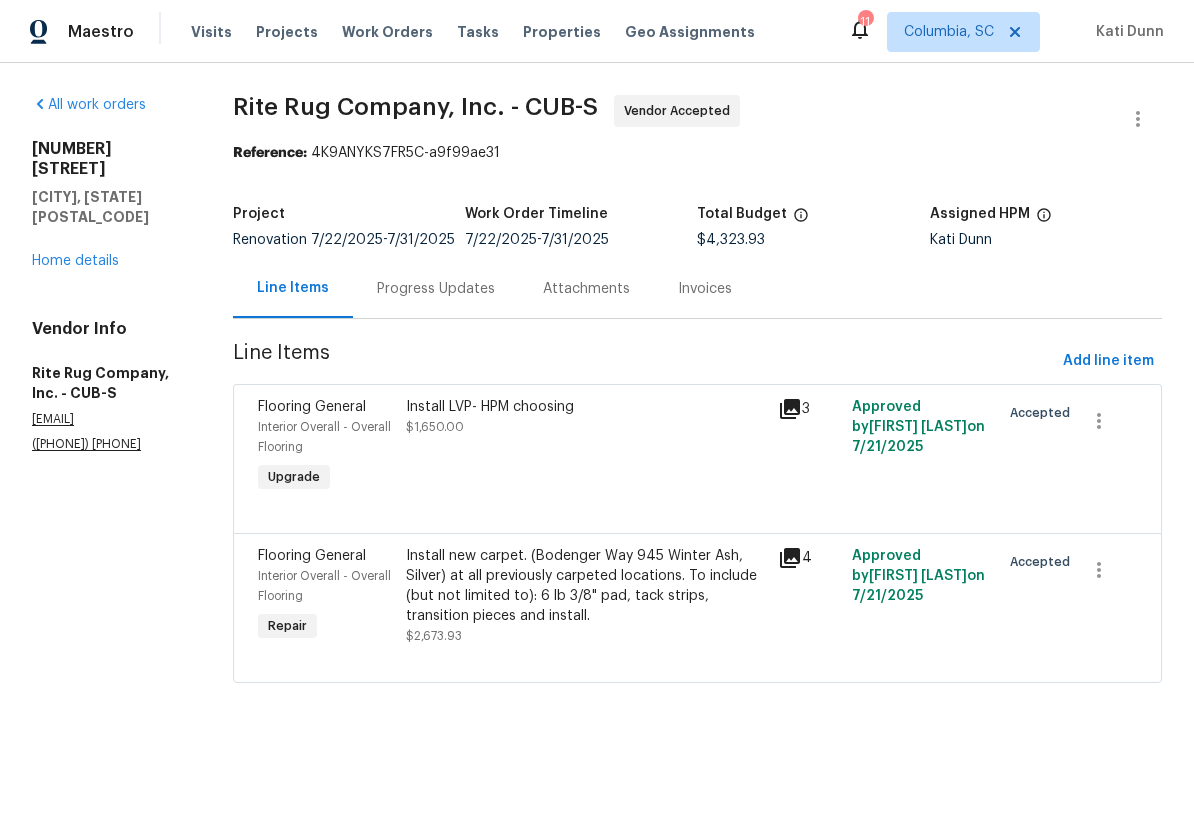 click on "Progress Updates" at bounding box center [436, 289] 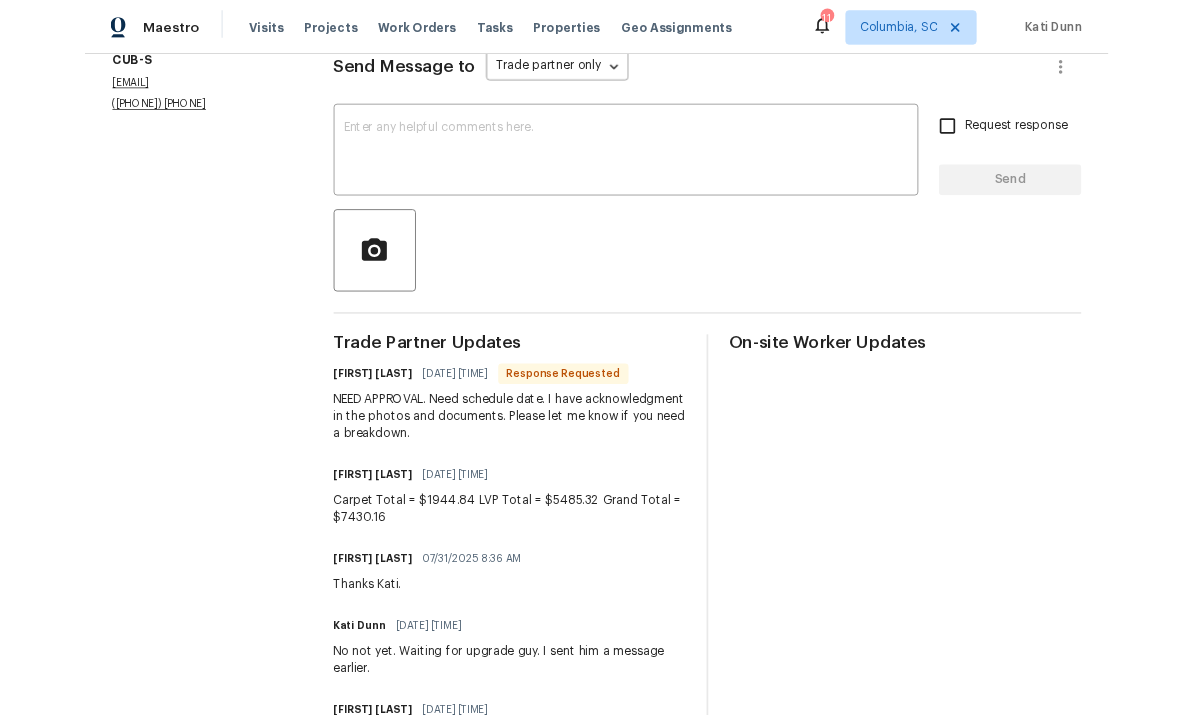 scroll, scrollTop: 304, scrollLeft: 0, axis: vertical 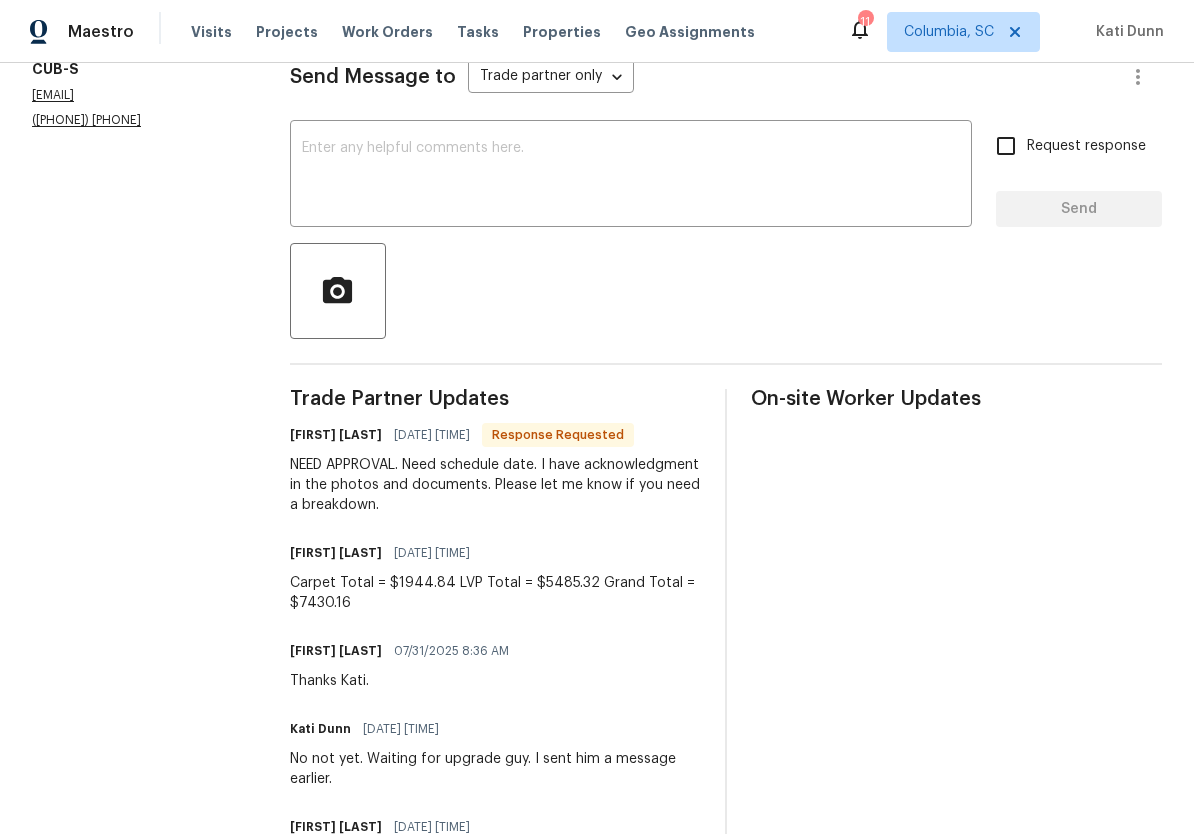 click at bounding box center (631, 176) 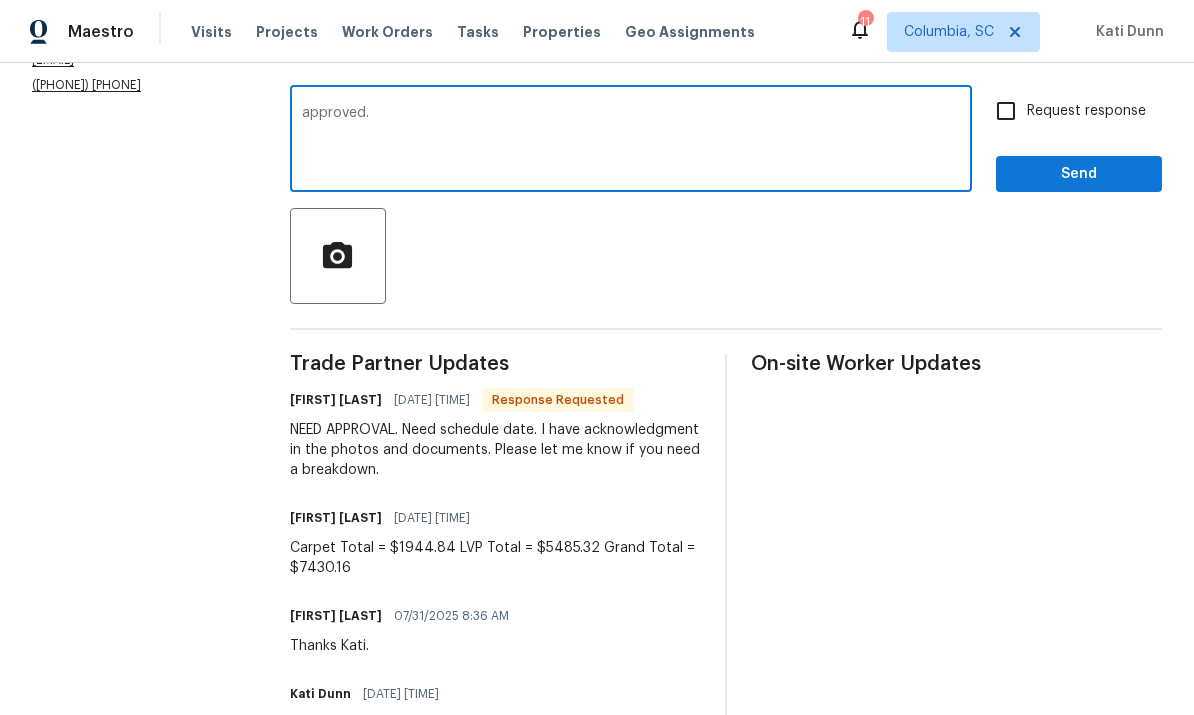 scroll, scrollTop: 353, scrollLeft: 0, axis: vertical 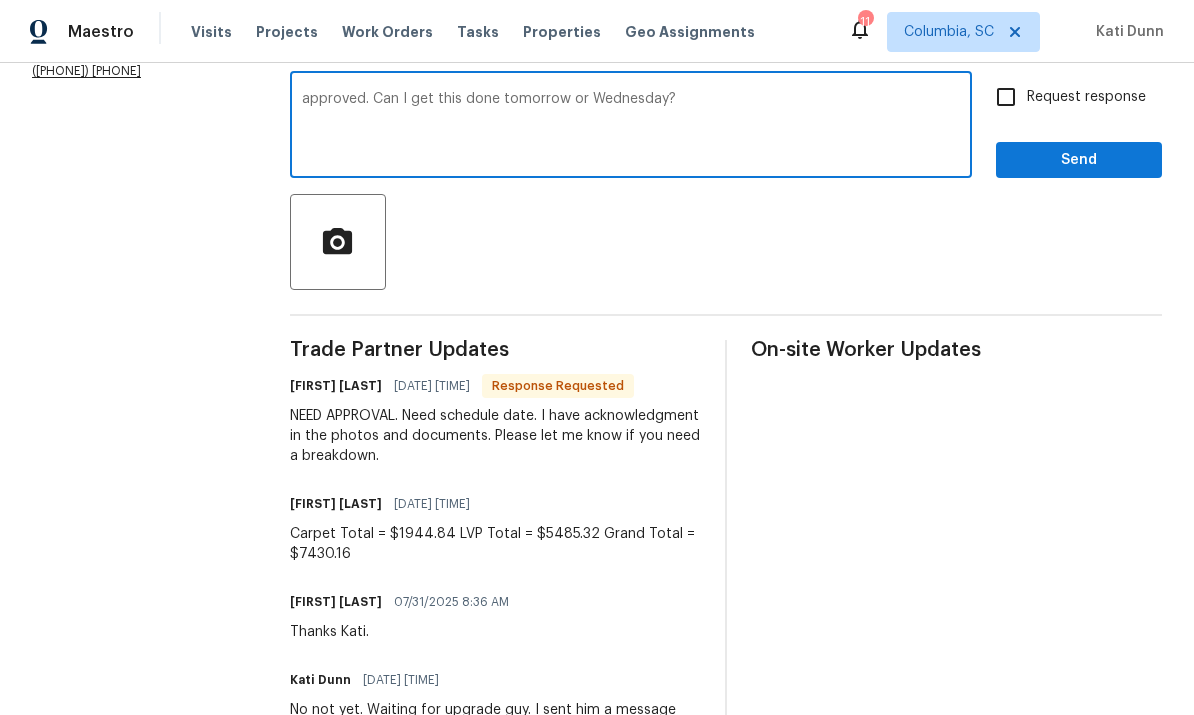 type on "approved. Can I get this done tomorrow or Wednesday?" 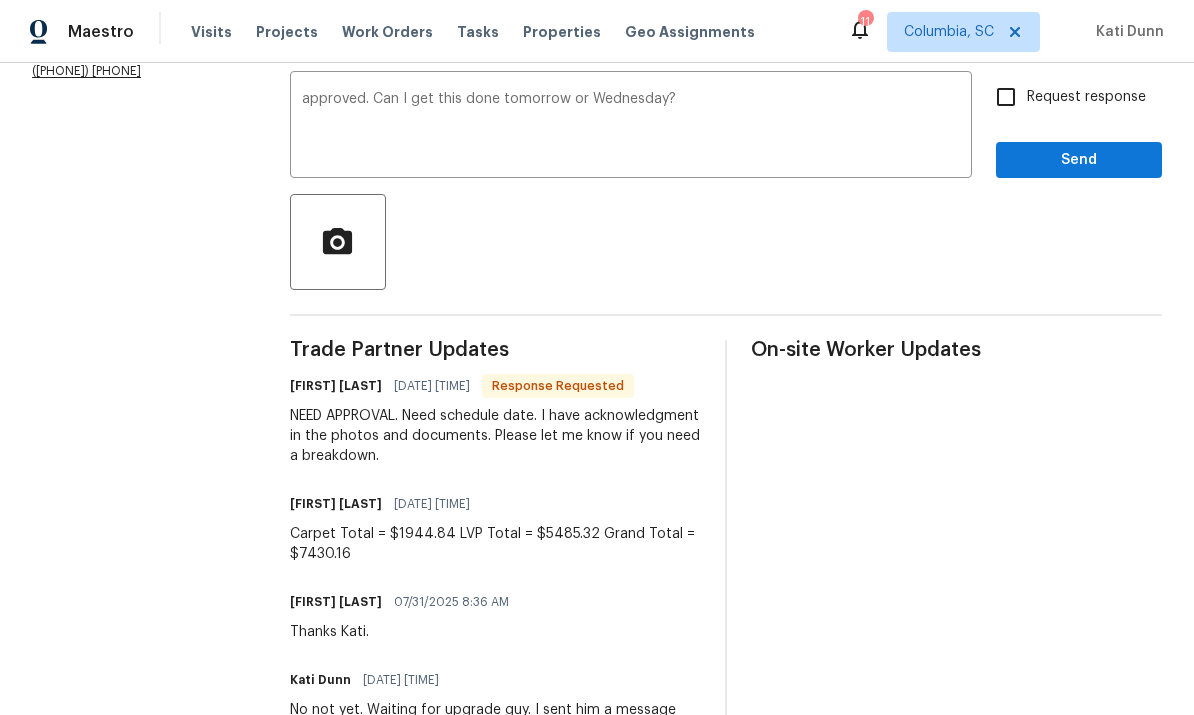 click at bounding box center (726, 242) 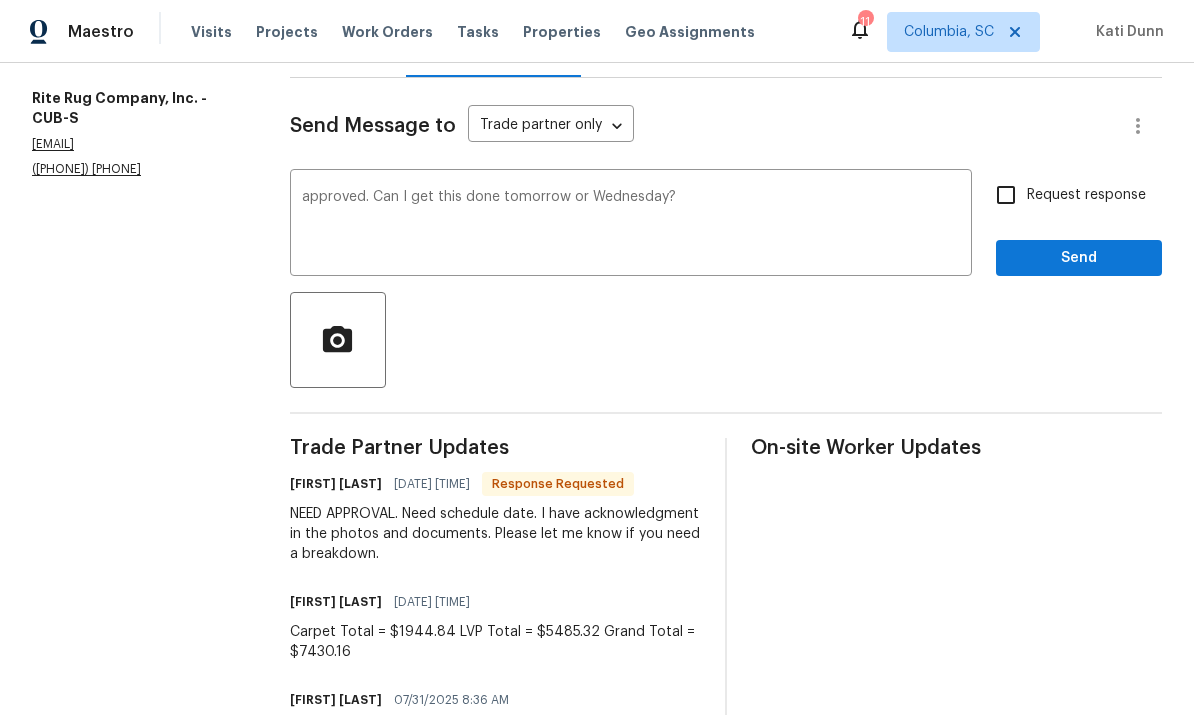 scroll, scrollTop: 256, scrollLeft: 0, axis: vertical 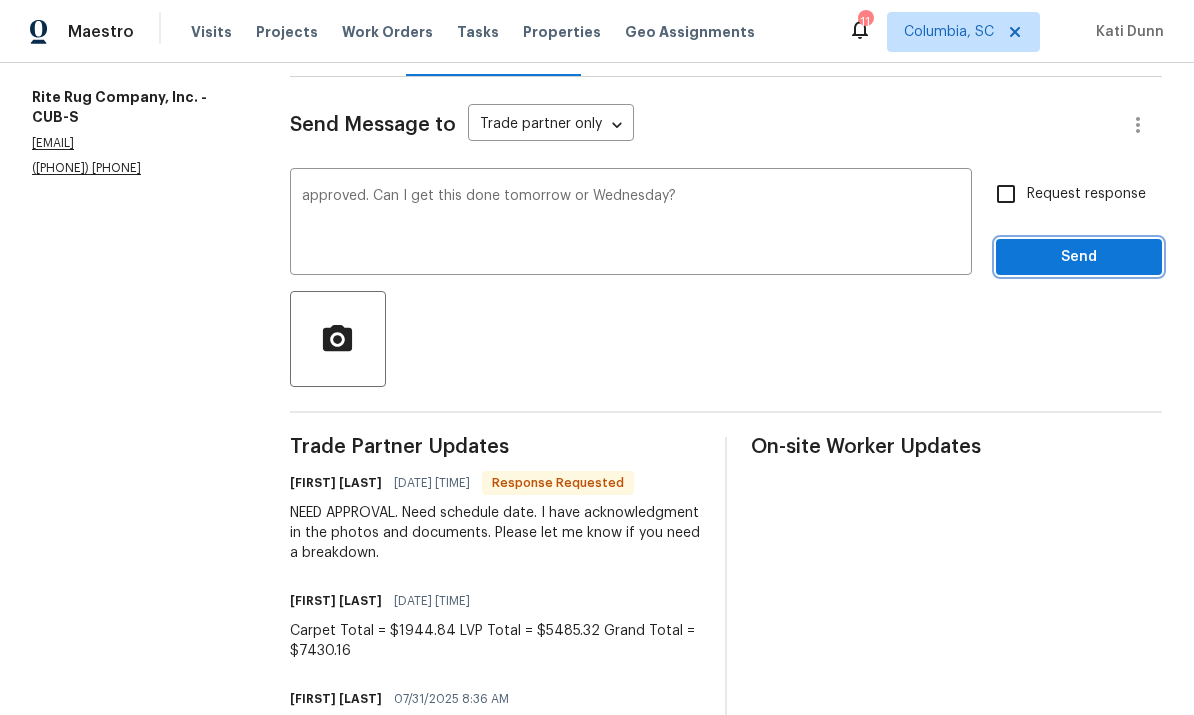 click on "Send" at bounding box center (1079, 257) 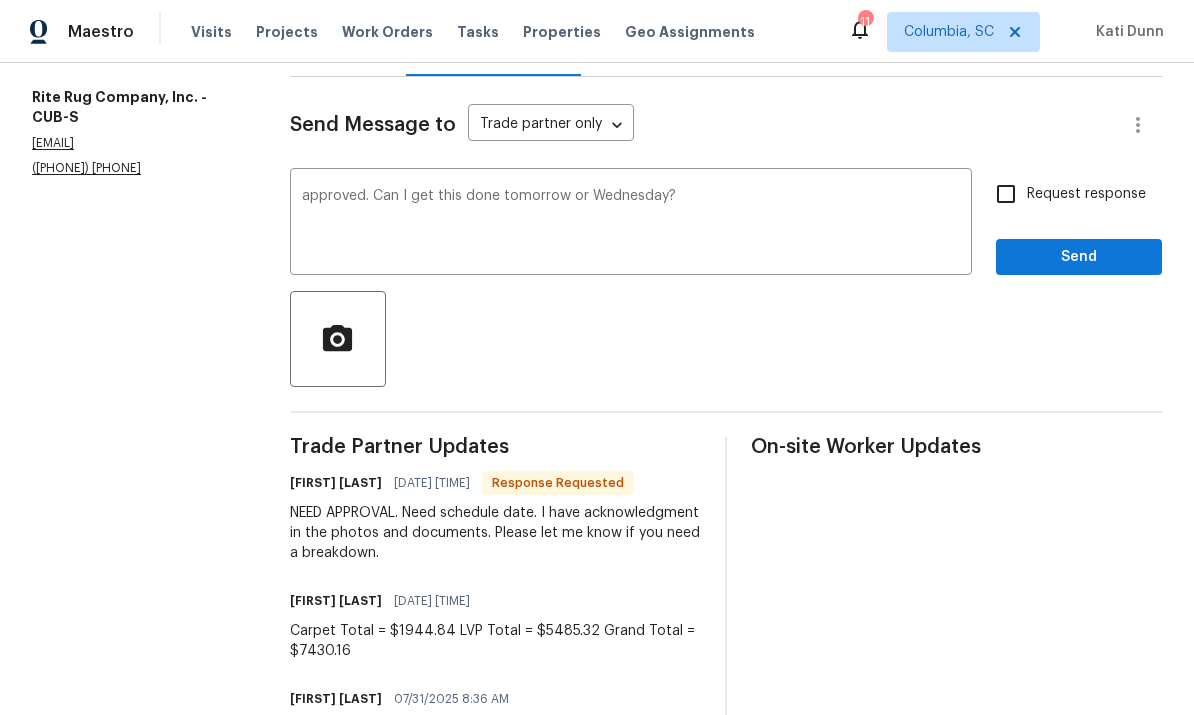scroll, scrollTop: 0, scrollLeft: 0, axis: both 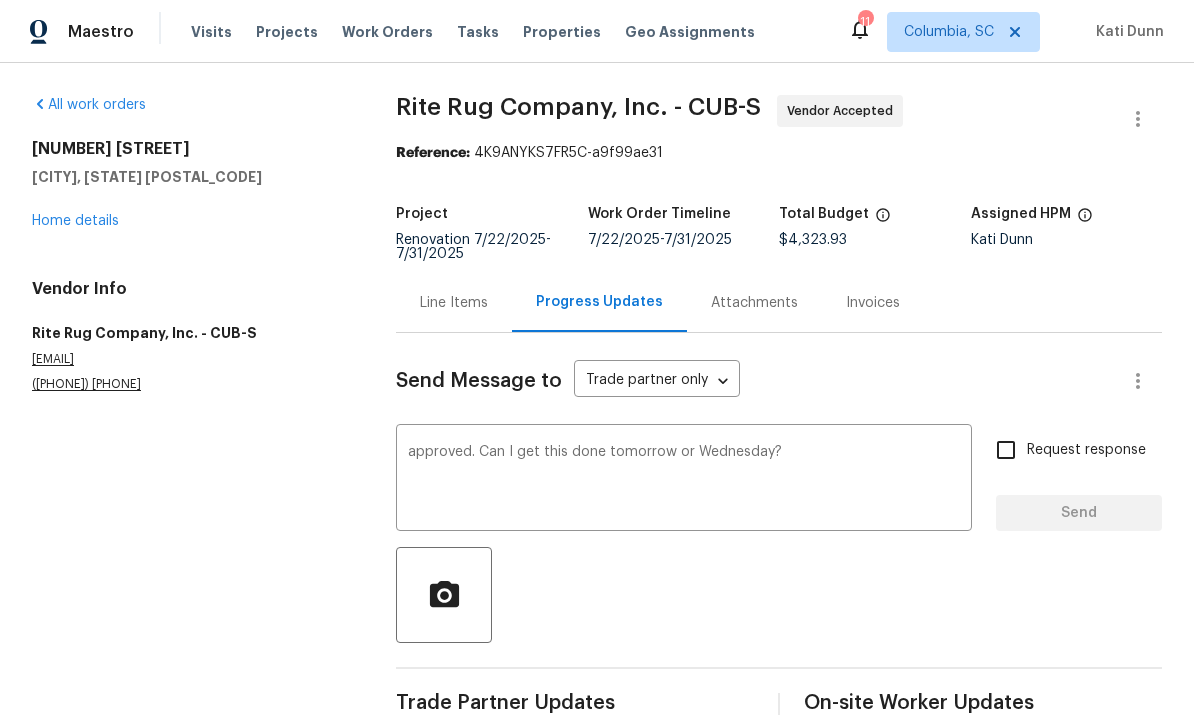 type 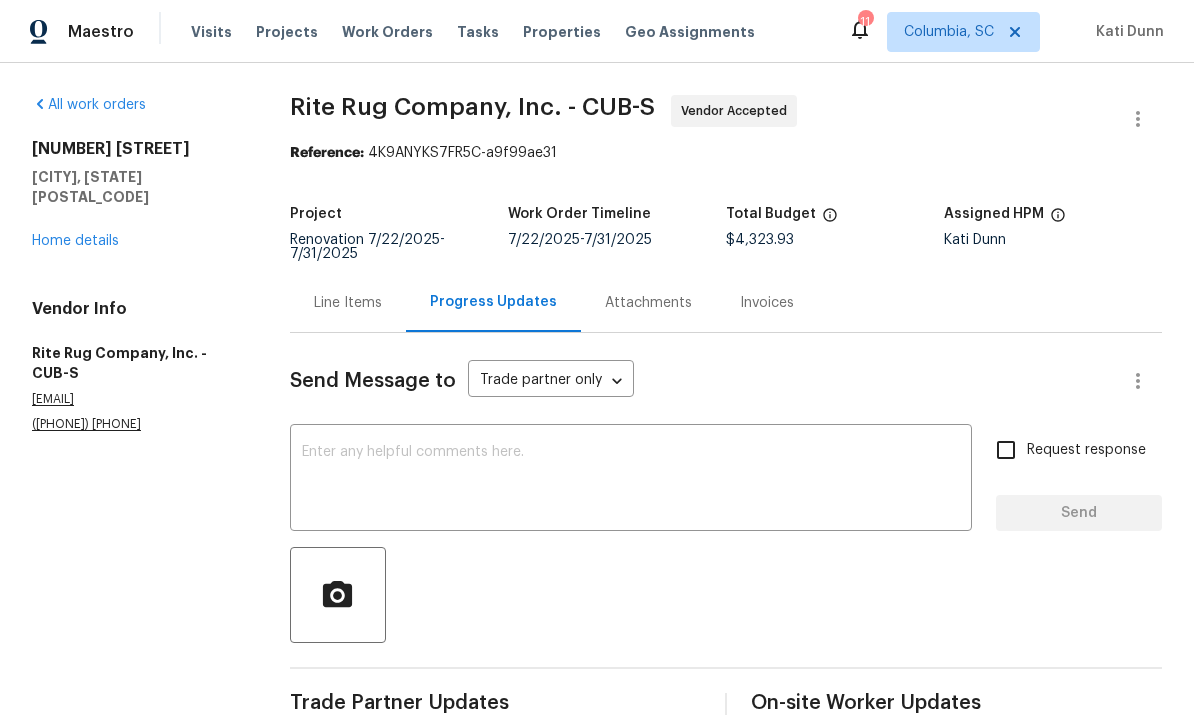 scroll, scrollTop: 0, scrollLeft: 0, axis: both 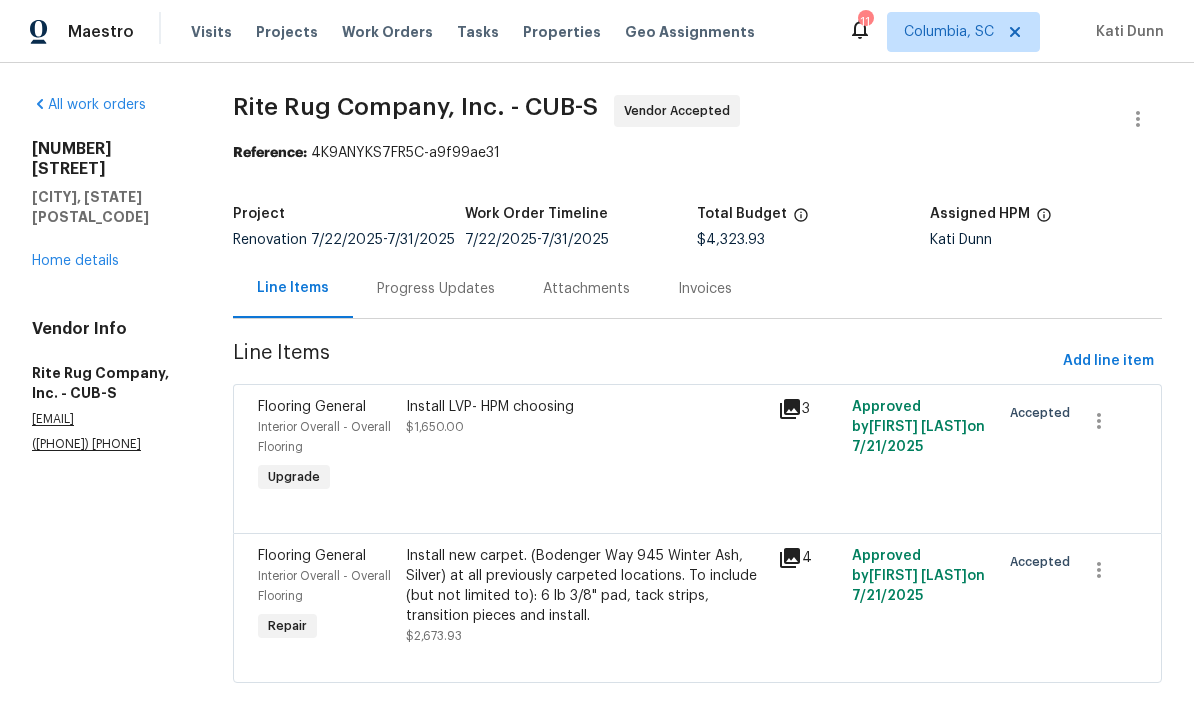 click on "Install LVP- HPM choosing $1,650.00" at bounding box center [585, 447] 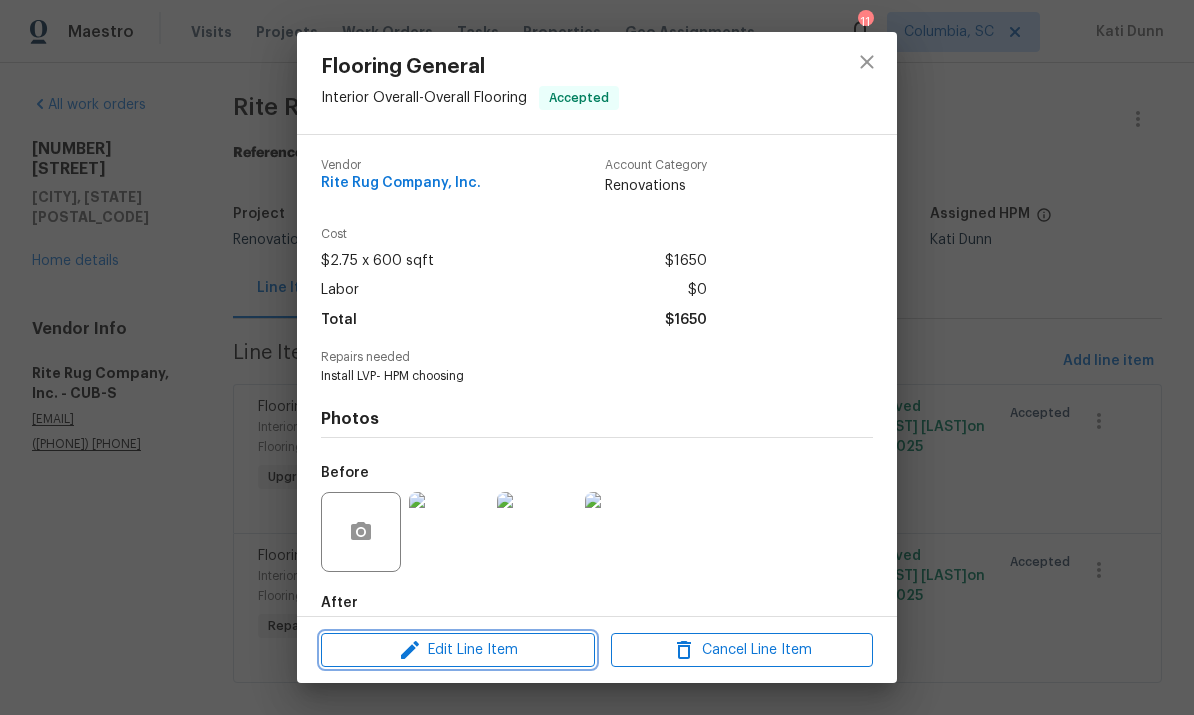 click on "Edit Line Item" at bounding box center (458, 650) 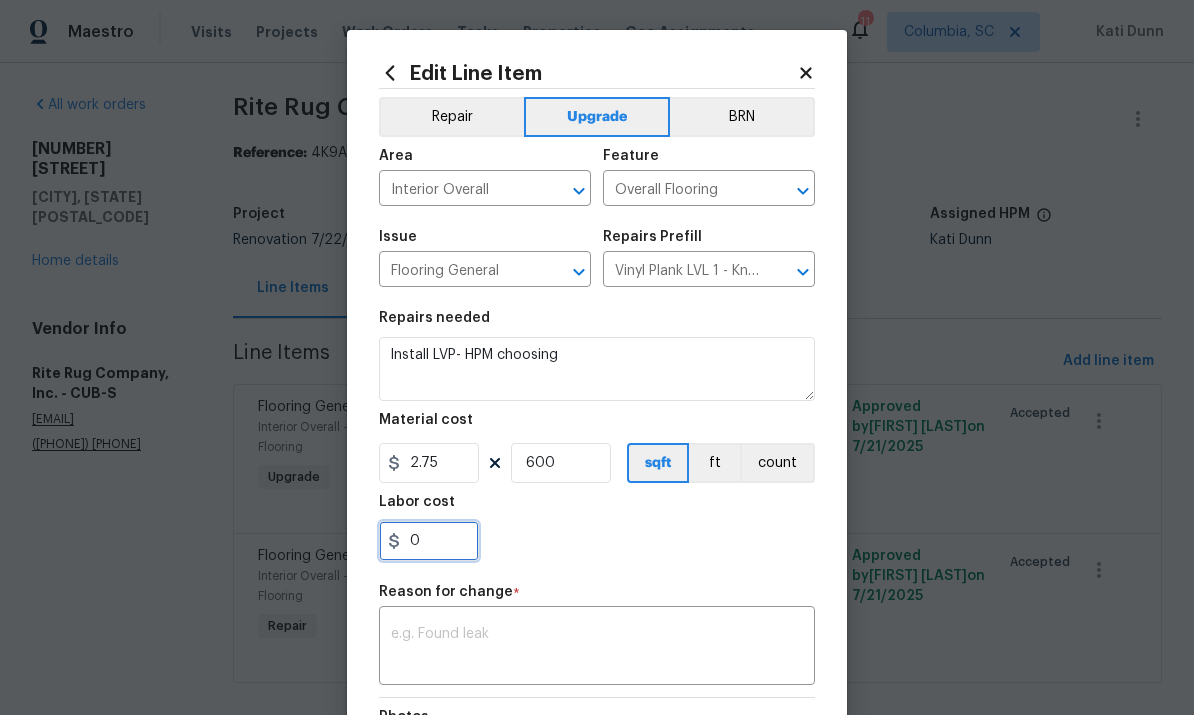 click on "0" at bounding box center [429, 541] 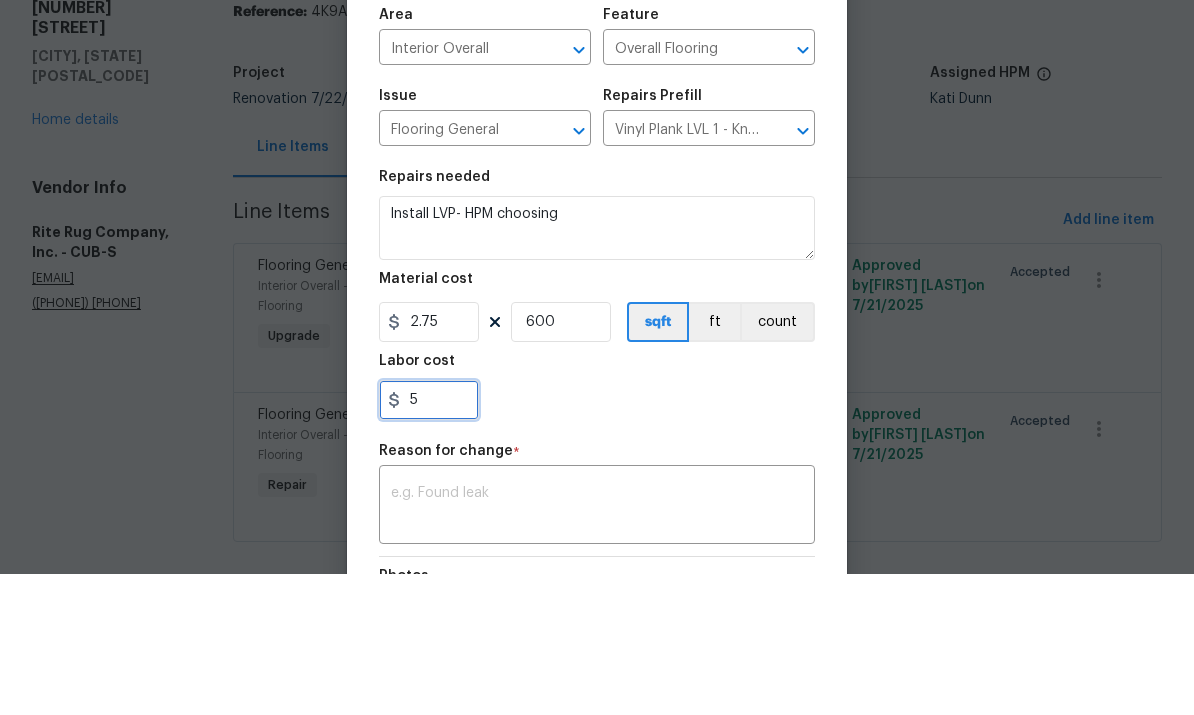 scroll, scrollTop: 28, scrollLeft: 0, axis: vertical 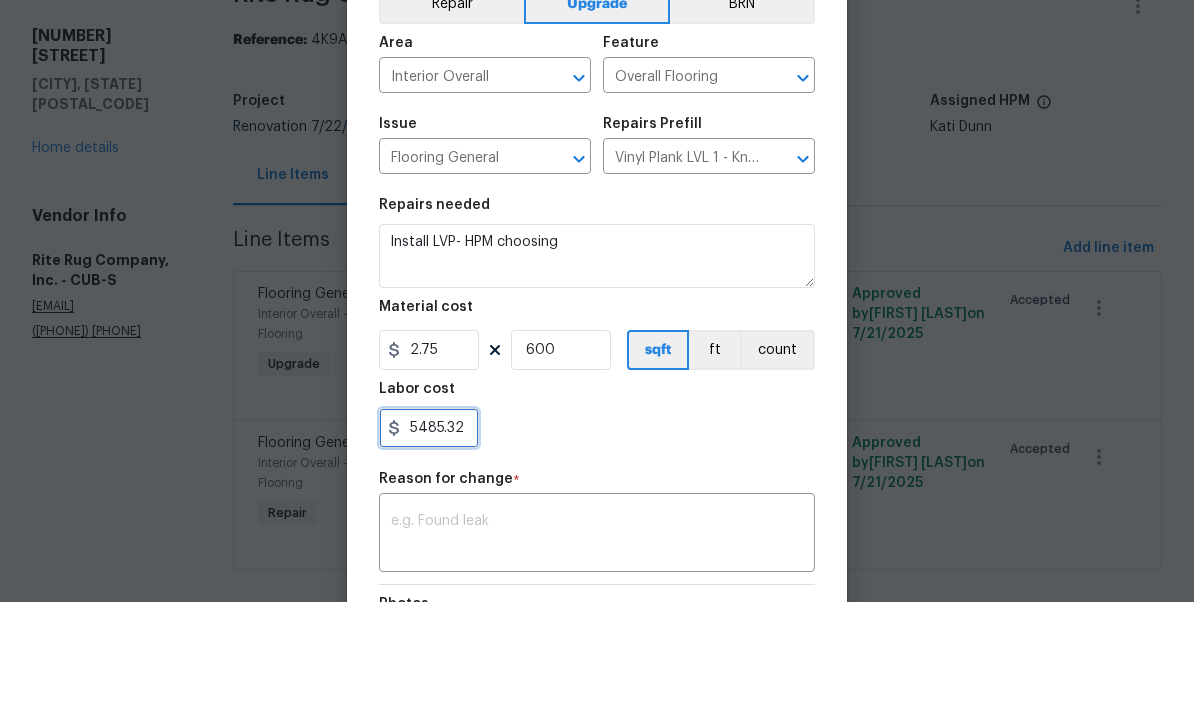 type on "5485.32" 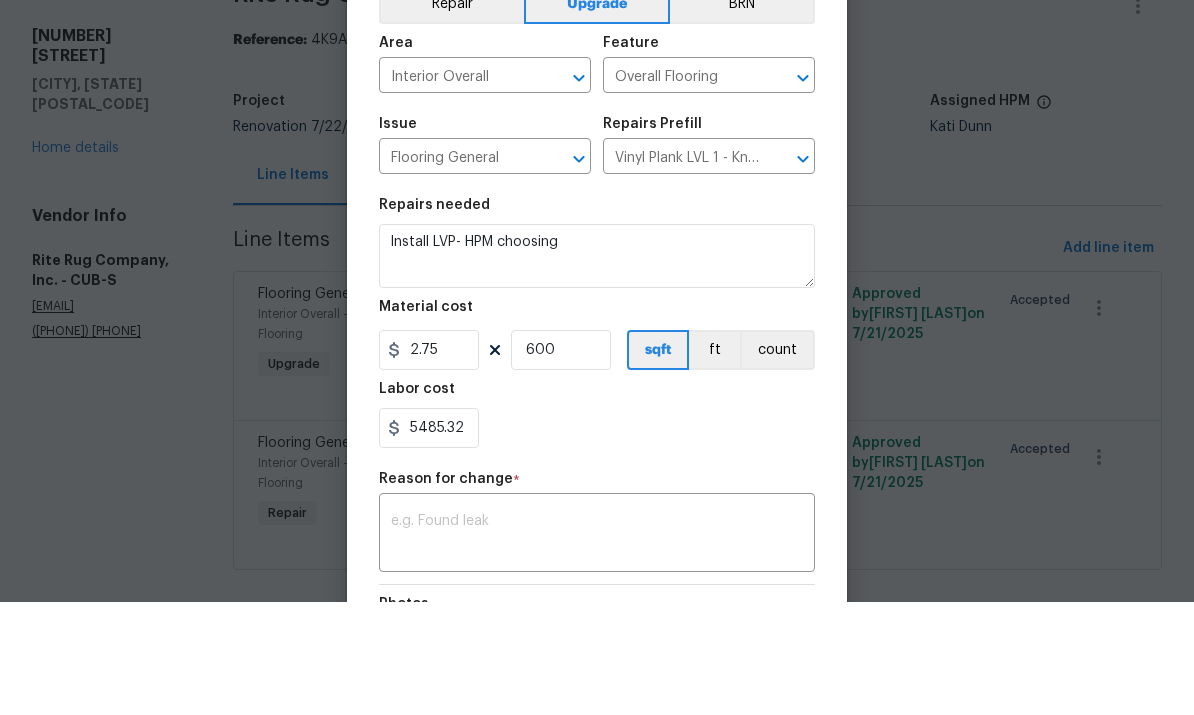 click at bounding box center [597, 648] 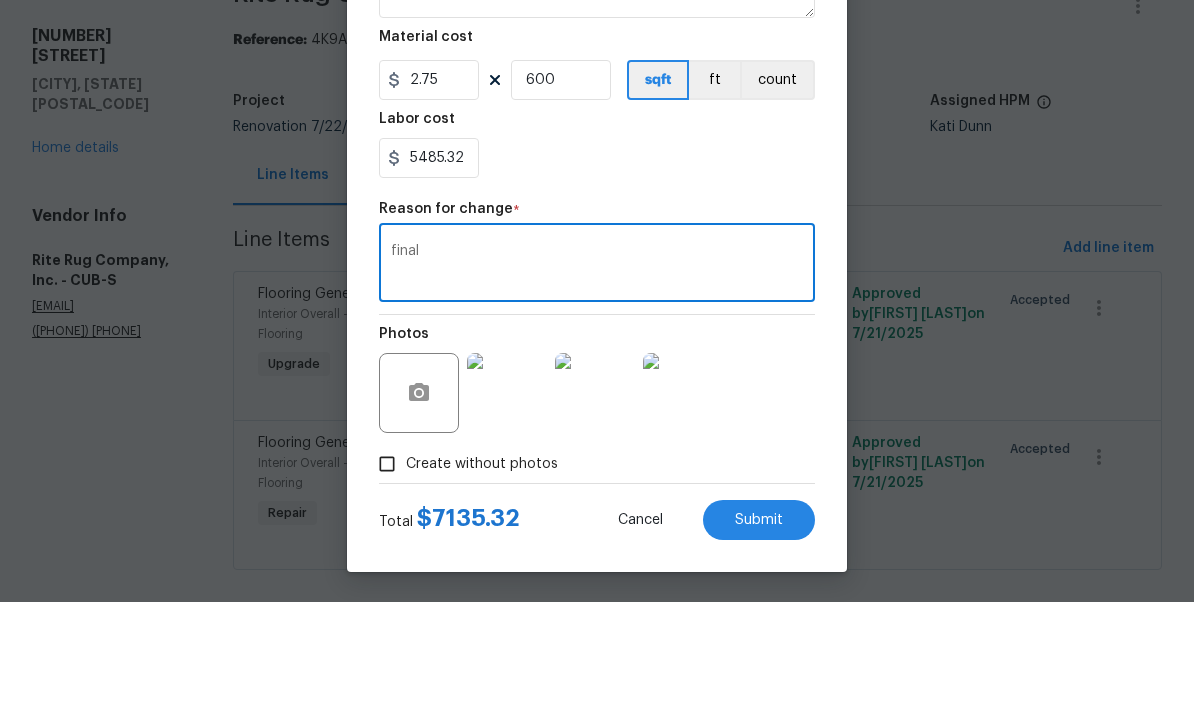 scroll, scrollTop: 274, scrollLeft: 0, axis: vertical 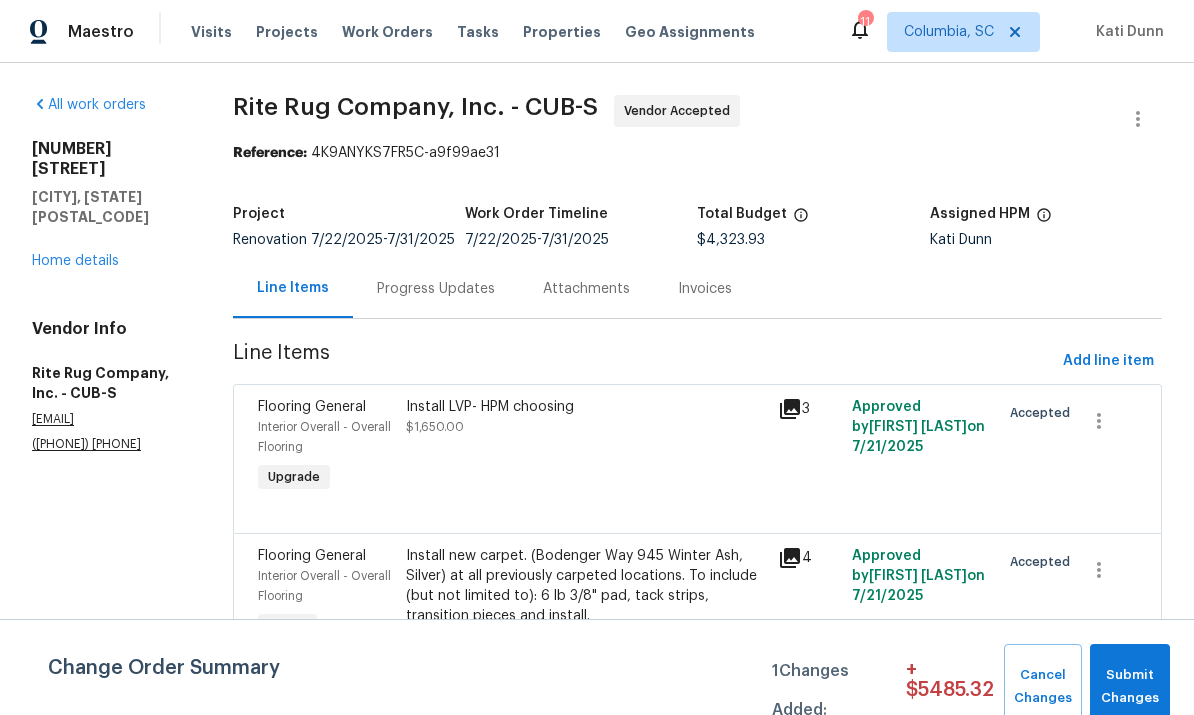 click on "Install new carpet. (Bodenger Way 945 Winter Ash, Silver) at all previously carpeted locations. To include (but not limited to): 6 lb 3/8" pad, tack strips, transition pieces and install." at bounding box center [585, 586] 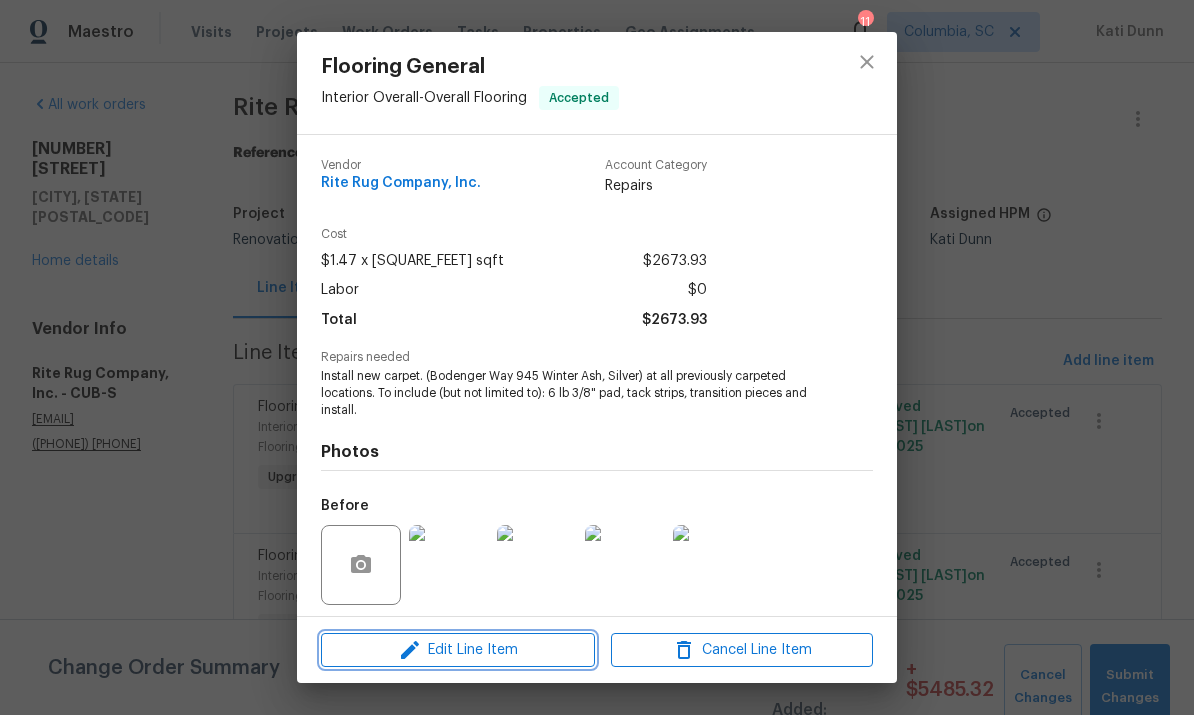 click on "Edit Line Item" at bounding box center [458, 650] 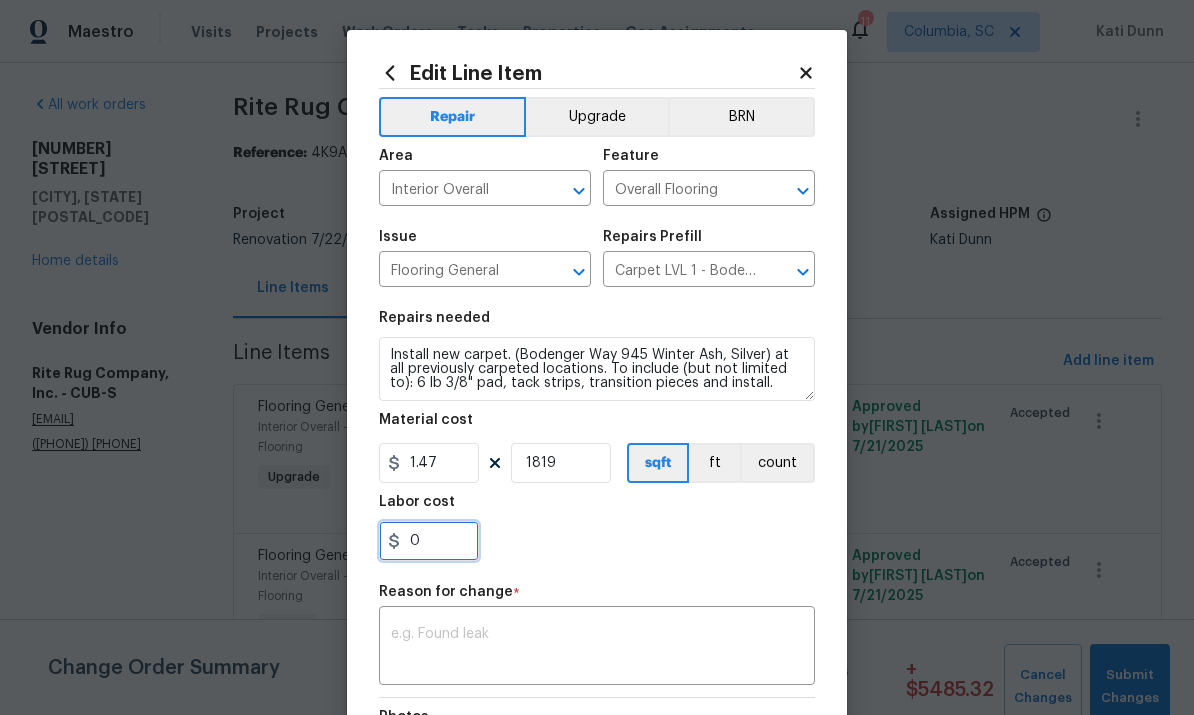 click on "0" at bounding box center [429, 541] 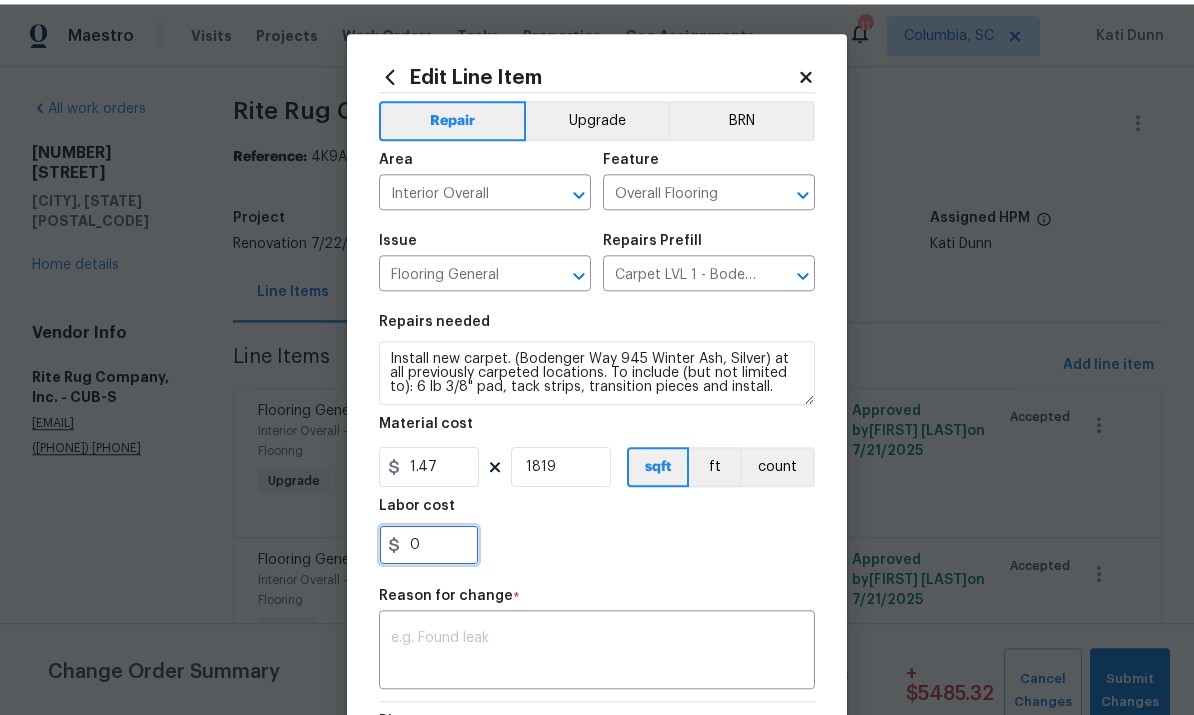scroll, scrollTop: 0, scrollLeft: 0, axis: both 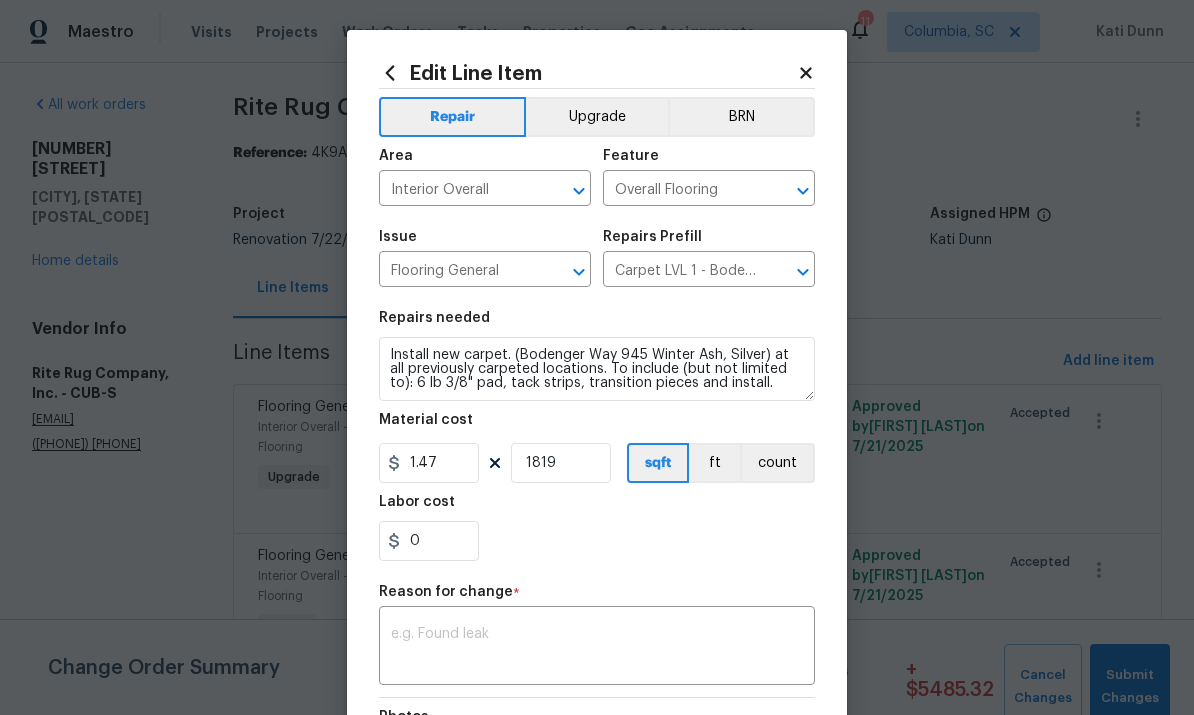 click 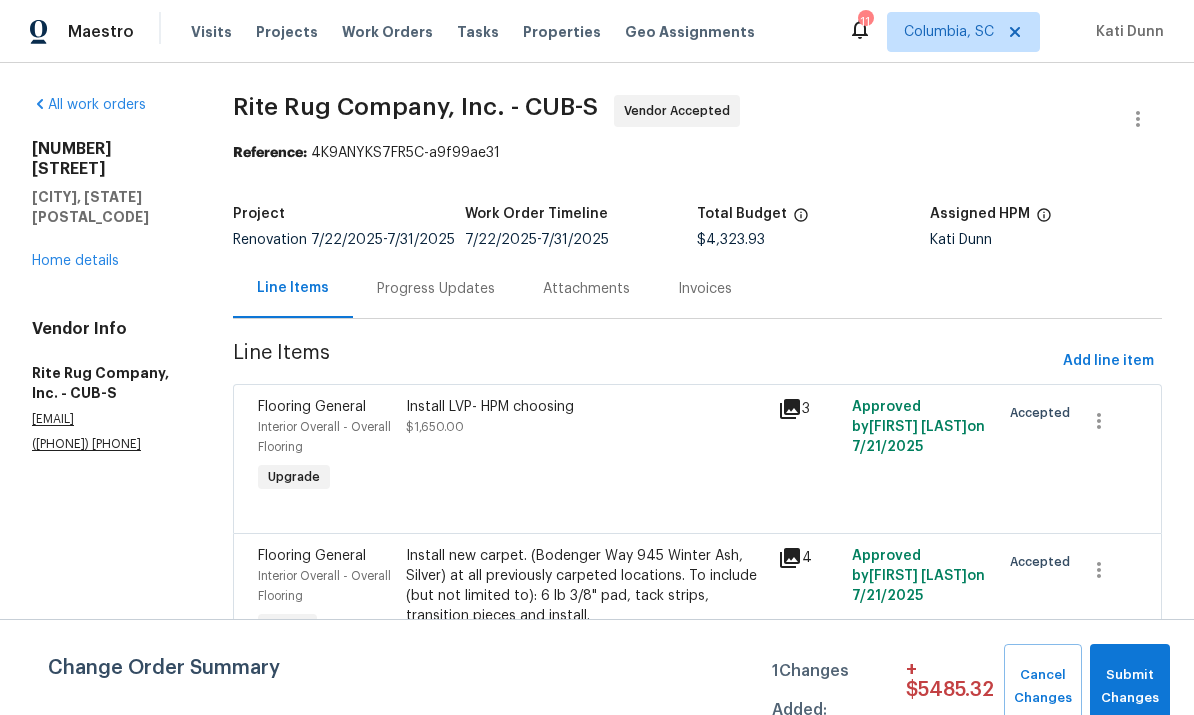 click on "Progress Updates" at bounding box center (436, 289) 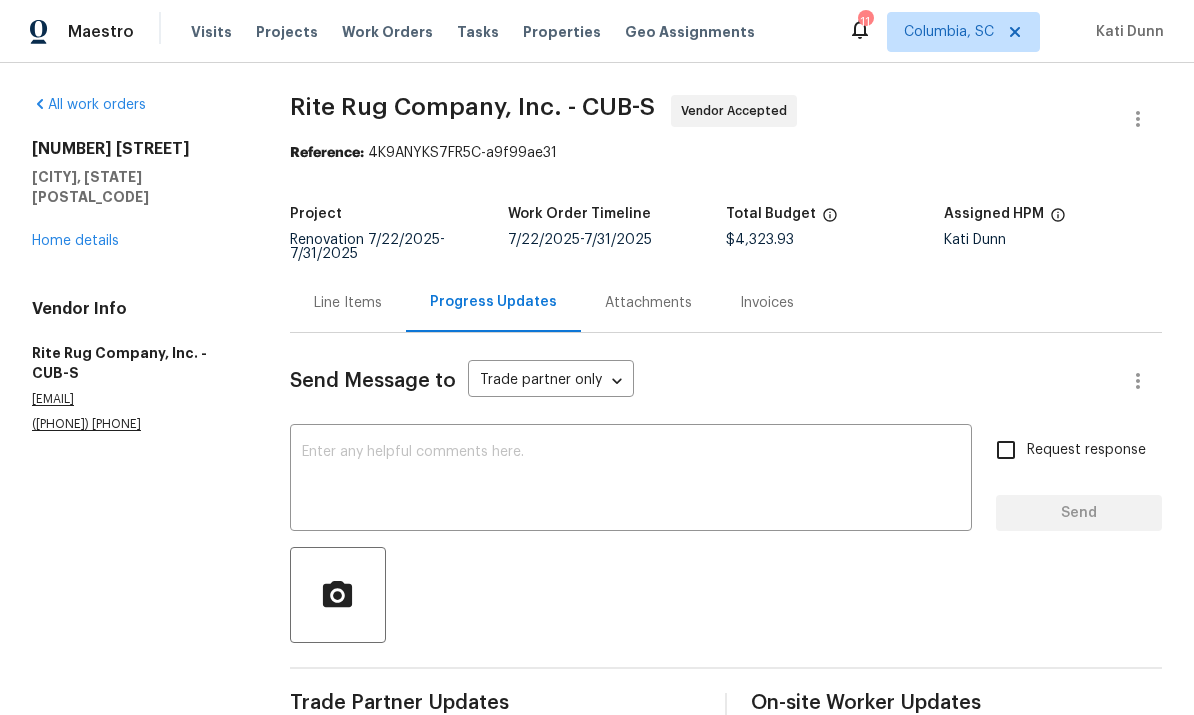 scroll, scrollTop: 0, scrollLeft: 0, axis: both 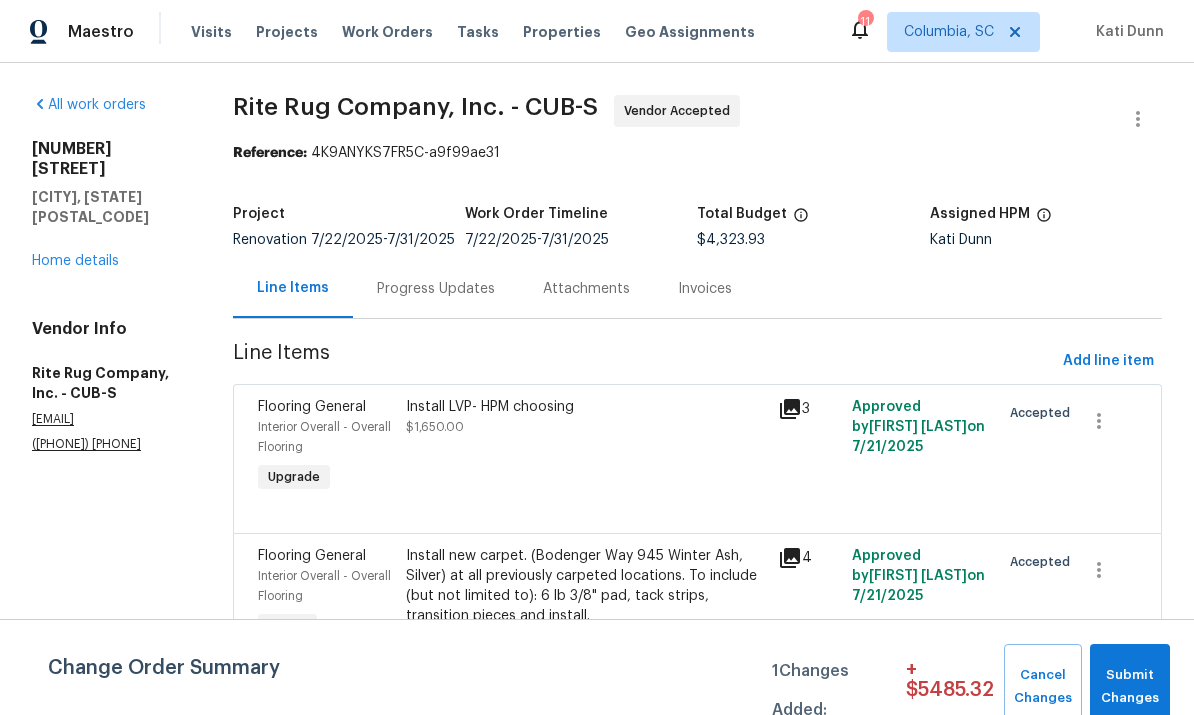 click on "Install new carpet. (Bodenger Way 945 Winter Ash, Silver) at all previously carpeted locations. To include (but not limited to): 6 lb 3/8" pad, tack strips, transition pieces and install." at bounding box center (585, 586) 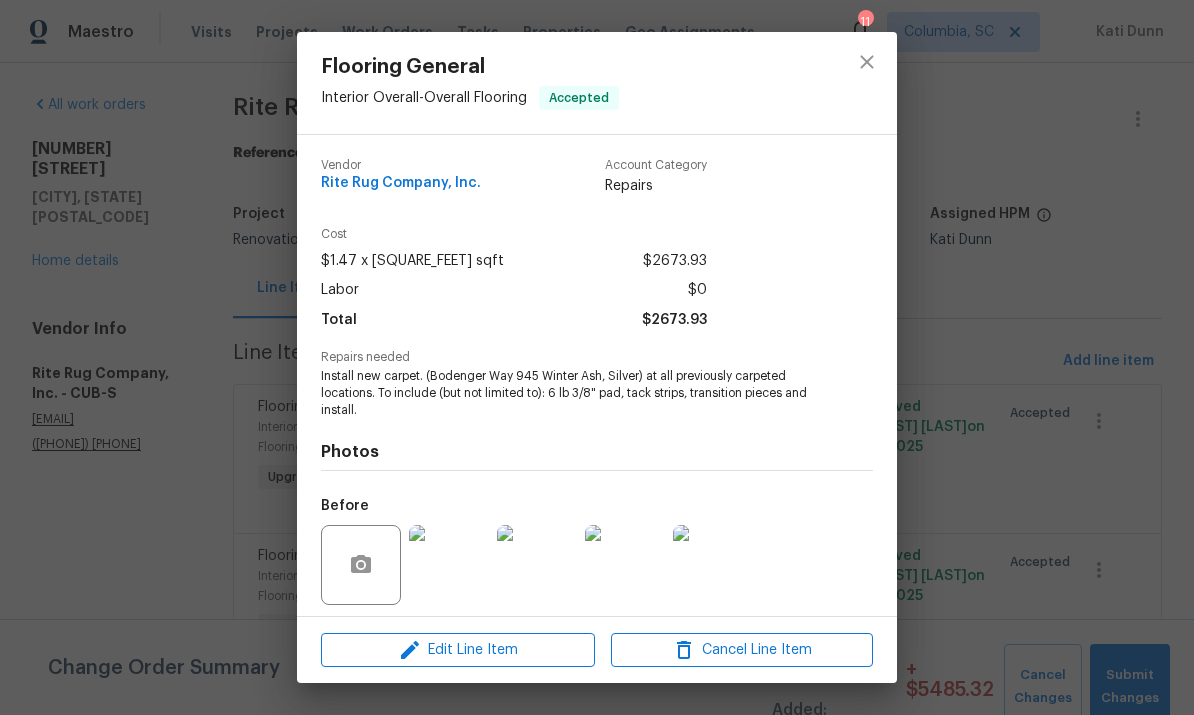 click at bounding box center (449, 565) 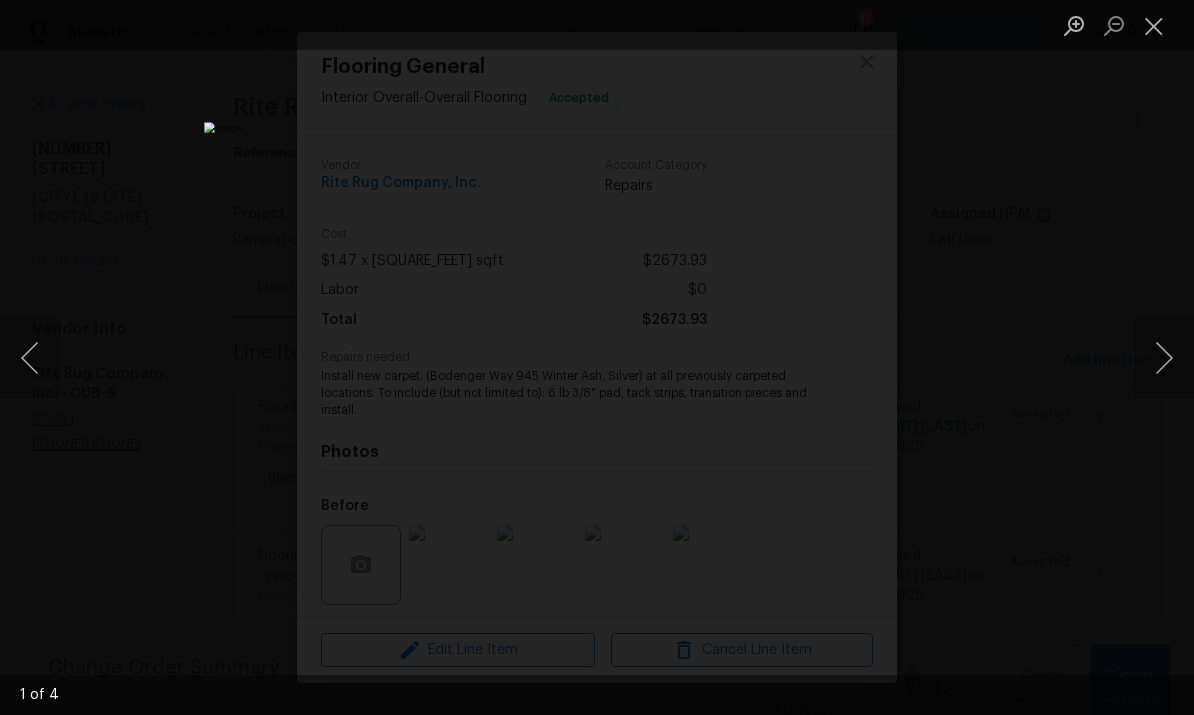 click at bounding box center (1164, 358) 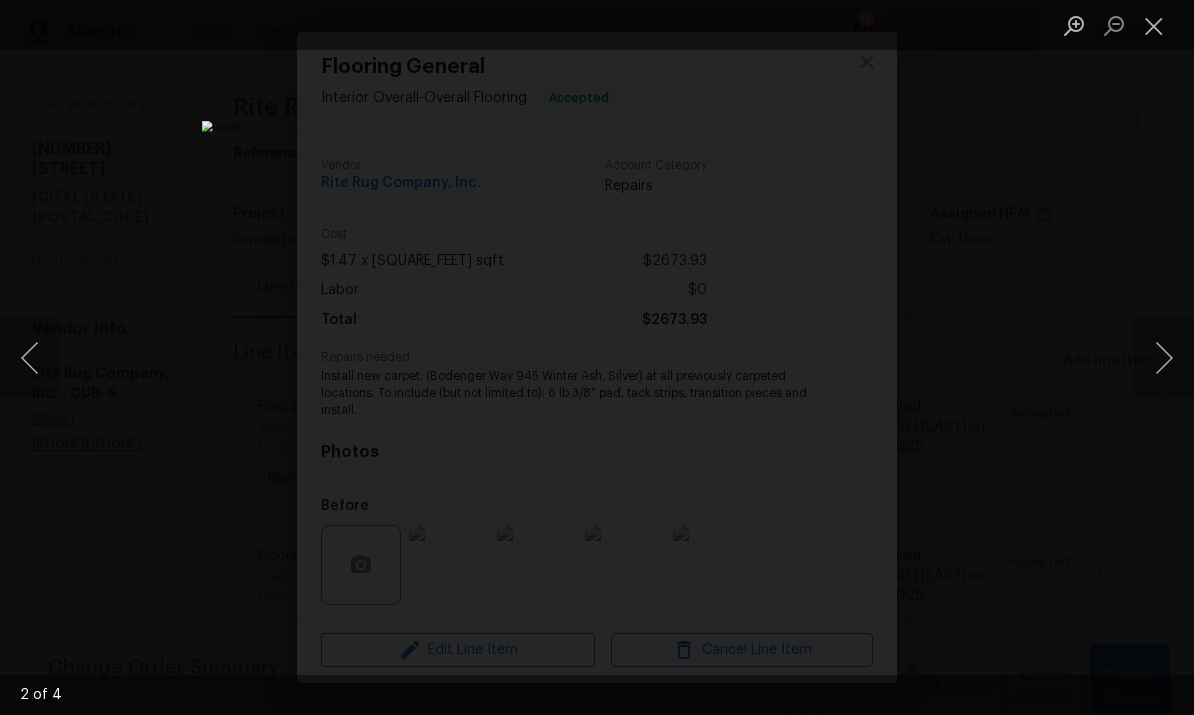 click at bounding box center [1154, 25] 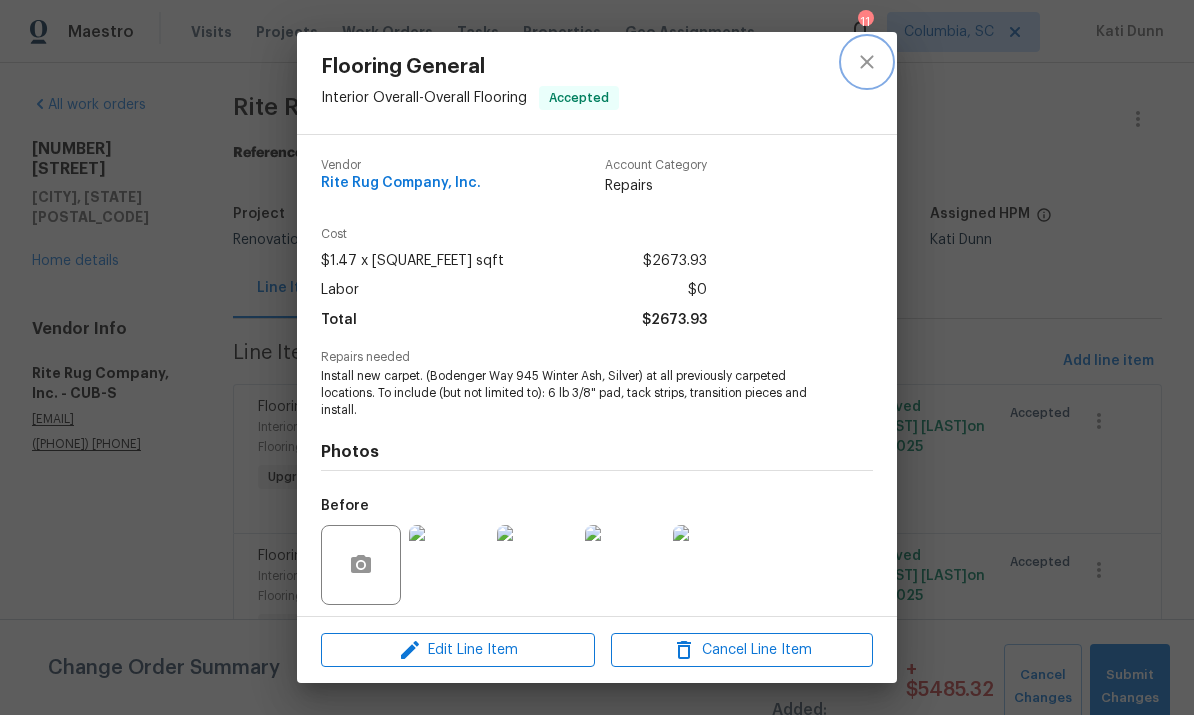 click 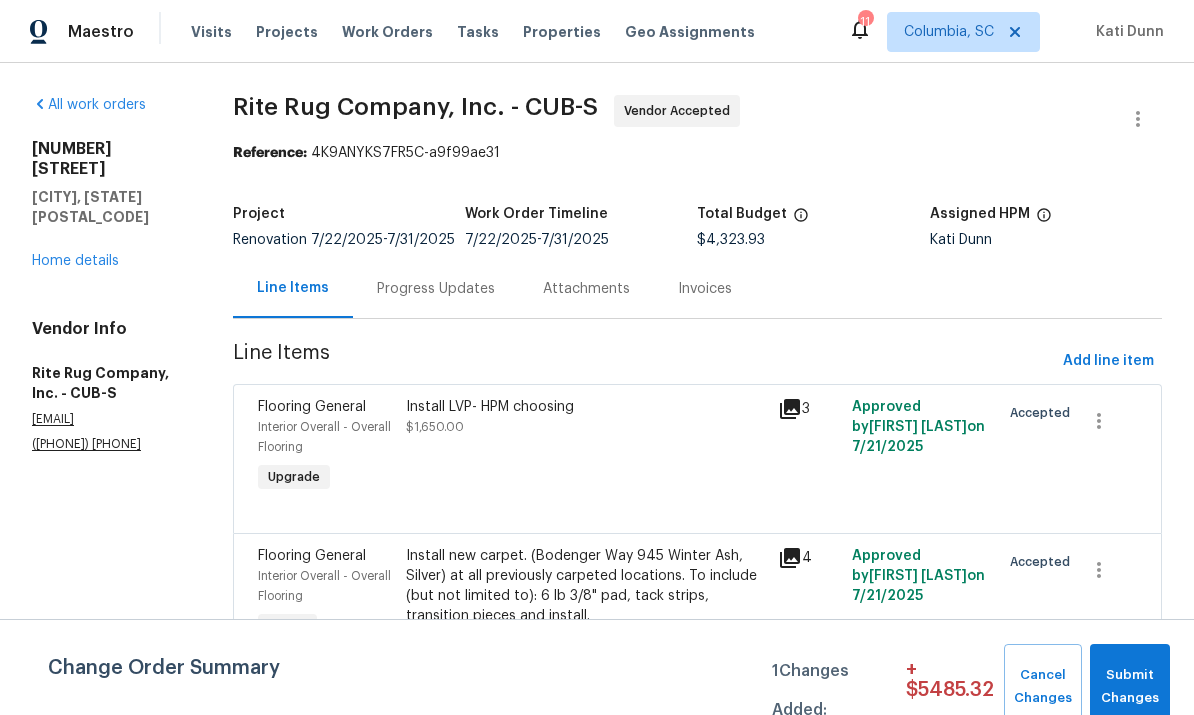 click on "Install new carpet. (Bodenger Way 945 Winter Ash, Silver) at all previously carpeted locations. To include (but not limited to): 6 lb 3/8" pad, tack strips, transition pieces and install." at bounding box center (585, 586) 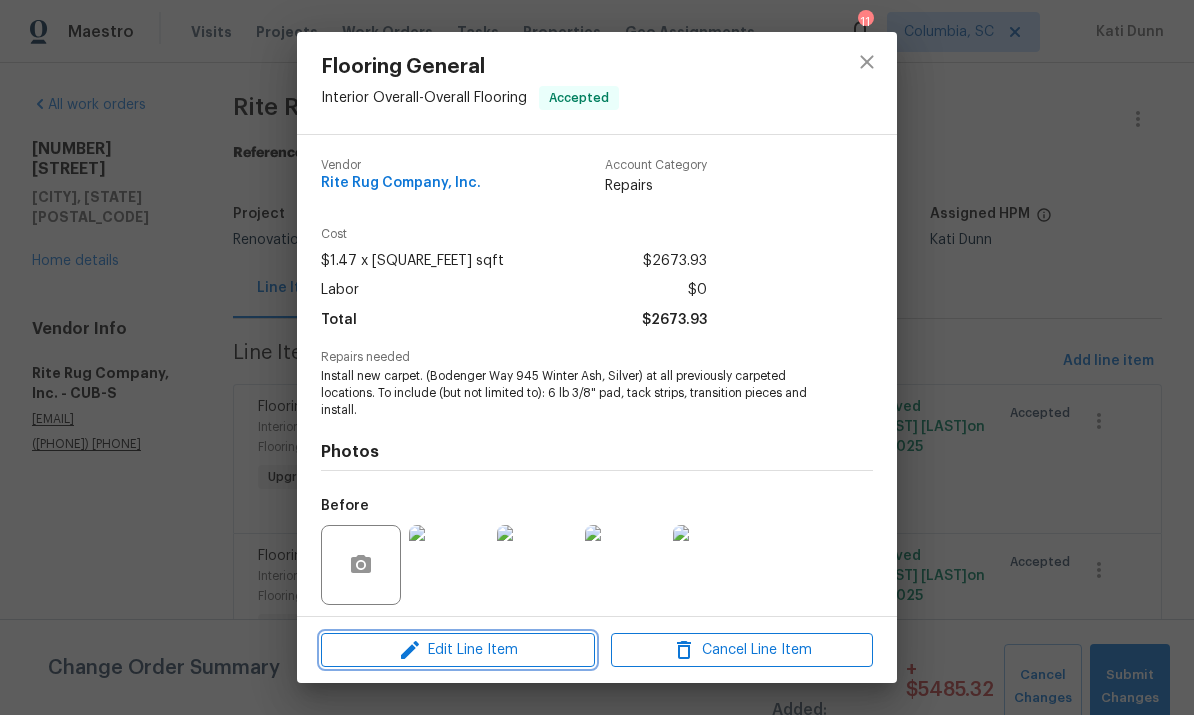 click on "Edit Line Item" at bounding box center [458, 650] 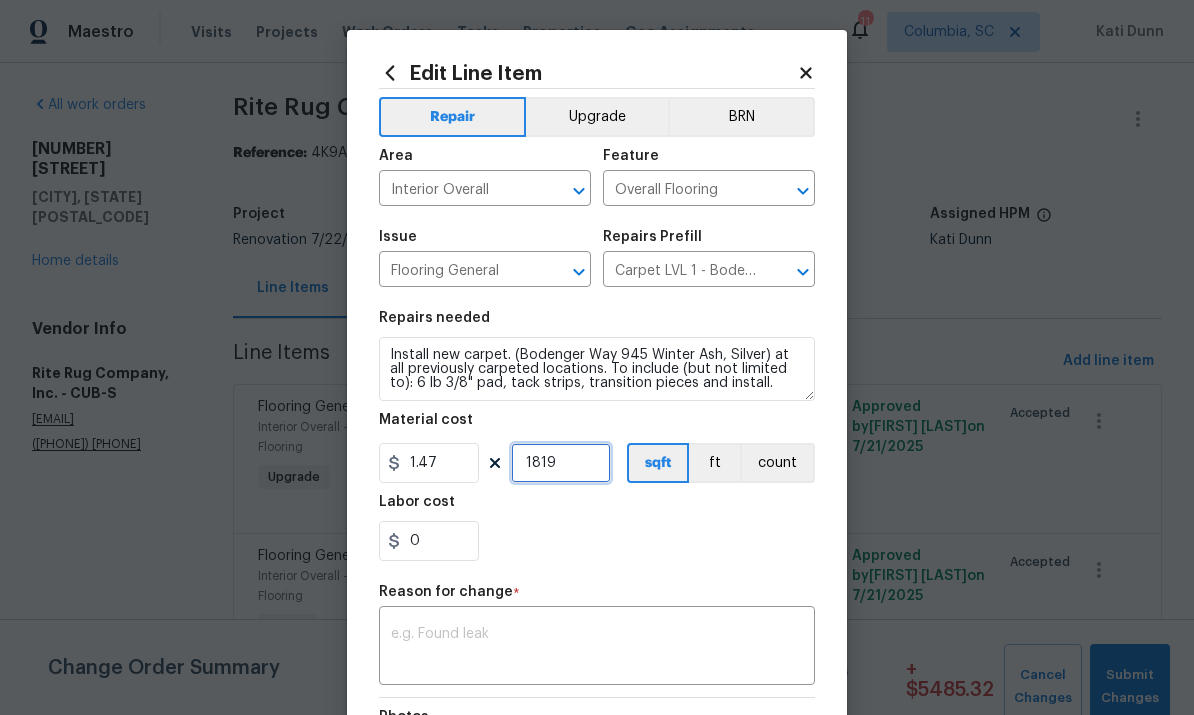 click on "1819" at bounding box center [561, 463] 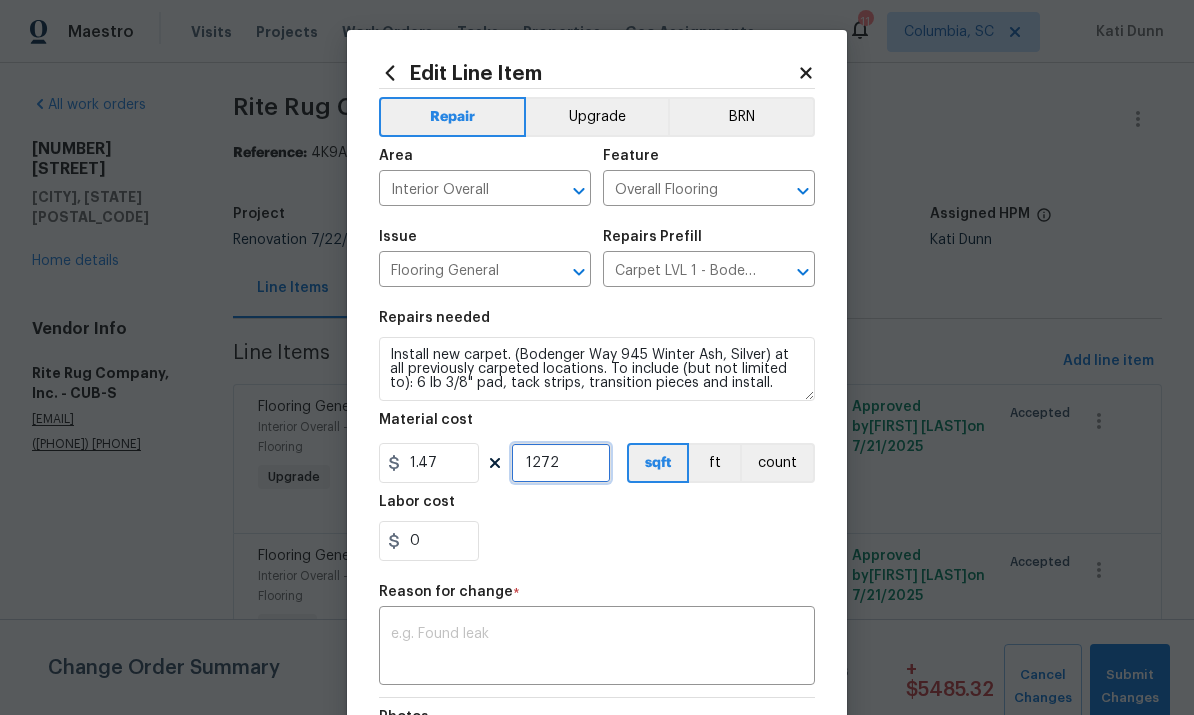 type on "1272" 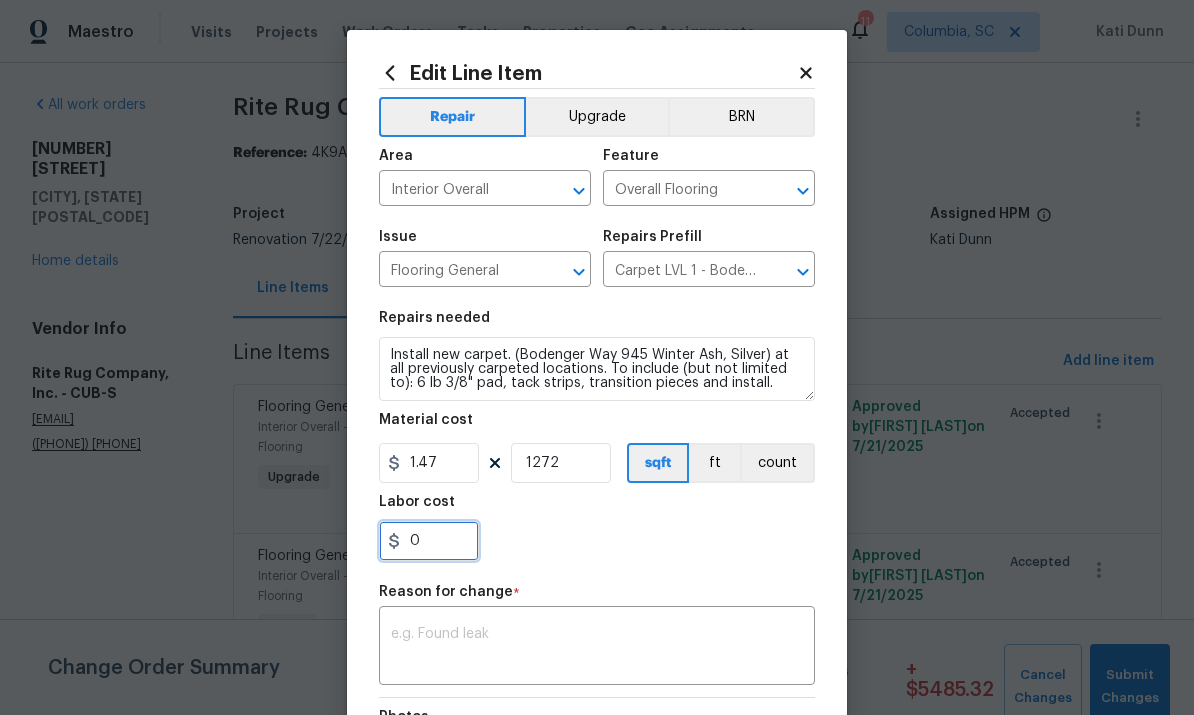 click on "0" at bounding box center [429, 541] 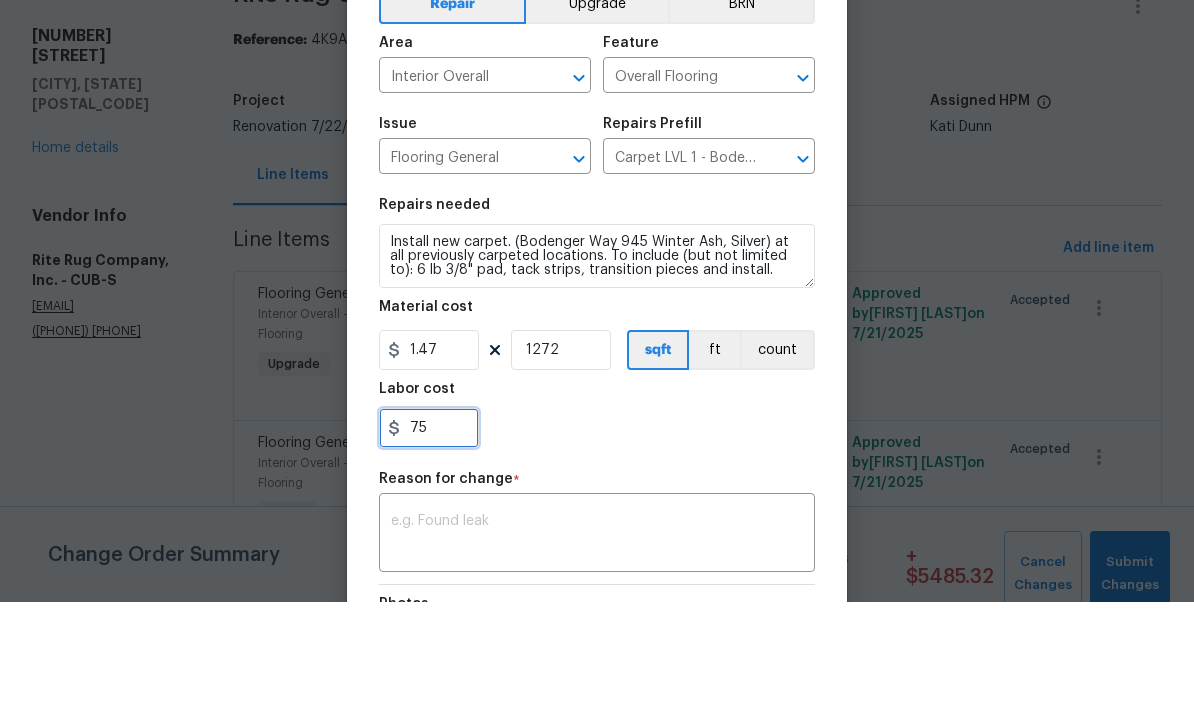 type on "75" 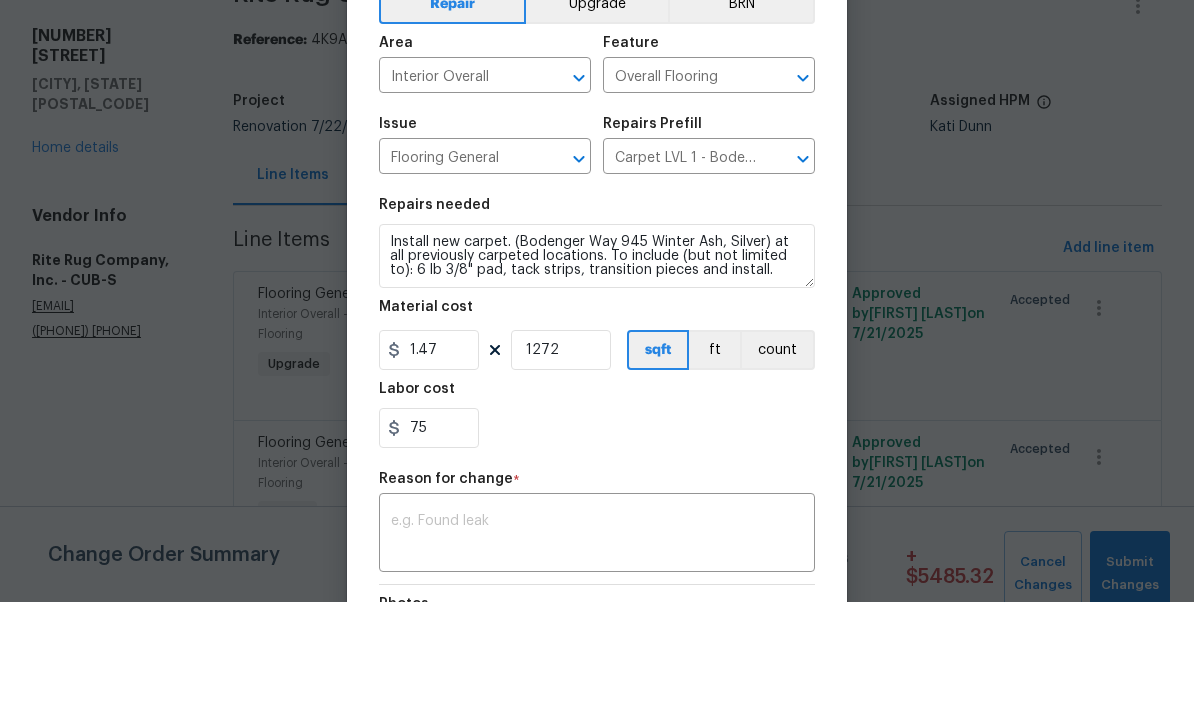 click at bounding box center (597, 648) 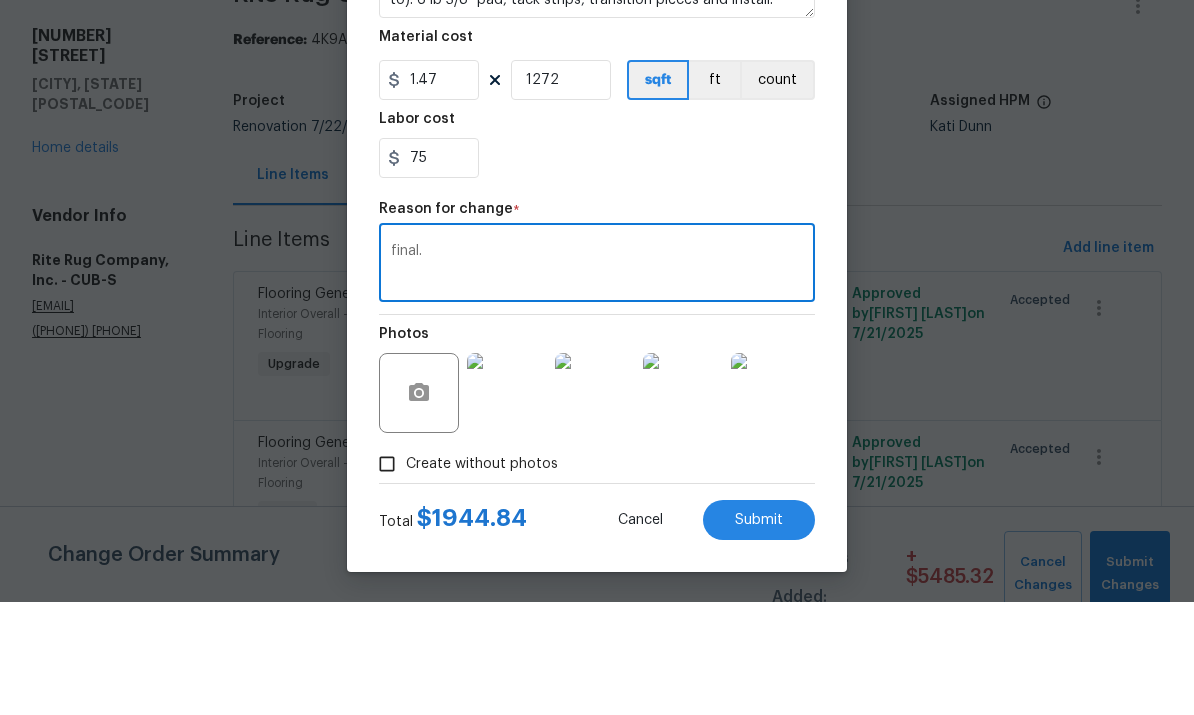 scroll, scrollTop: 274, scrollLeft: 0, axis: vertical 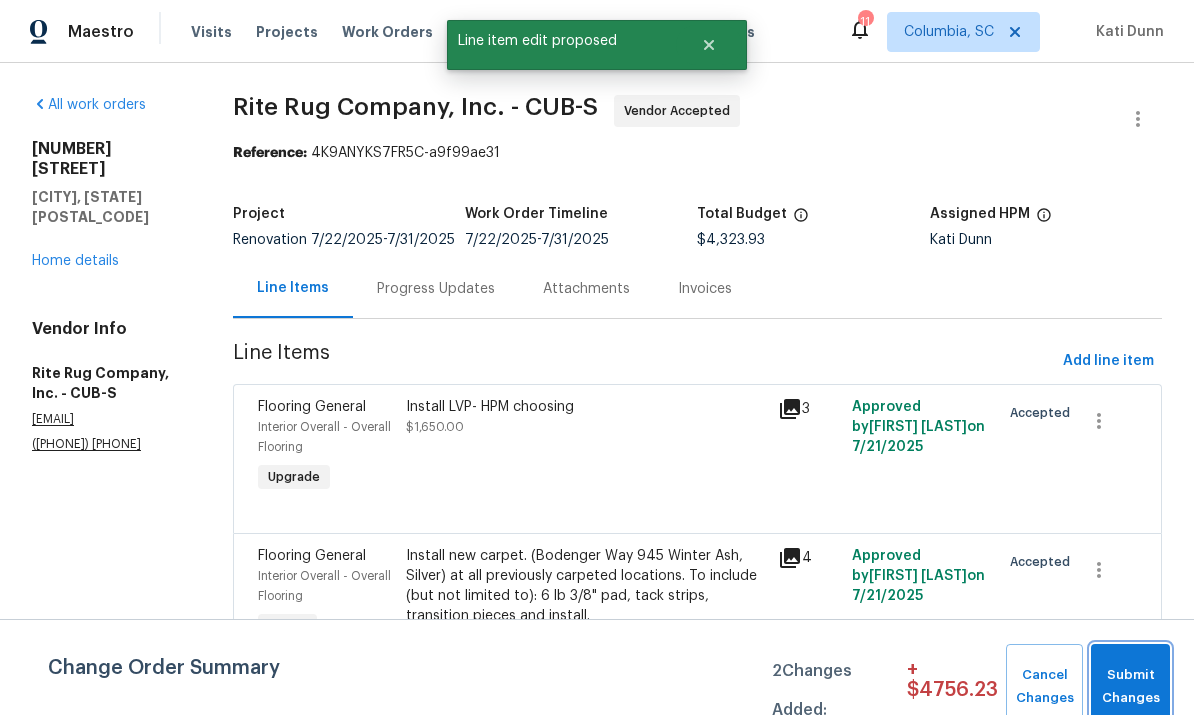click on "Submit Changes" at bounding box center [1130, 687] 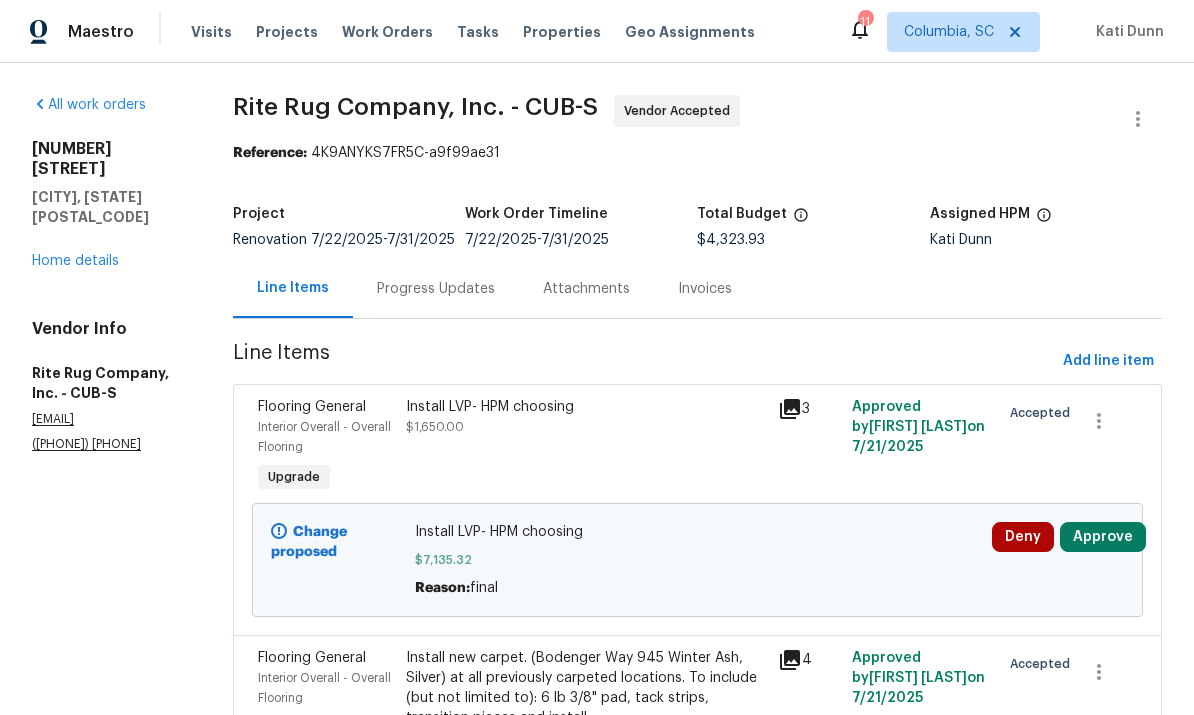 scroll, scrollTop: 0, scrollLeft: 0, axis: both 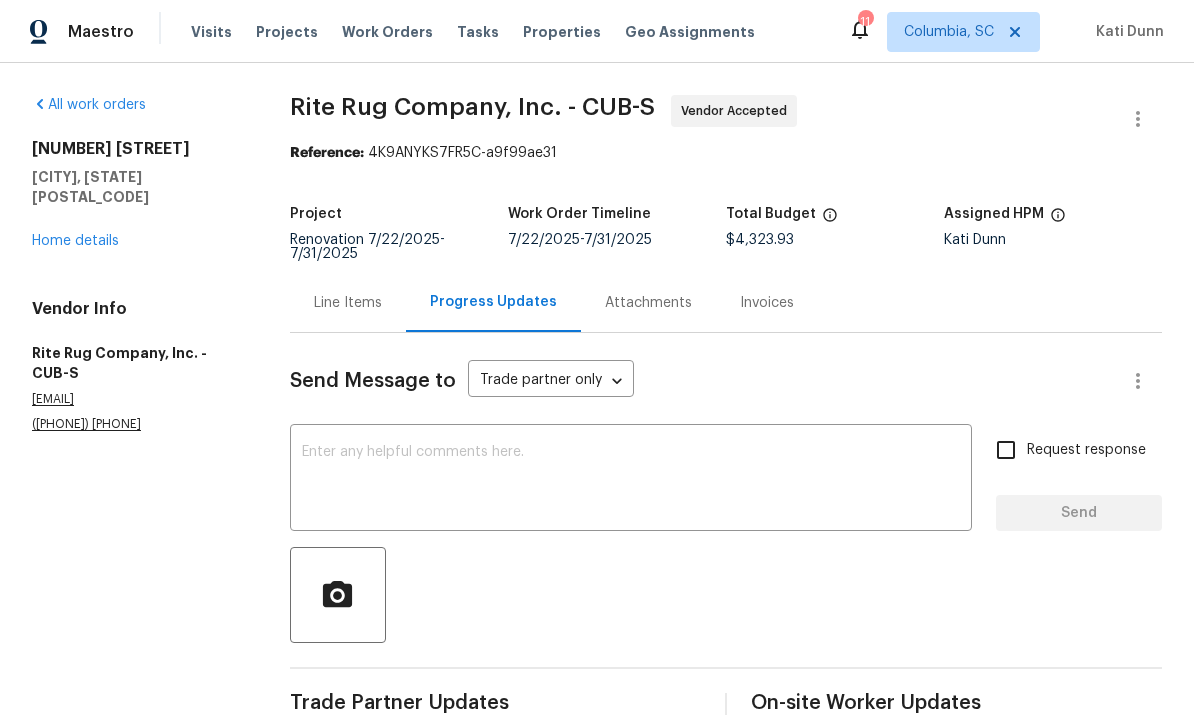 click on "Line Items" at bounding box center (348, 302) 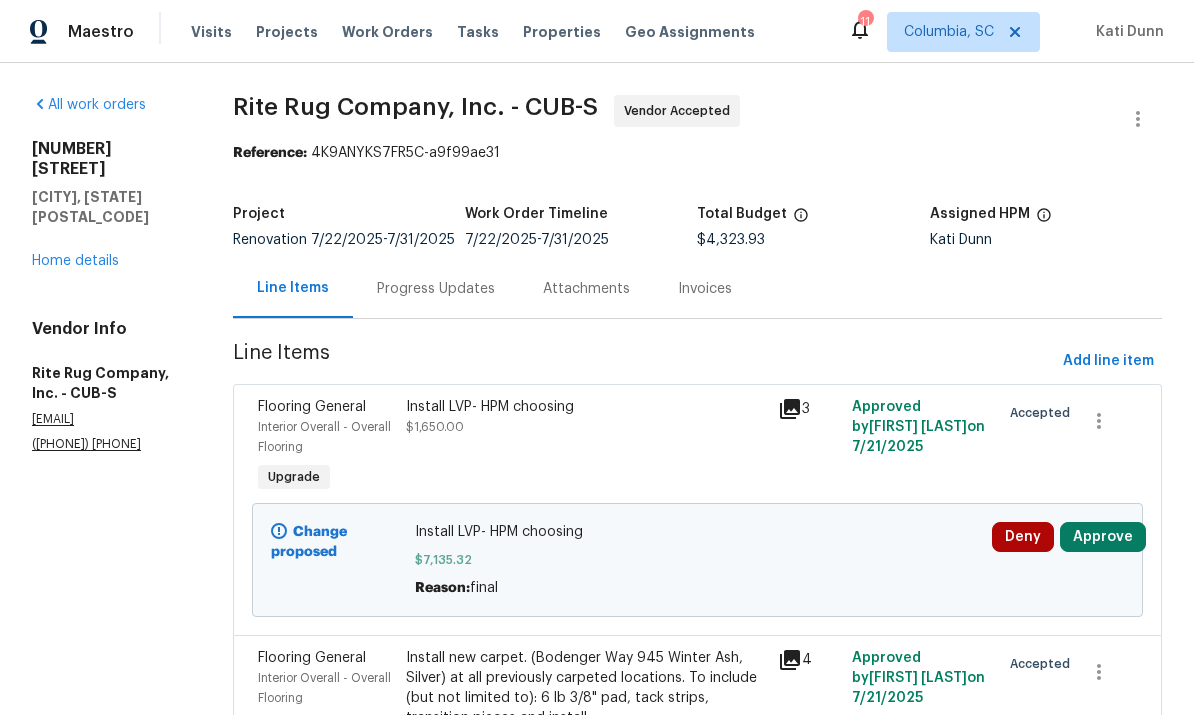 click on "Approve" at bounding box center [1103, 537] 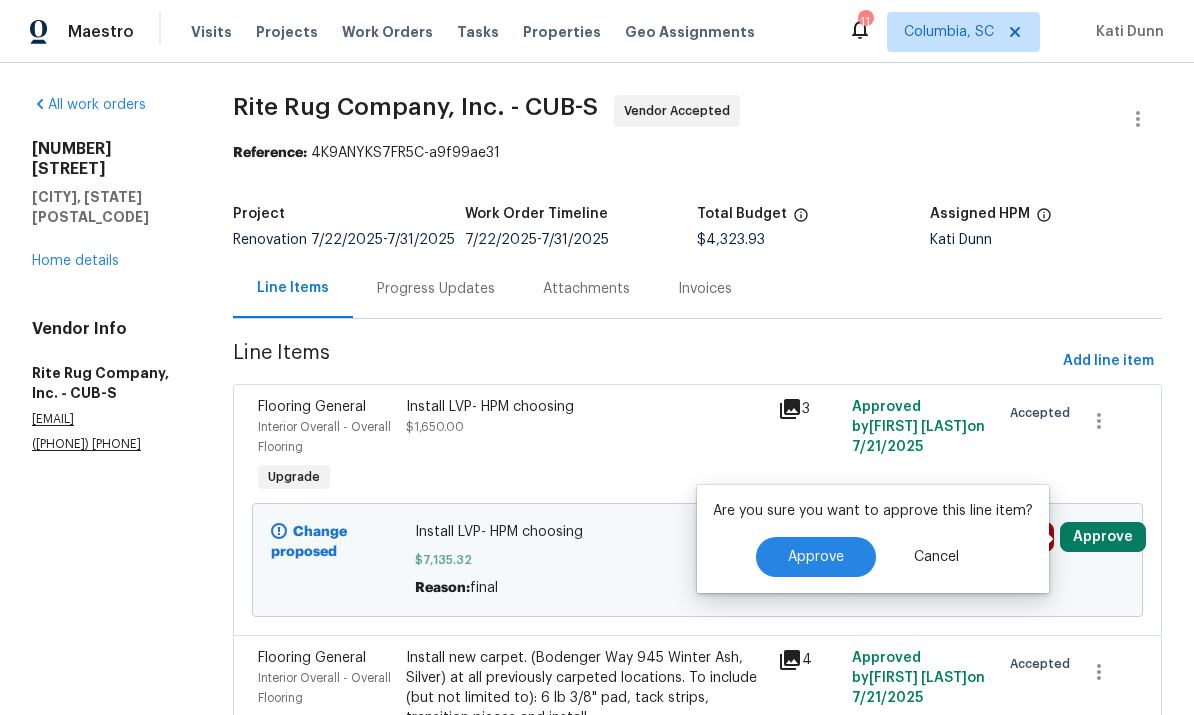 click on "Approve" at bounding box center [816, 557] 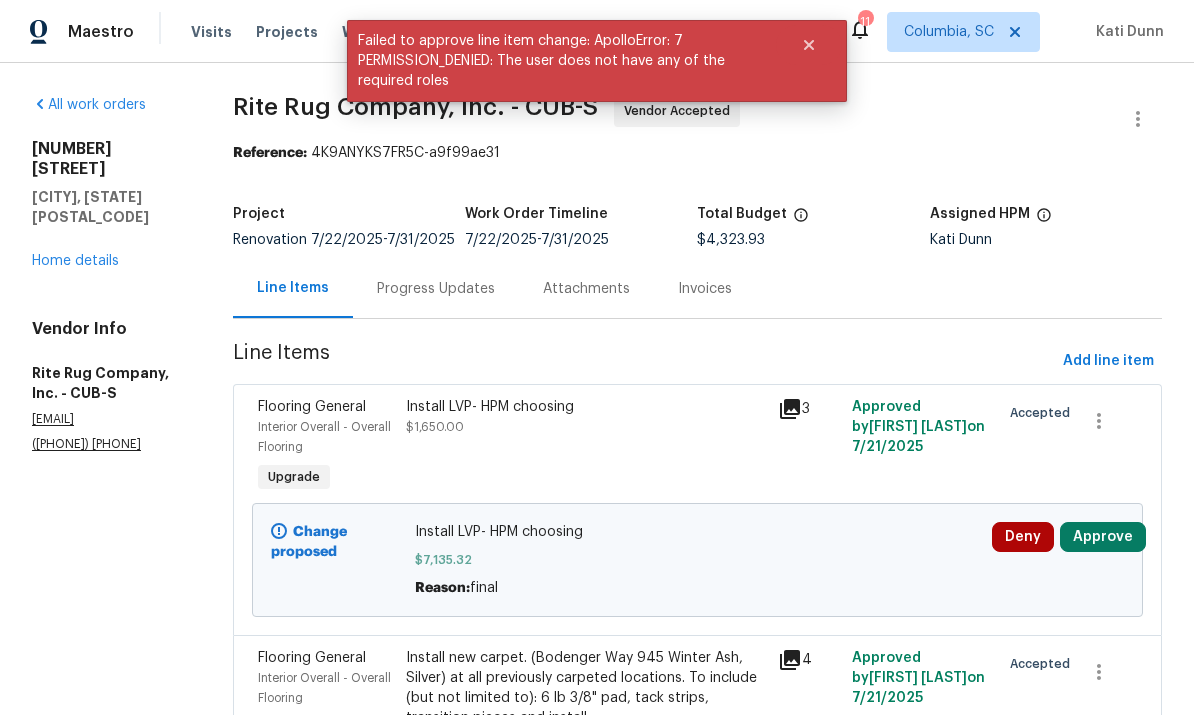 click on "Home details" at bounding box center [75, 261] 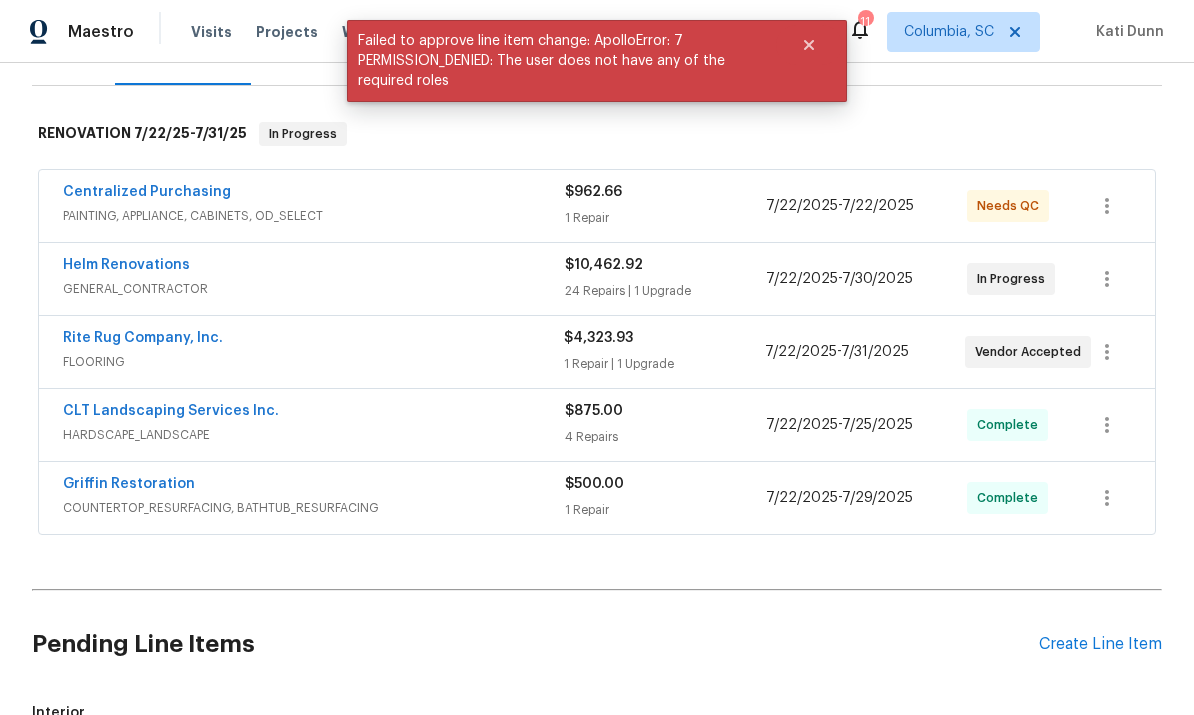 scroll, scrollTop: 302, scrollLeft: 0, axis: vertical 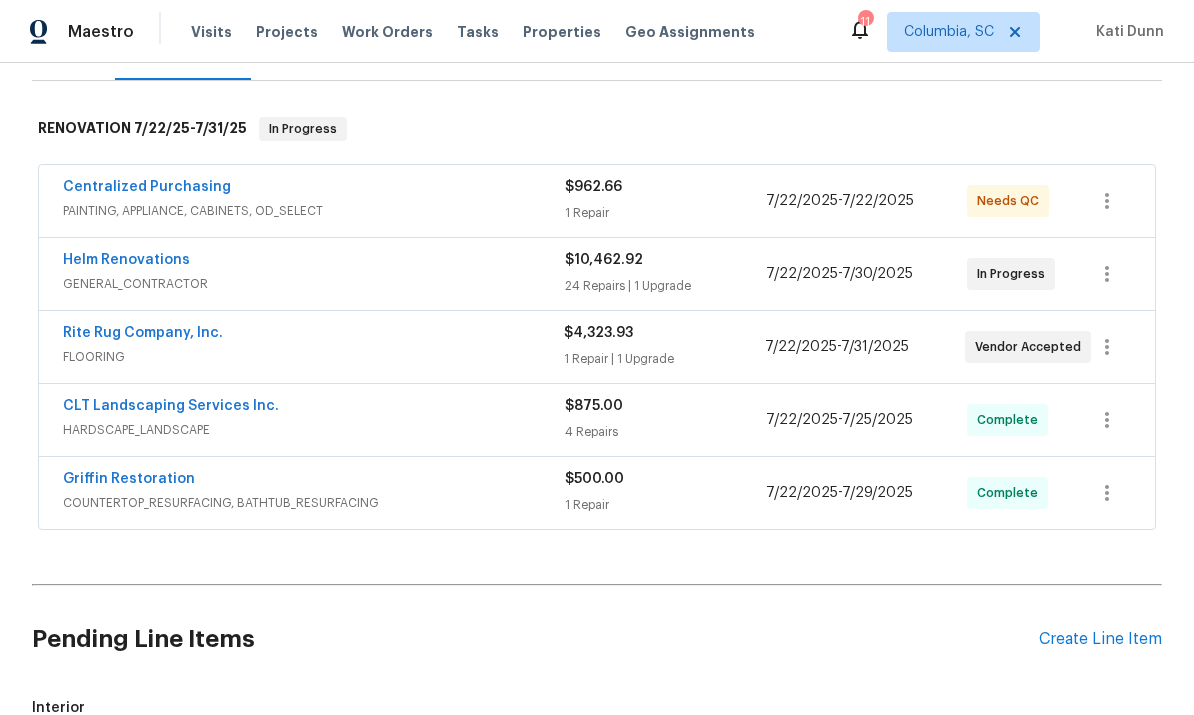 click on "Helm Renovations" at bounding box center (126, 260) 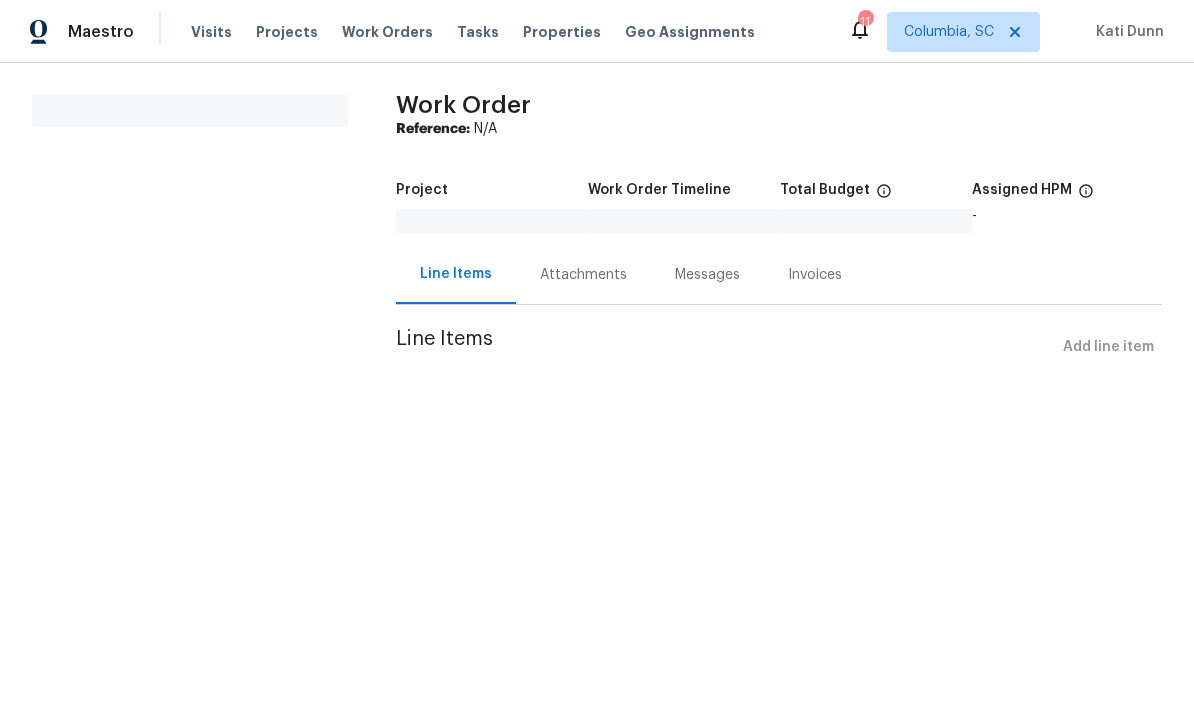 scroll, scrollTop: 0, scrollLeft: 0, axis: both 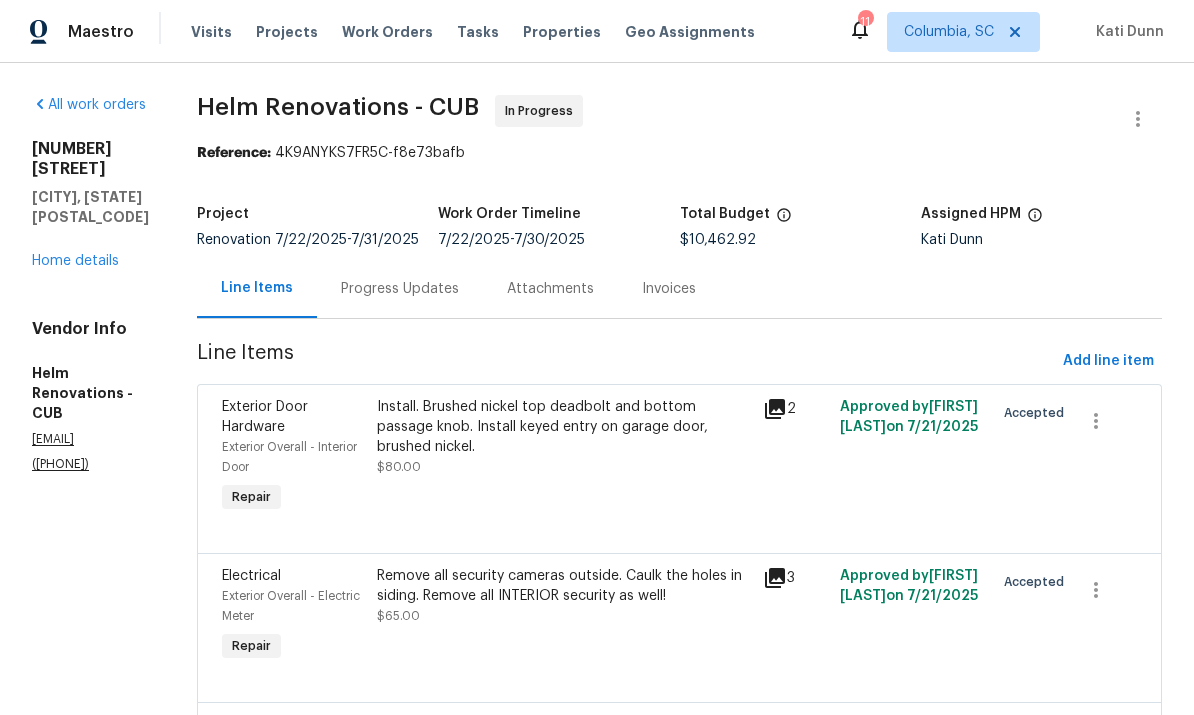 click on "Home details" at bounding box center [75, 261] 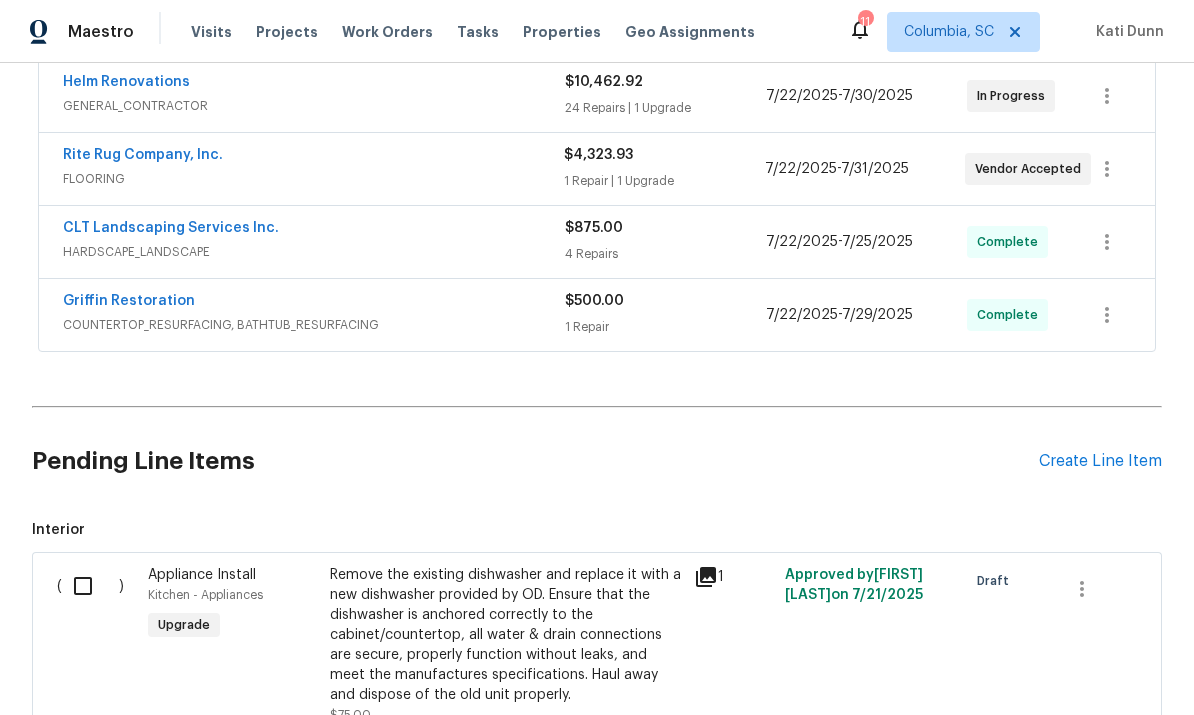 scroll, scrollTop: 501, scrollLeft: 0, axis: vertical 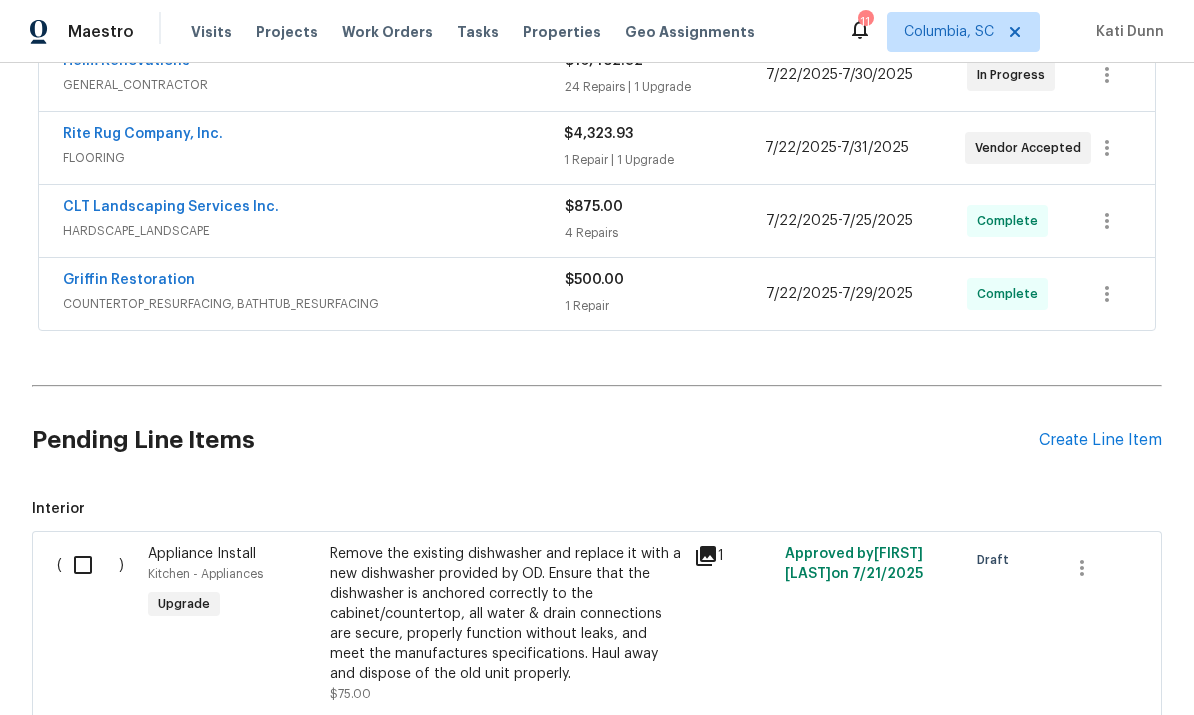 click at bounding box center [90, 565] 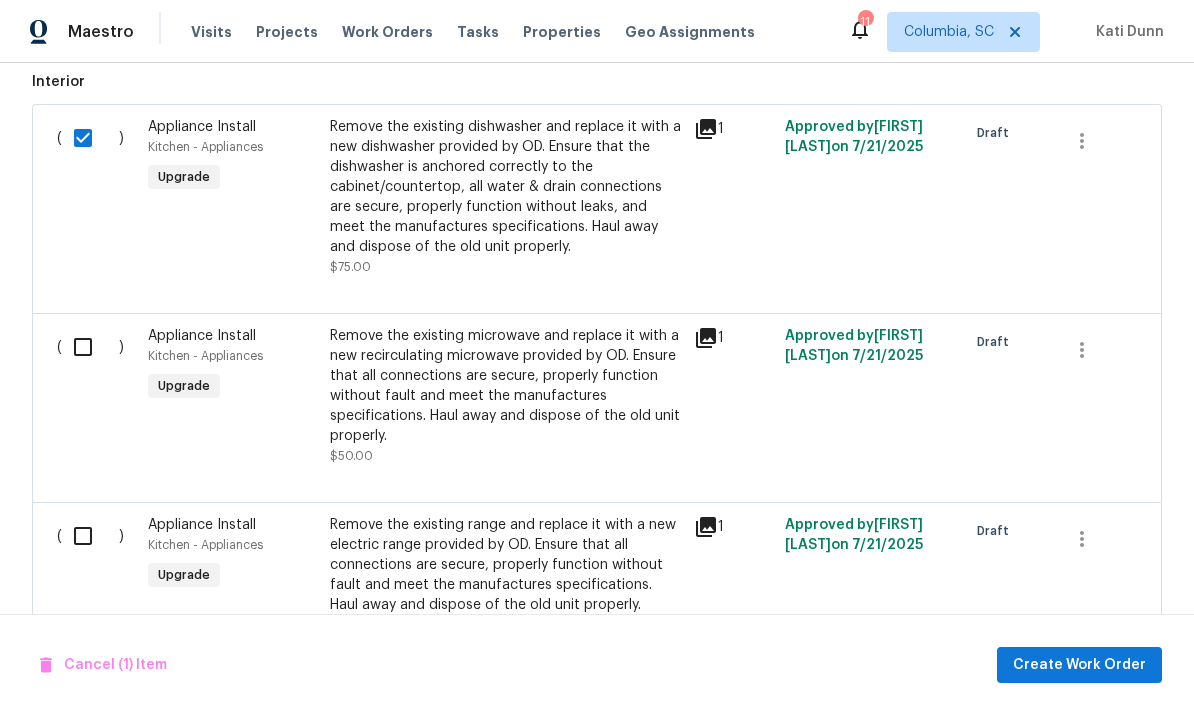scroll, scrollTop: 928, scrollLeft: 0, axis: vertical 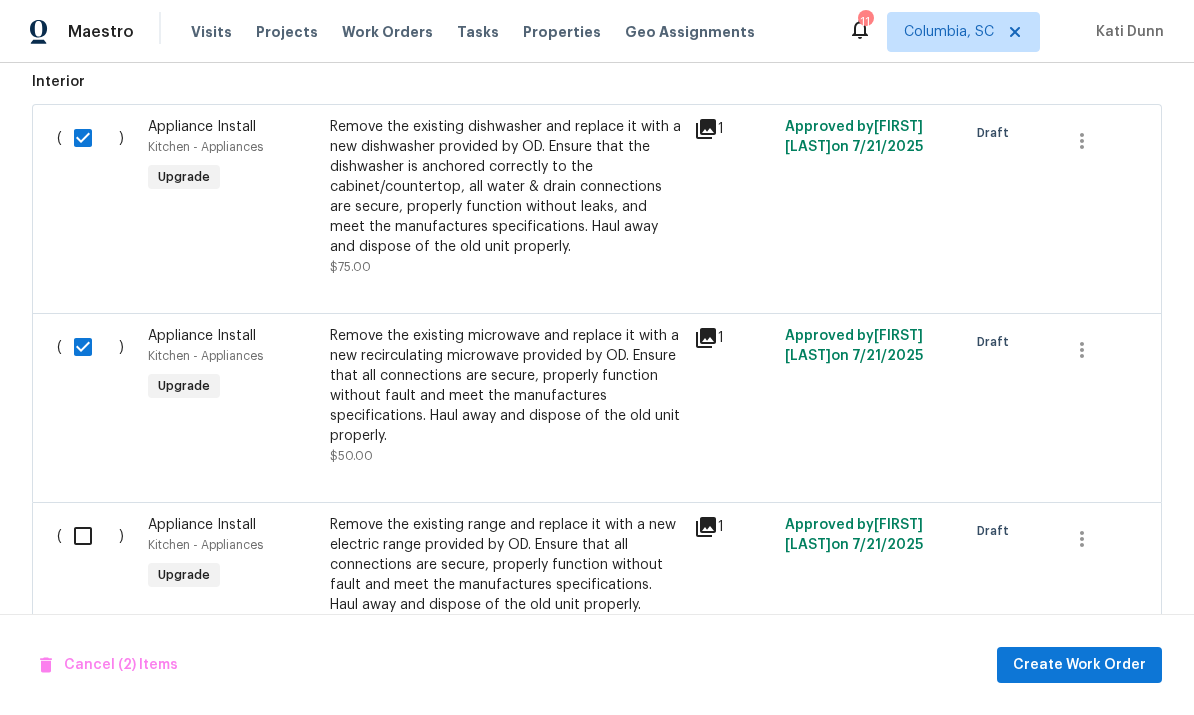 click at bounding box center [90, 536] 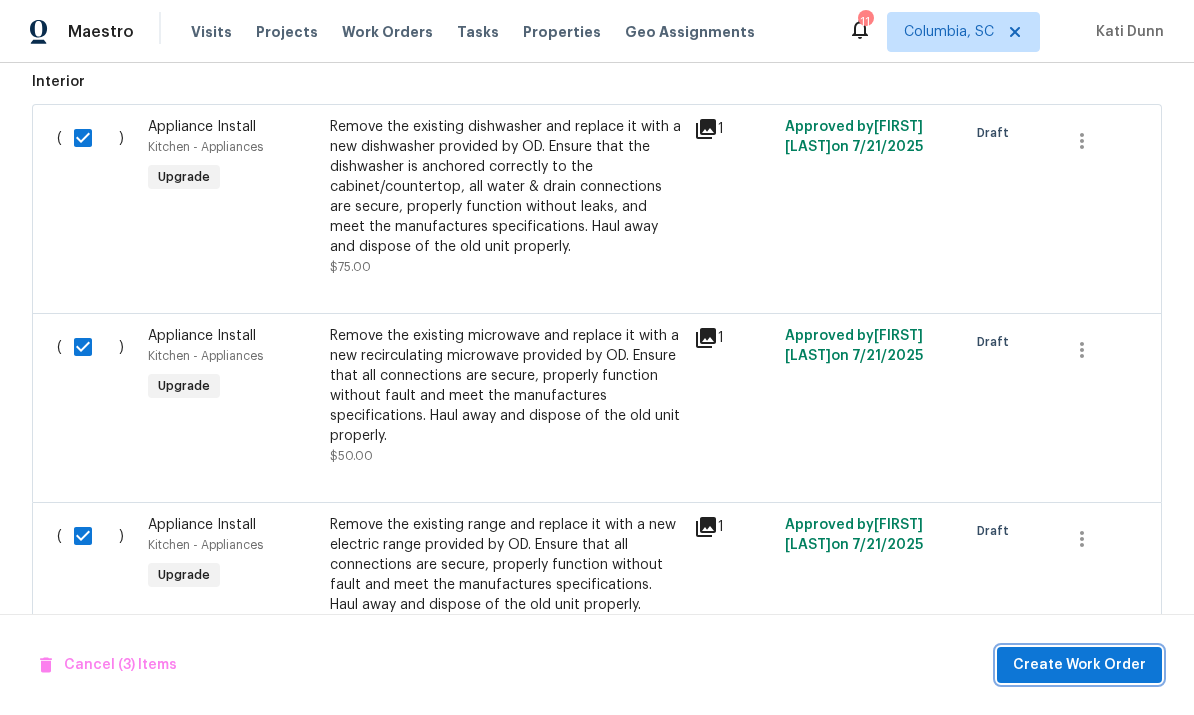 click on "Create Work Order" at bounding box center [1079, 665] 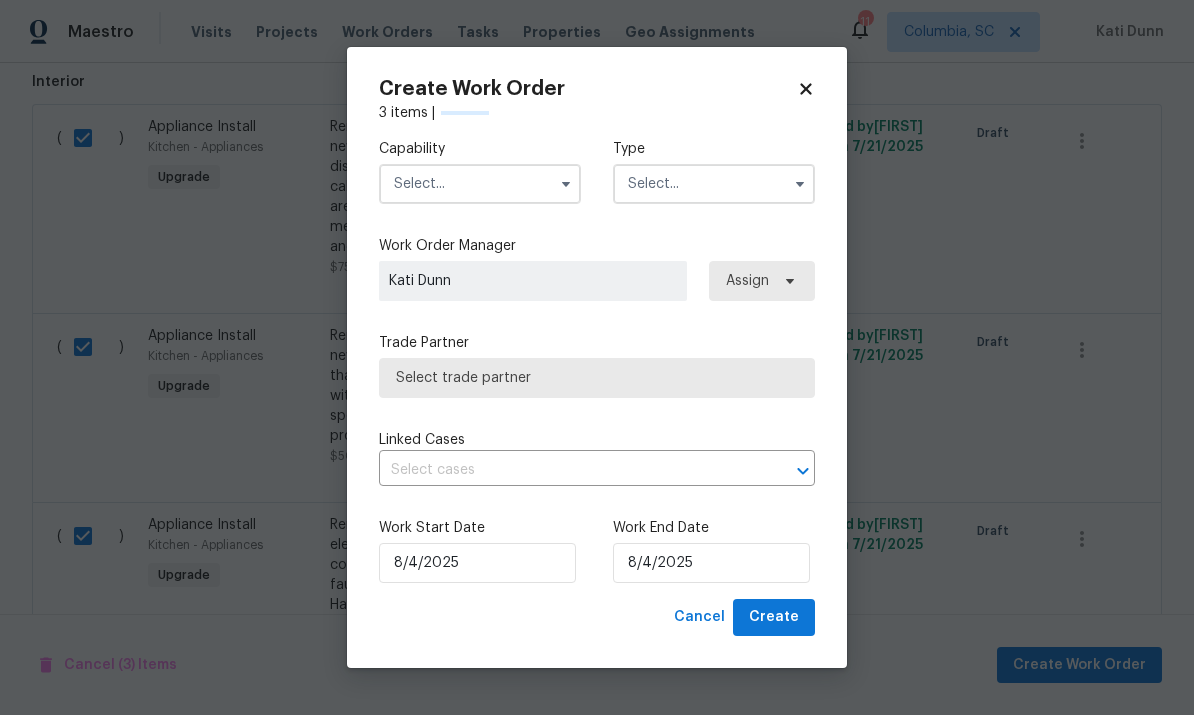 checkbox on "false" 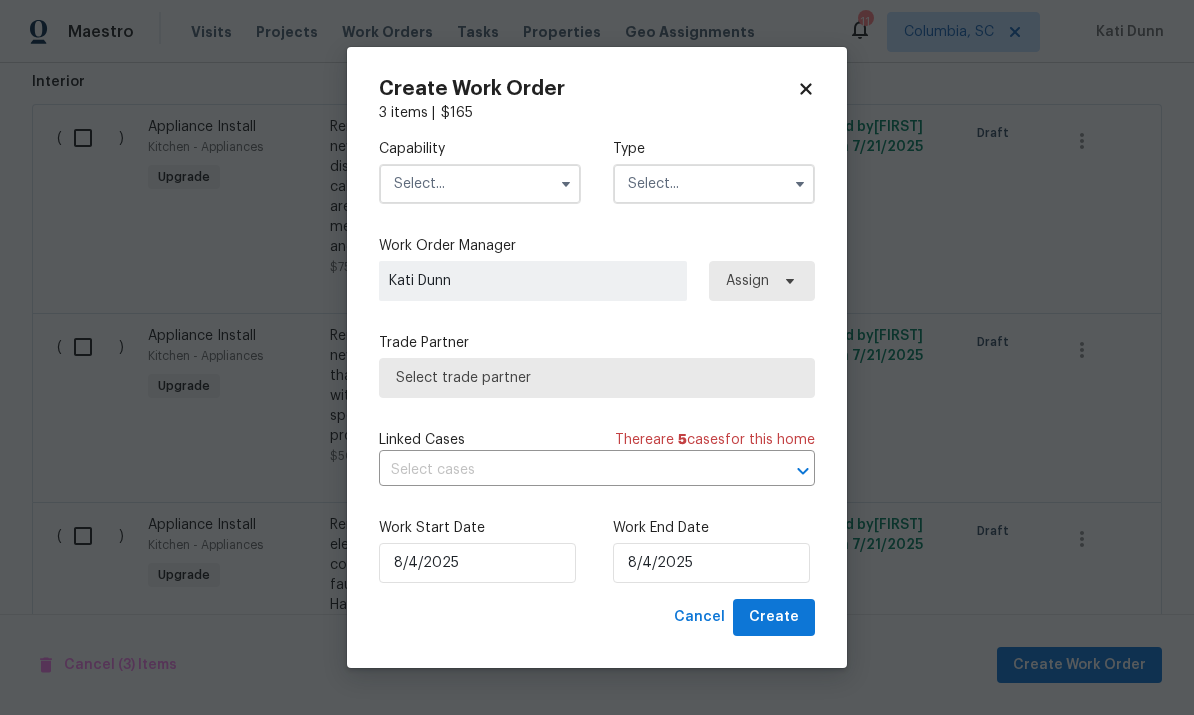 click 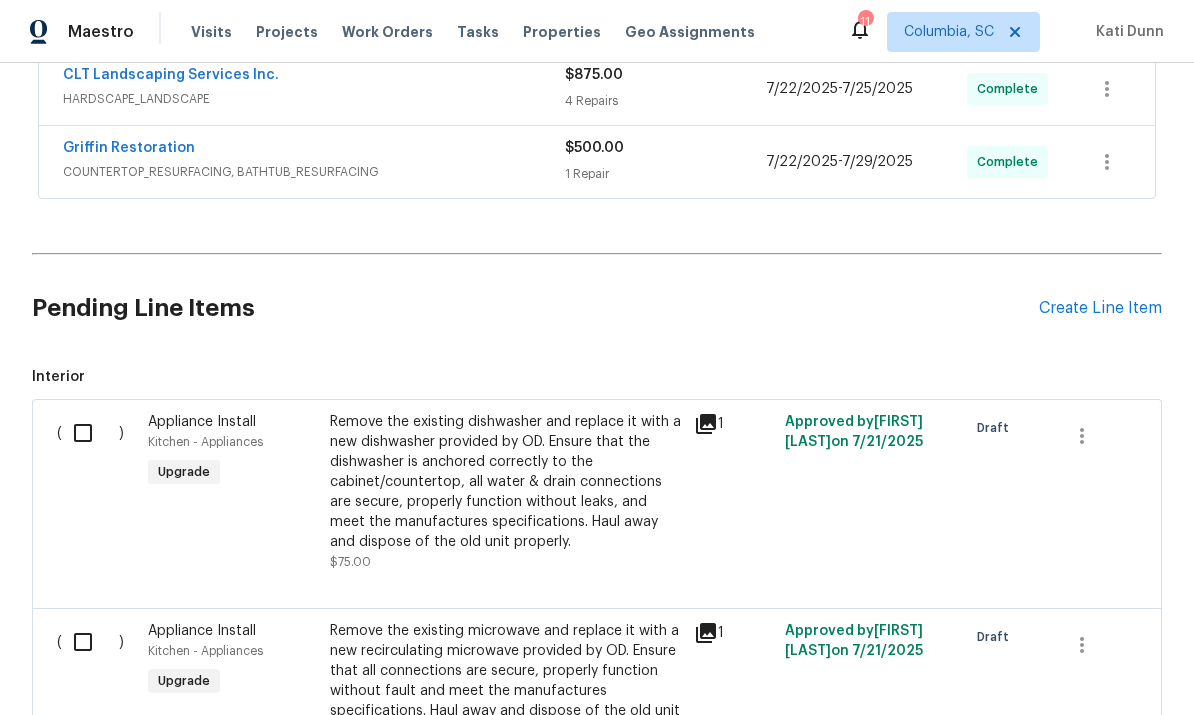 scroll, scrollTop: 635, scrollLeft: 0, axis: vertical 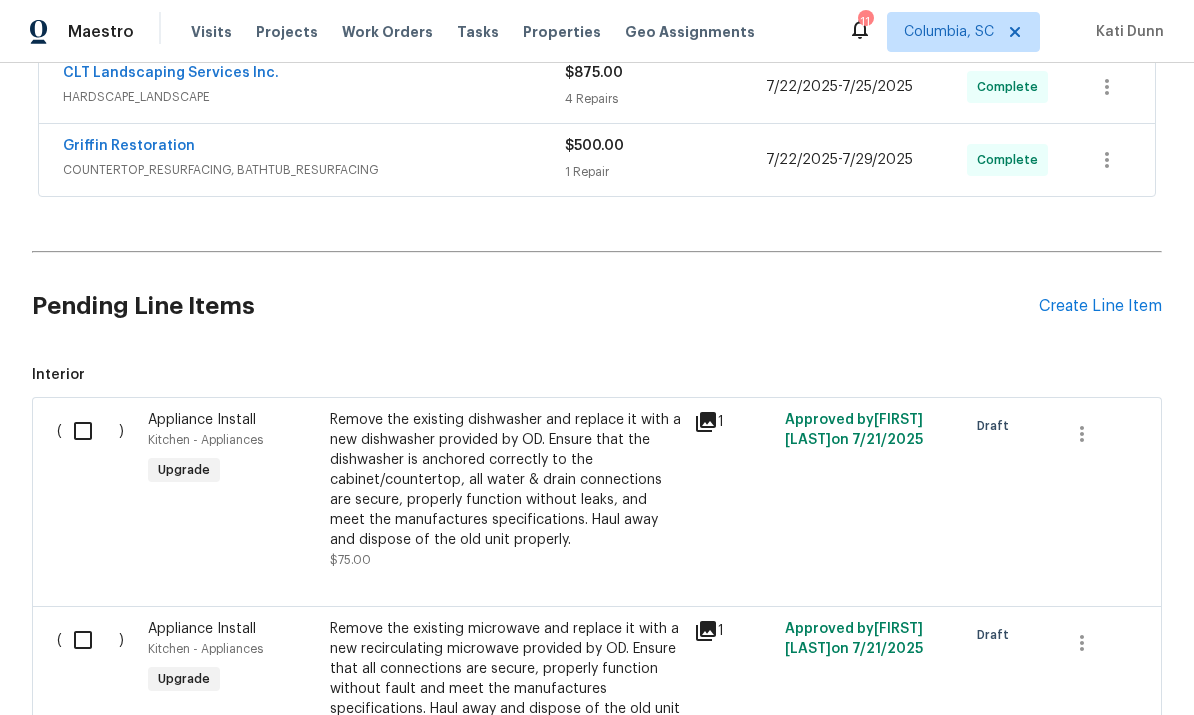click on "Pending Line Items Create Line Item" at bounding box center (597, 306) 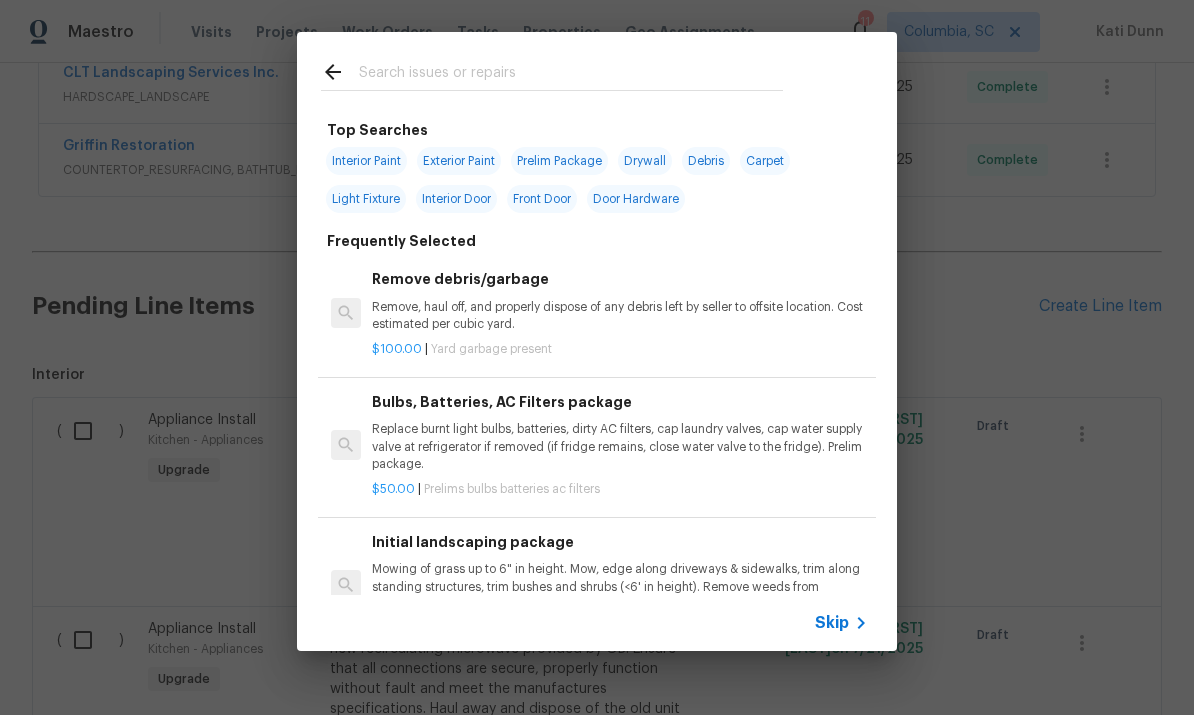click at bounding box center [571, 75] 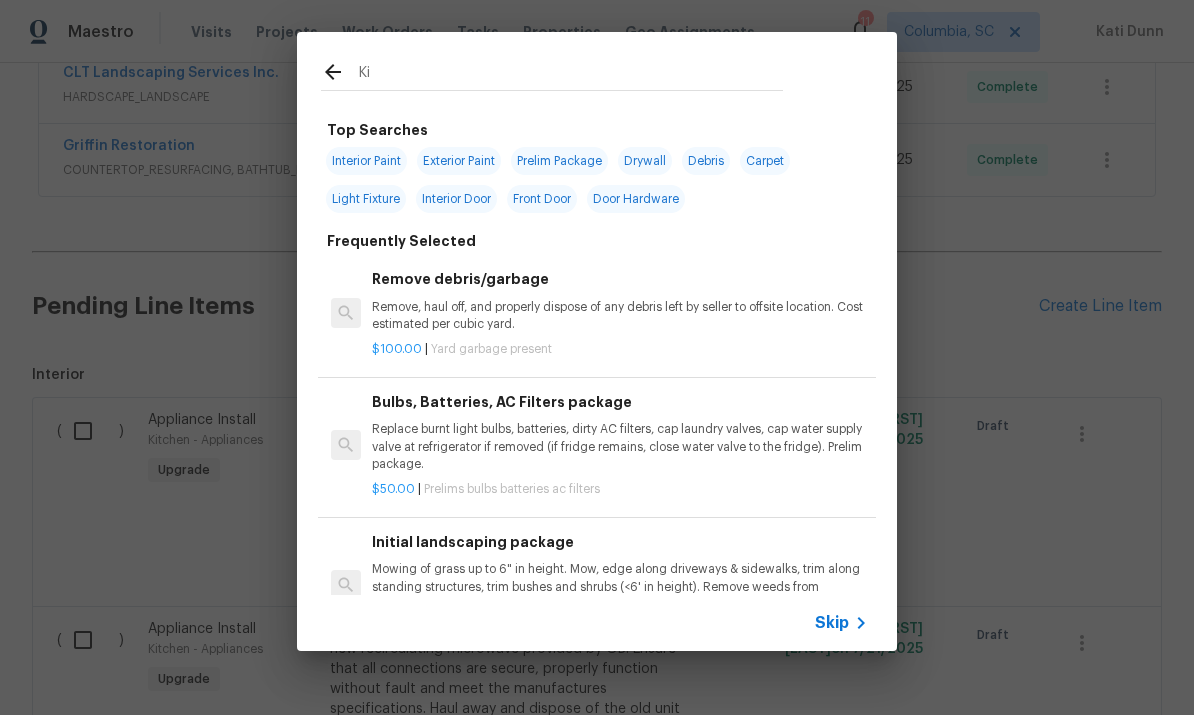 type on "K" 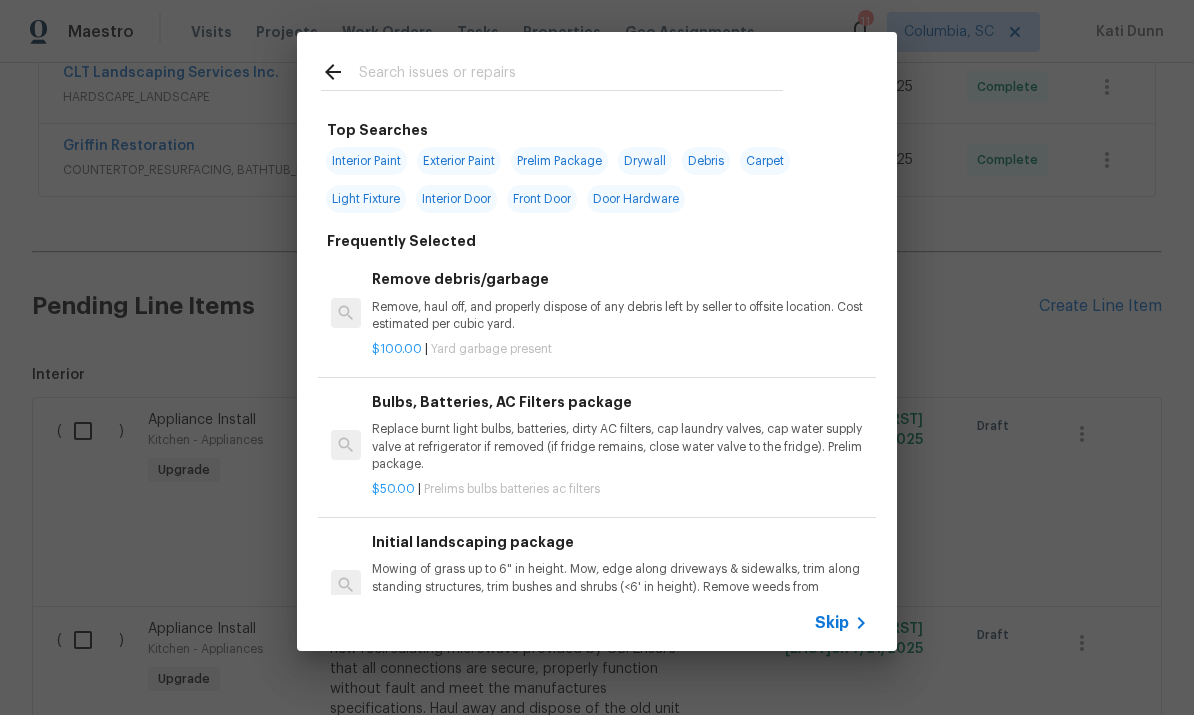 type on "I" 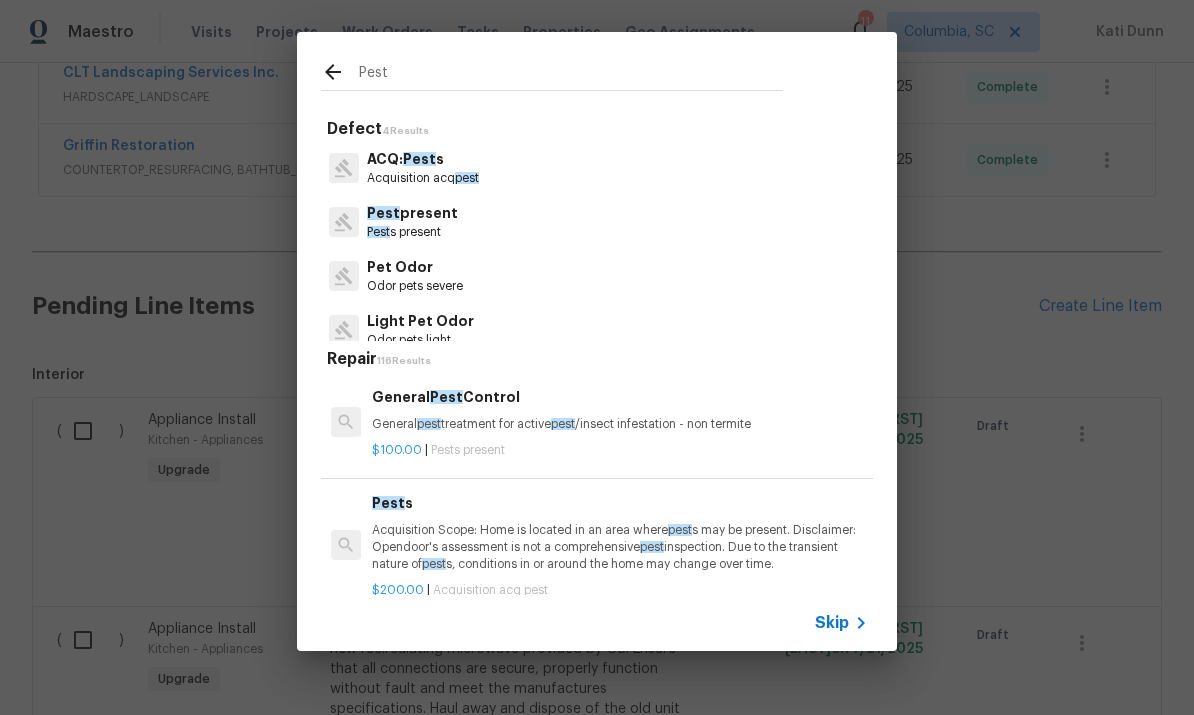type on "Pest" 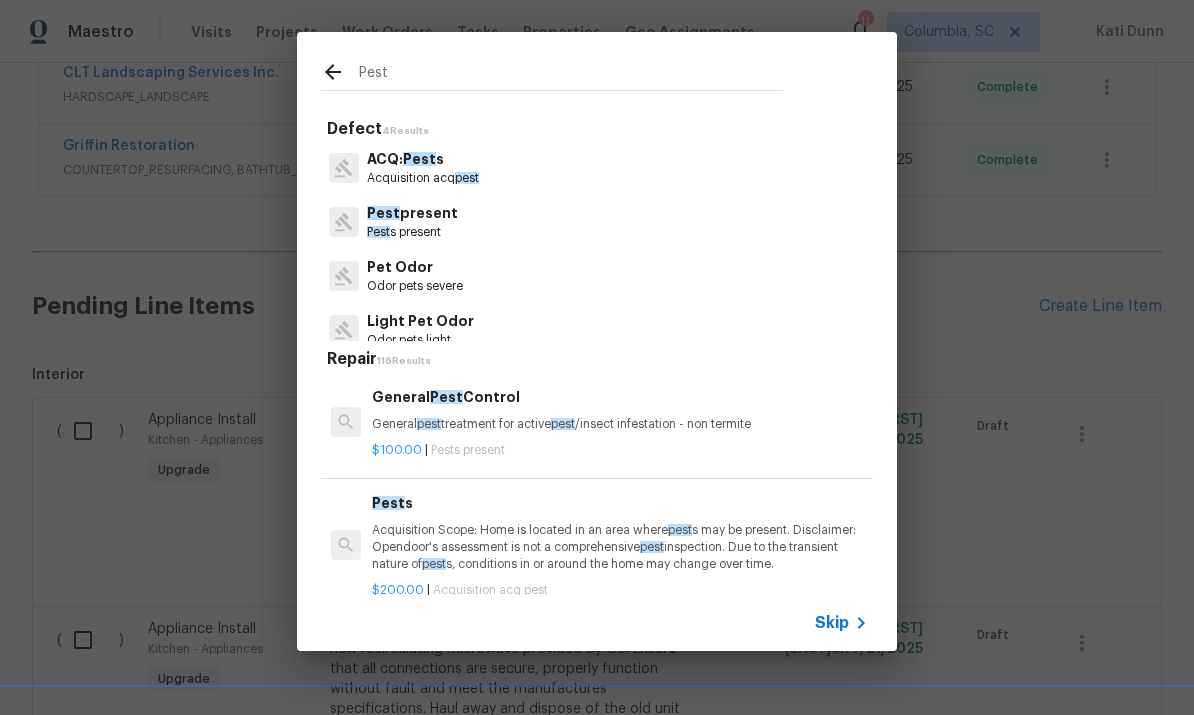 click on "Pest  present Pest s present" at bounding box center [597, 222] 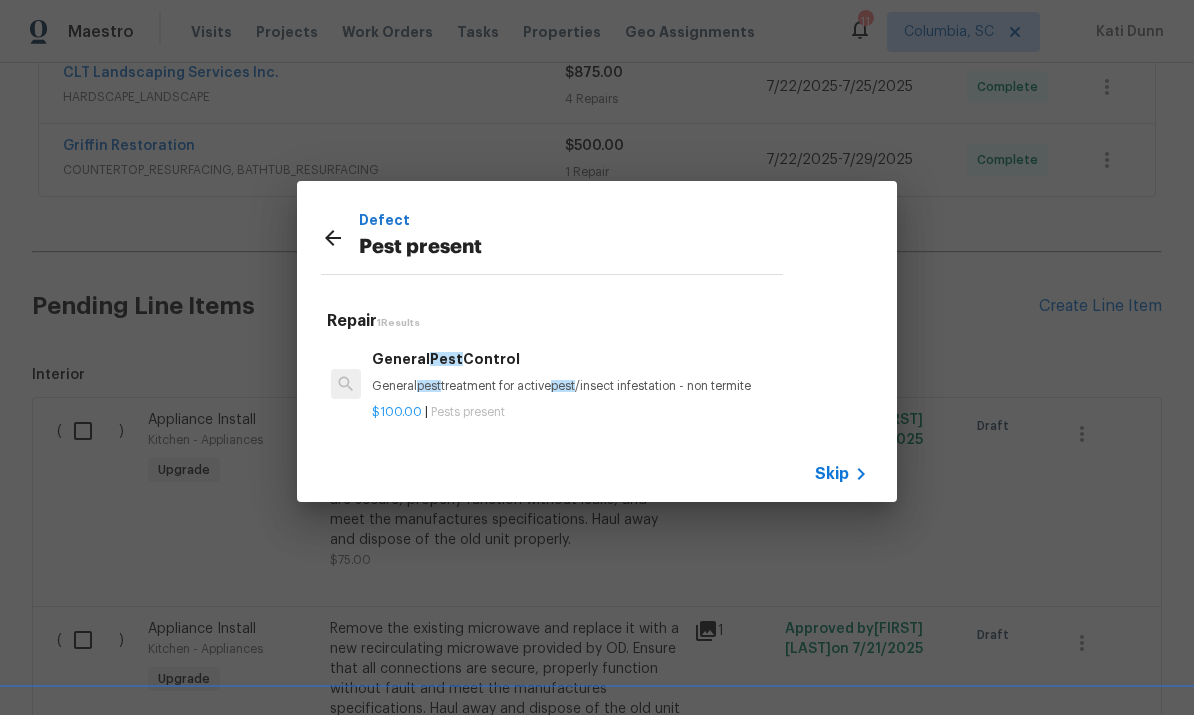 click on "General  pest  treatment for active  pest /insect infestation - non termite" at bounding box center (620, 386) 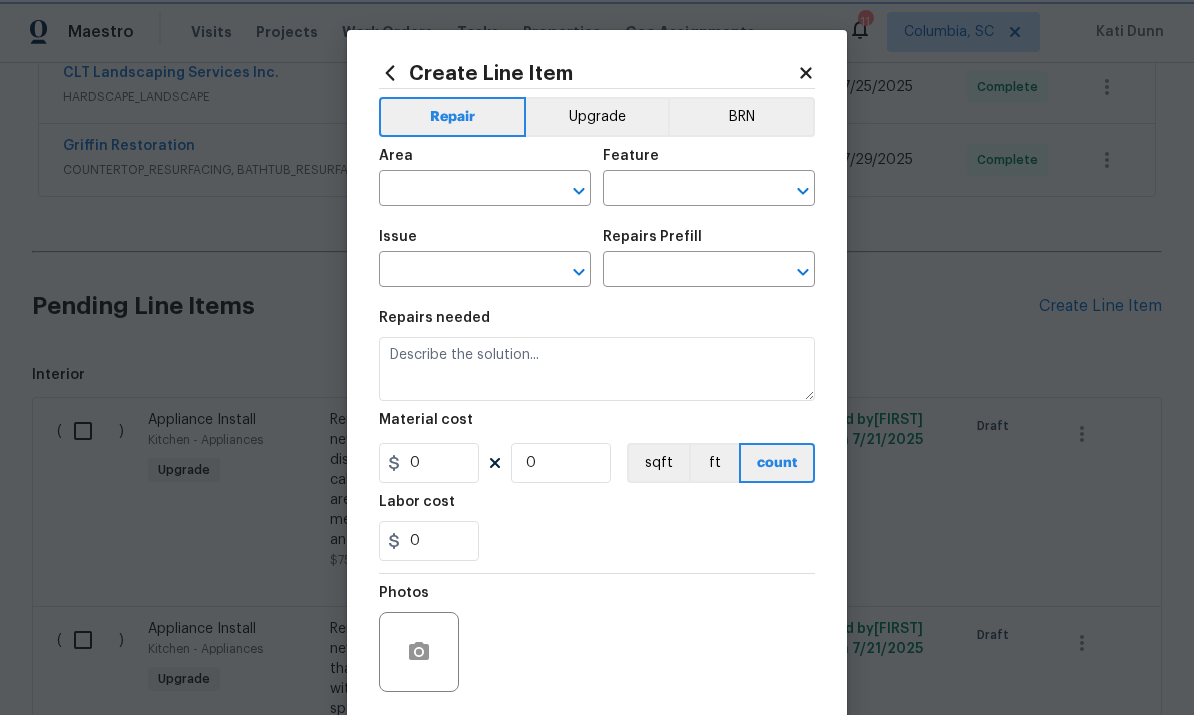 type on "Pests" 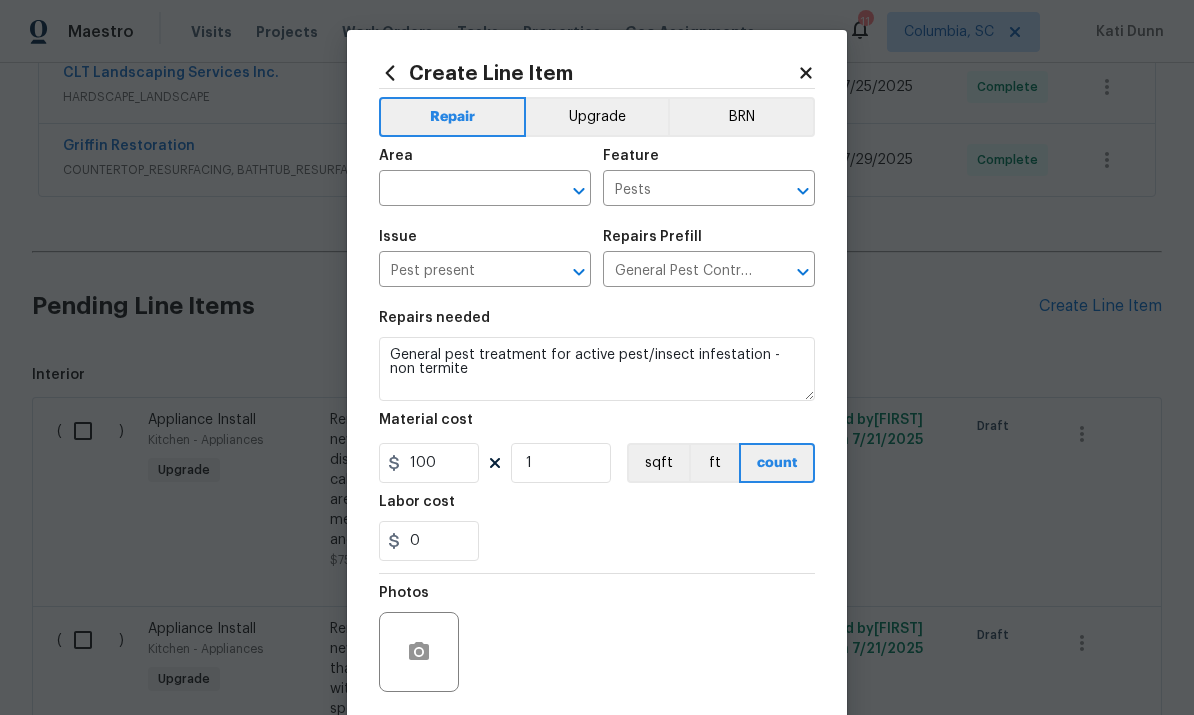 click at bounding box center [457, 190] 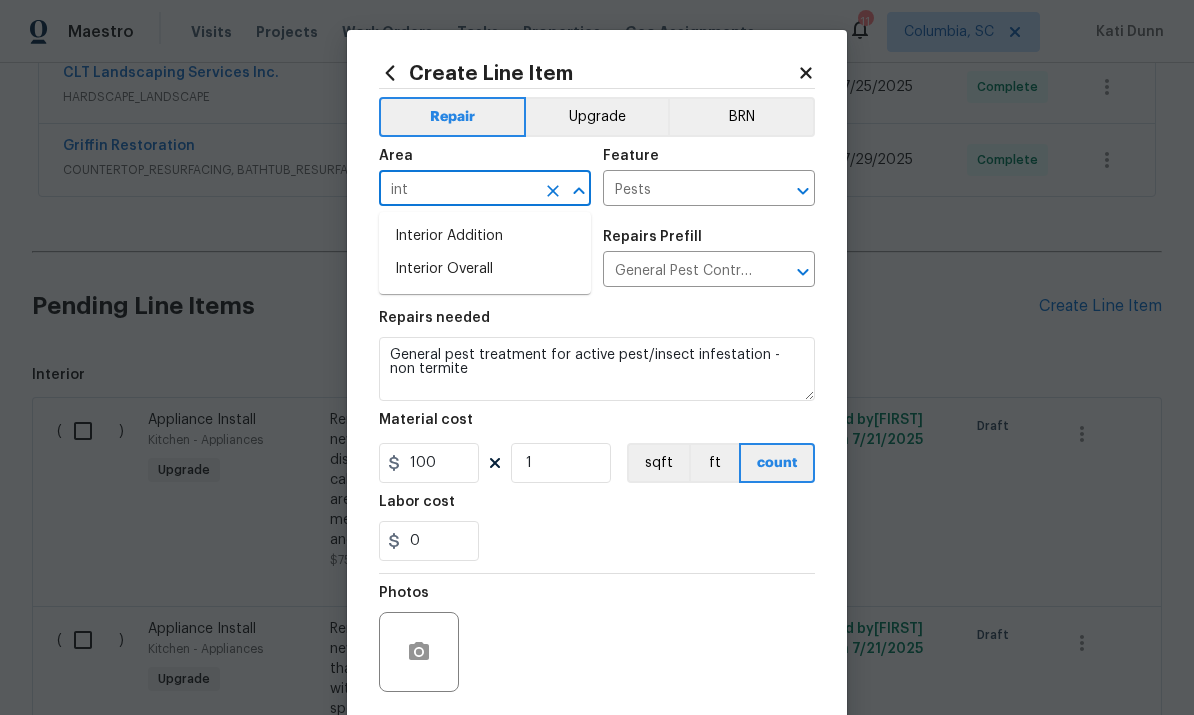 click on "Interior Overall" at bounding box center [485, 269] 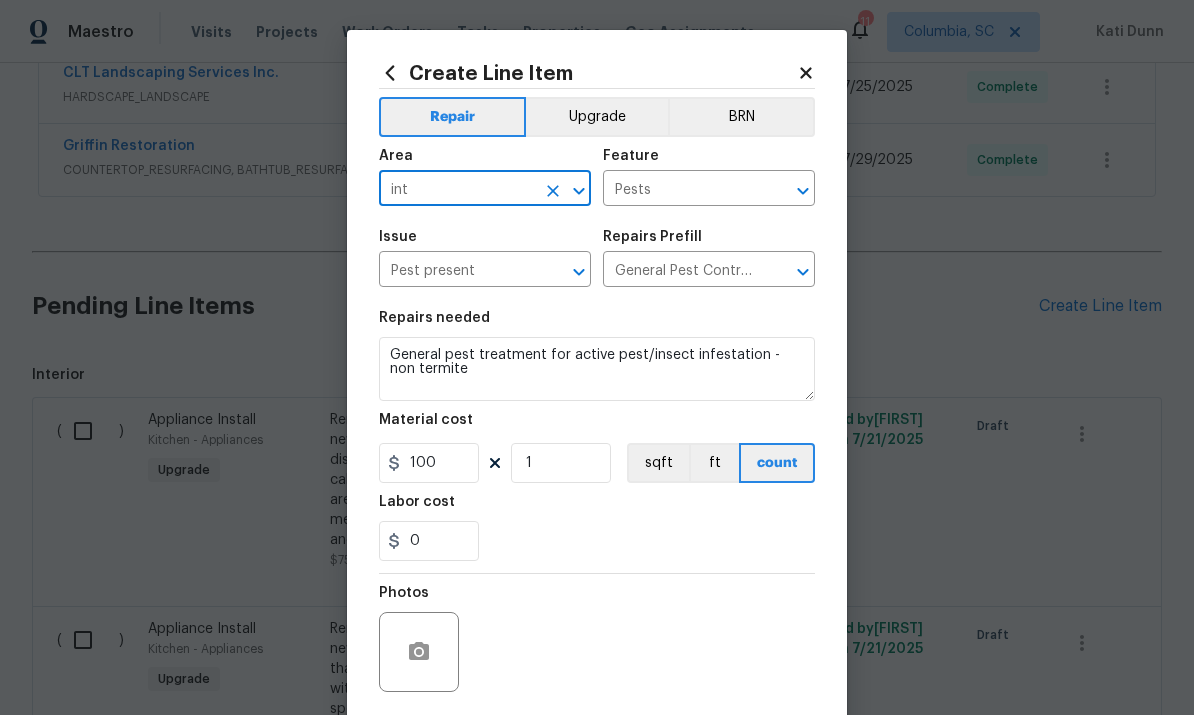 type on "Interior Overall" 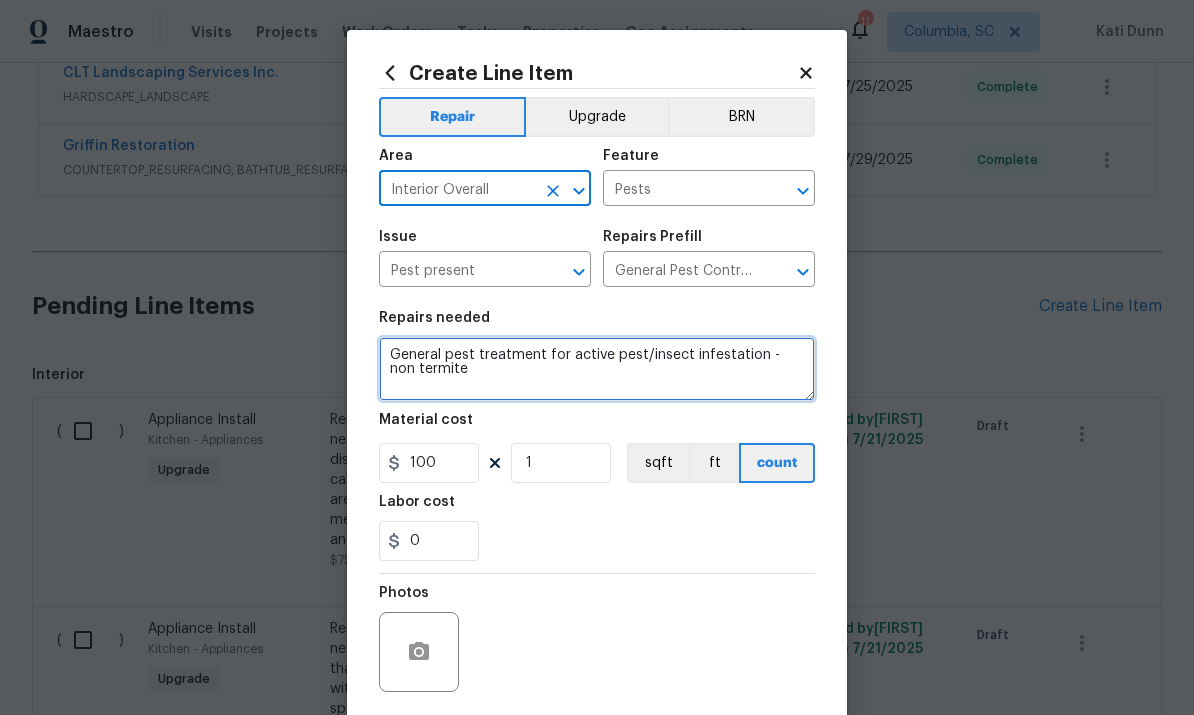 click on "General pest treatment for active pest/insect infestation - non termite" at bounding box center (597, 369) 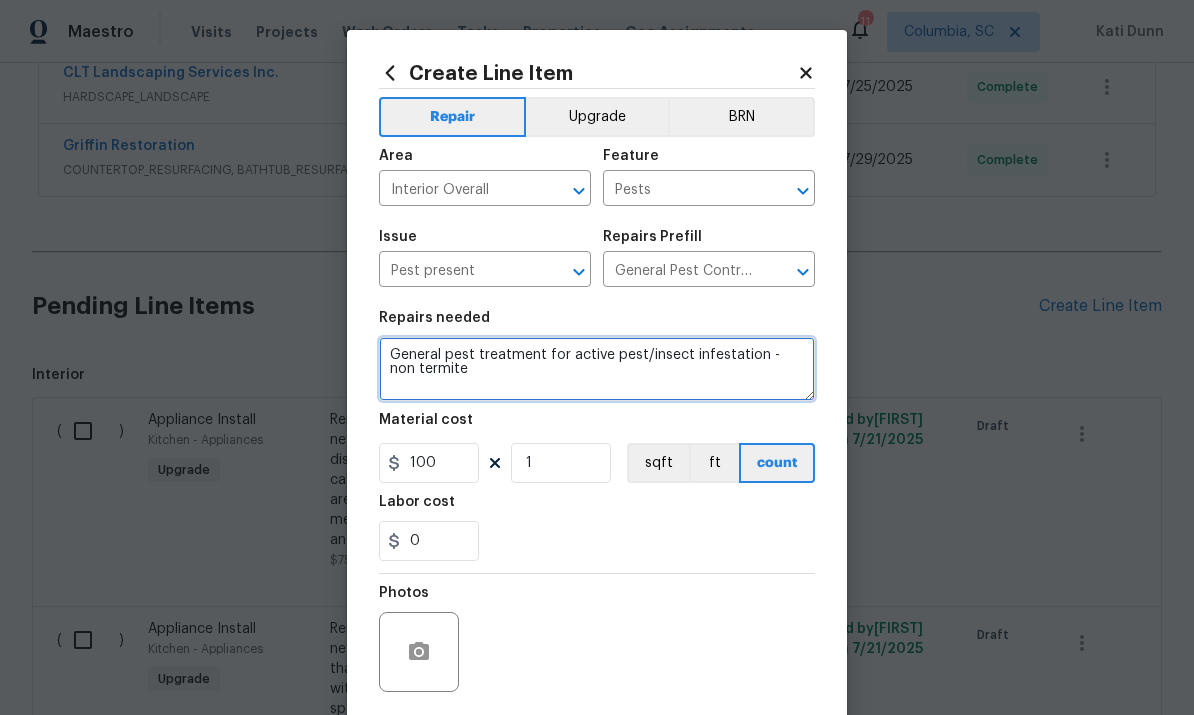 click on "General pest treatment for active pest/insect infestation - non termite" at bounding box center [597, 369] 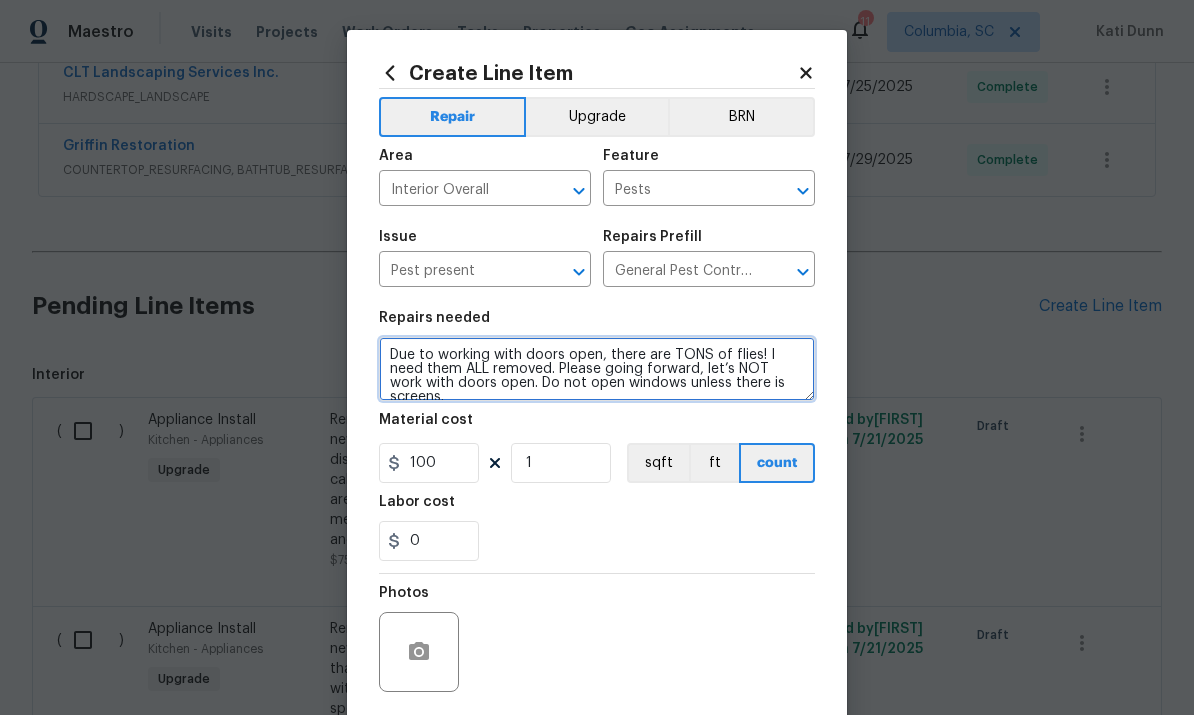type on "Due to working with doors open, there are TONS of flies! I need them ALL removed. Please going forward, let’s NOT work with doors open. Do not open windows unless there is screens." 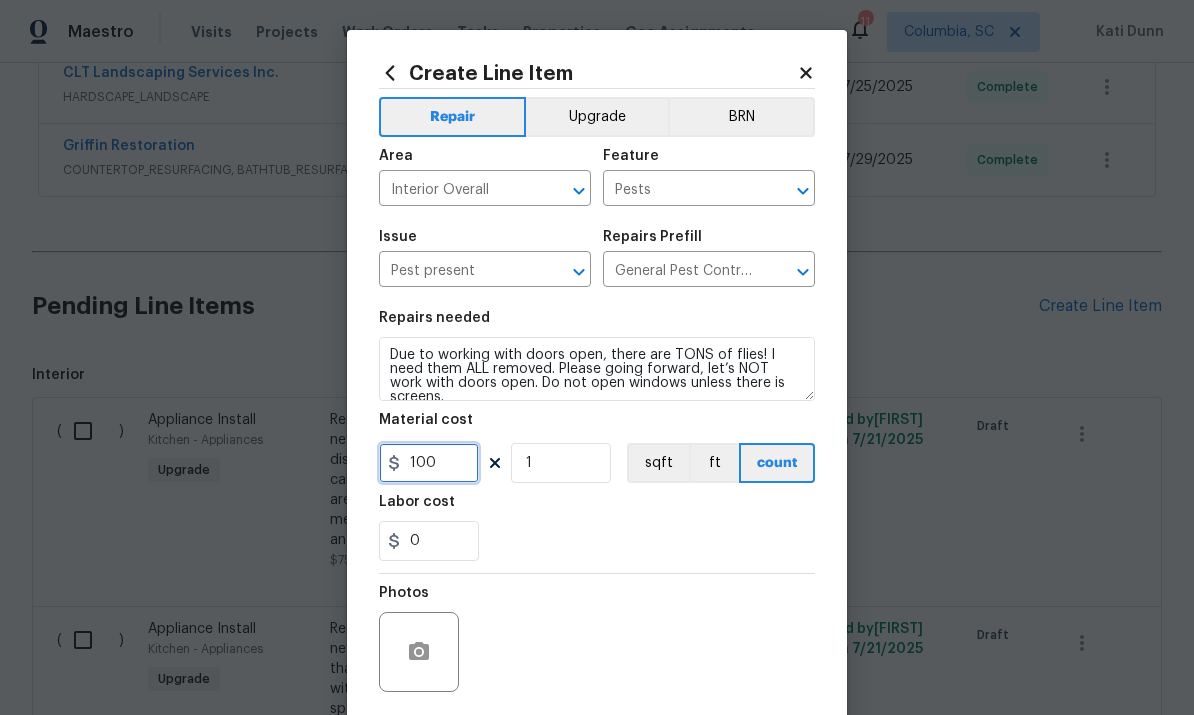 click on "100" at bounding box center (429, 463) 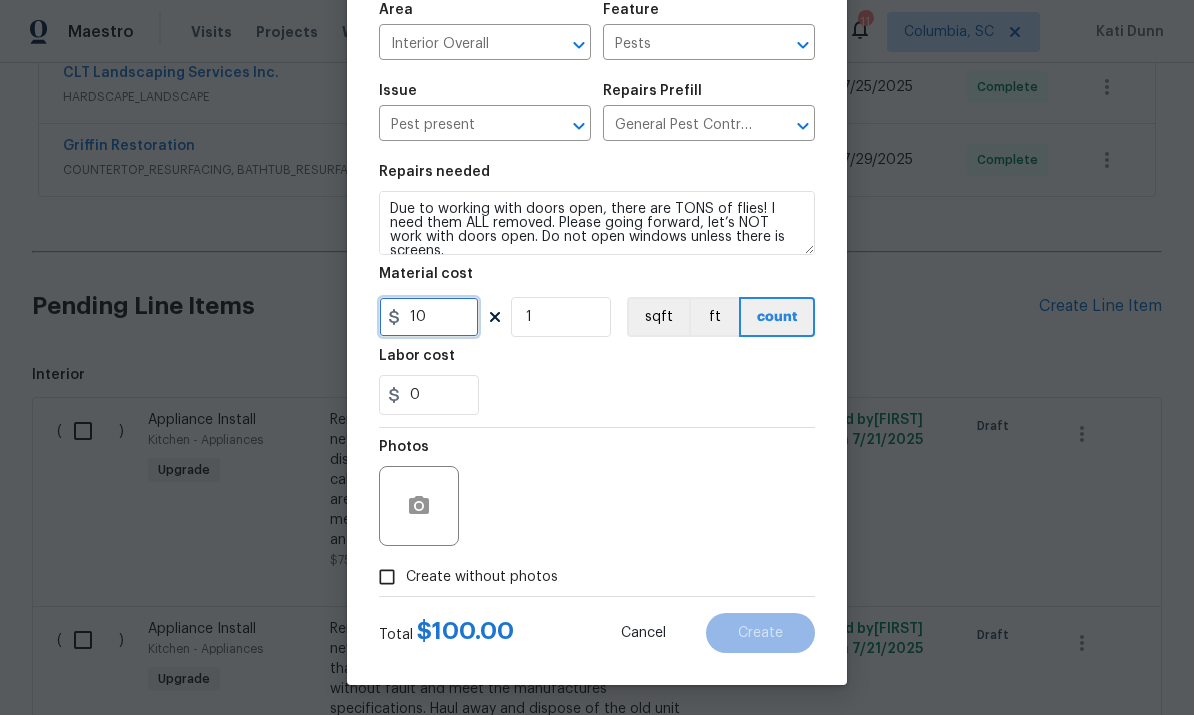 scroll, scrollTop: 150, scrollLeft: 0, axis: vertical 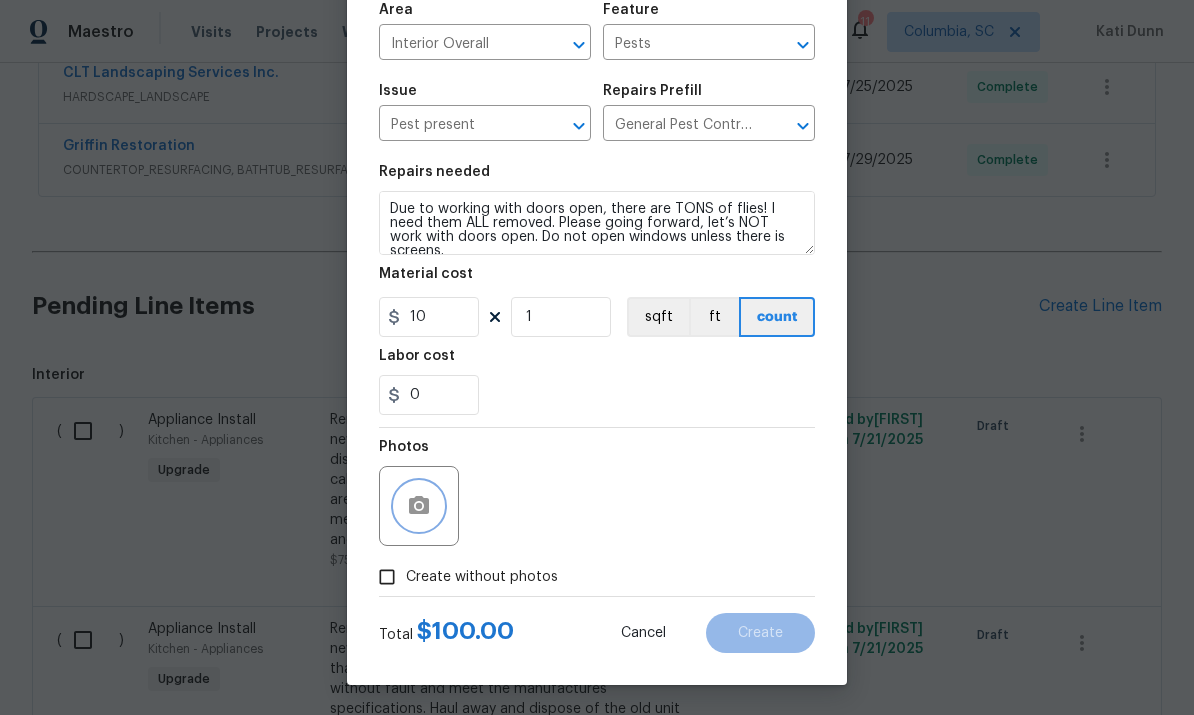 click 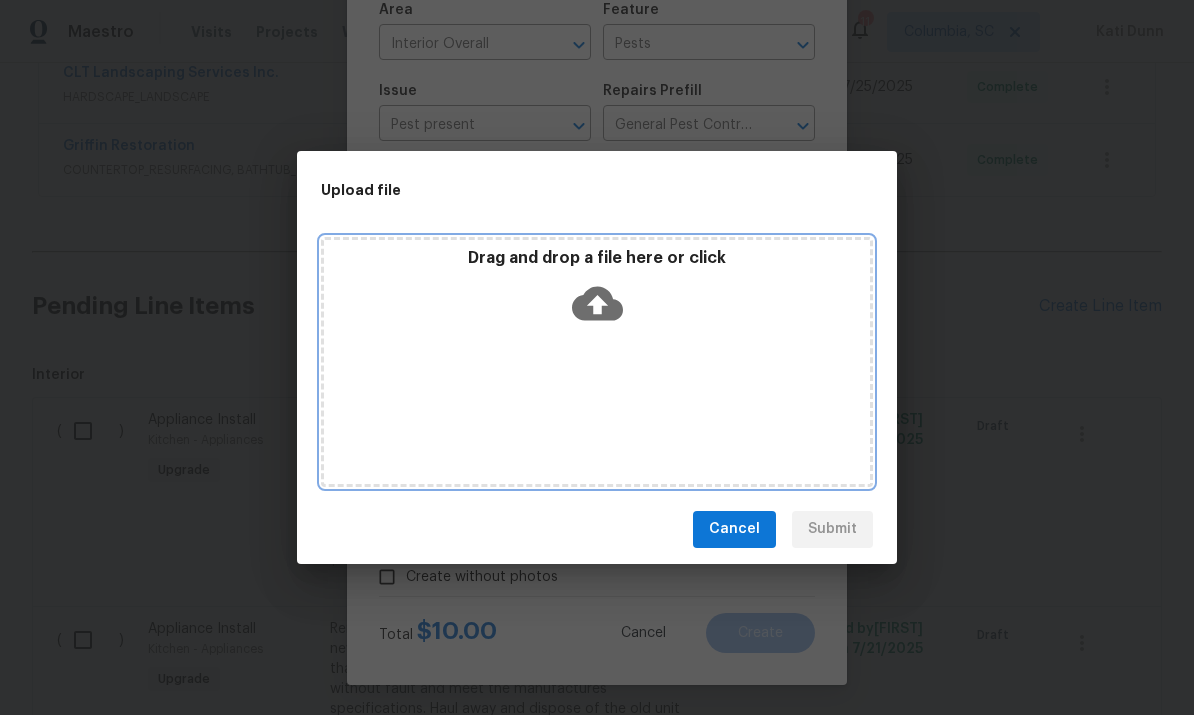 click 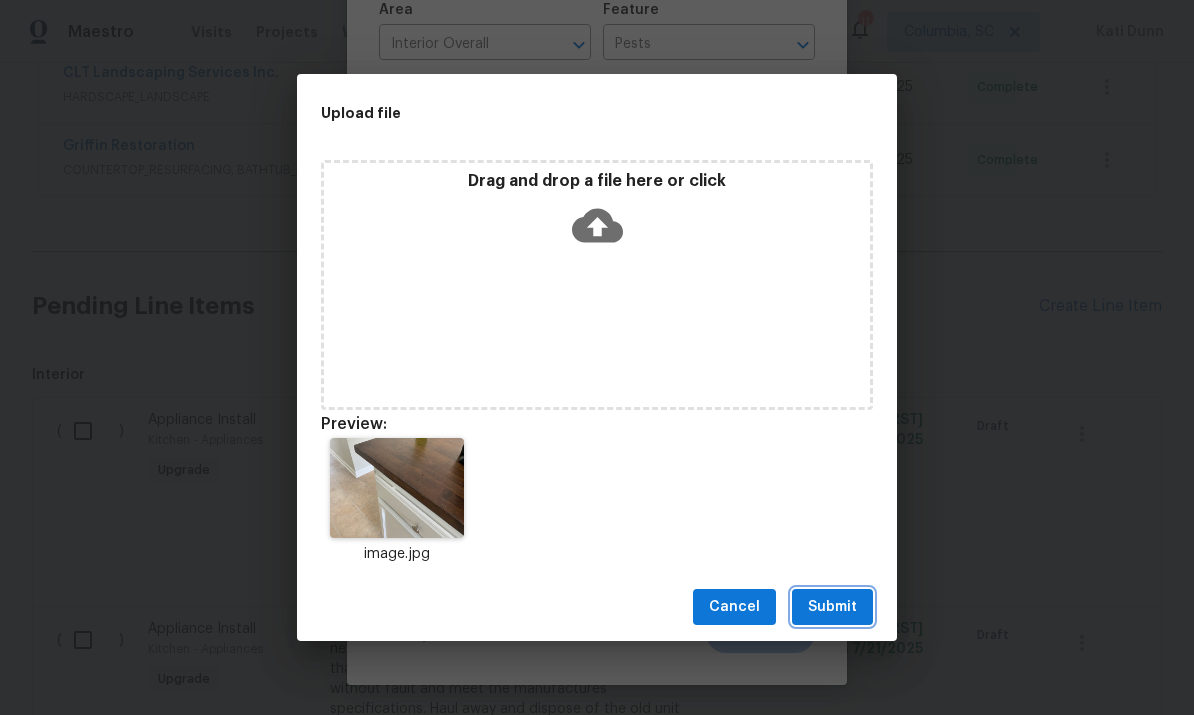 click on "Submit" at bounding box center [832, 607] 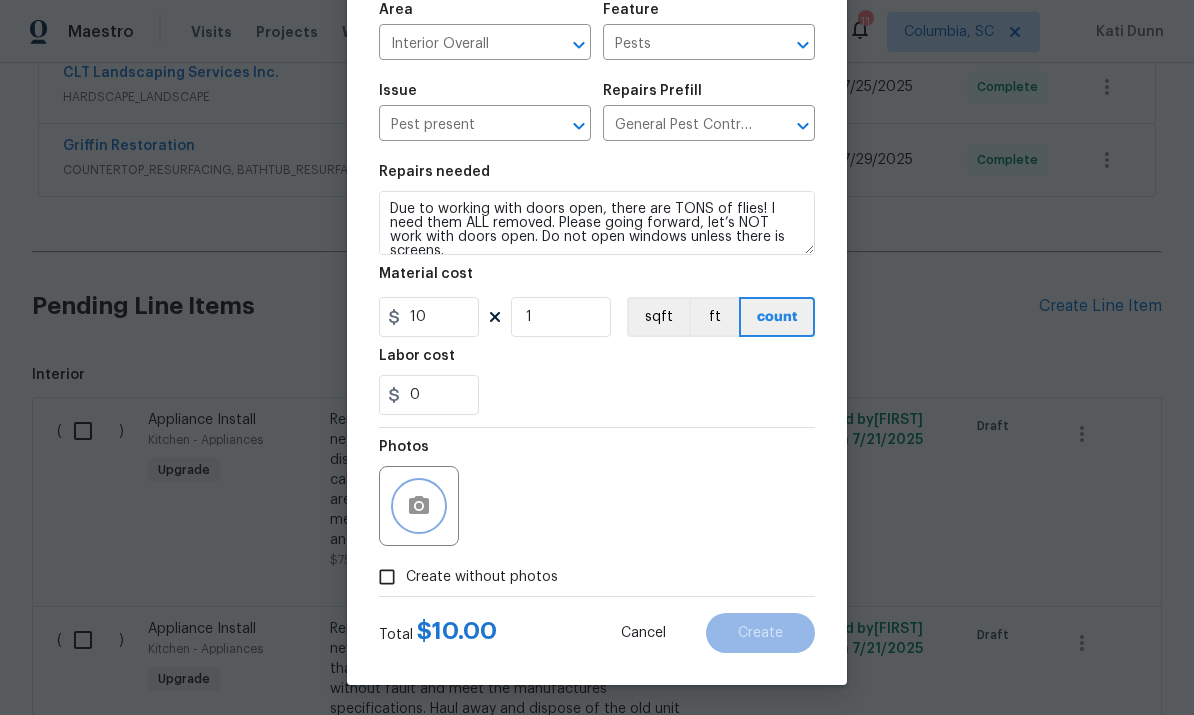 click 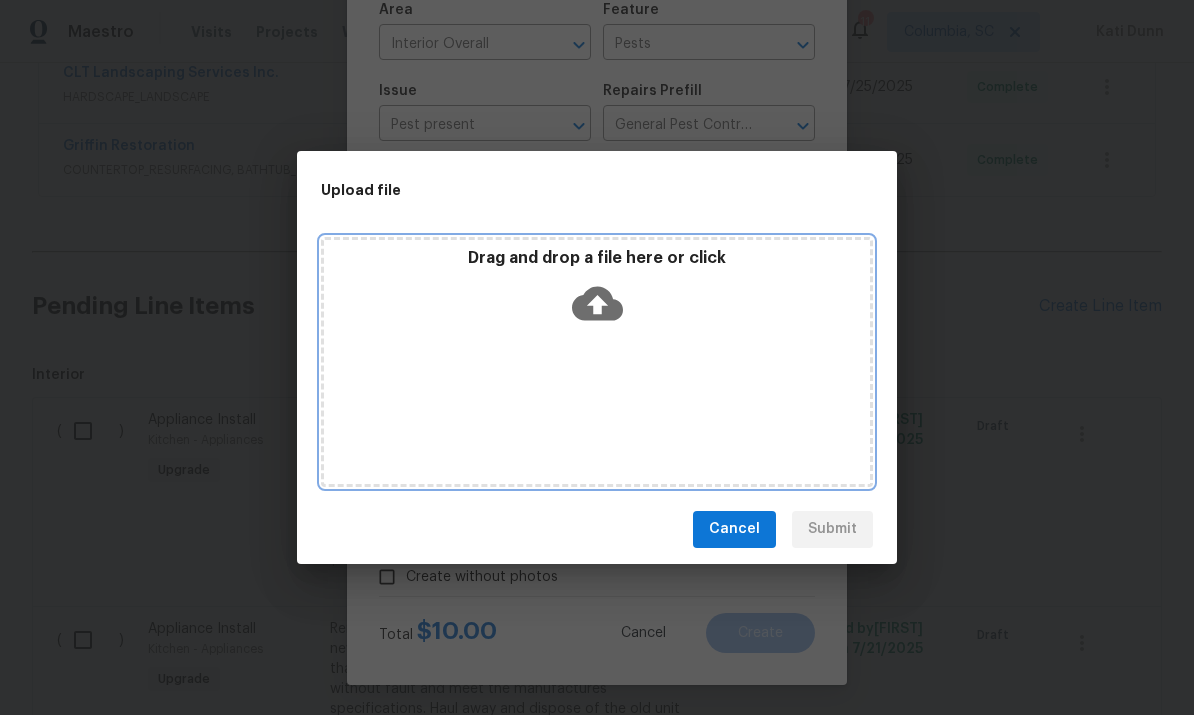 click 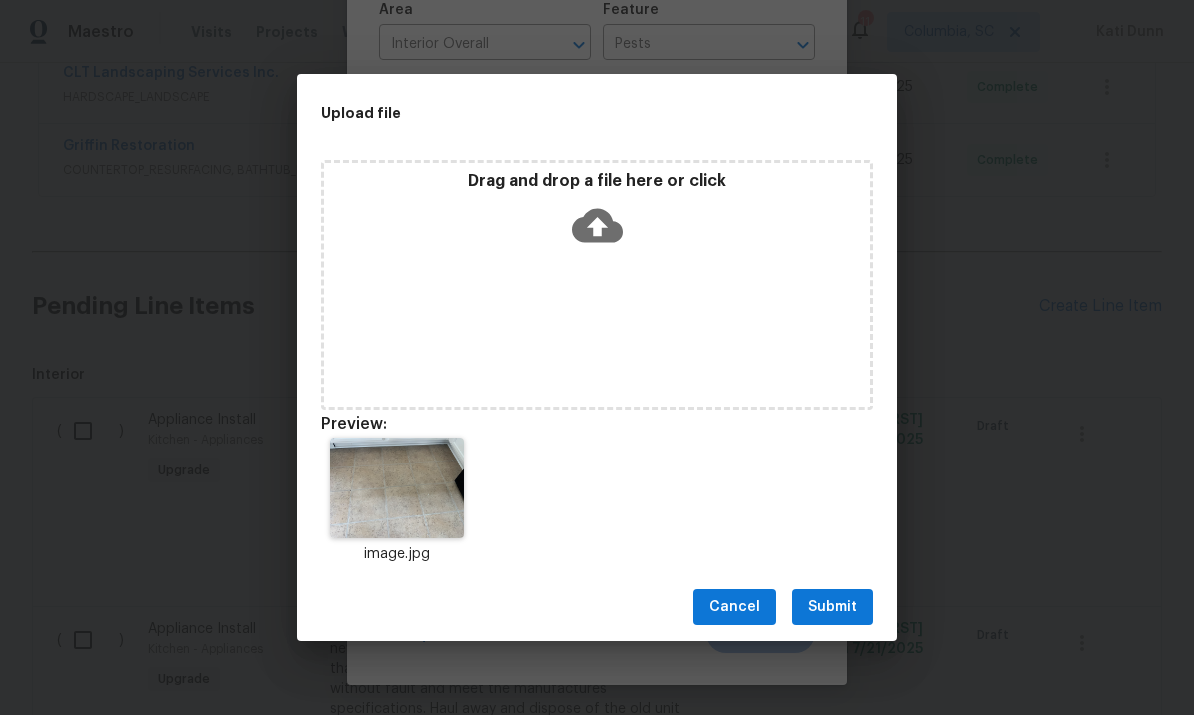 click on "Submit" at bounding box center [832, 607] 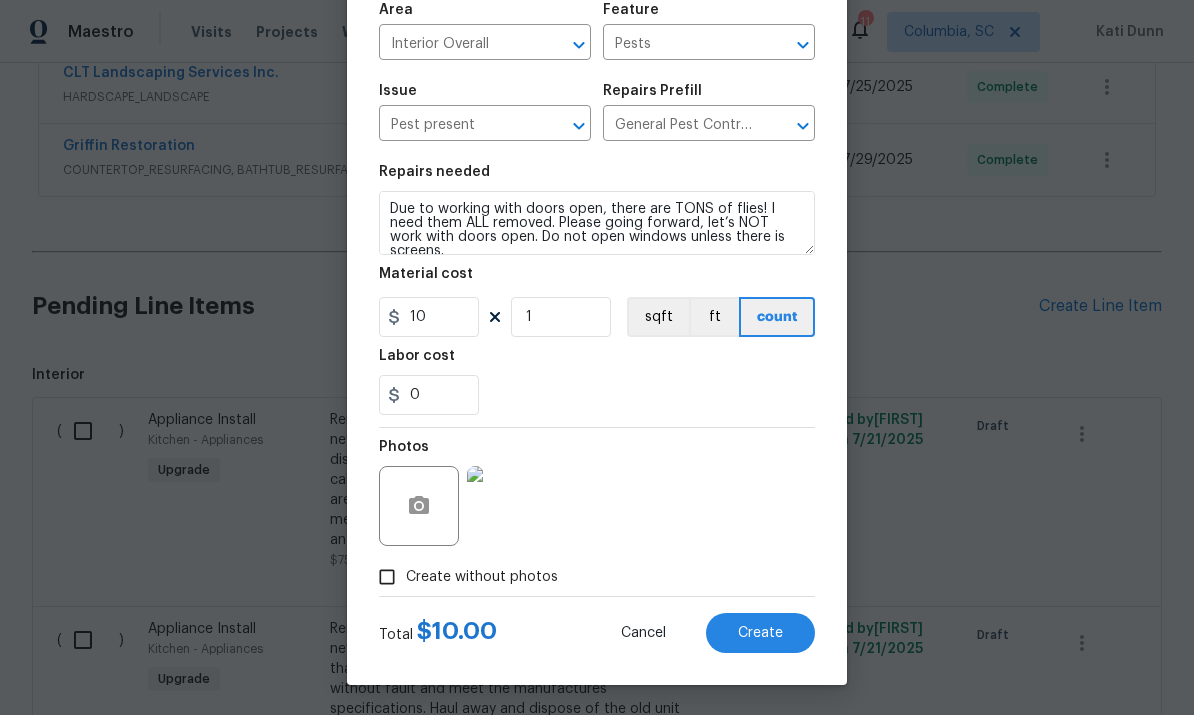 click on "Create" at bounding box center [760, 633] 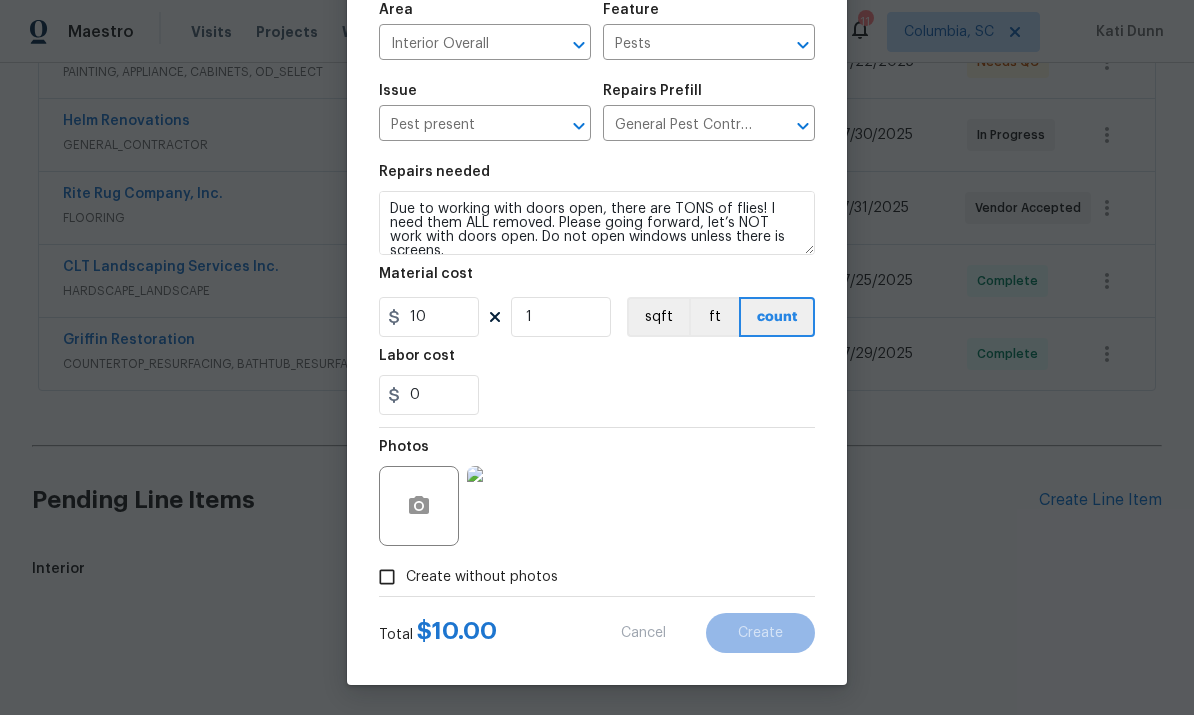 type 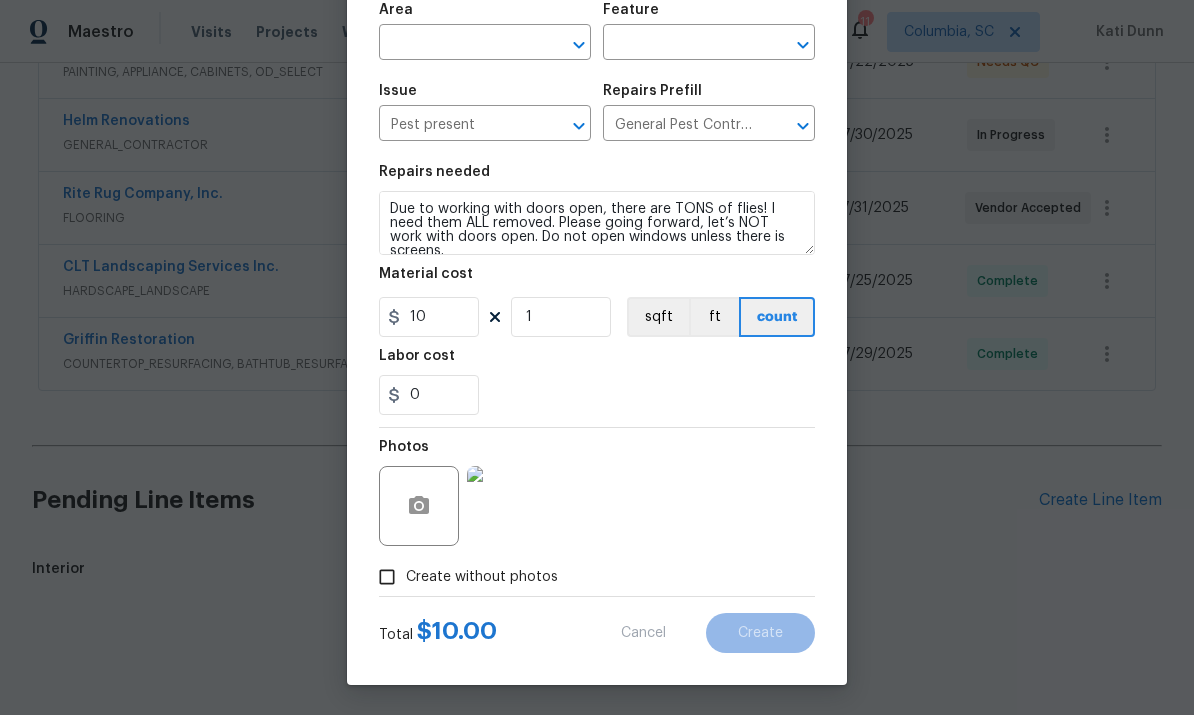 type 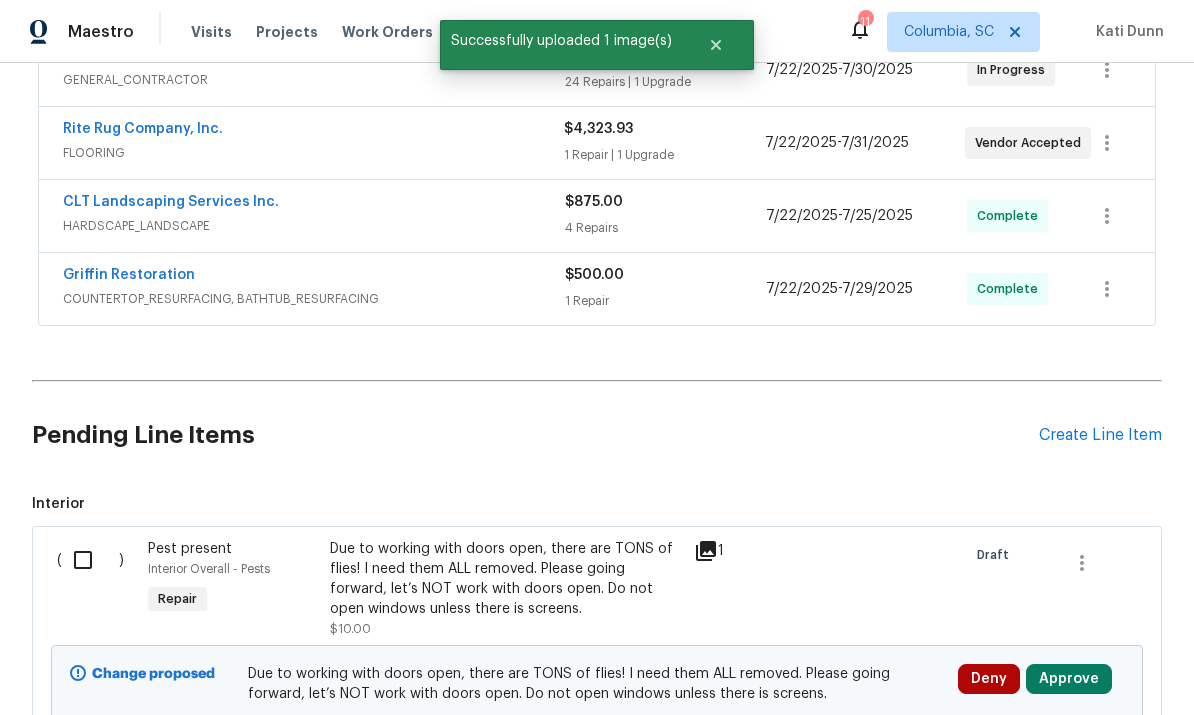 scroll, scrollTop: 534, scrollLeft: 0, axis: vertical 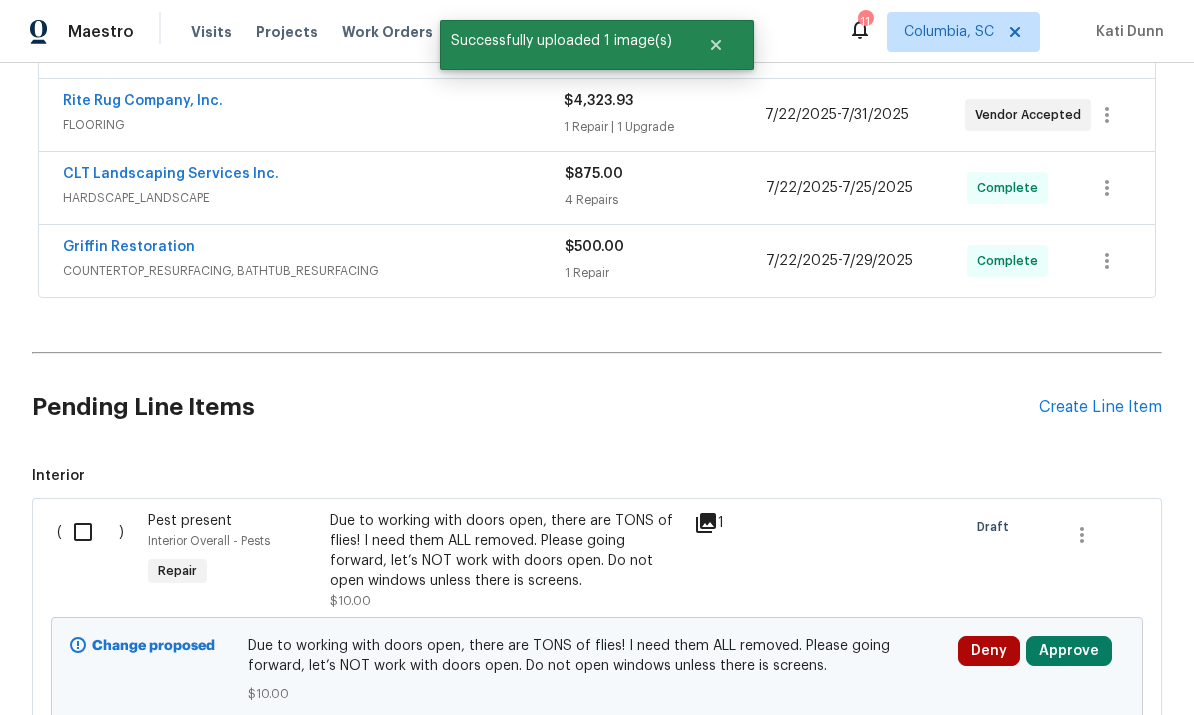 click on "Due to working with doors open, there are TONS of flies! I need them ALL removed. Please going forward, let’s NOT work with doors open. Do not open windows unless there is screens." at bounding box center [506, 551] 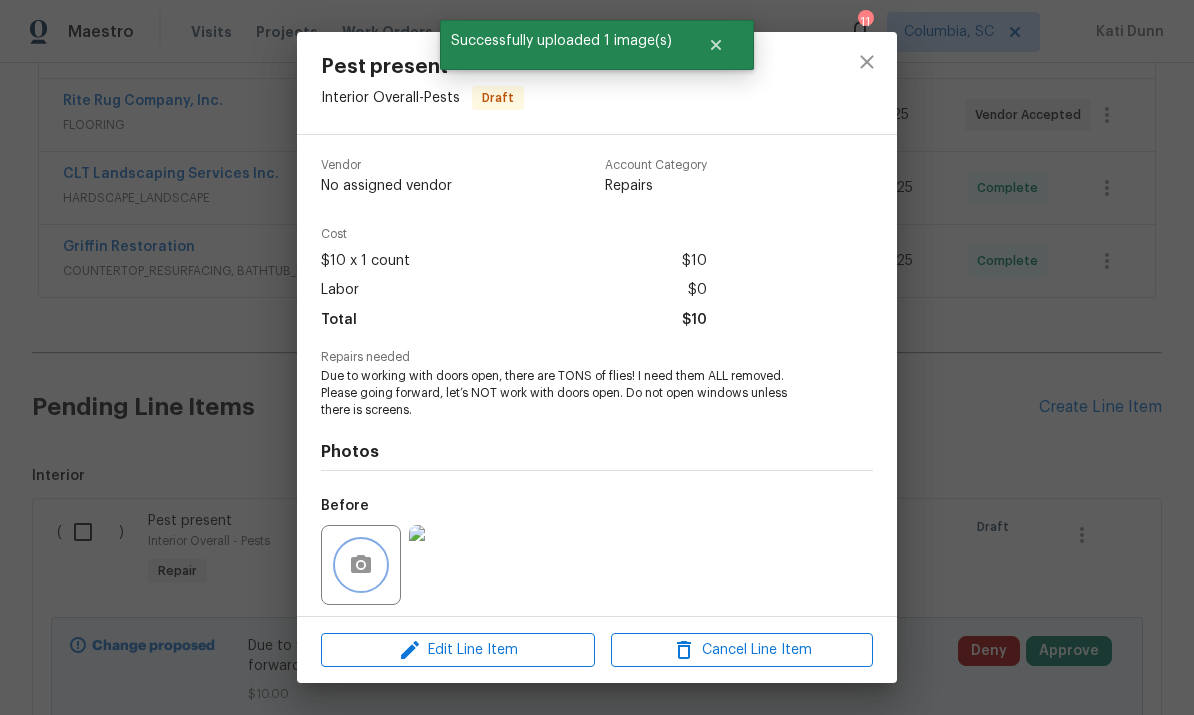 click 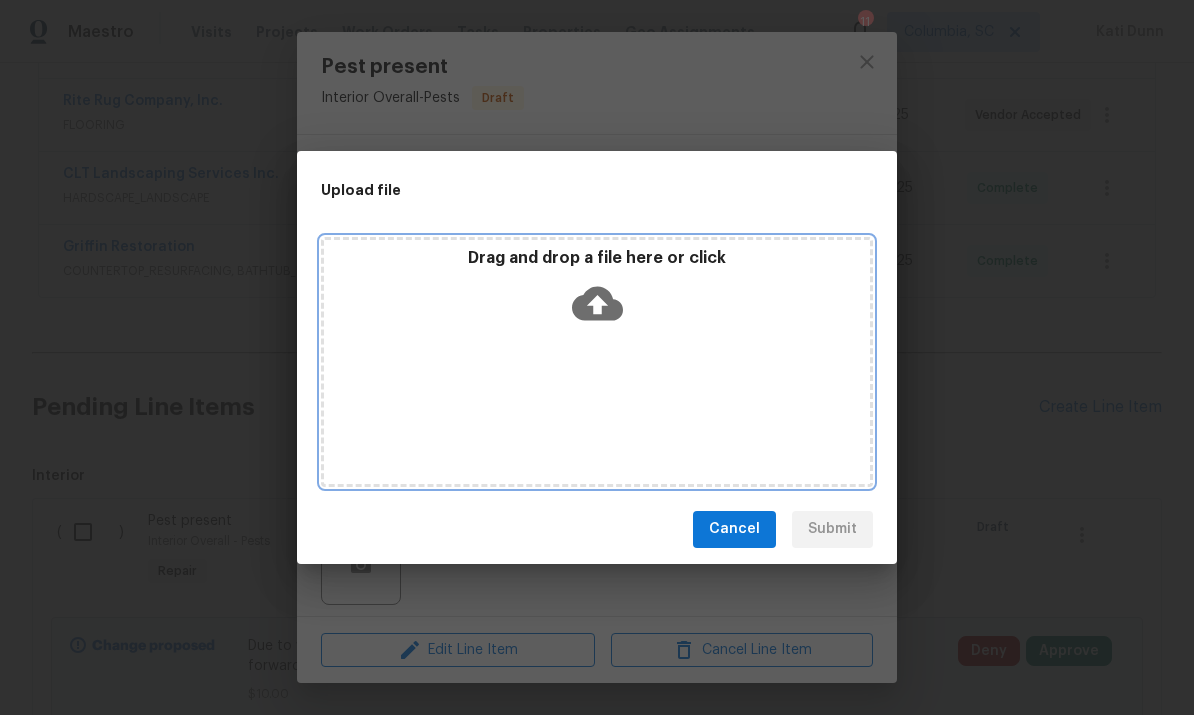 click 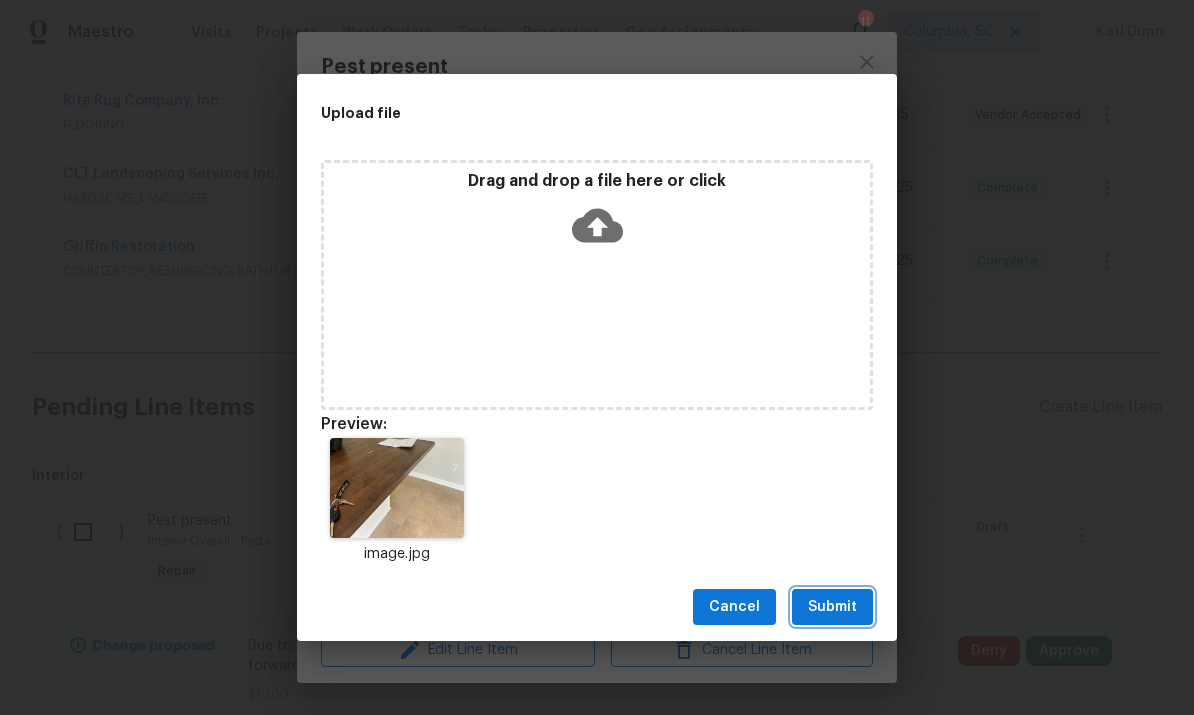 click on "Submit" at bounding box center [832, 607] 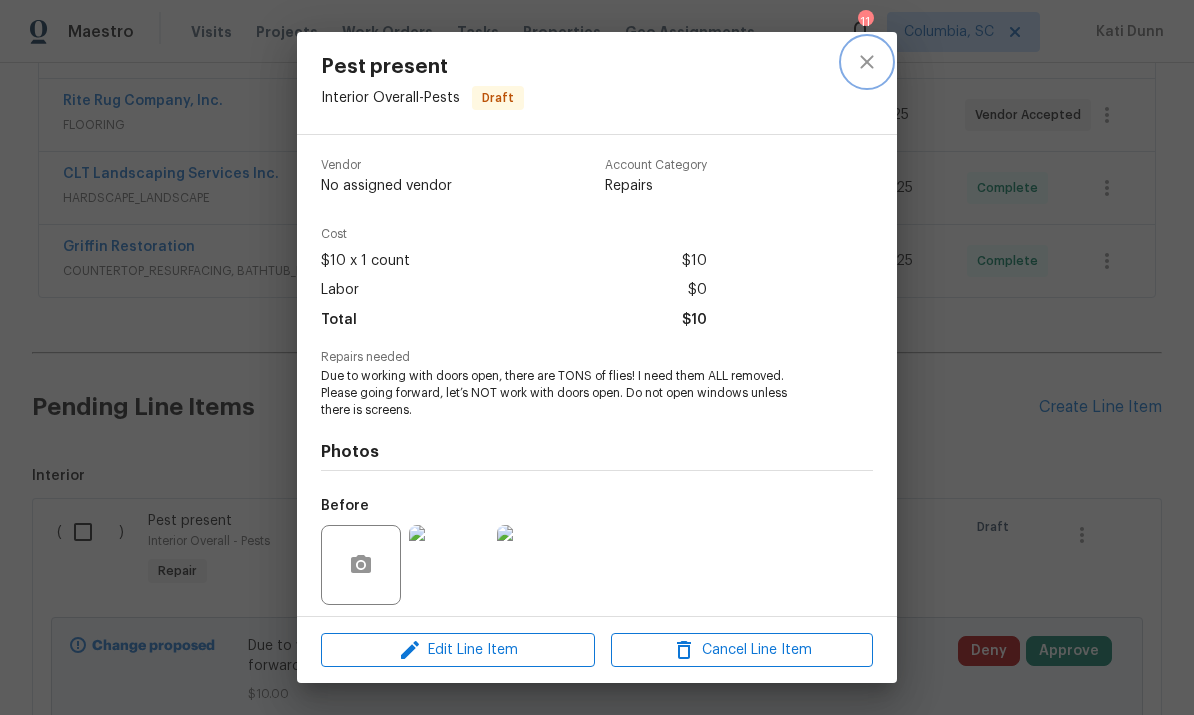 click 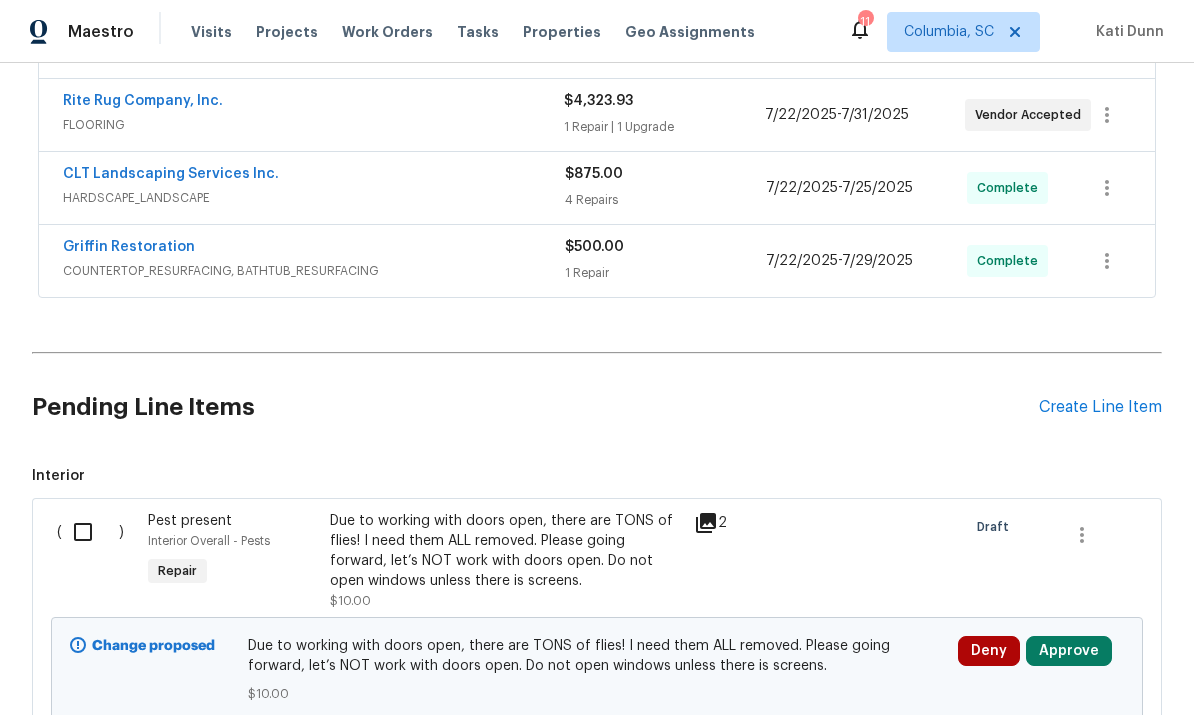 click at bounding box center (90, 532) 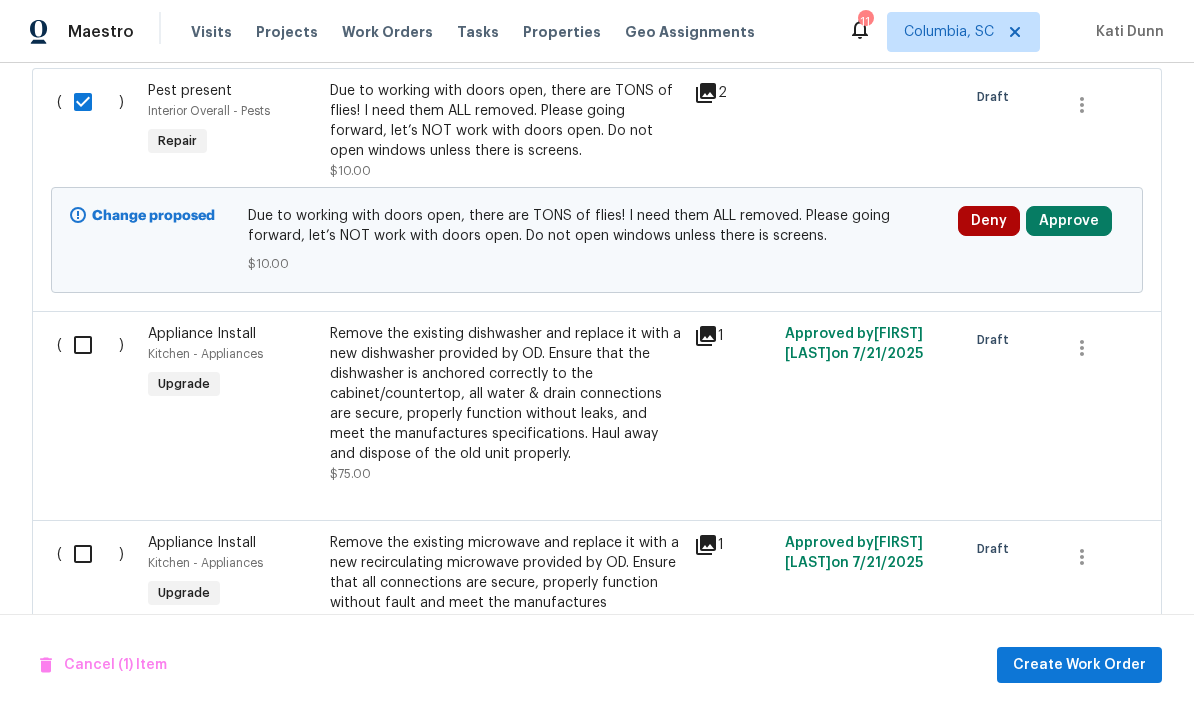 scroll, scrollTop: 1029, scrollLeft: 0, axis: vertical 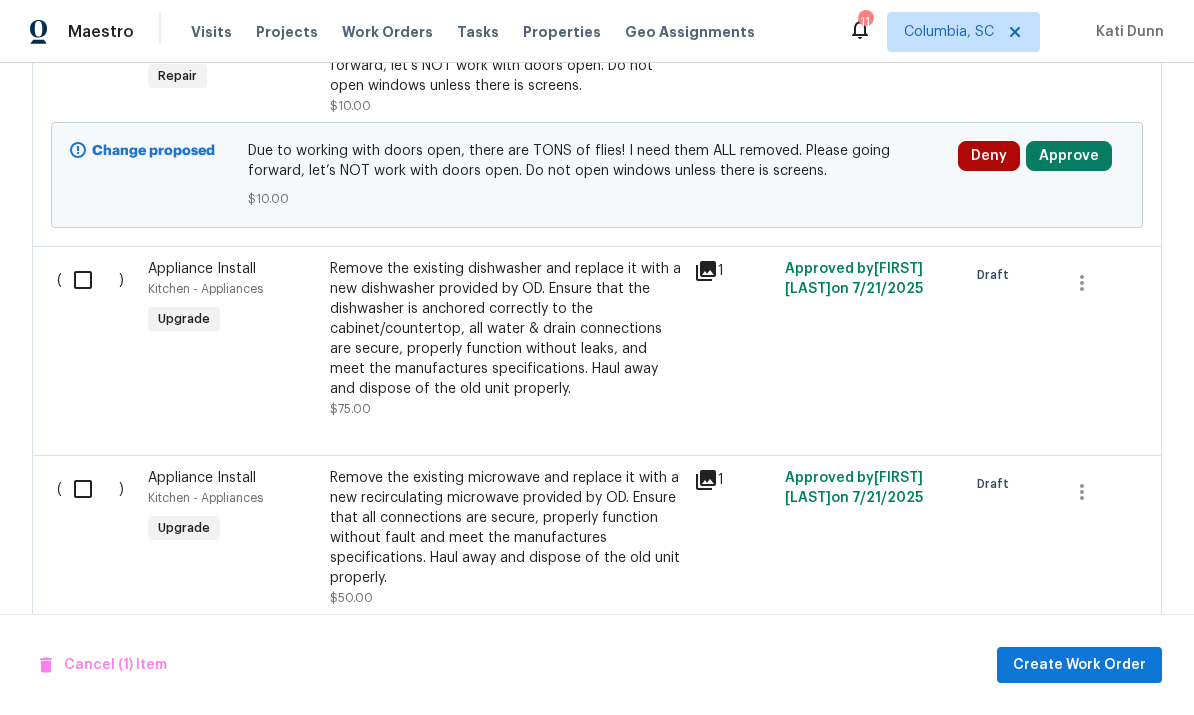 click at bounding box center (90, 280) 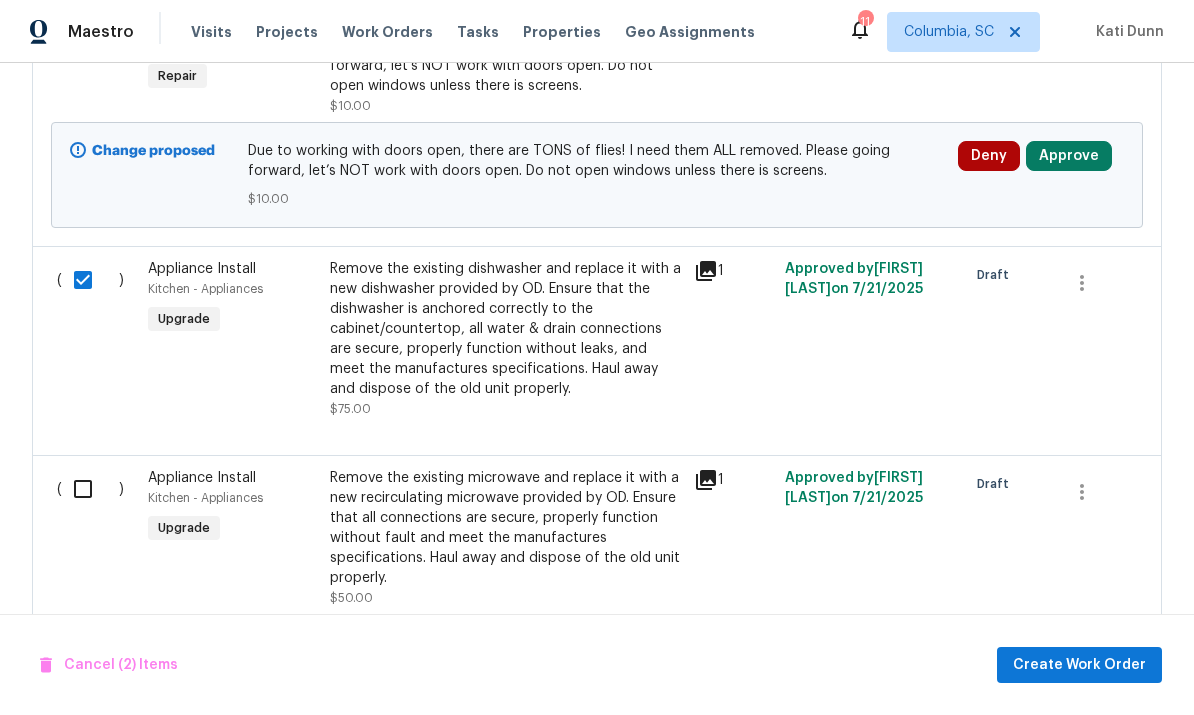 click at bounding box center (90, 489) 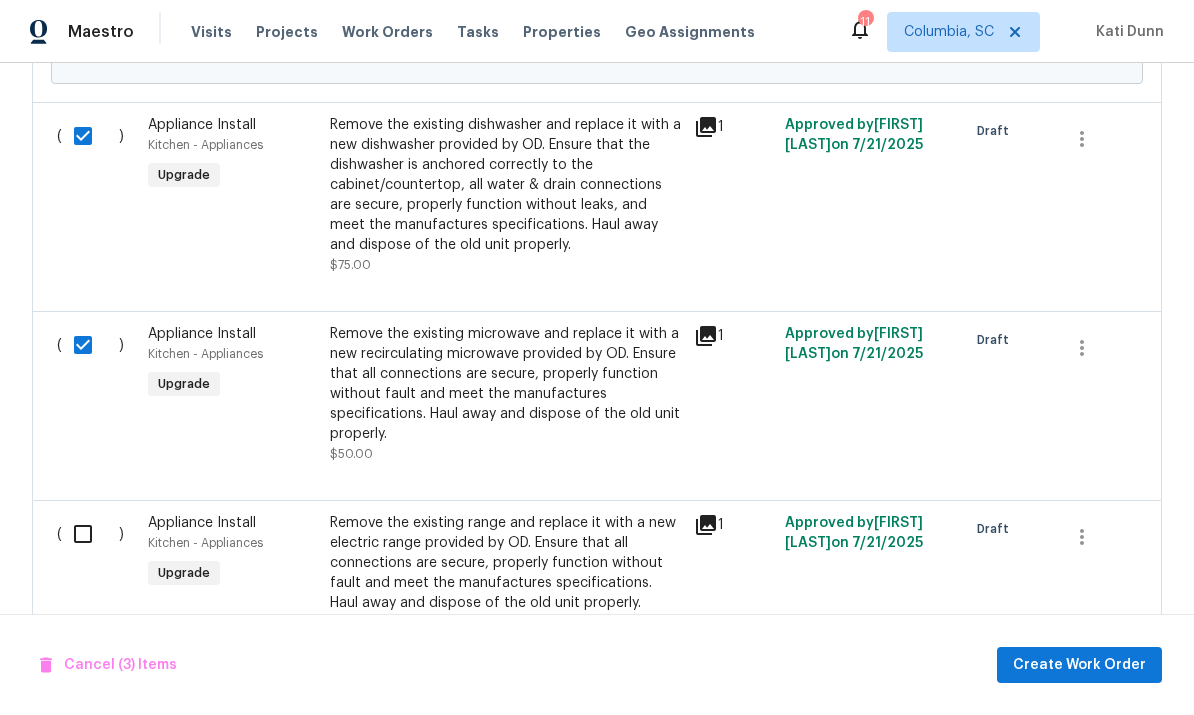 click at bounding box center (90, 534) 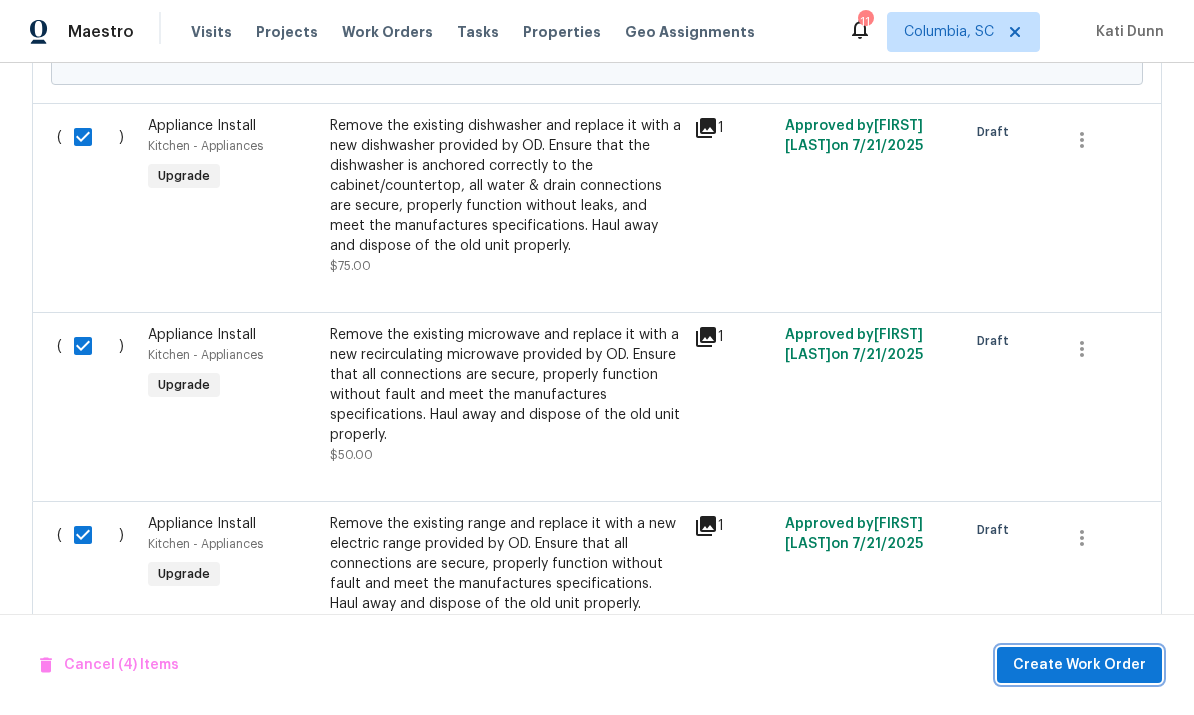 click on "Create Work Order" at bounding box center (1079, 665) 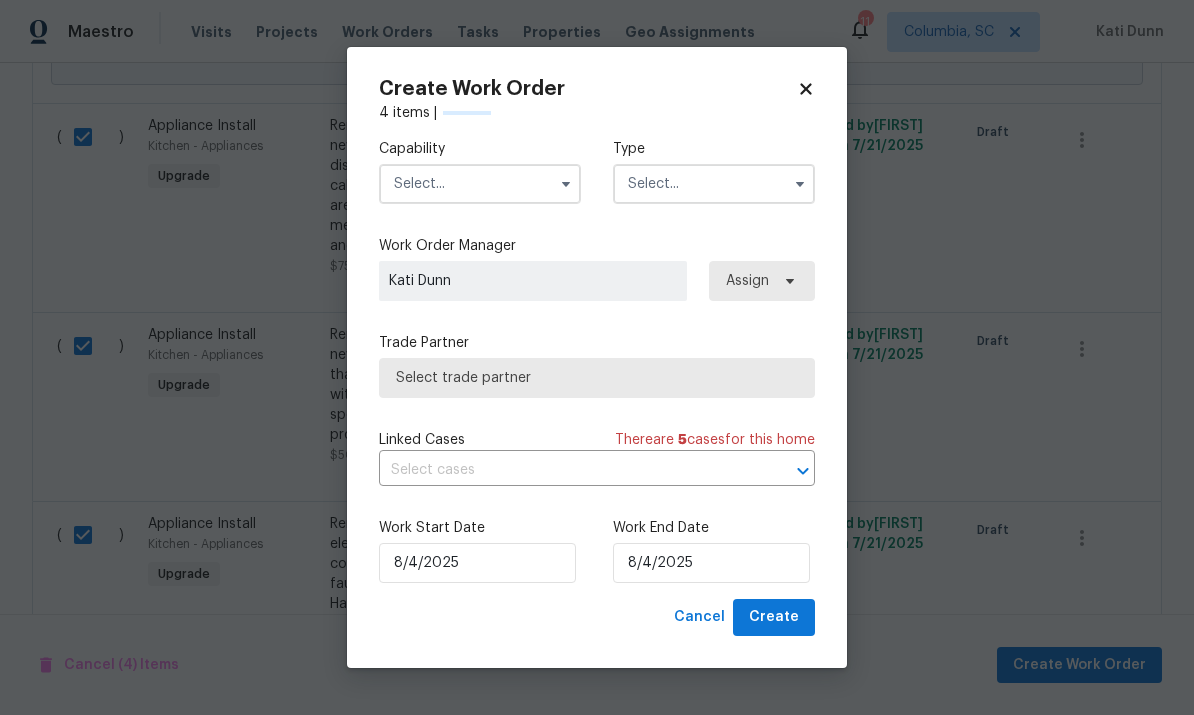checkbox on "false" 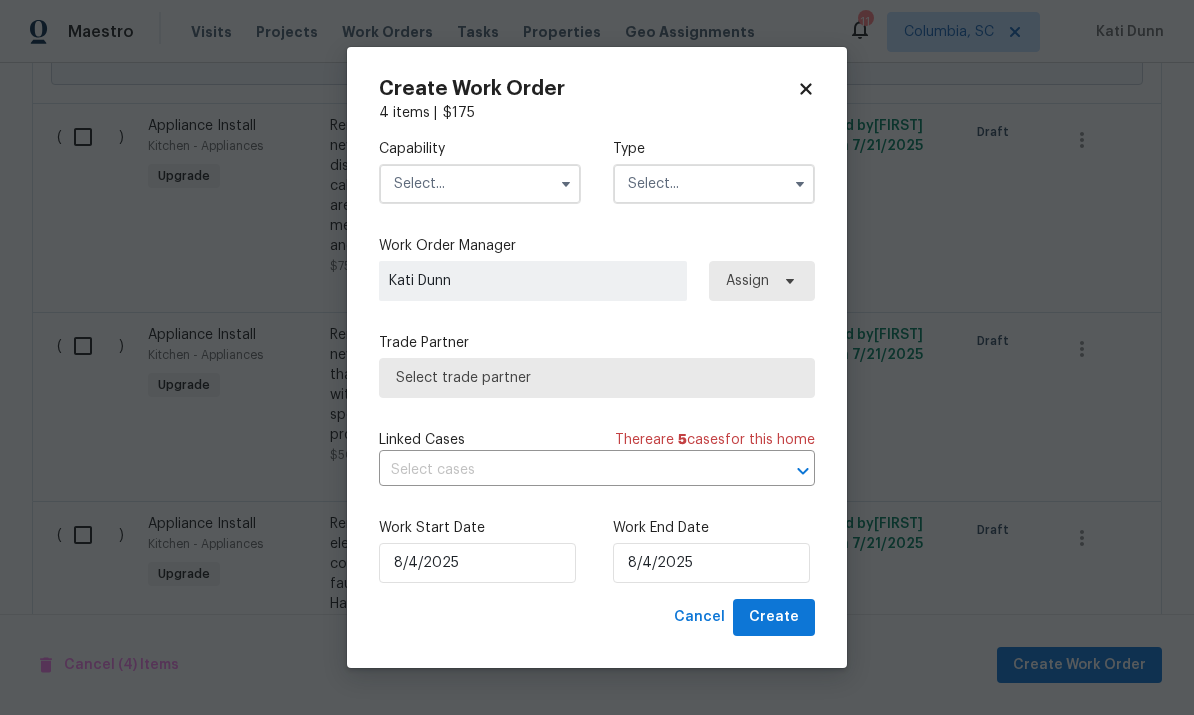 click at bounding box center (480, 184) 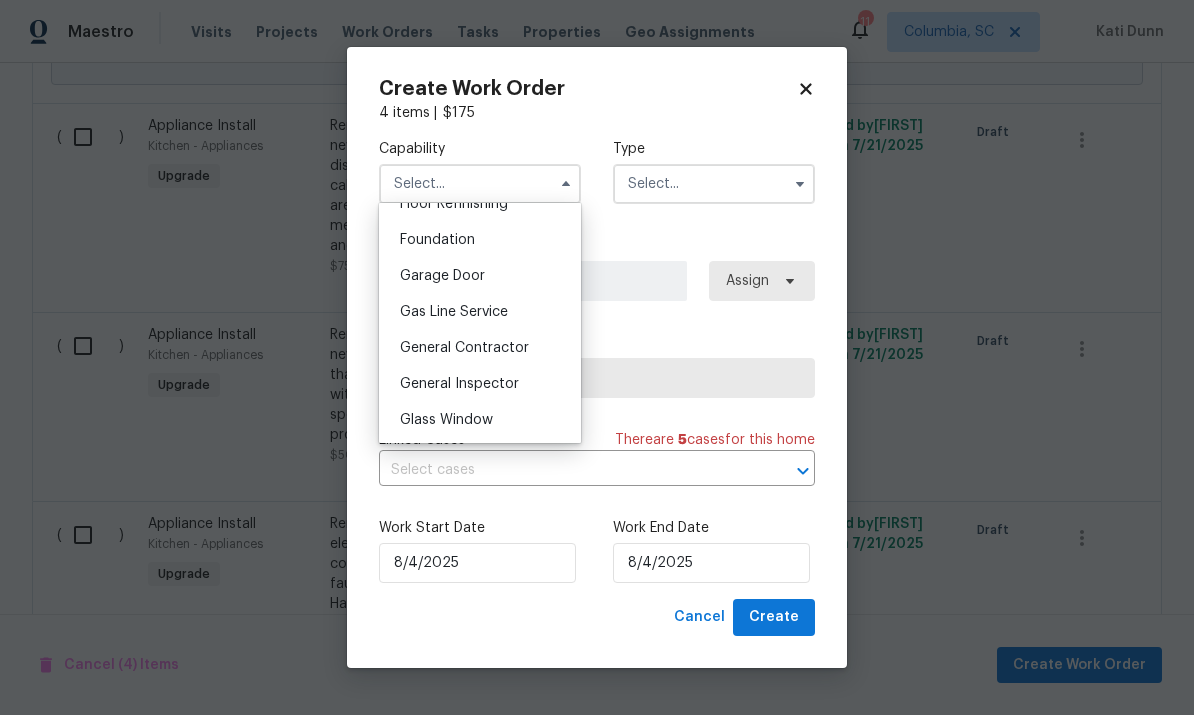 scroll, scrollTop: 847, scrollLeft: 0, axis: vertical 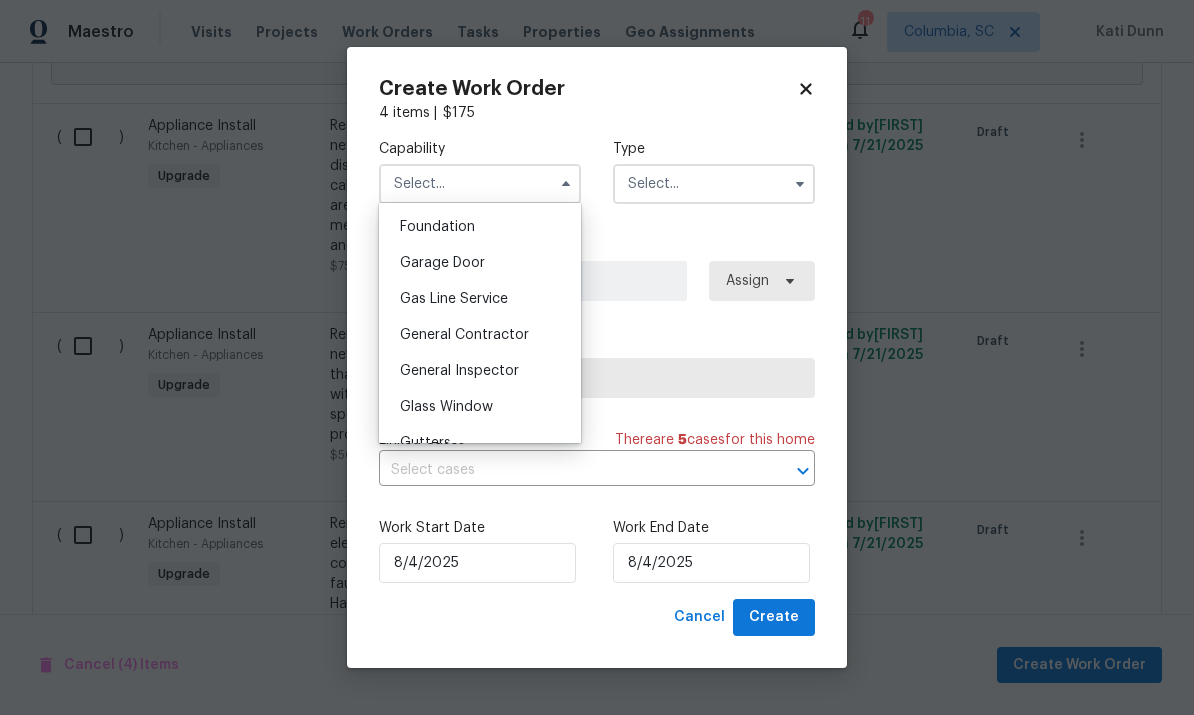 click on "General Contractor" at bounding box center [464, 335] 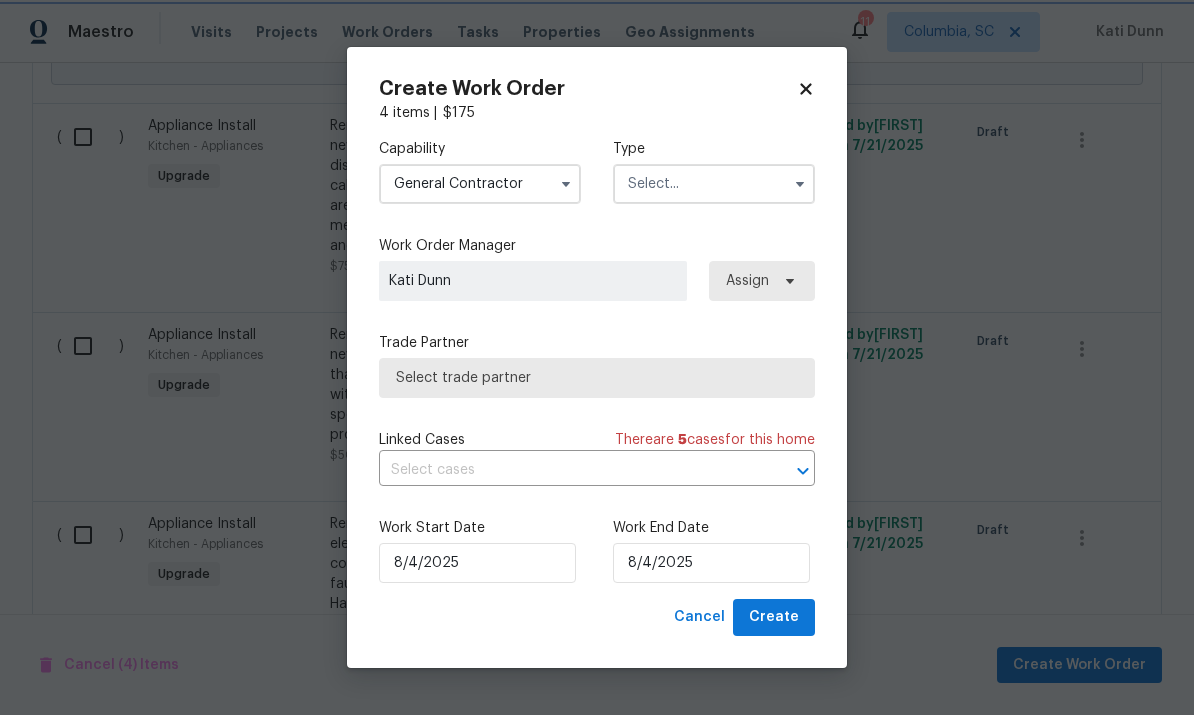 type on "General Contractor" 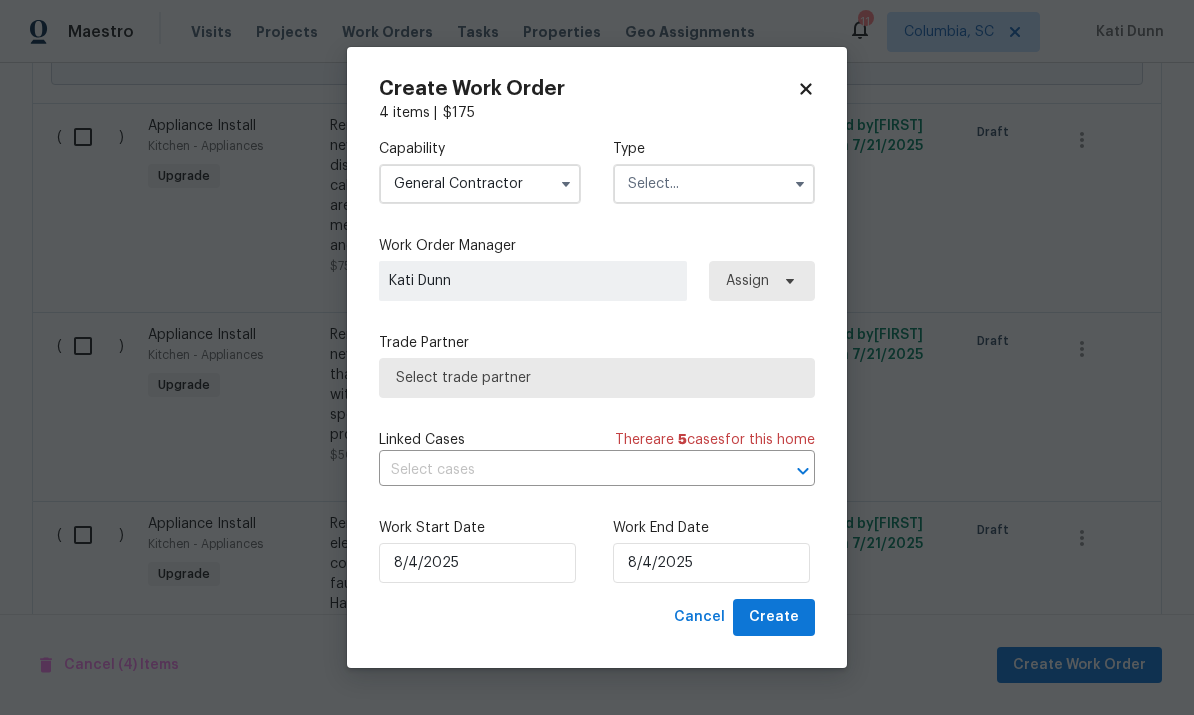 click at bounding box center (714, 184) 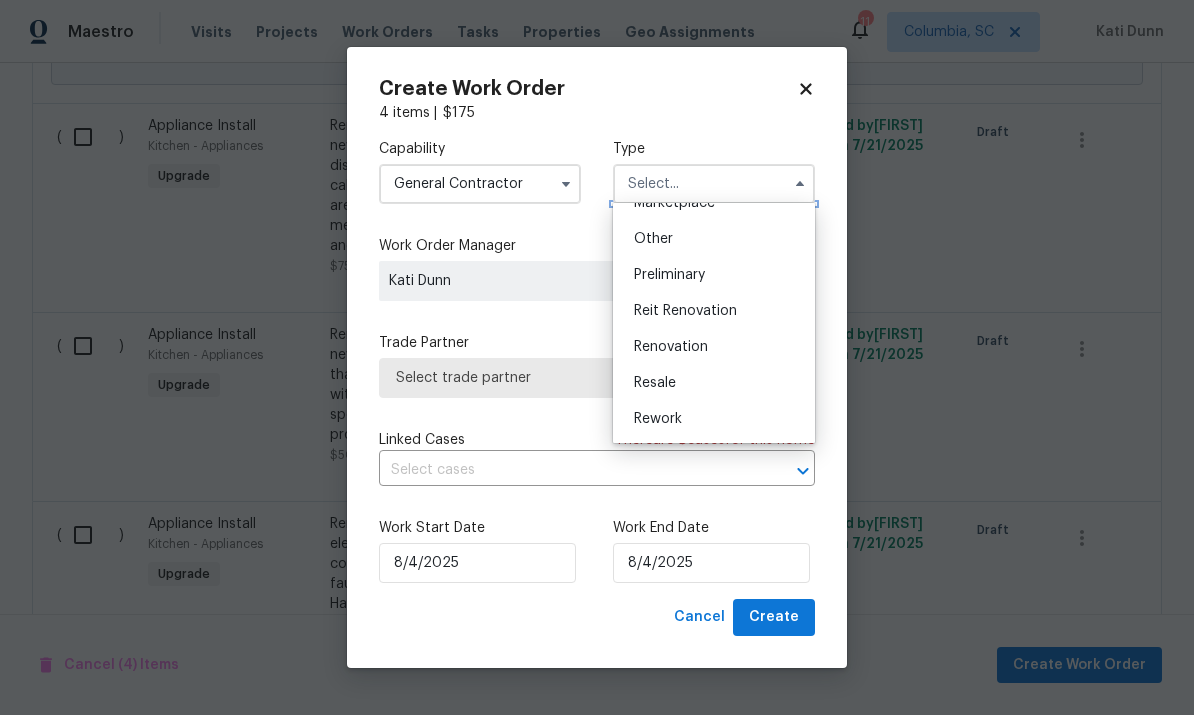 scroll, scrollTop: 386, scrollLeft: 0, axis: vertical 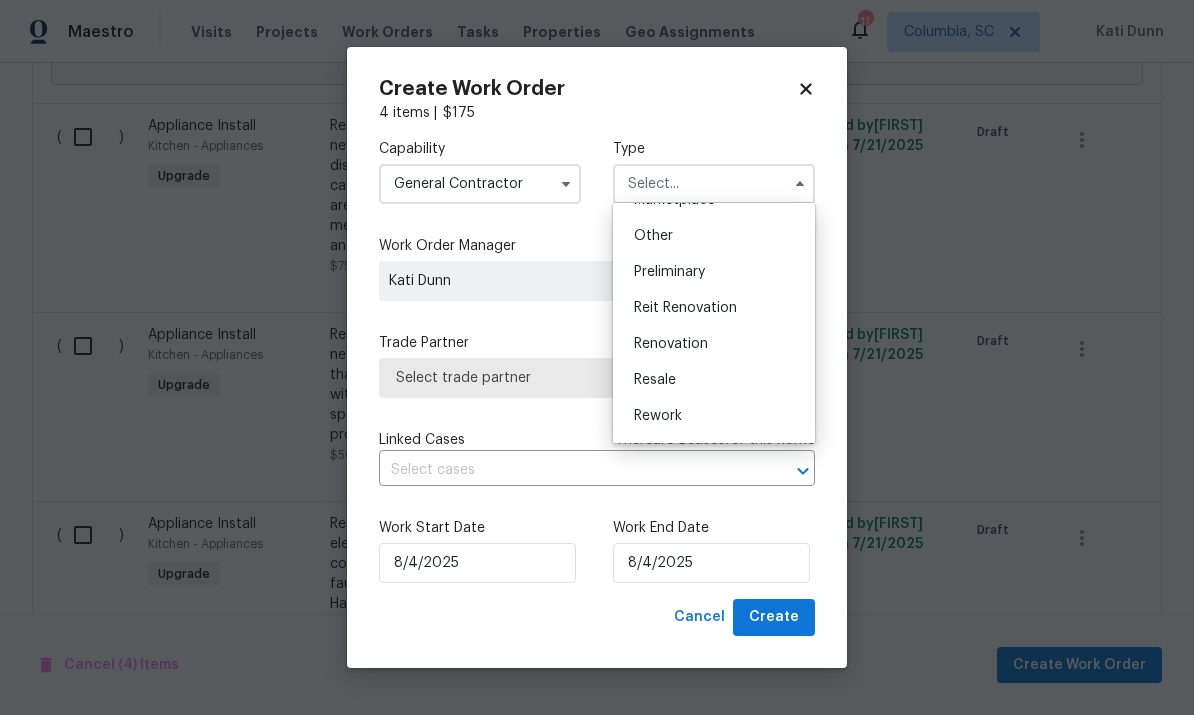 click on "Renovation" at bounding box center [714, 344] 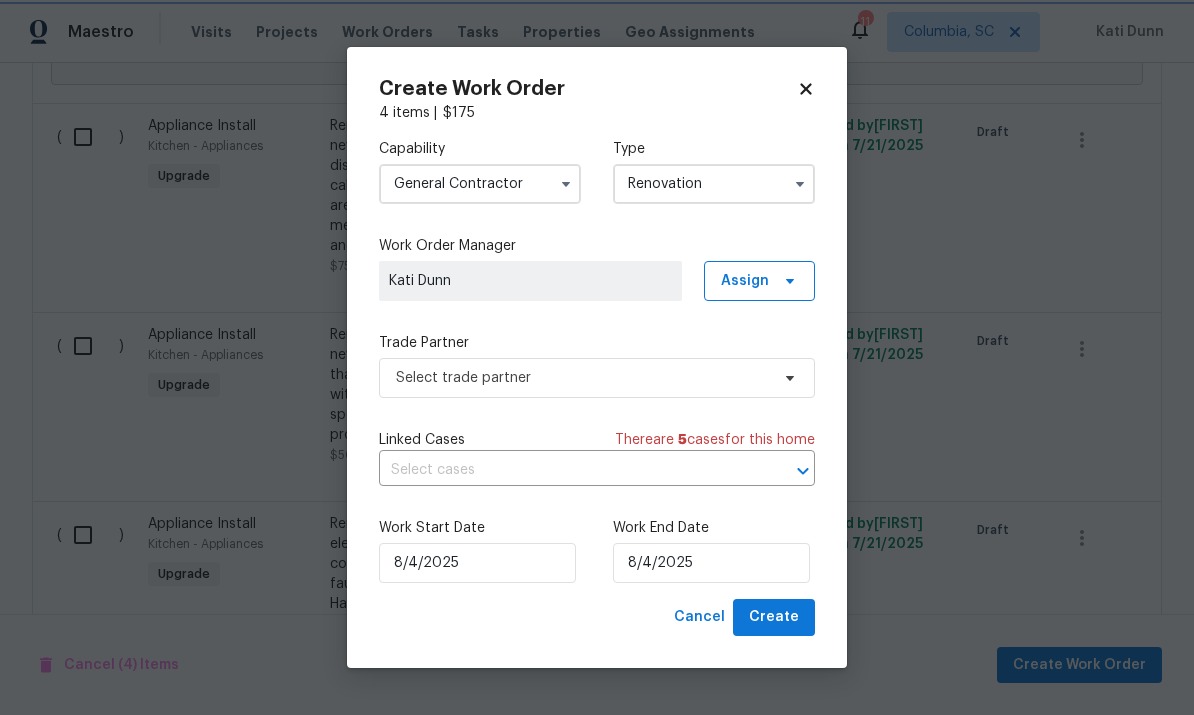 scroll, scrollTop: 0, scrollLeft: 0, axis: both 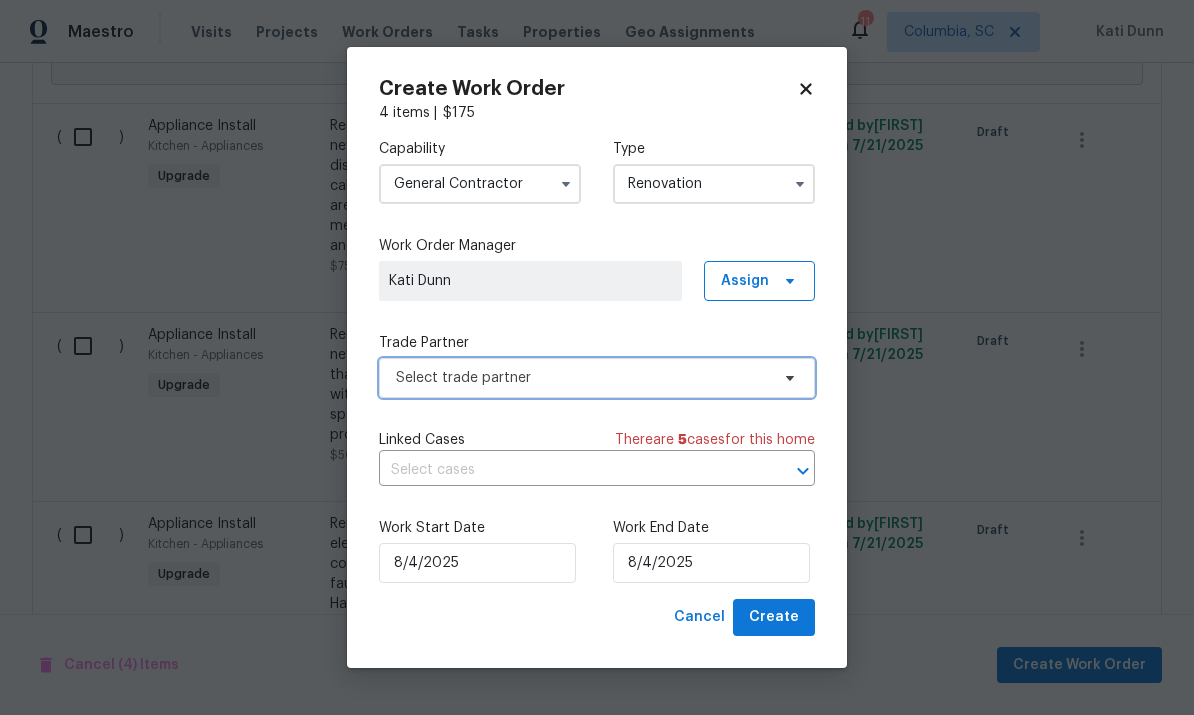 click on "Select trade partner" at bounding box center (582, 378) 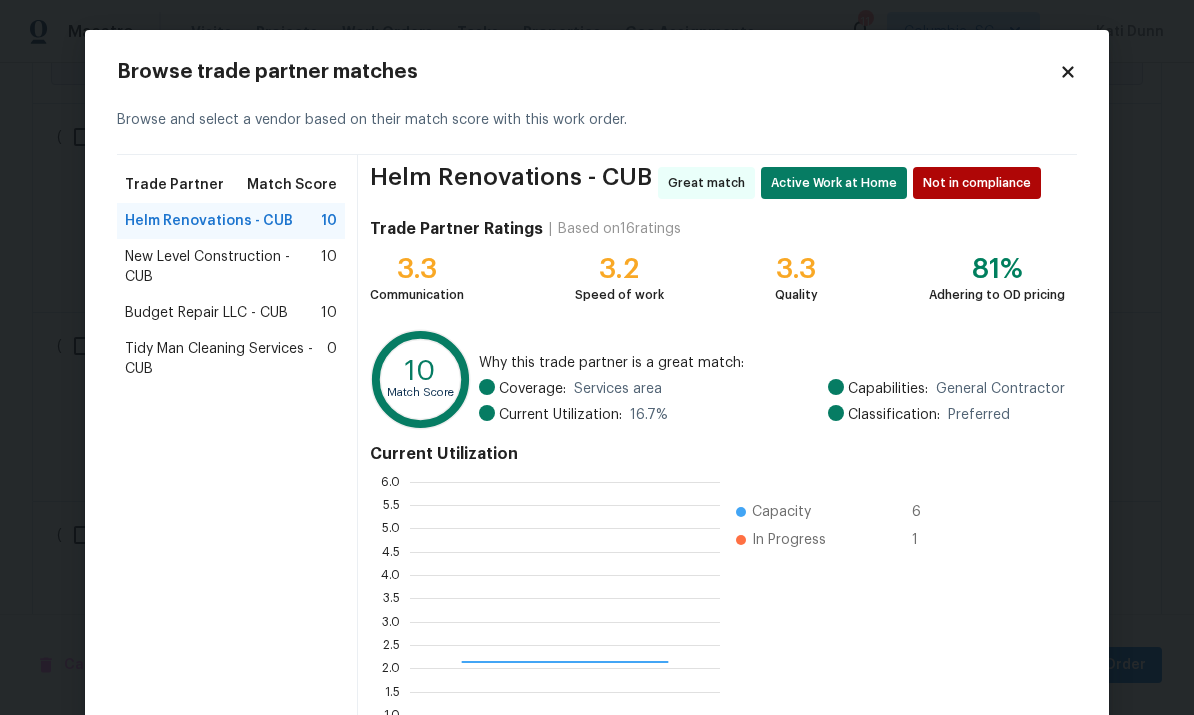 scroll, scrollTop: 2, scrollLeft: 2, axis: both 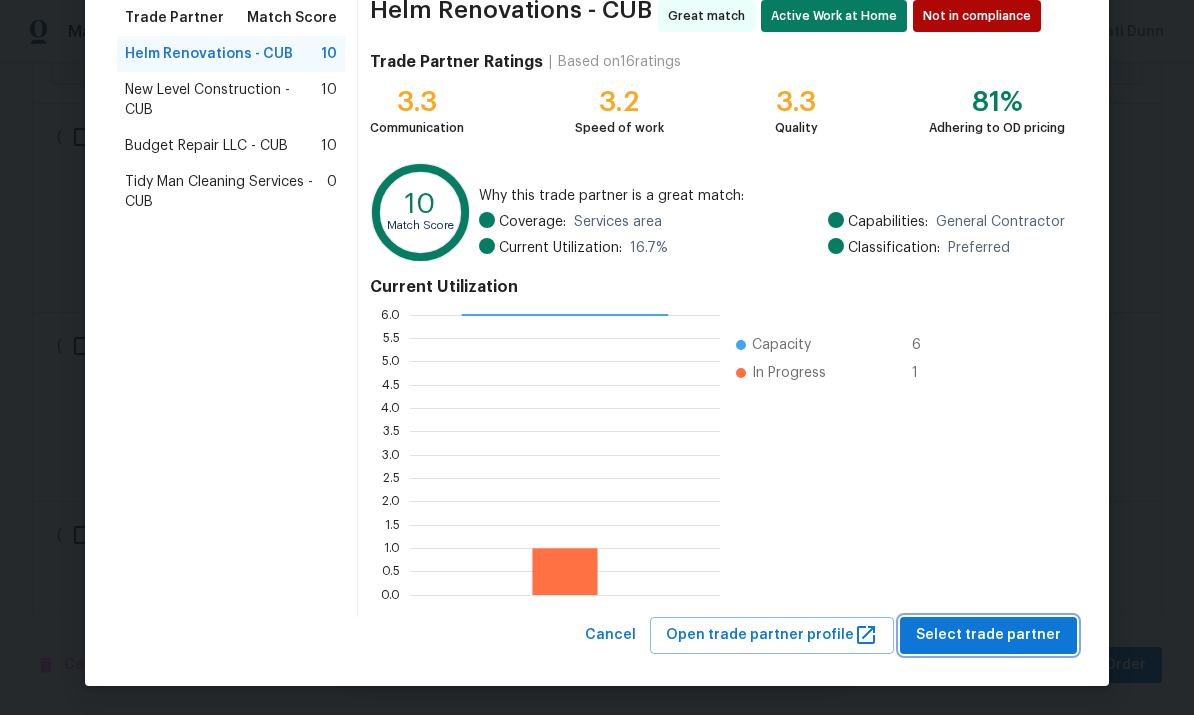 click on "Select trade partner" at bounding box center (988, 635) 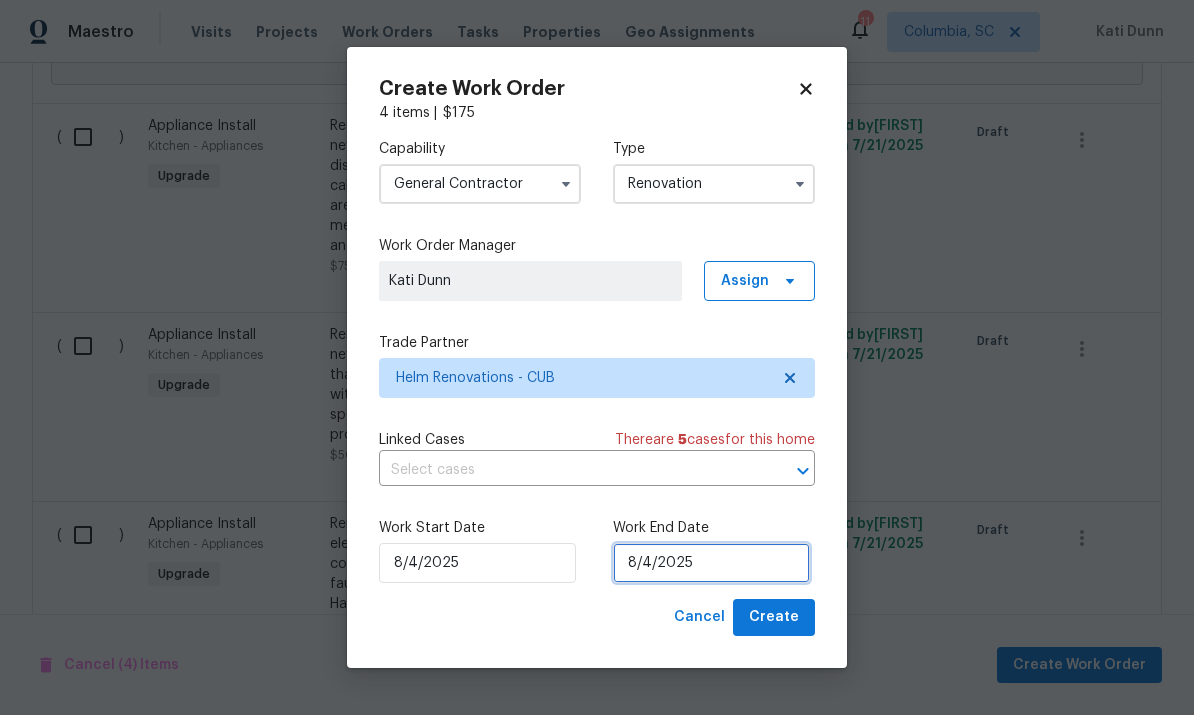 click on "8/4/2025" at bounding box center (711, 563) 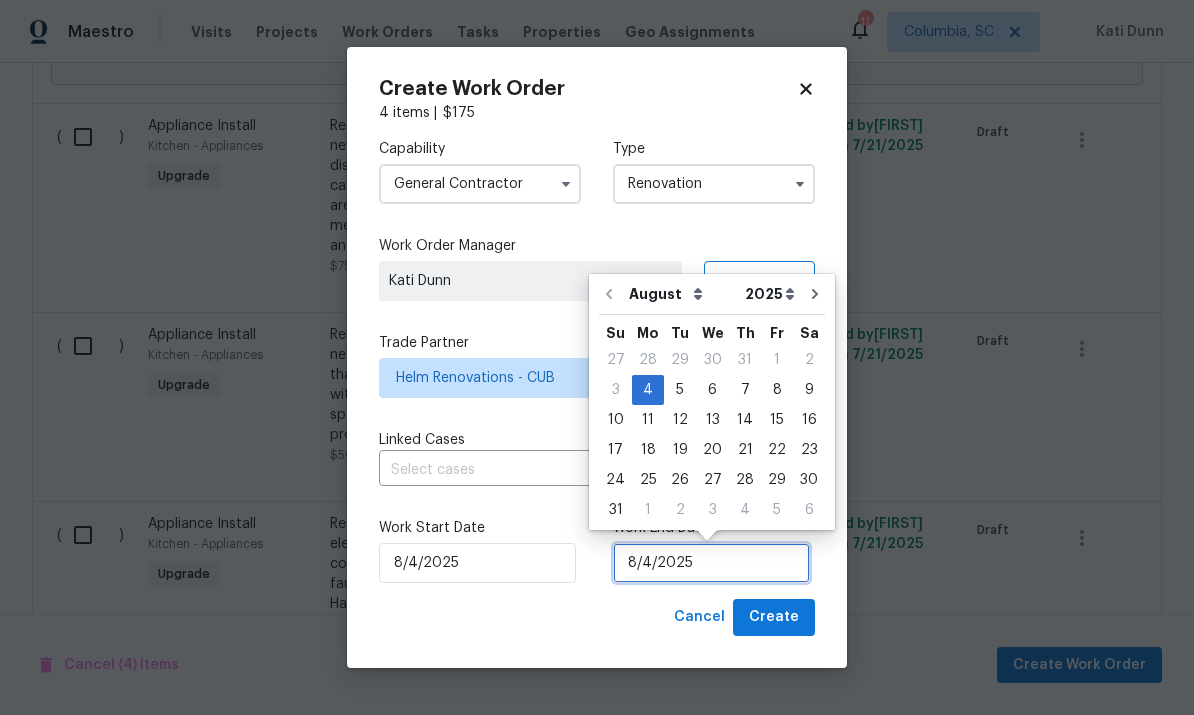 scroll, scrollTop: 75, scrollLeft: 0, axis: vertical 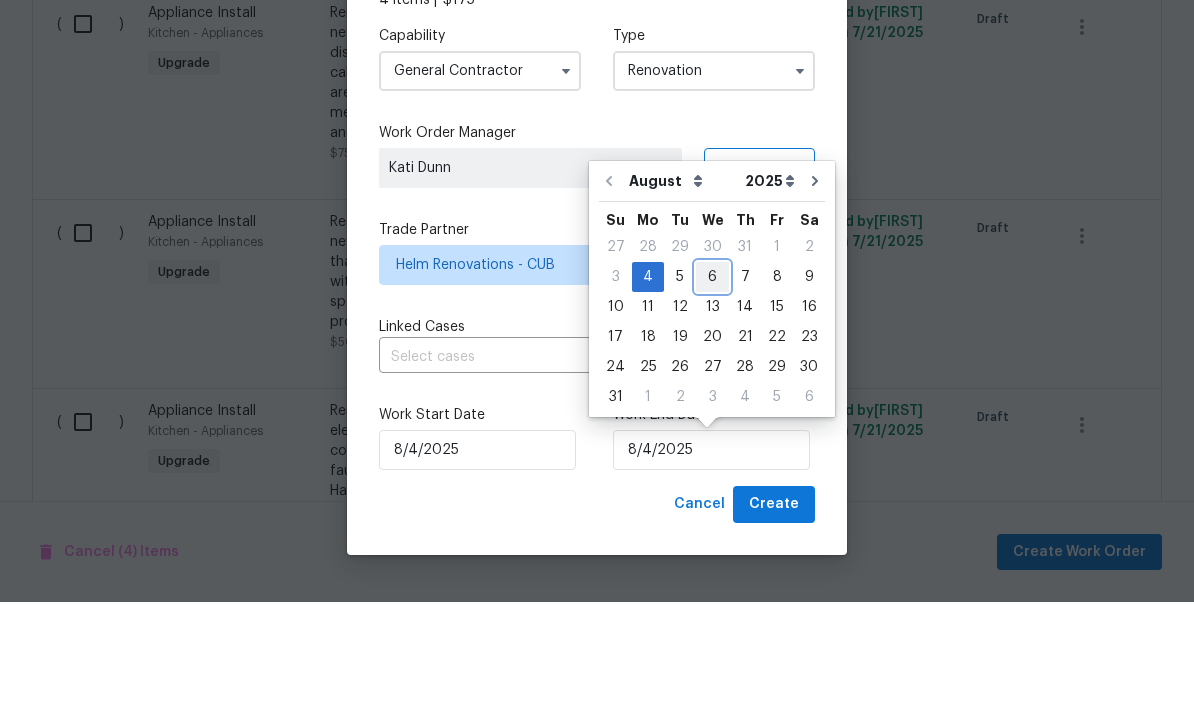 click on "6" at bounding box center (712, 390) 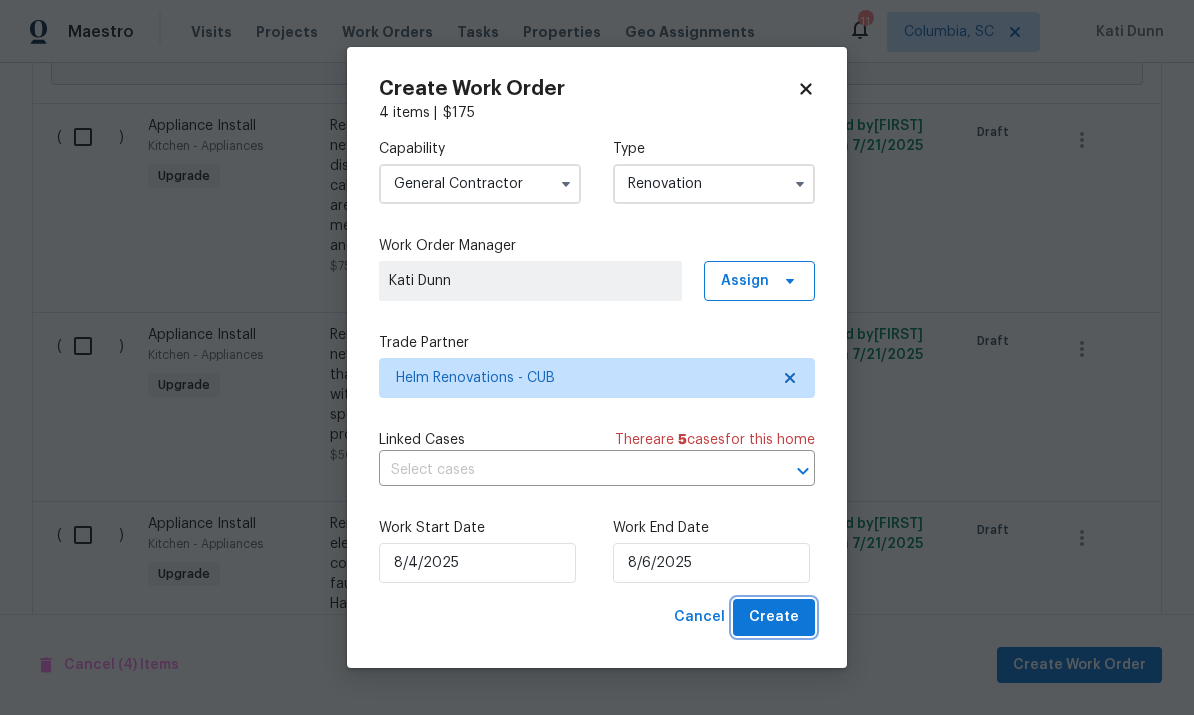 click on "Create" at bounding box center (774, 617) 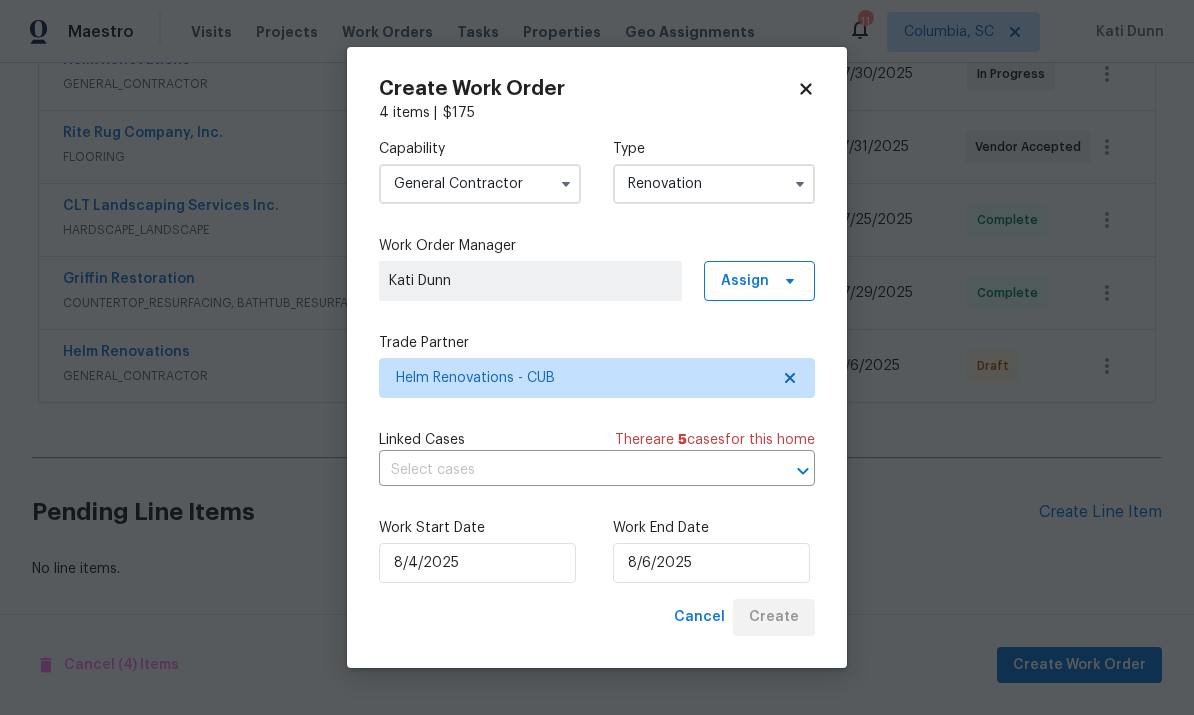 scroll, scrollTop: 406, scrollLeft: 0, axis: vertical 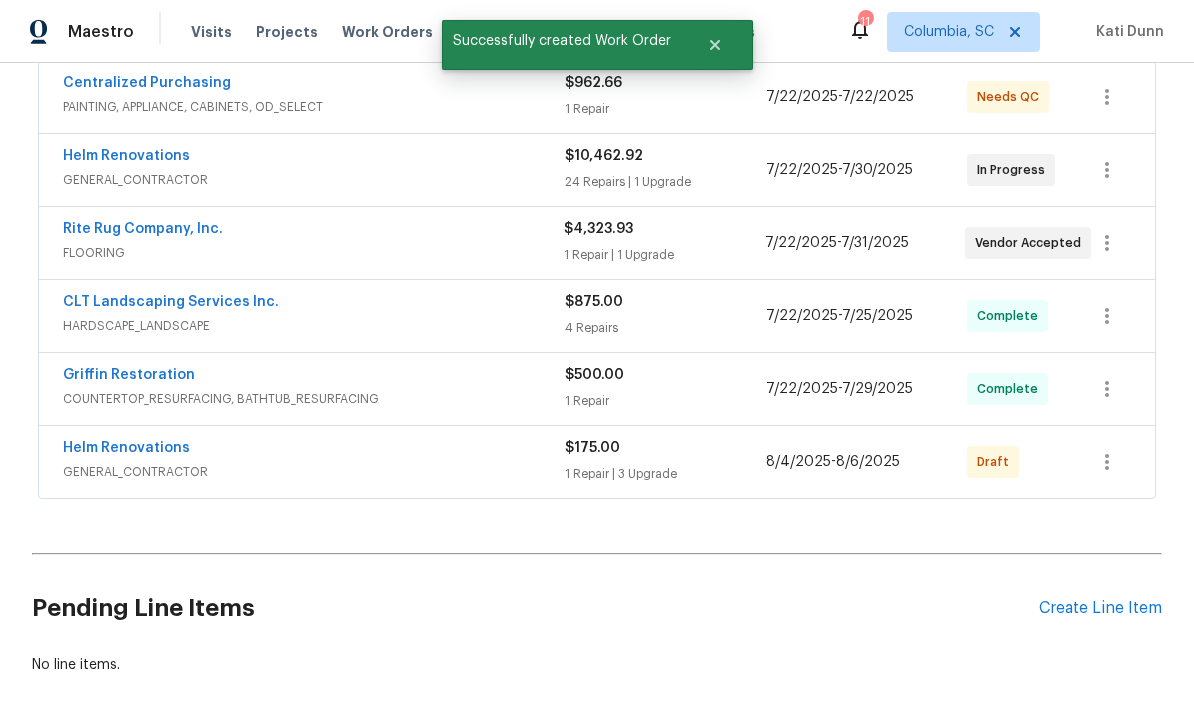 click on "Helm Renovations" at bounding box center [126, 448] 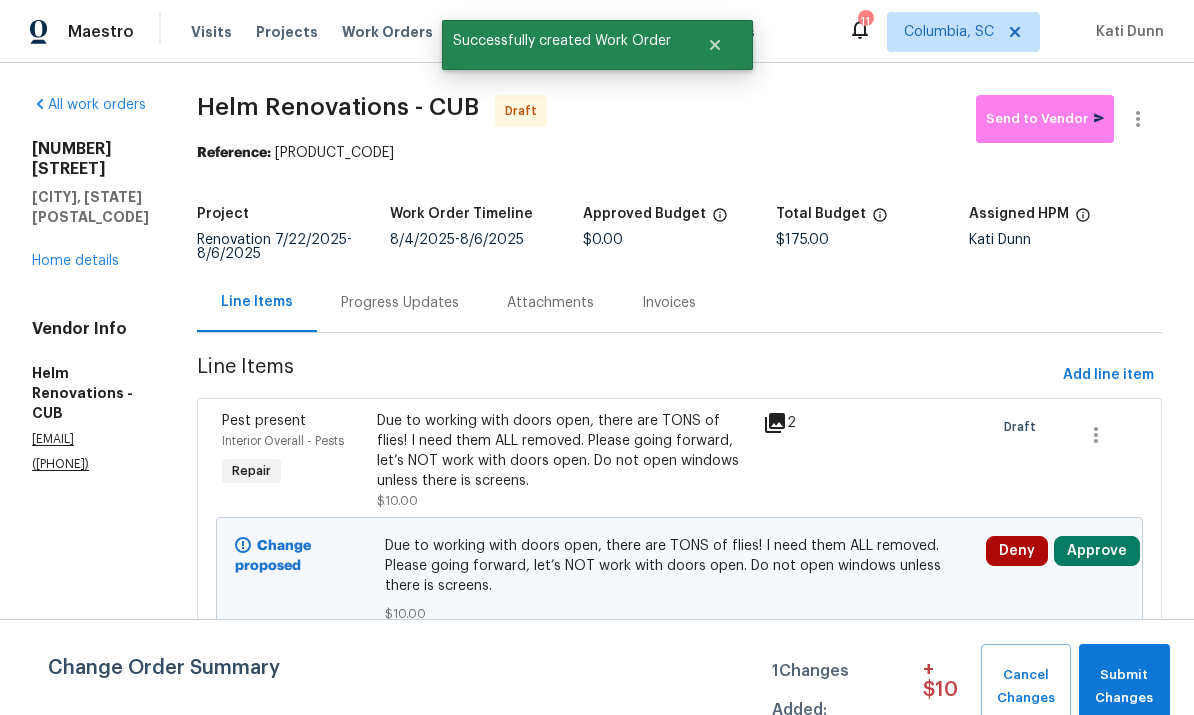 click on "Progress Updates" at bounding box center (400, 303) 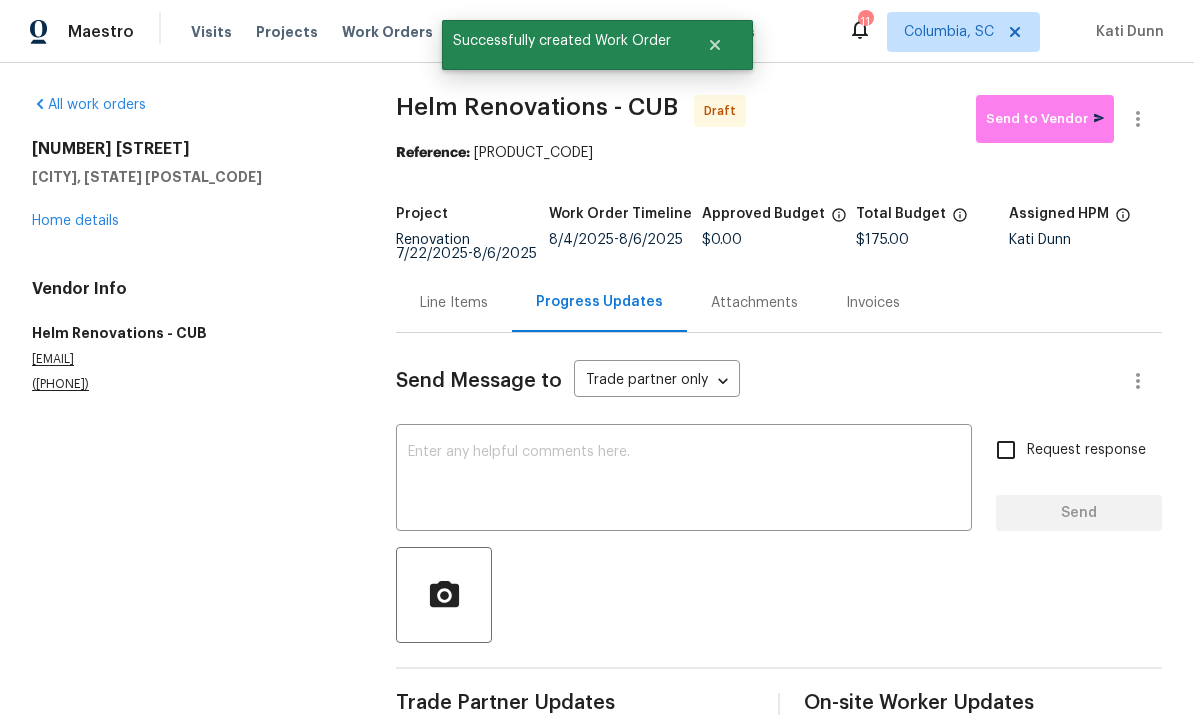 click at bounding box center [684, 480] 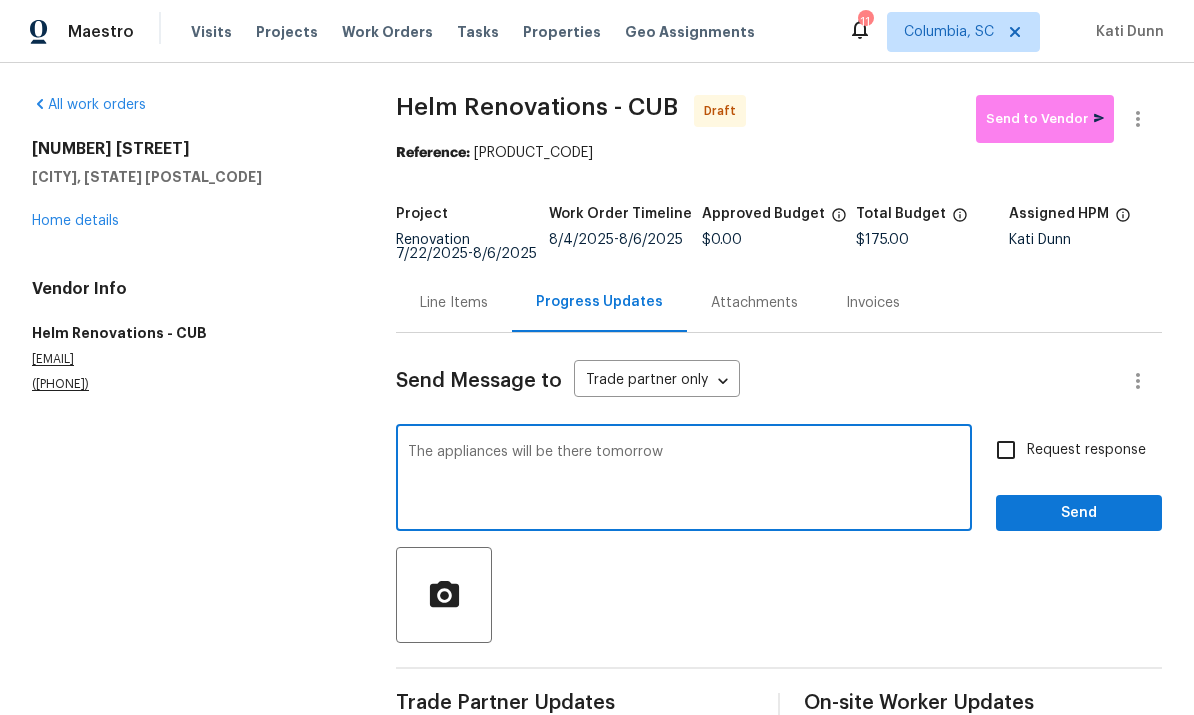click on "The appliances will be there tomorrow" at bounding box center [684, 480] 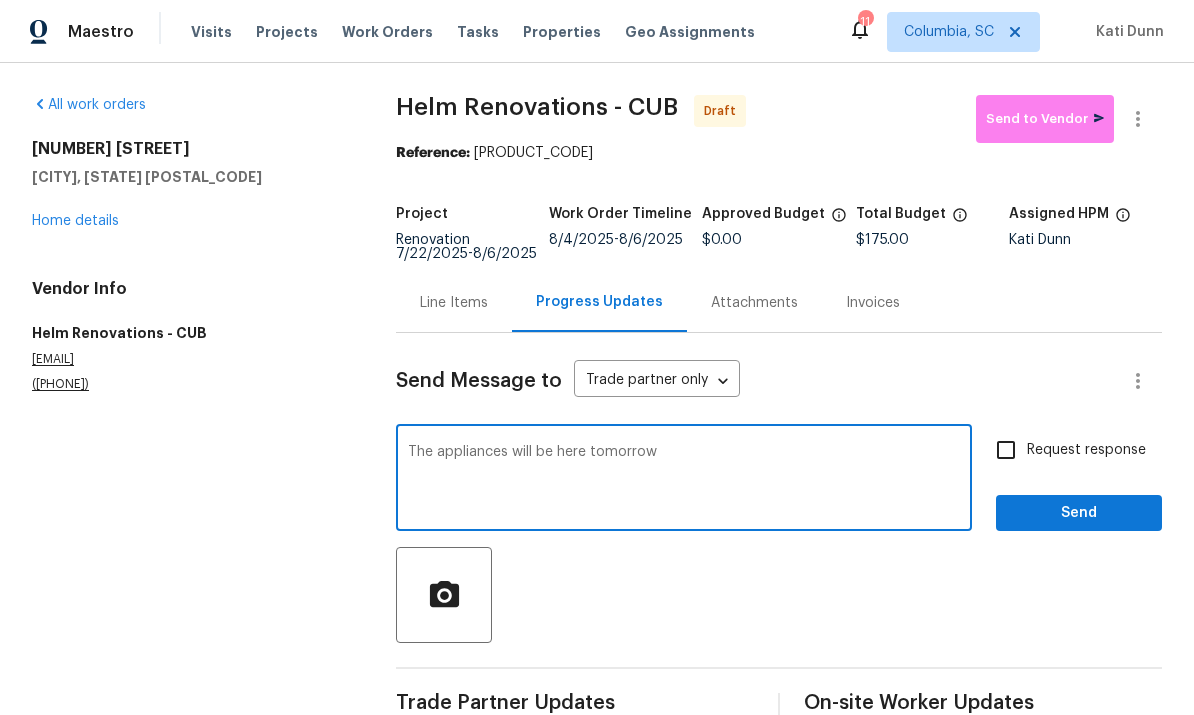 click on "The appliances will be here tomorrow" at bounding box center [684, 480] 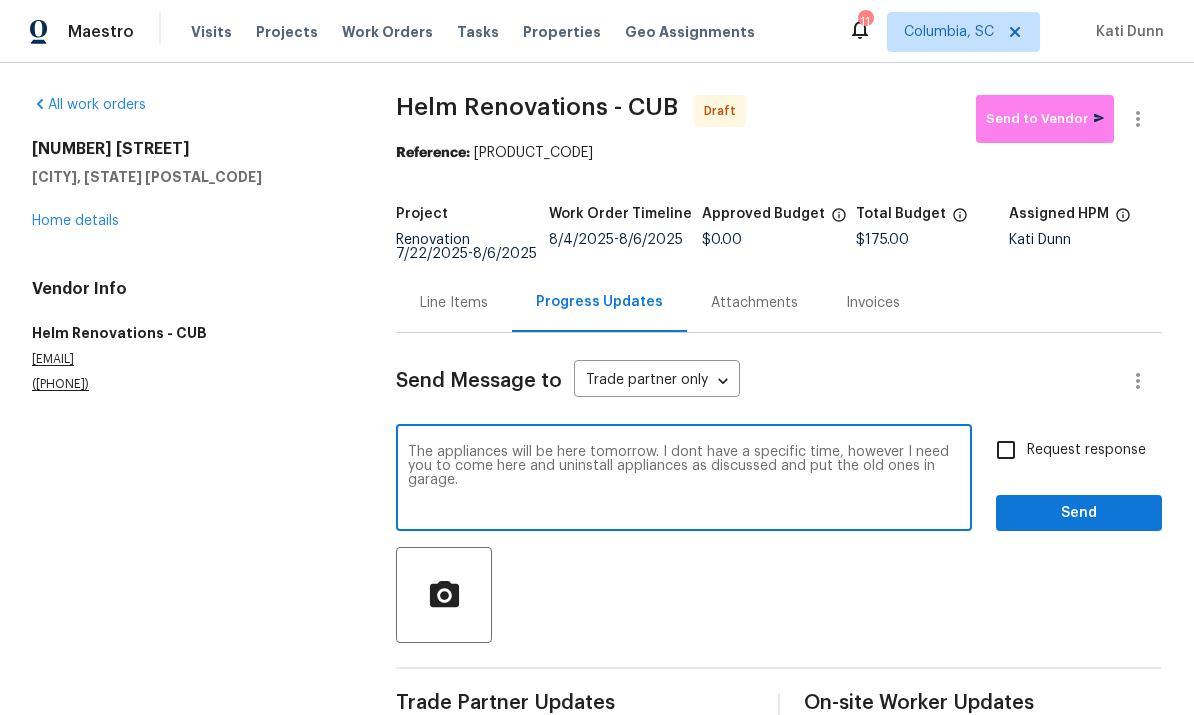 type on "The appliances will be here tomorrow. I dont have a specific time, however I need you to come here and uninstall appliances as discussed and put the old ones in garage." 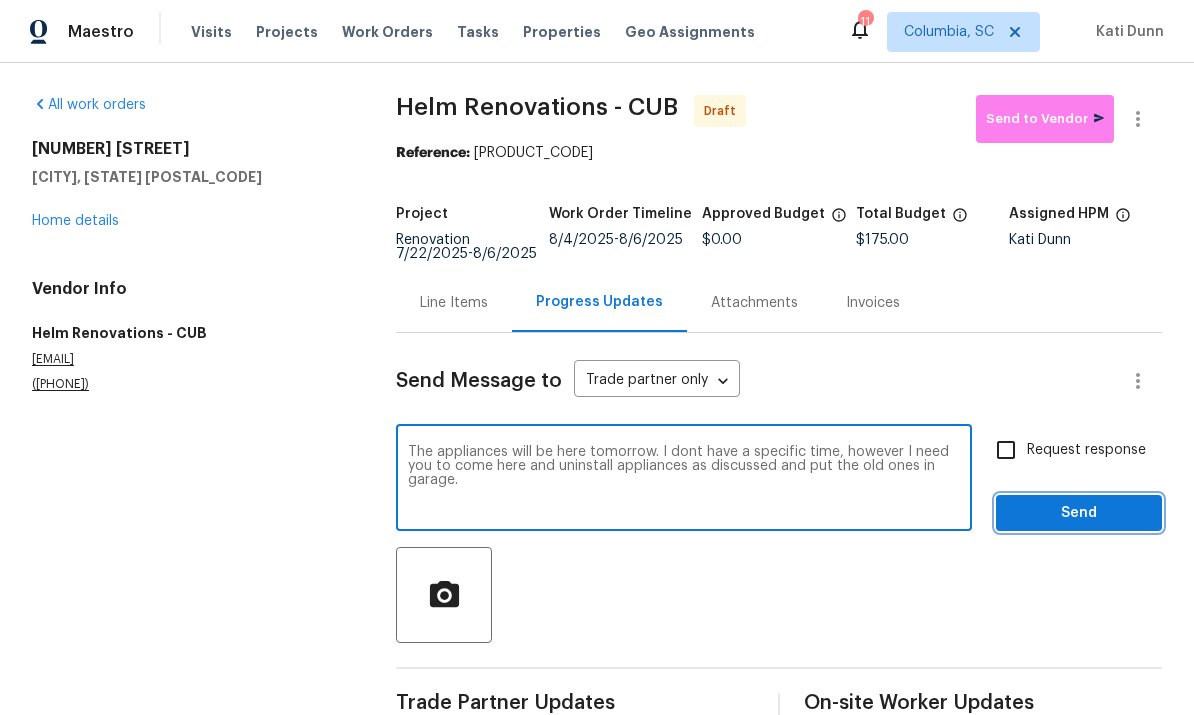 click on "Send" at bounding box center [1079, 513] 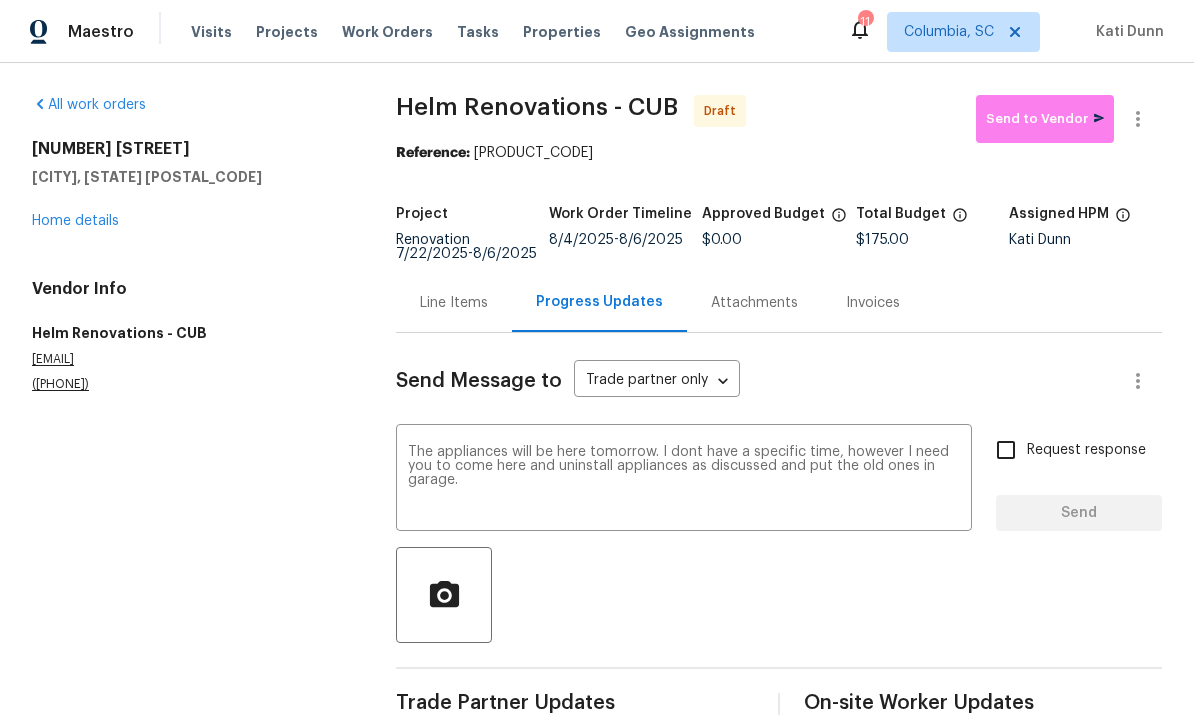 type 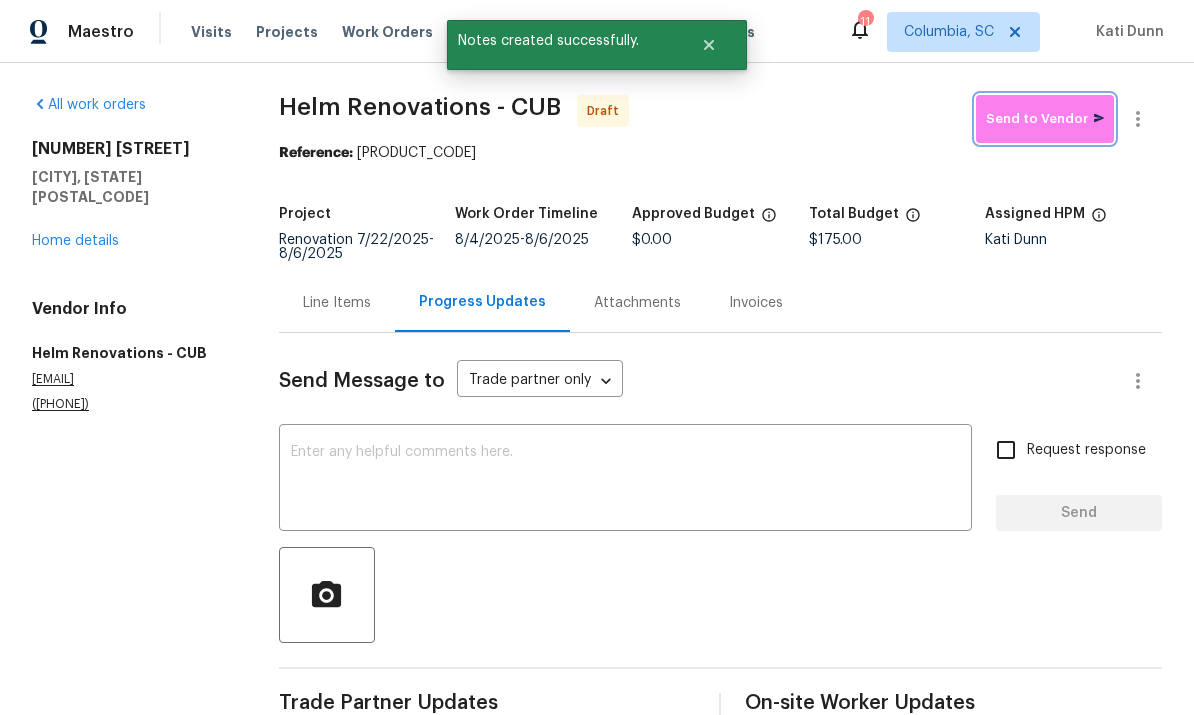 click on "Send to Vendor" at bounding box center [1045, 119] 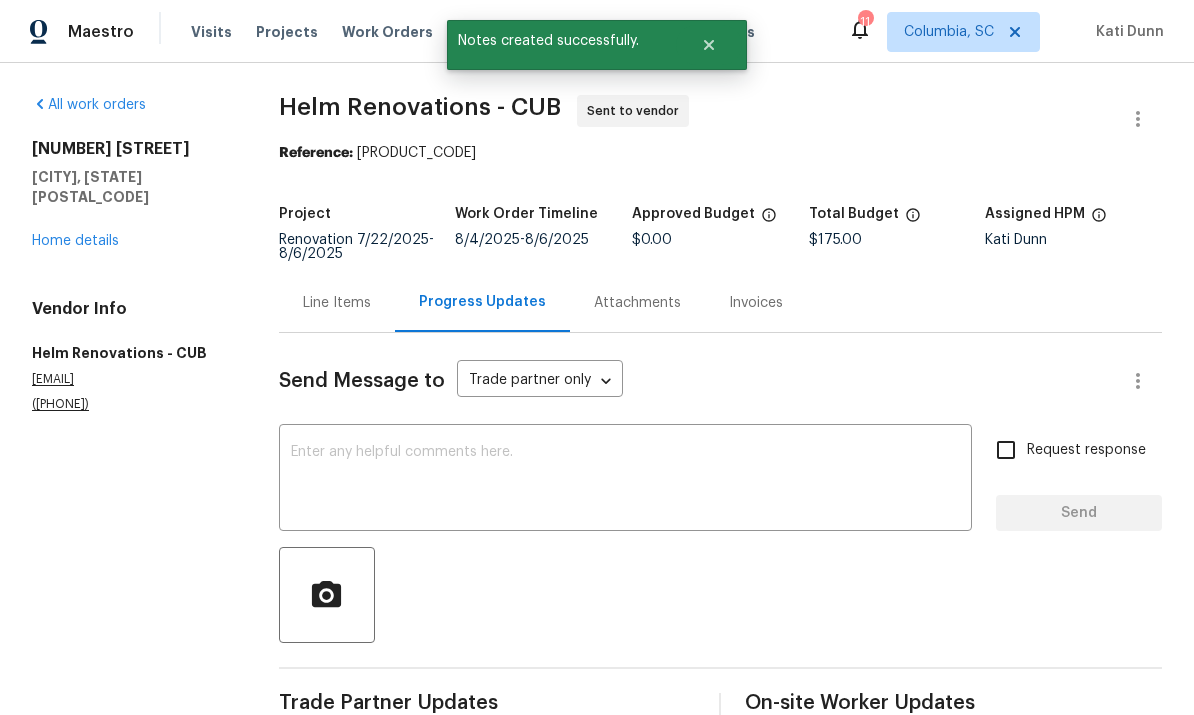 click on "Home details" at bounding box center (75, 241) 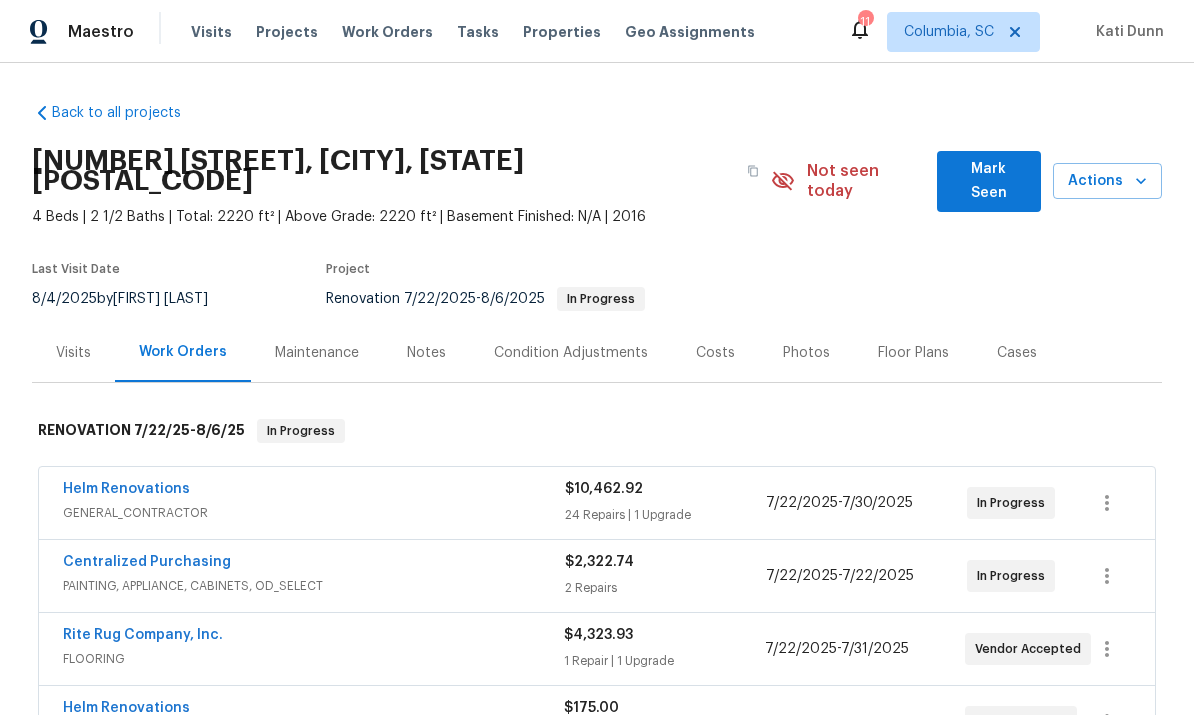 click on "Helm Renovations" at bounding box center [126, 489] 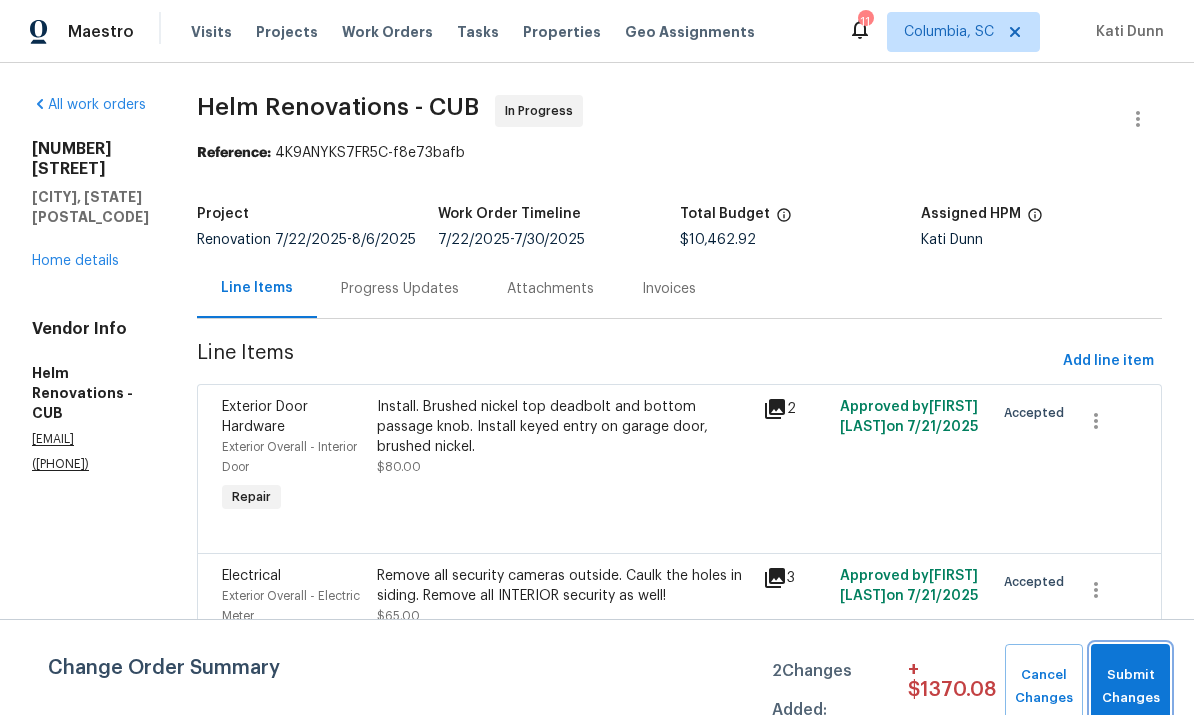 click on "Submit Changes" at bounding box center (1130, 687) 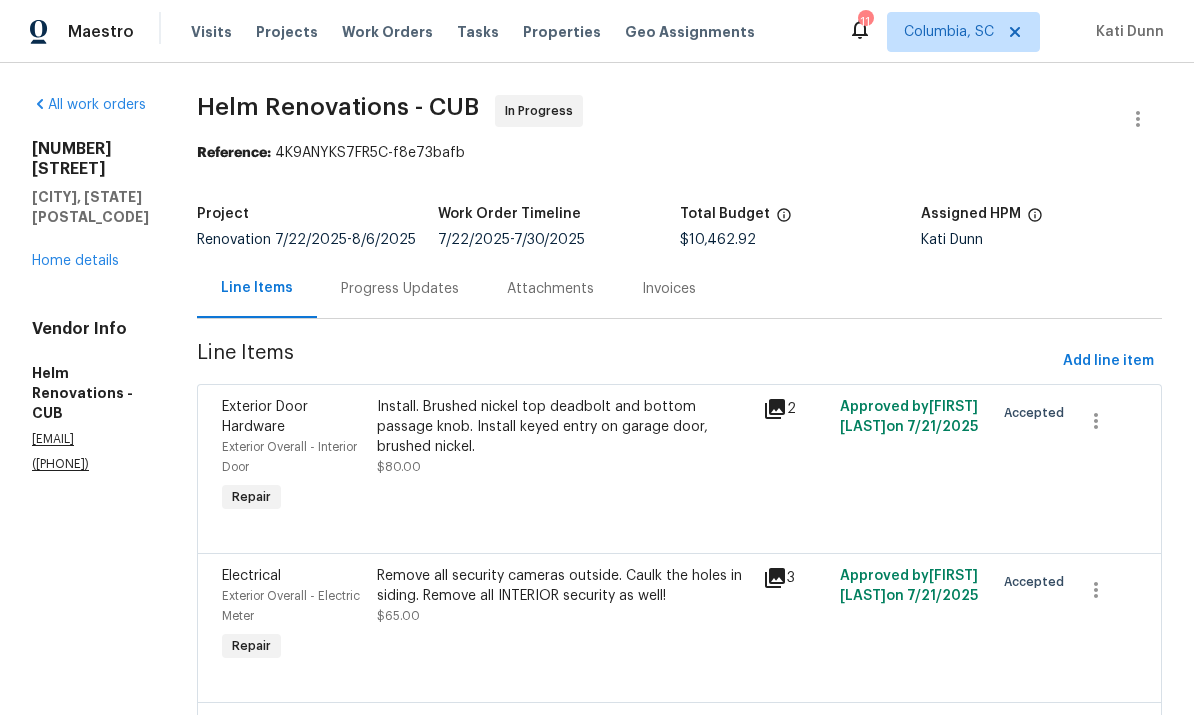 click on "Progress Updates" at bounding box center (400, 289) 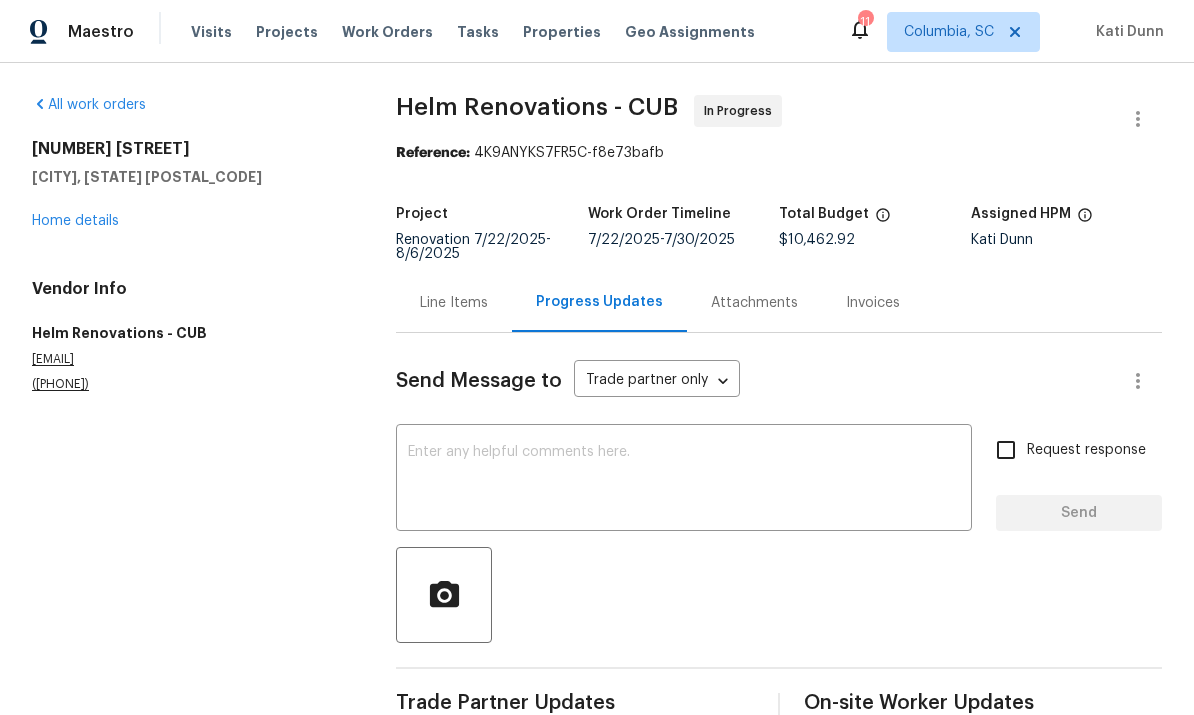 click at bounding box center [684, 480] 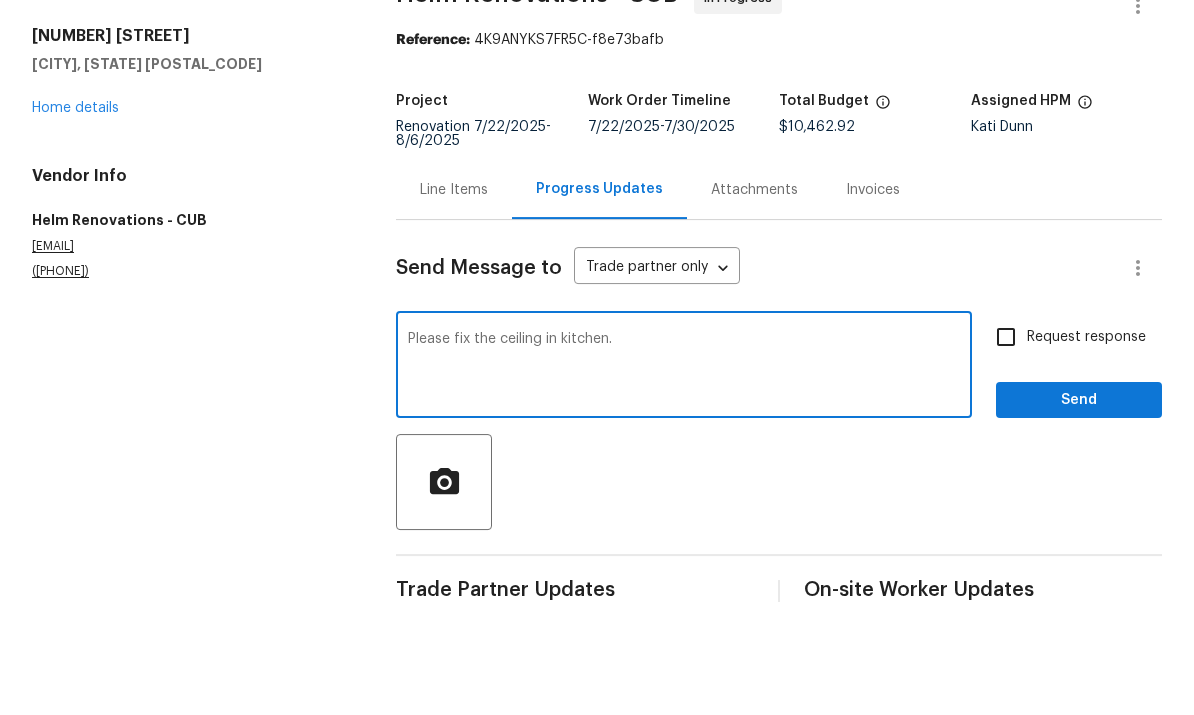 scroll, scrollTop: 1, scrollLeft: 0, axis: vertical 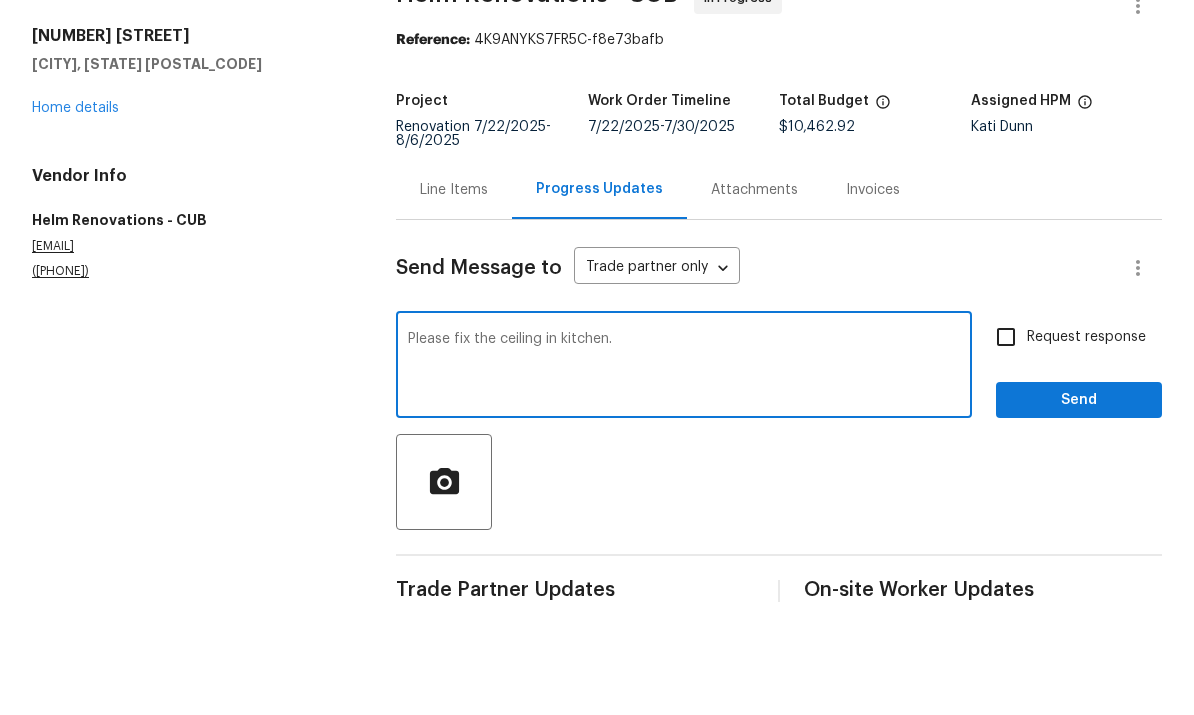 type on "Please fix the ceiling in kitchen." 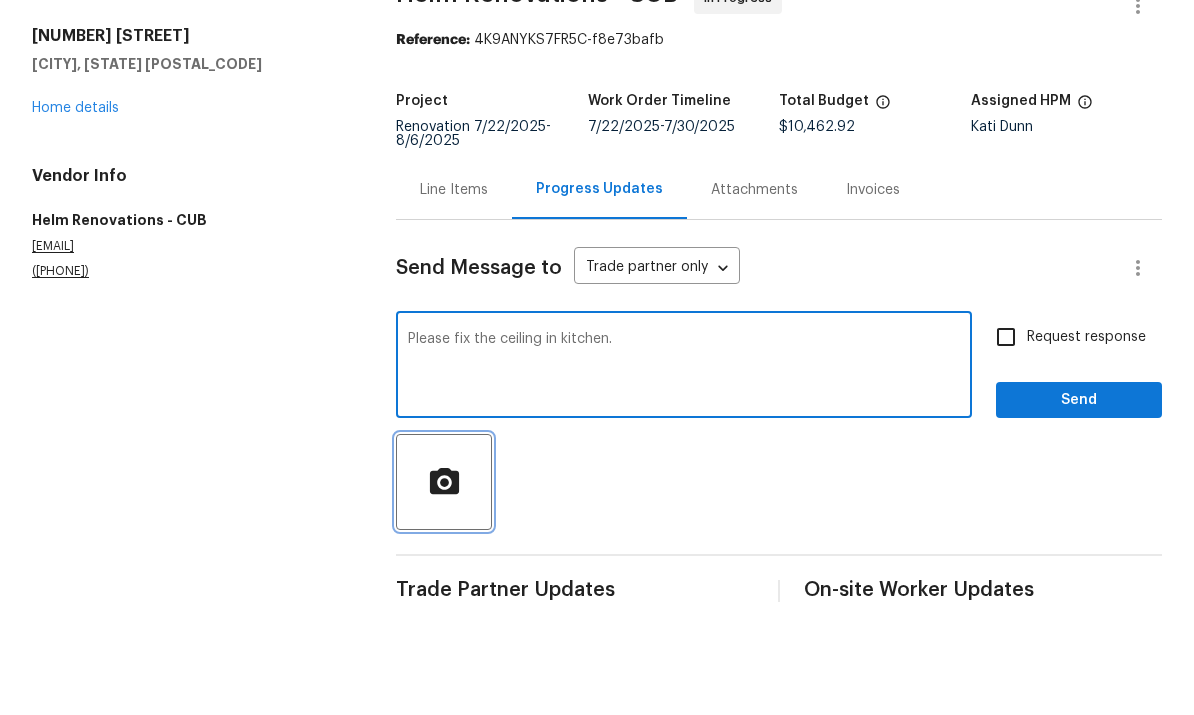 click 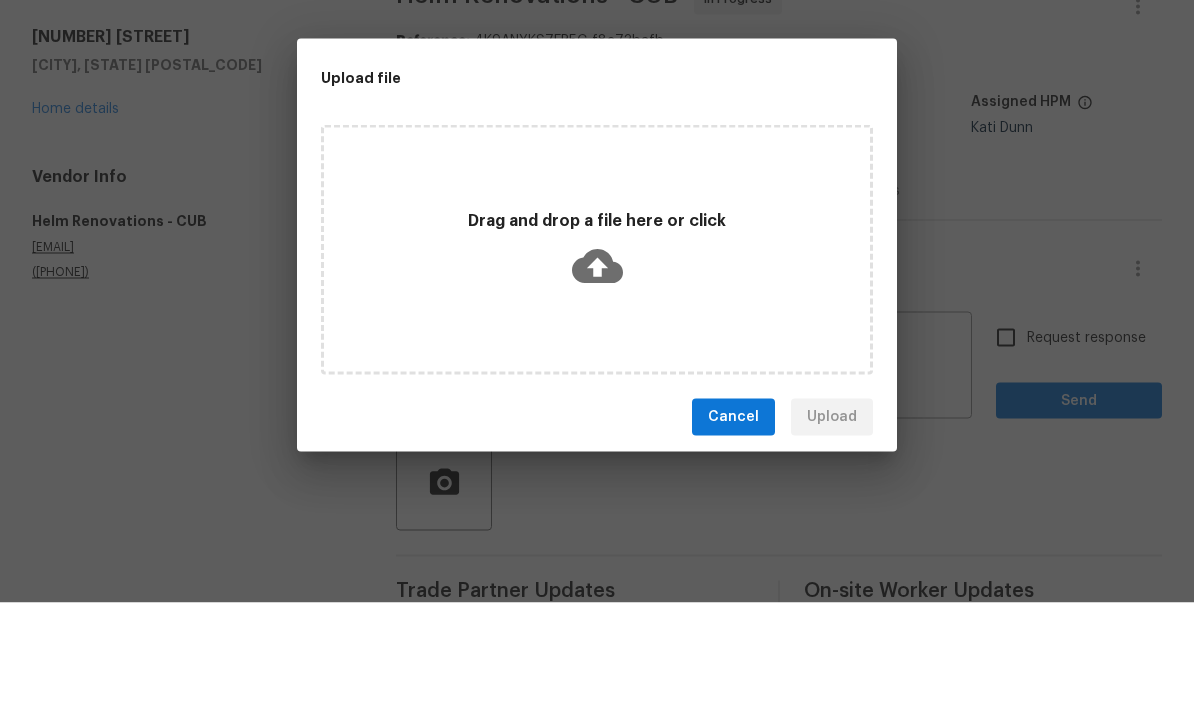 scroll, scrollTop: 43, scrollLeft: 0, axis: vertical 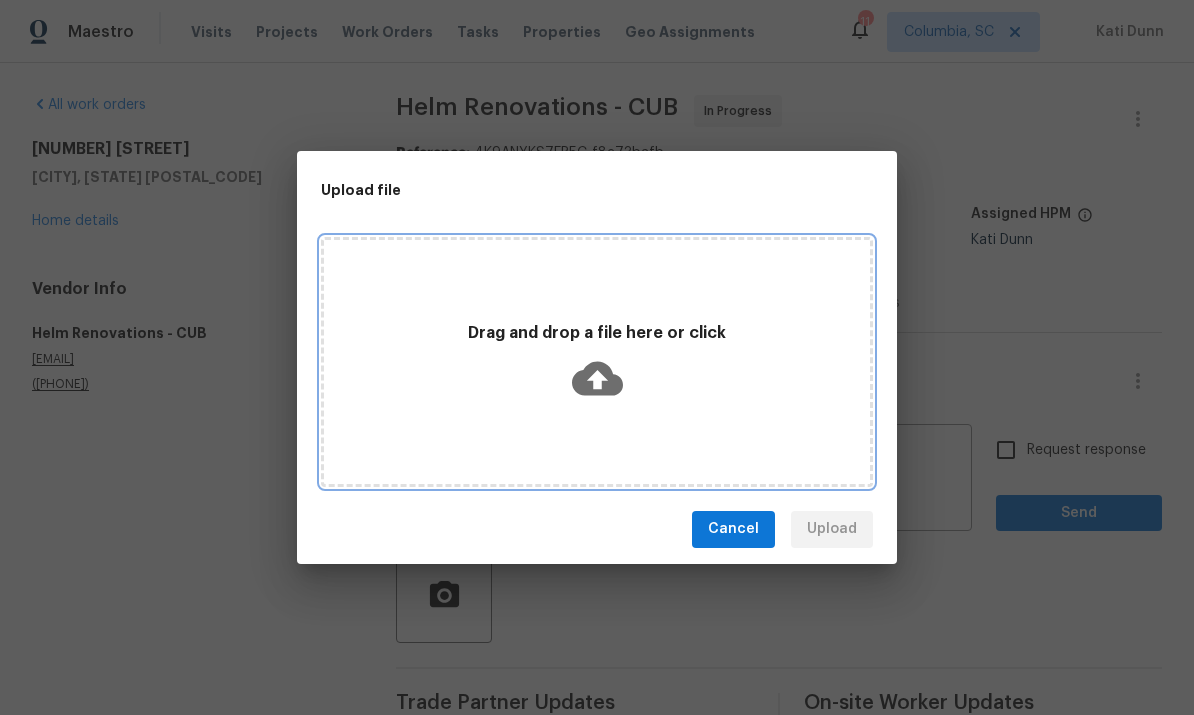 click on "Drag and drop a file here or click" at bounding box center (597, 362) 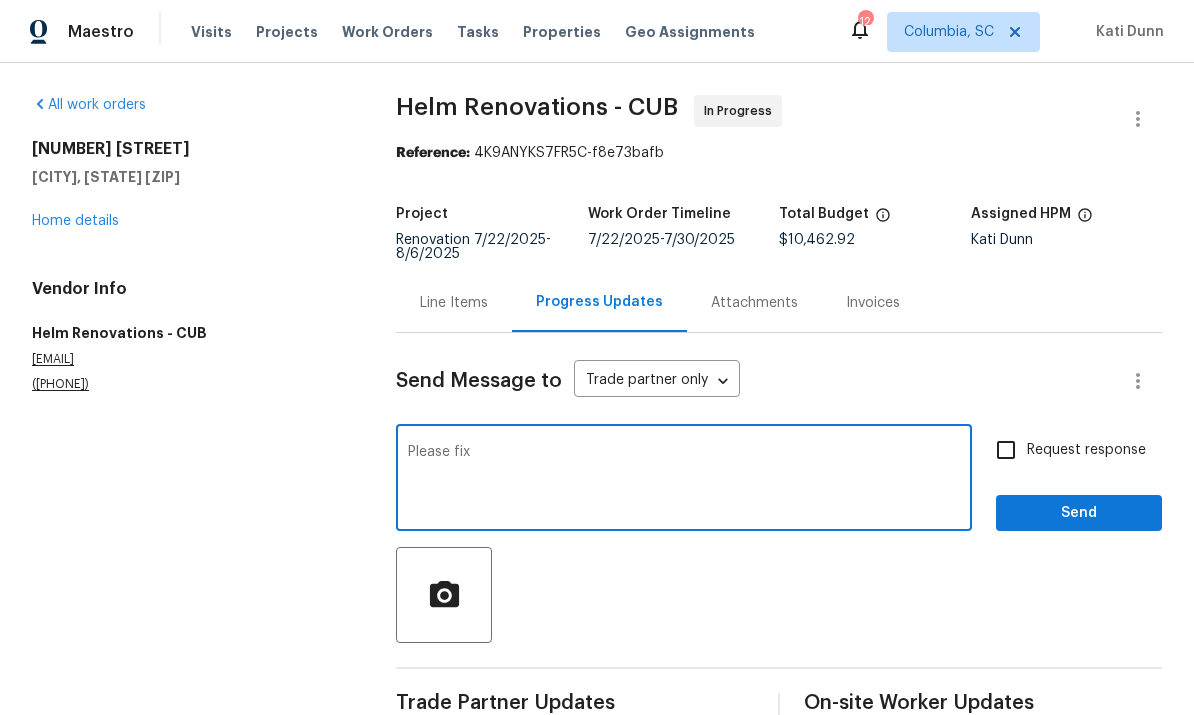 scroll, scrollTop: 0, scrollLeft: 0, axis: both 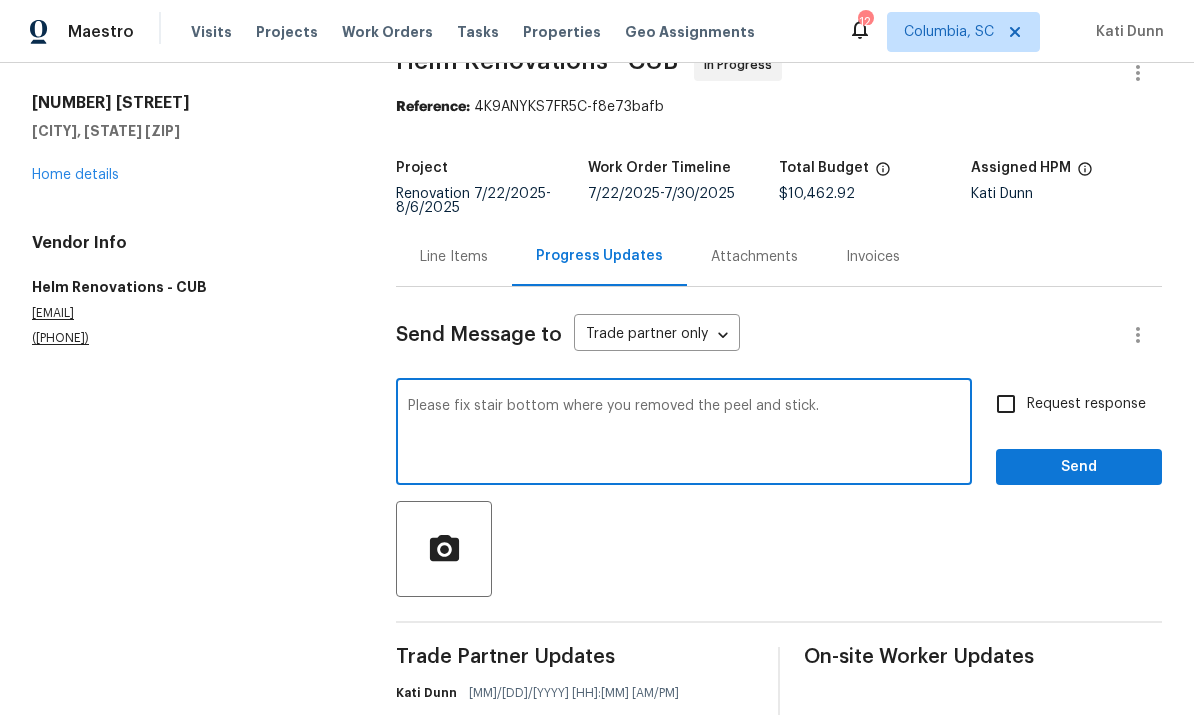 type on "Please fix stair bottom where you removed the peel and stick." 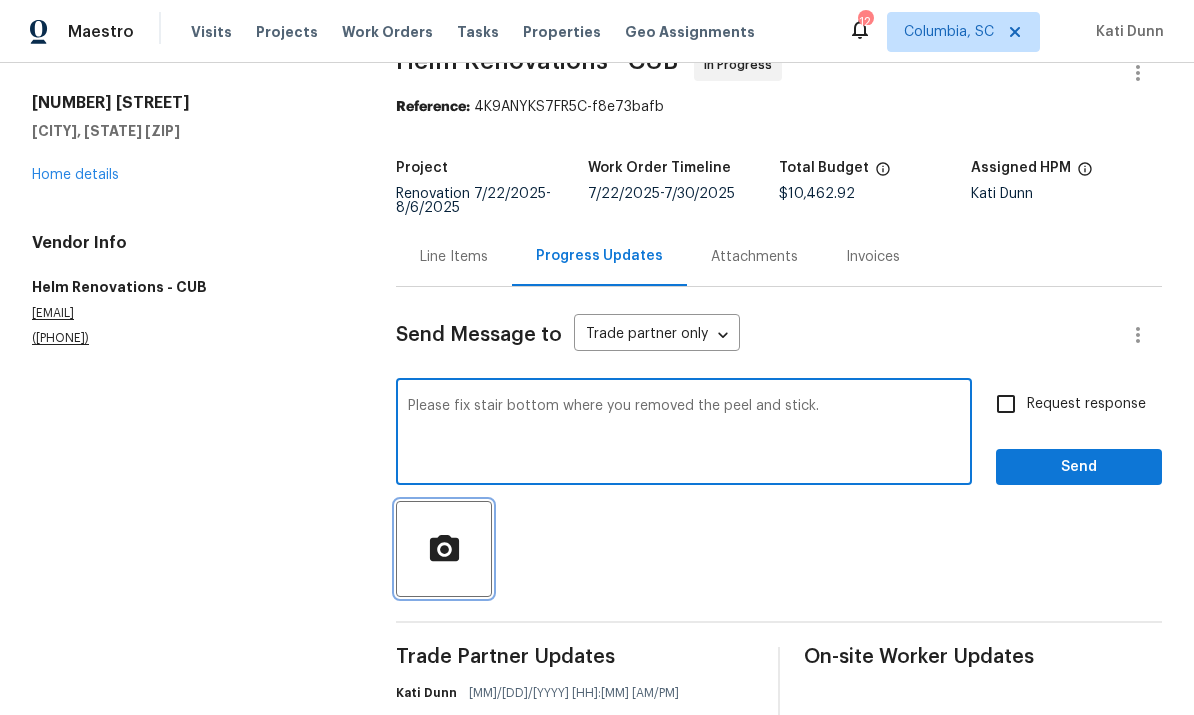 click 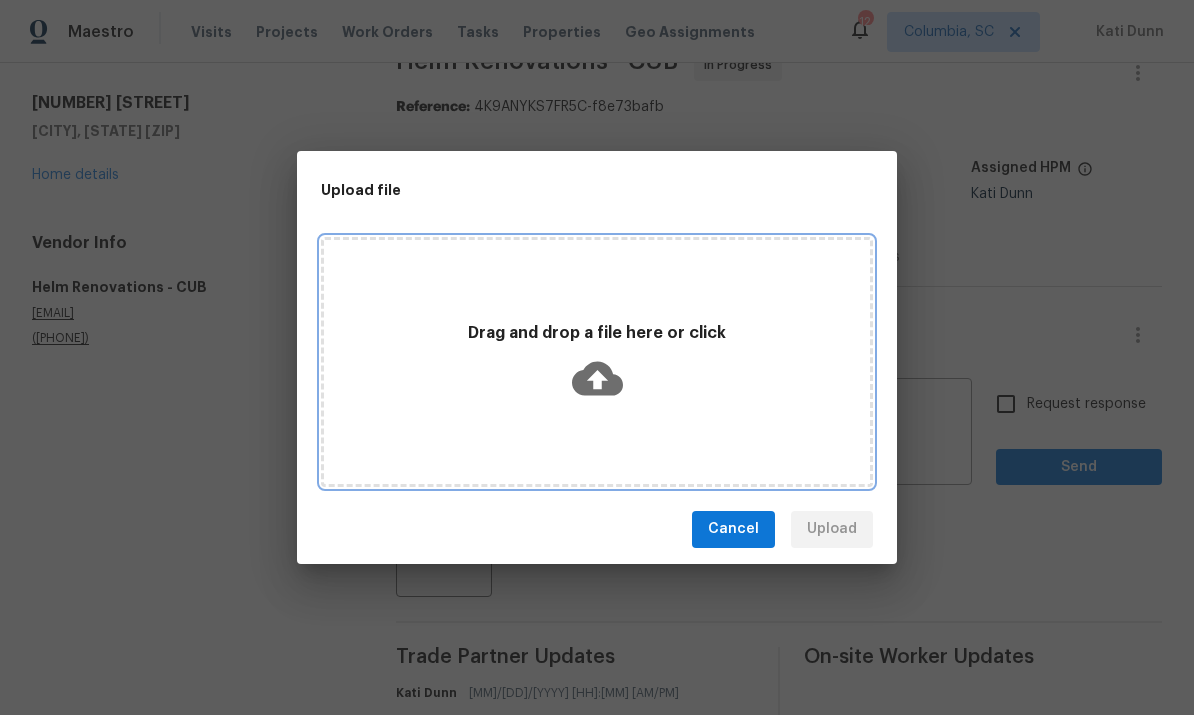 click 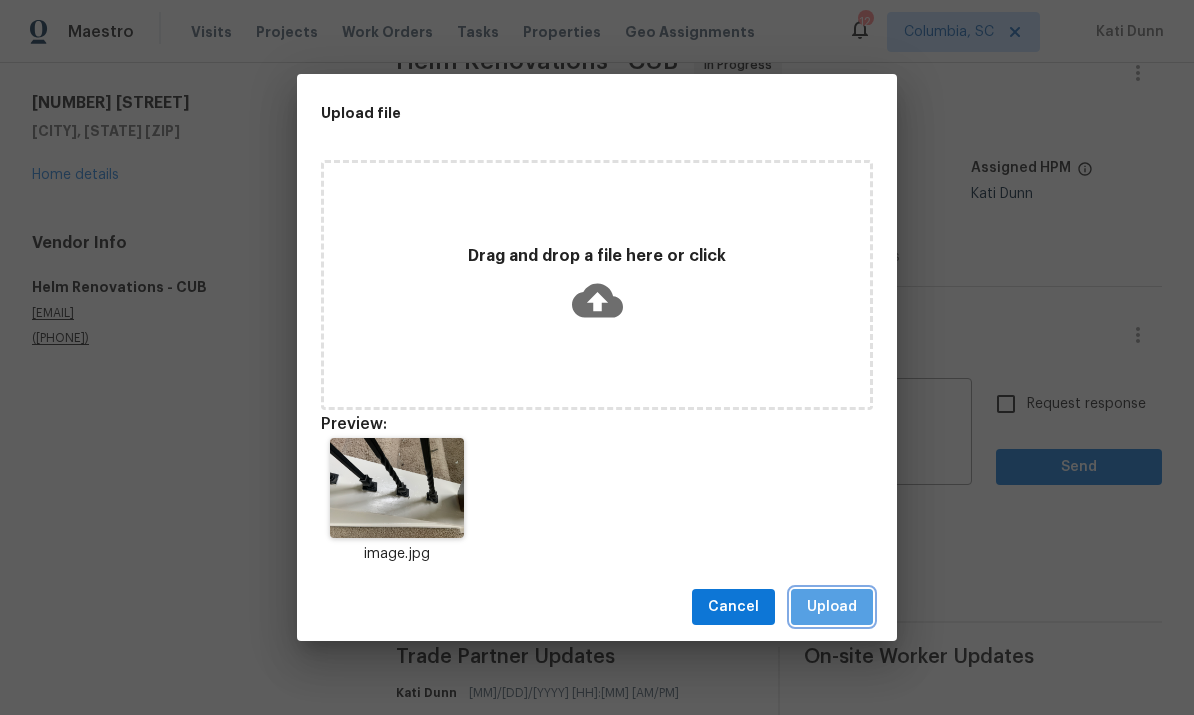 click on "Upload" at bounding box center [832, 607] 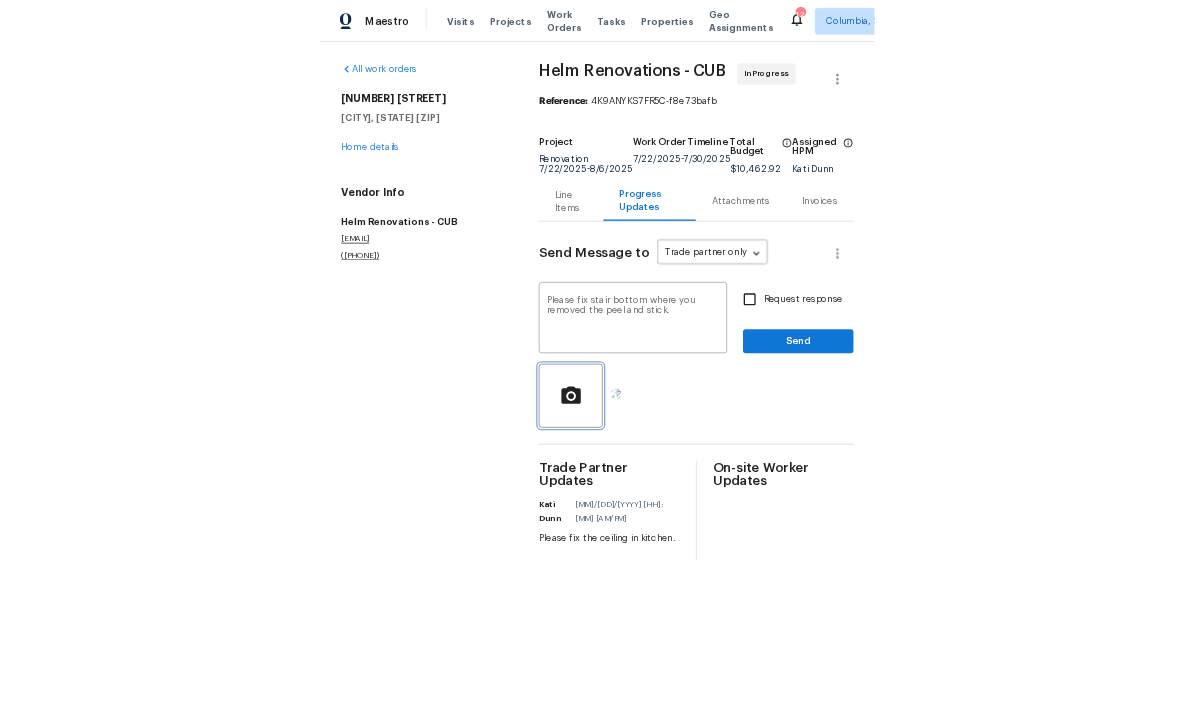 scroll, scrollTop: 0, scrollLeft: 0, axis: both 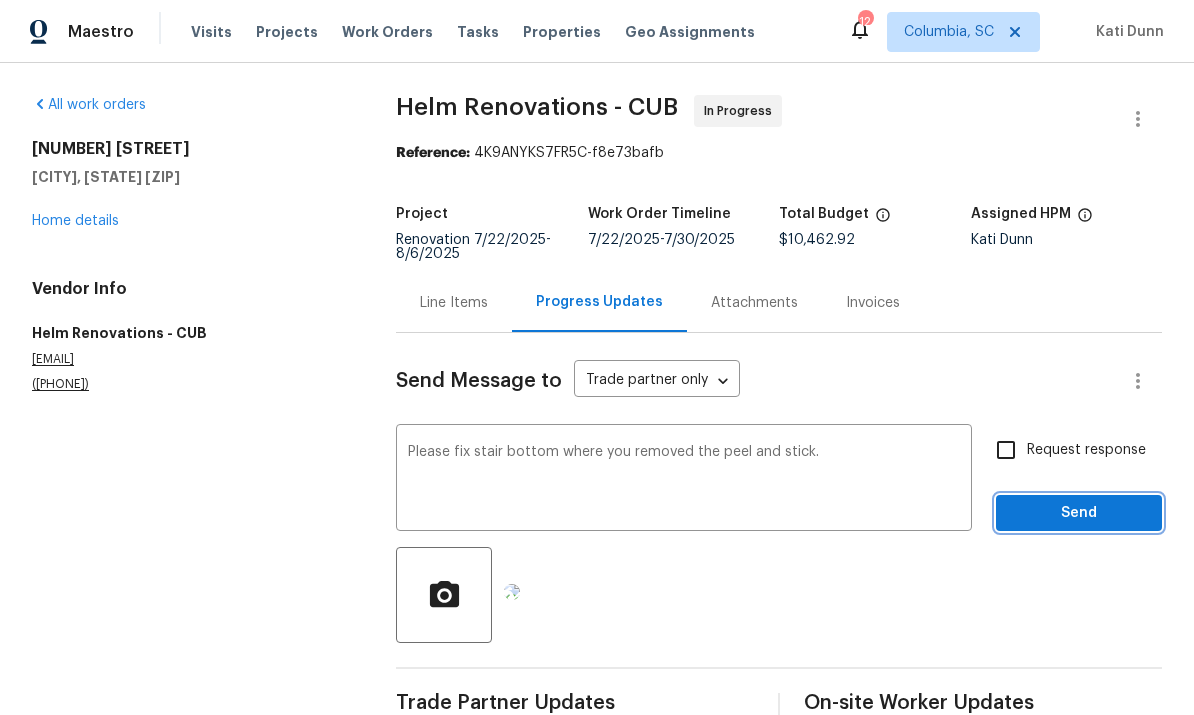 click on "Send" at bounding box center (1079, 513) 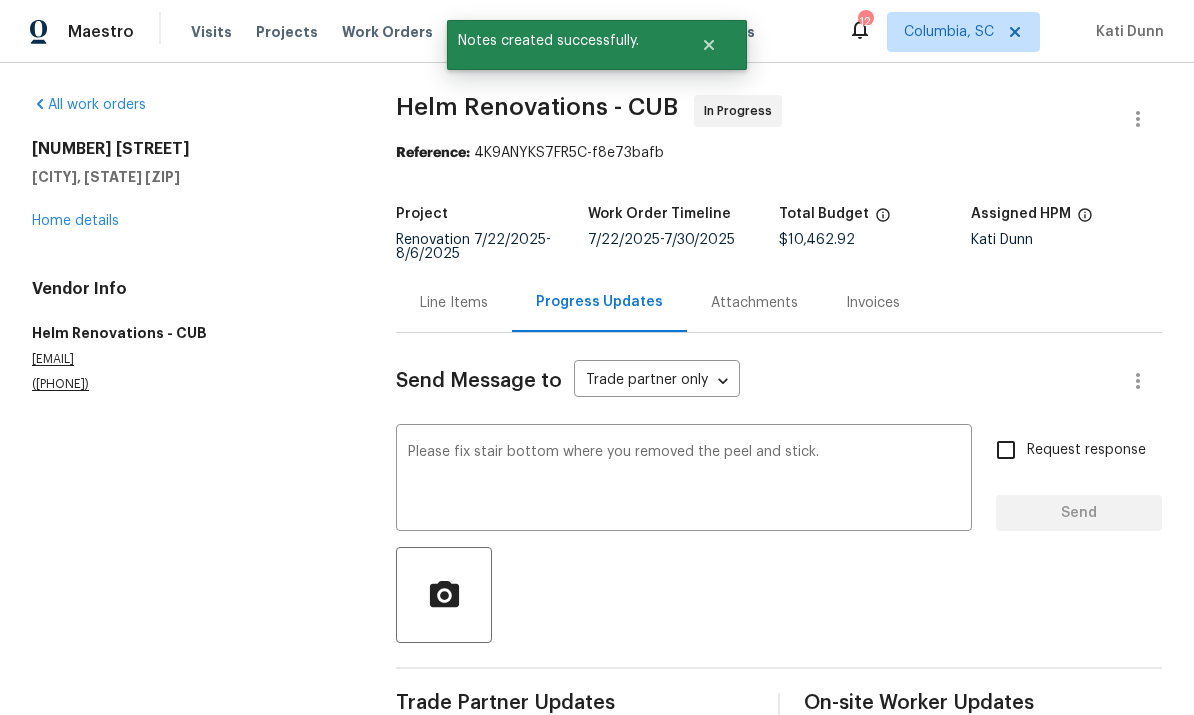 scroll, scrollTop: 0, scrollLeft: 0, axis: both 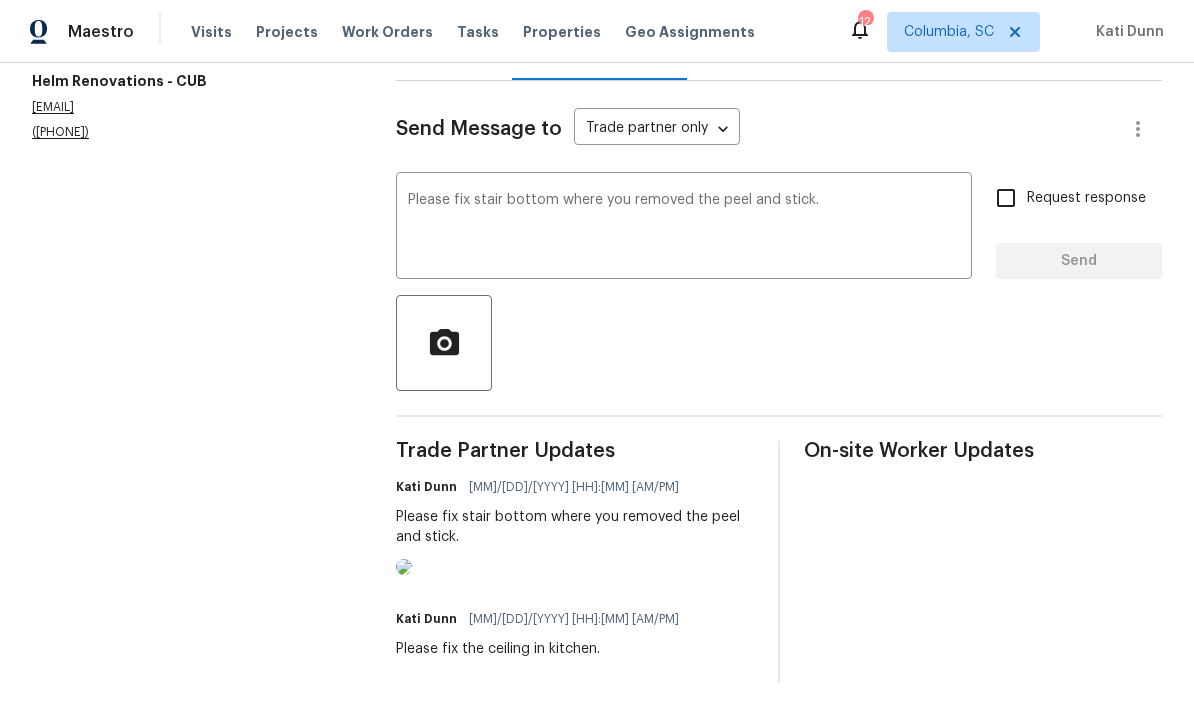 click on "Please fix stair bottom where you removed the peel and stick." at bounding box center [684, 228] 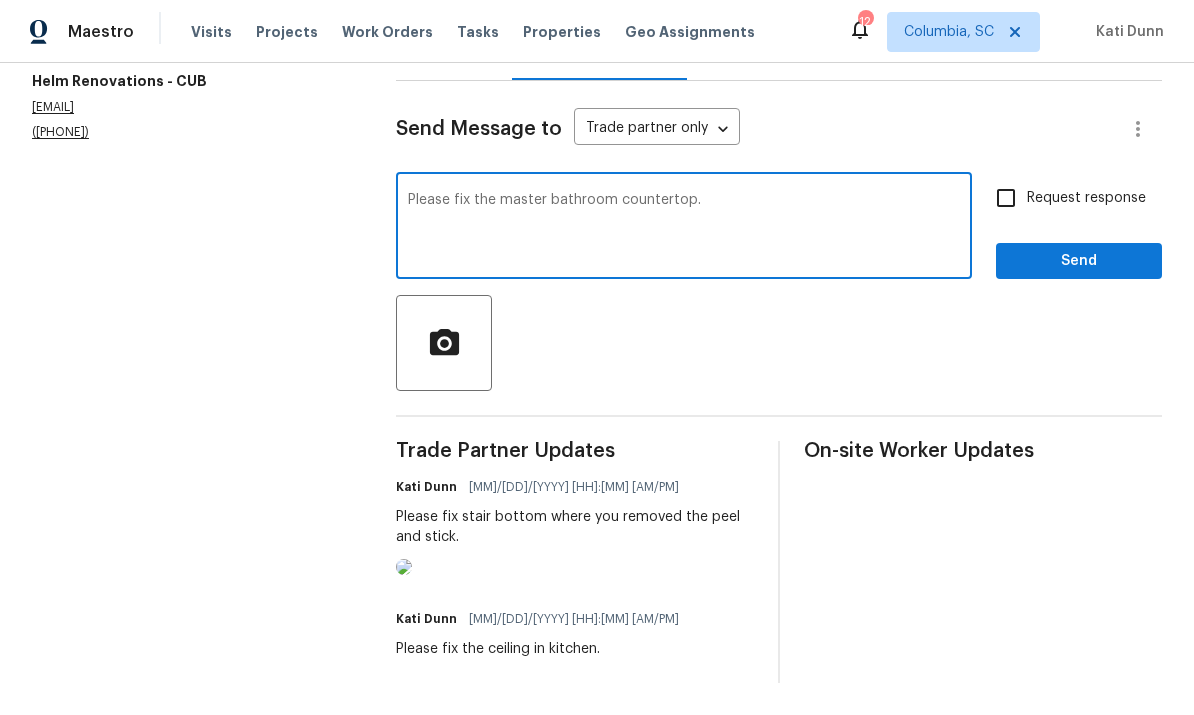 type on "Please fix the master bathroom countertop." 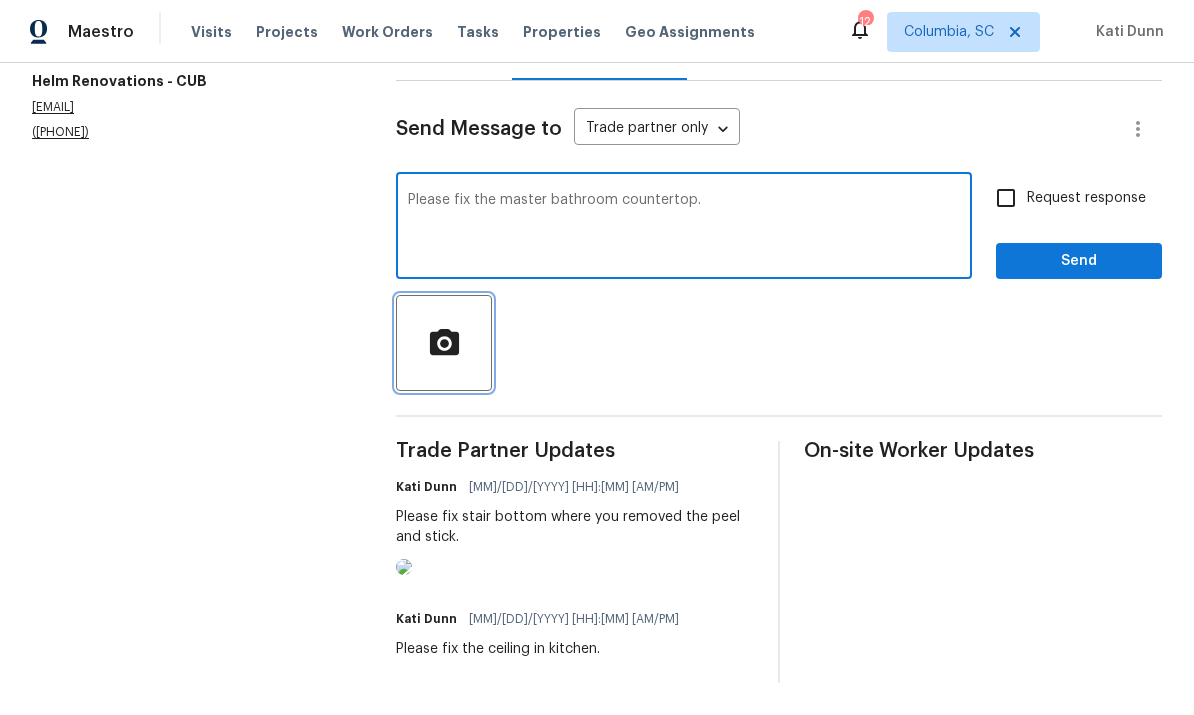 click 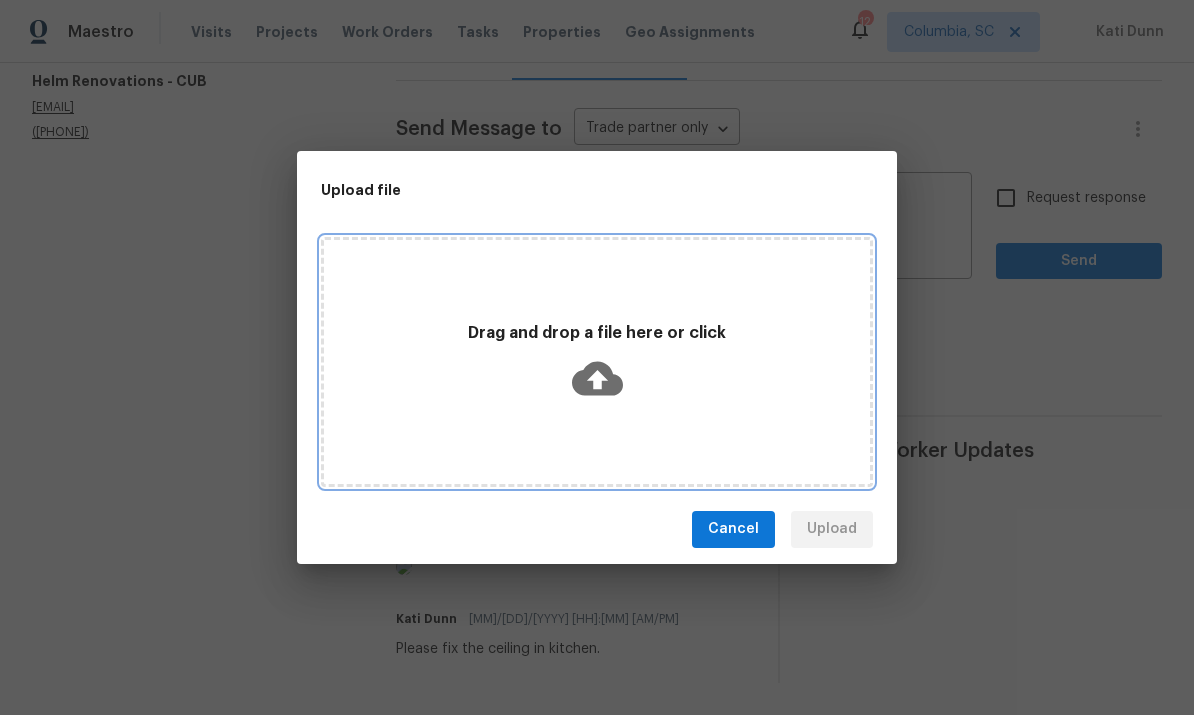 click 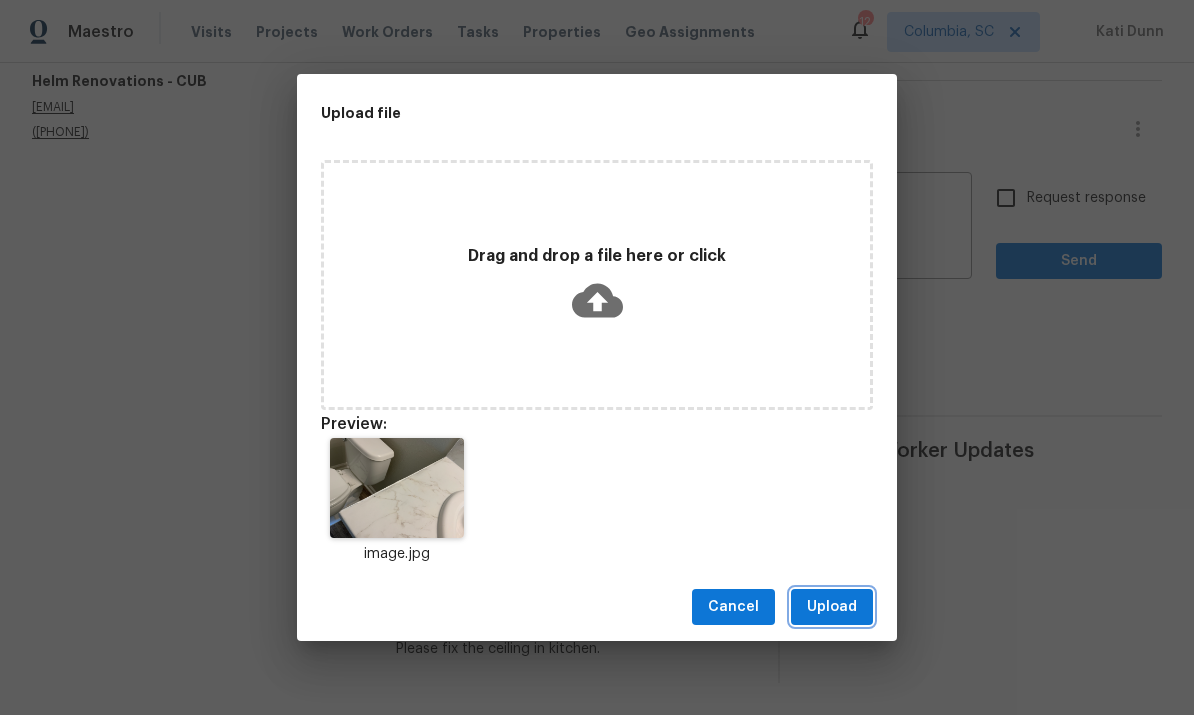 click on "Upload" at bounding box center [832, 607] 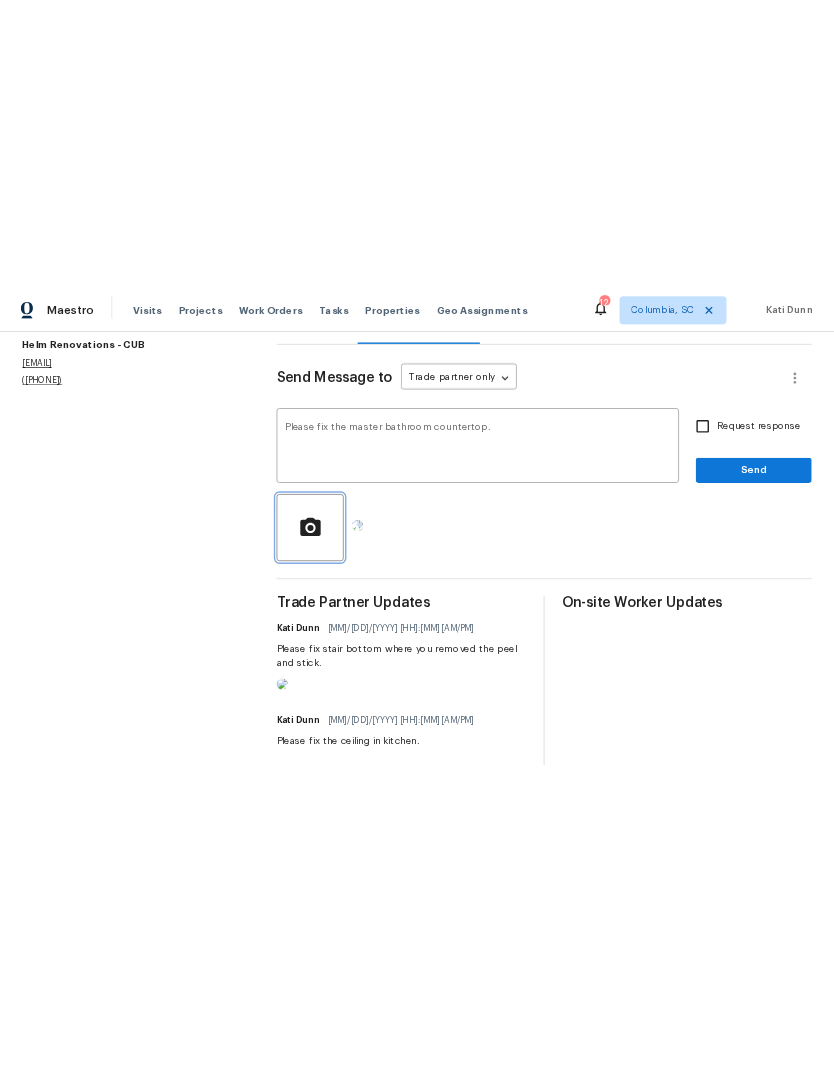 scroll, scrollTop: 0, scrollLeft: 0, axis: both 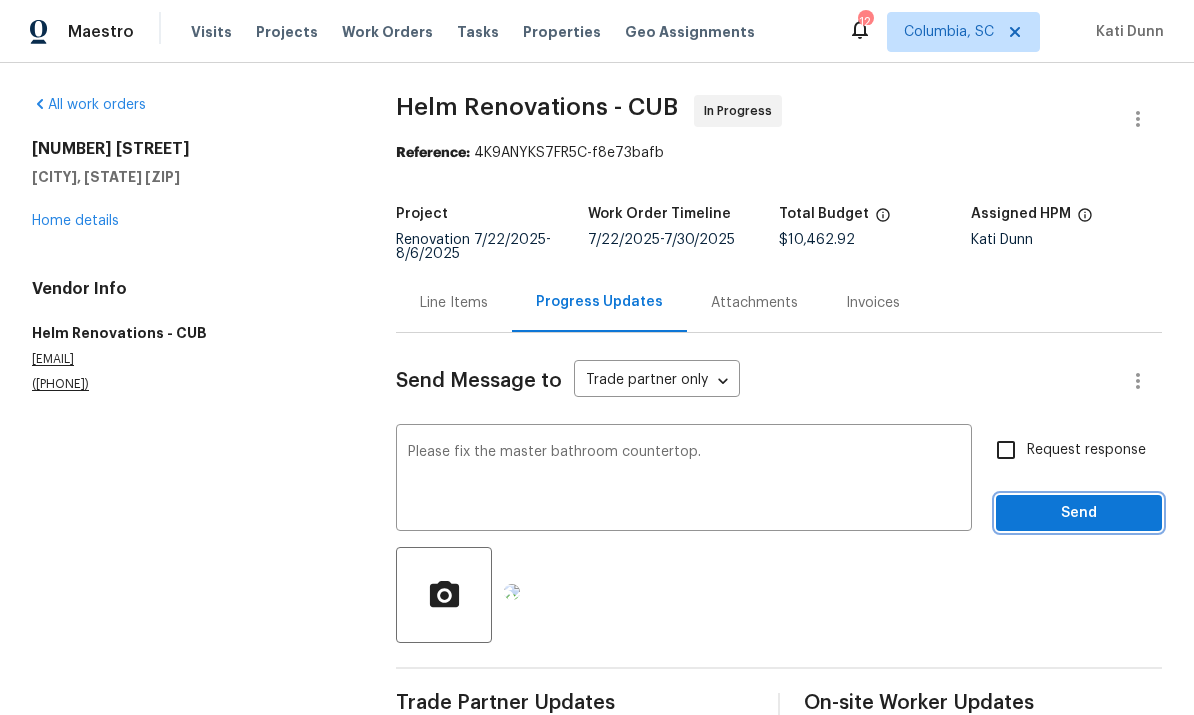 click on "Send" at bounding box center [1079, 513] 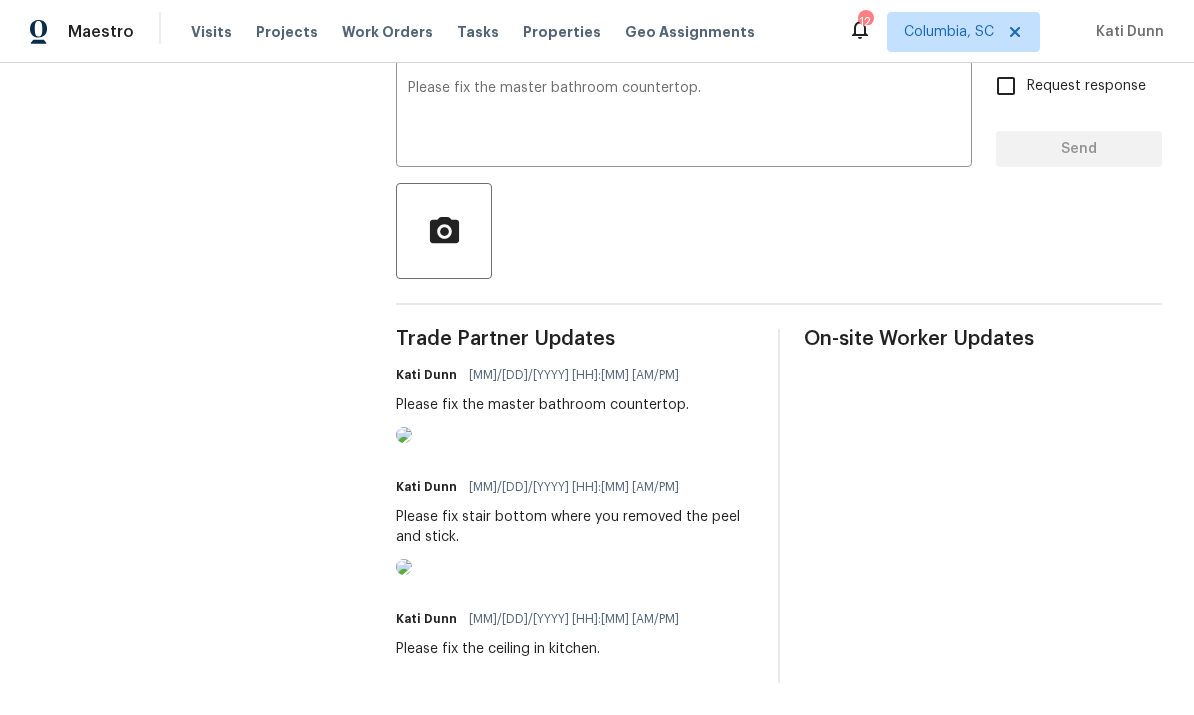 scroll, scrollTop: 458, scrollLeft: 0, axis: vertical 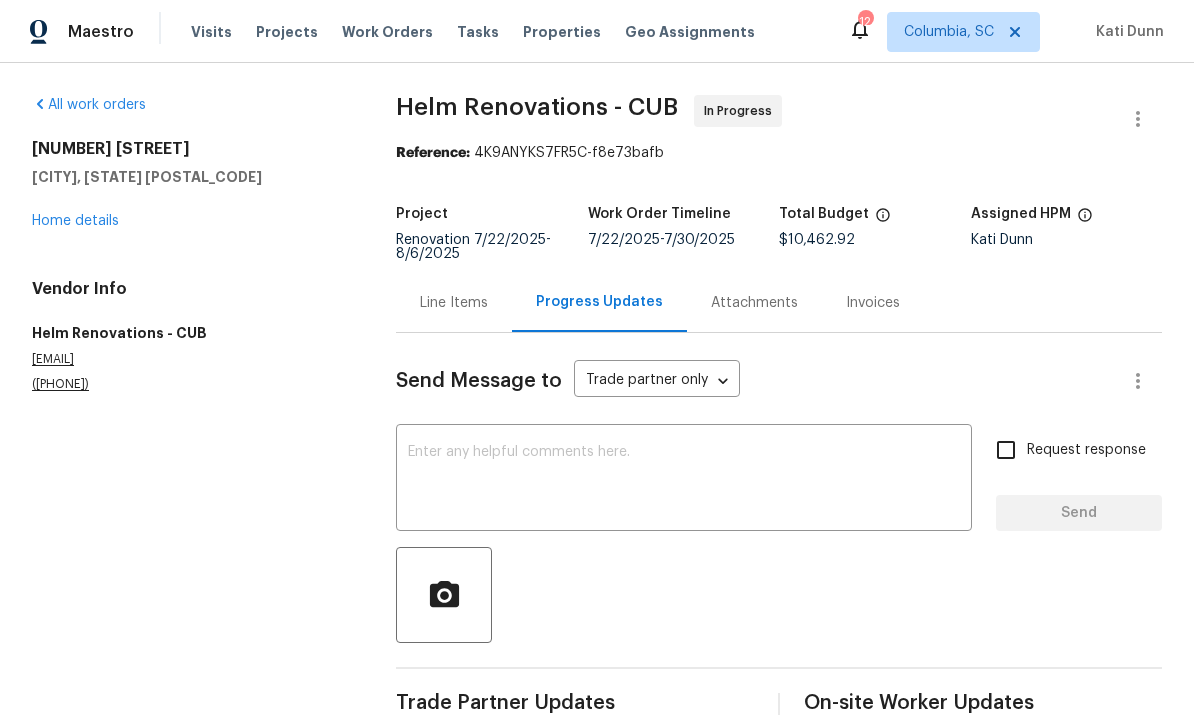 click at bounding box center [684, 480] 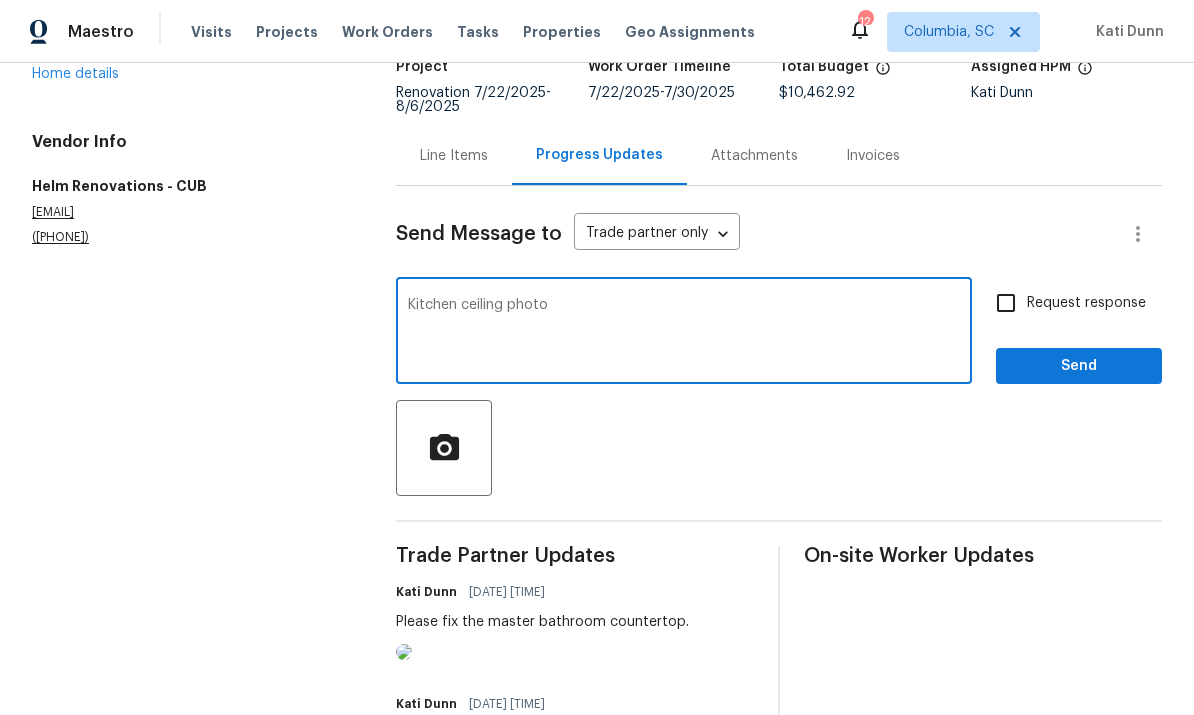 scroll, scrollTop: 148, scrollLeft: 0, axis: vertical 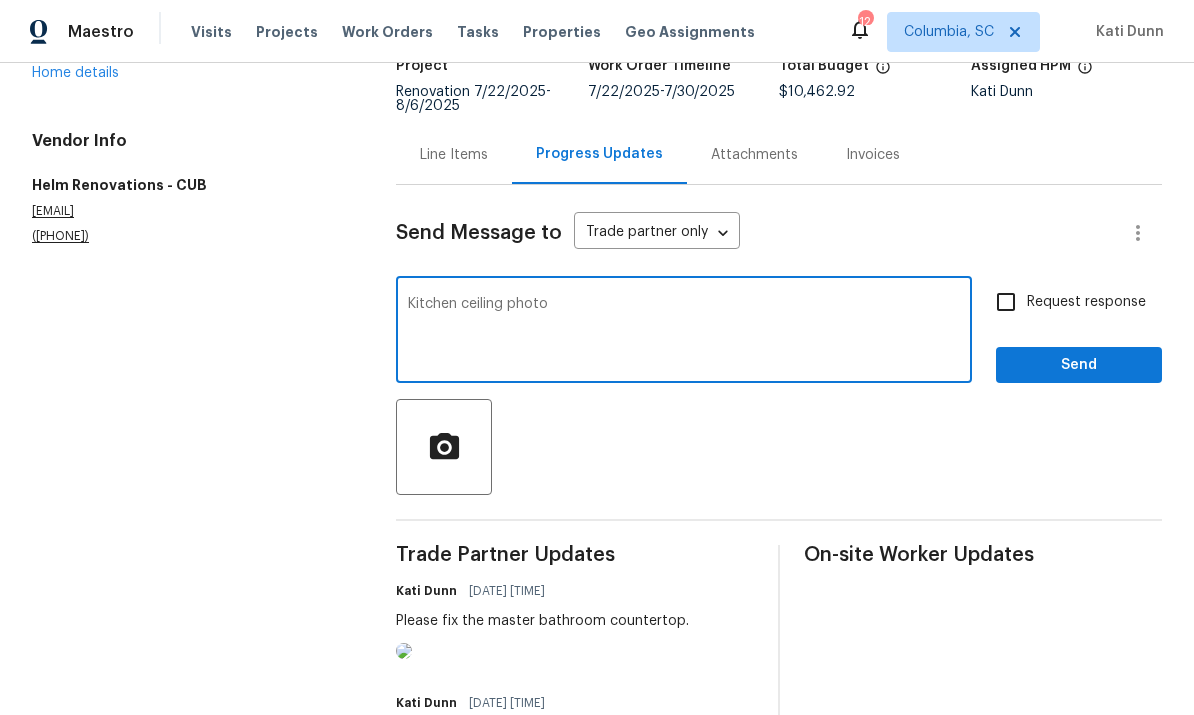 type on "Kitchen ceiling photo" 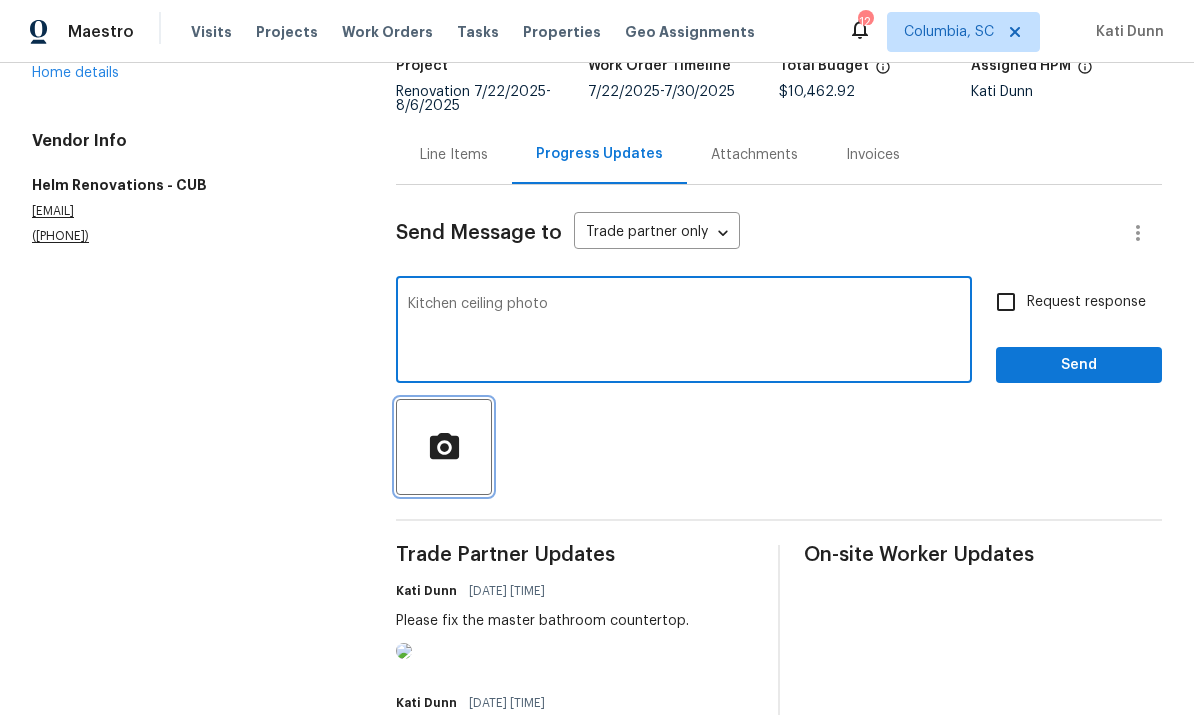 click 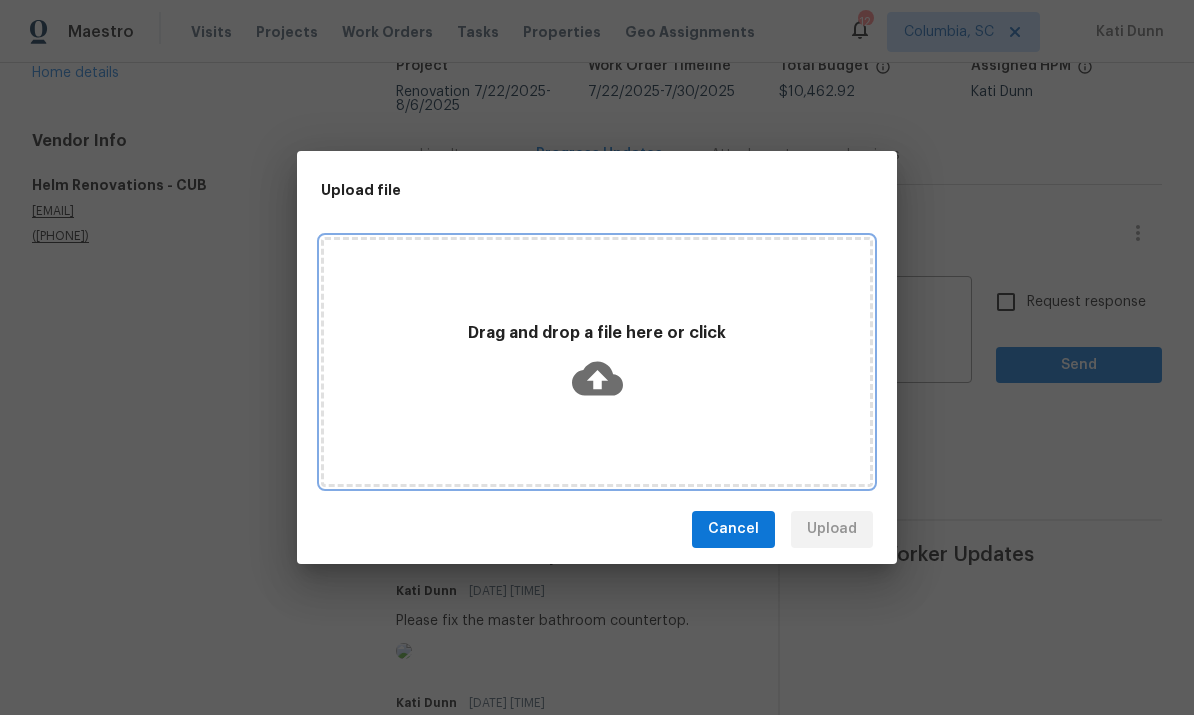 click 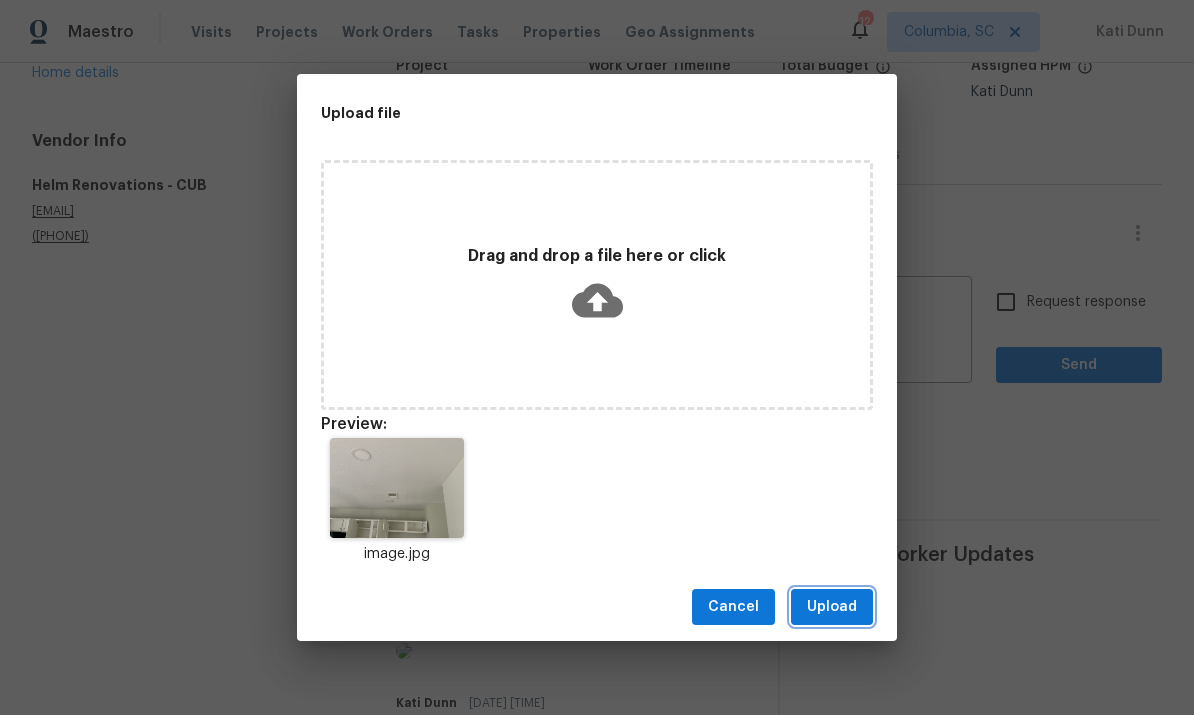 click on "Upload" at bounding box center (832, 607) 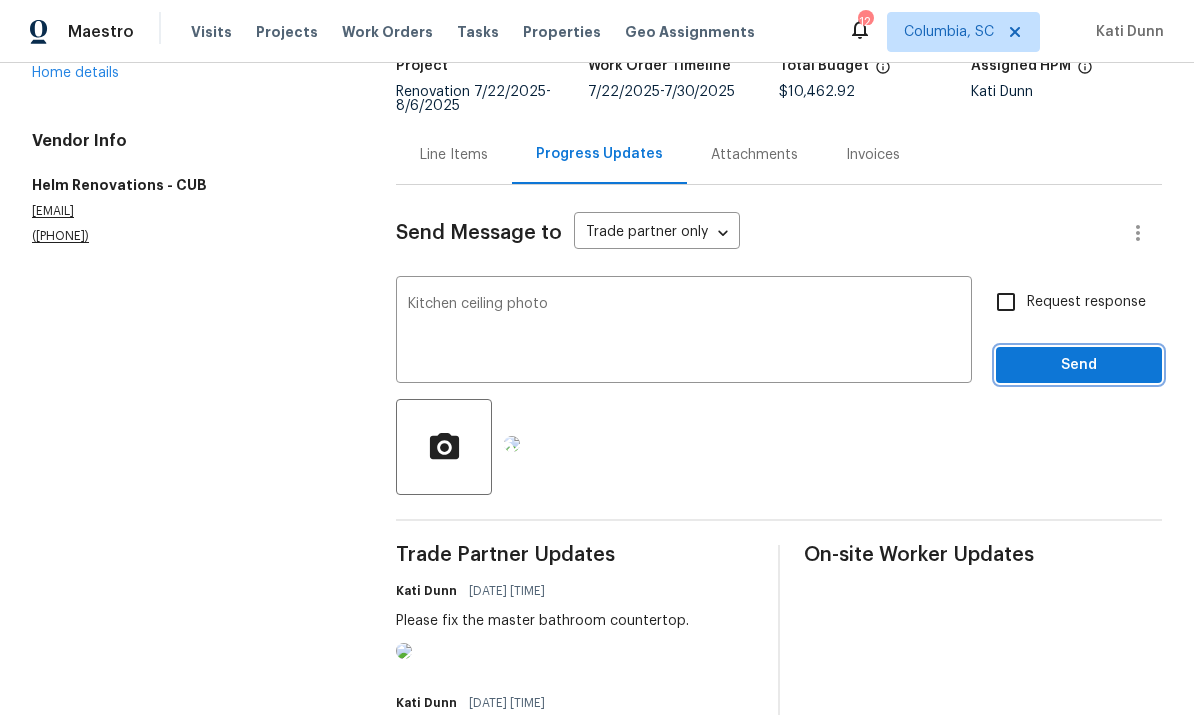 click on "Send" at bounding box center (1079, 365) 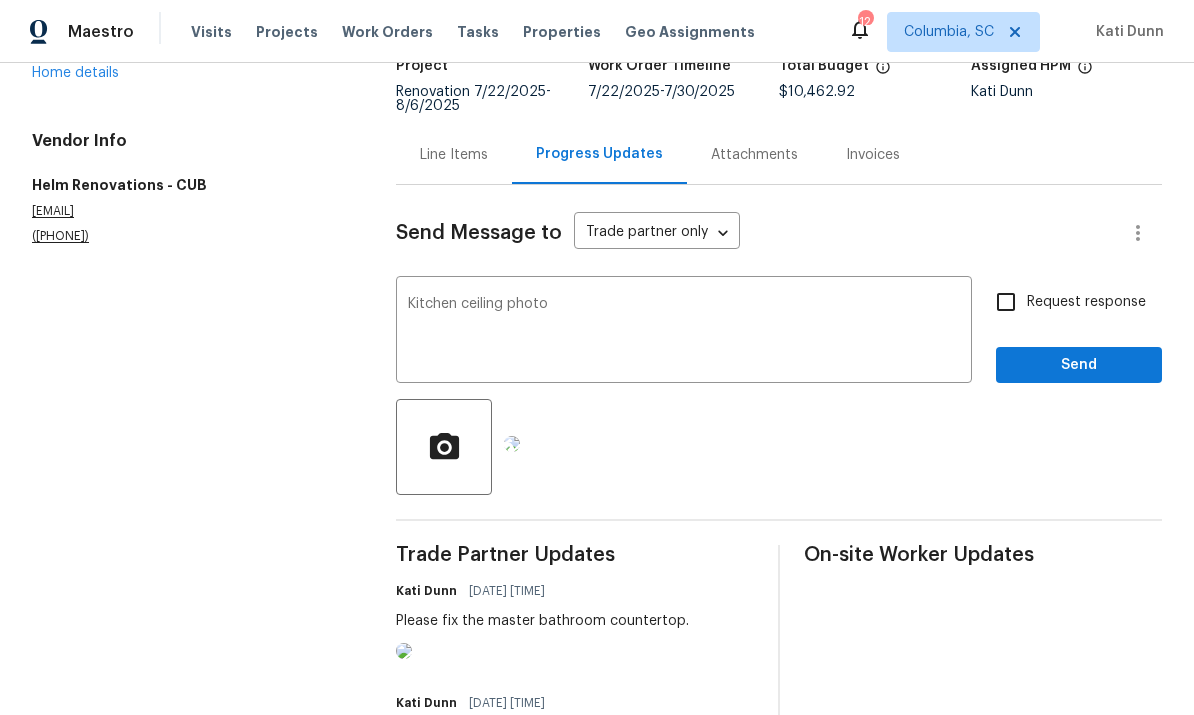 scroll, scrollTop: 0, scrollLeft: 0, axis: both 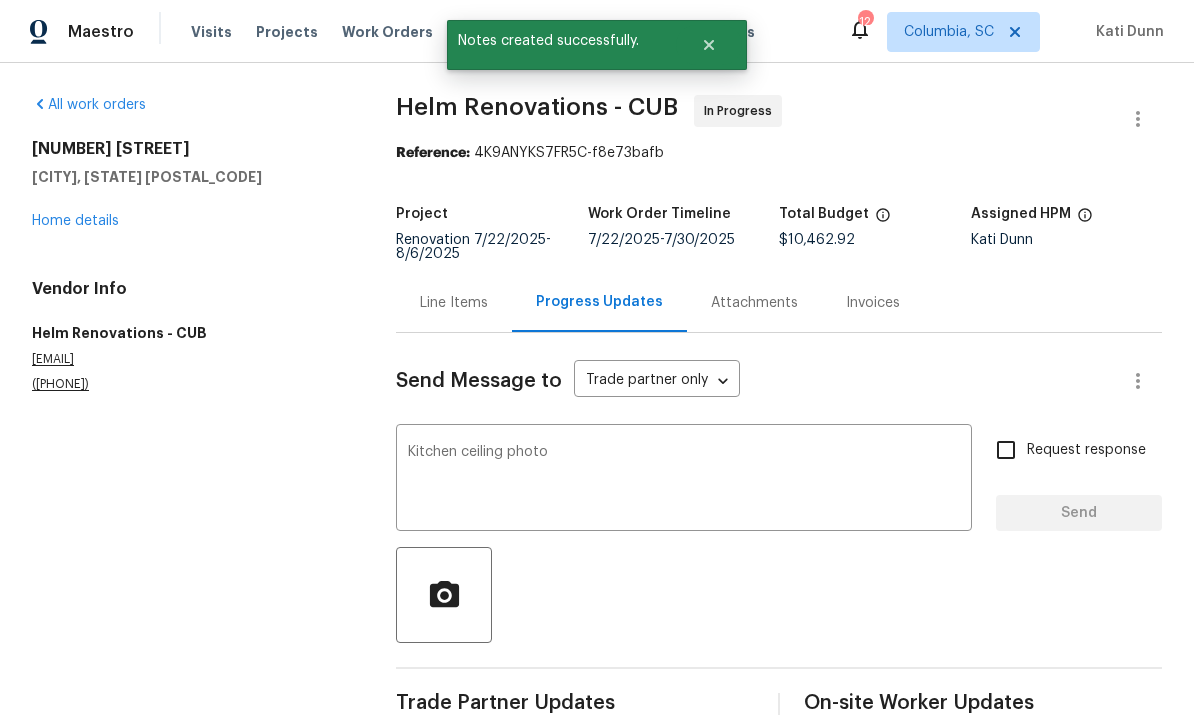 type 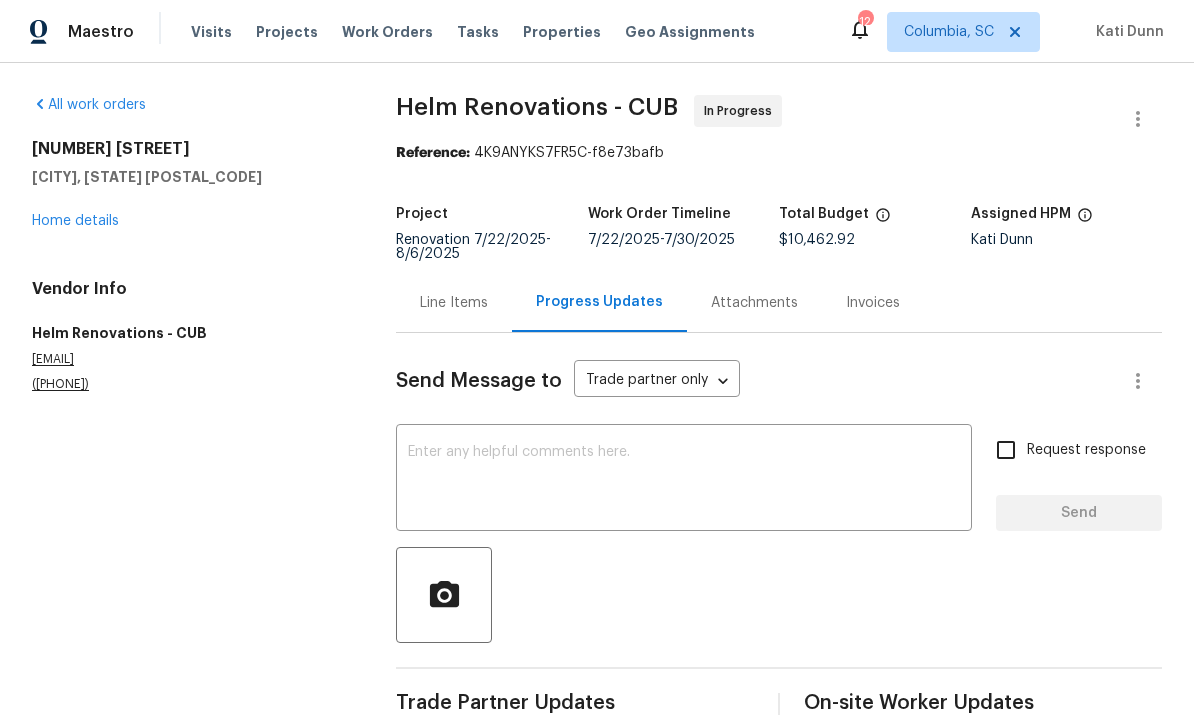 scroll, scrollTop: 0, scrollLeft: 0, axis: both 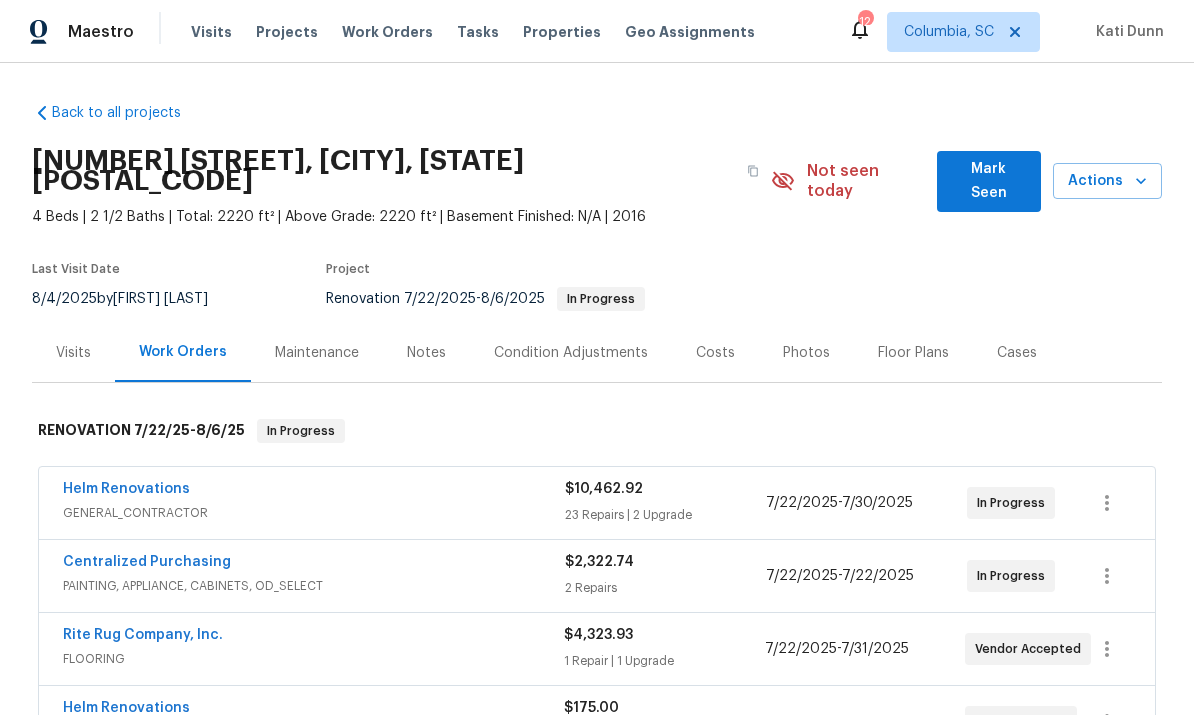 click on "Notes" at bounding box center [426, 353] 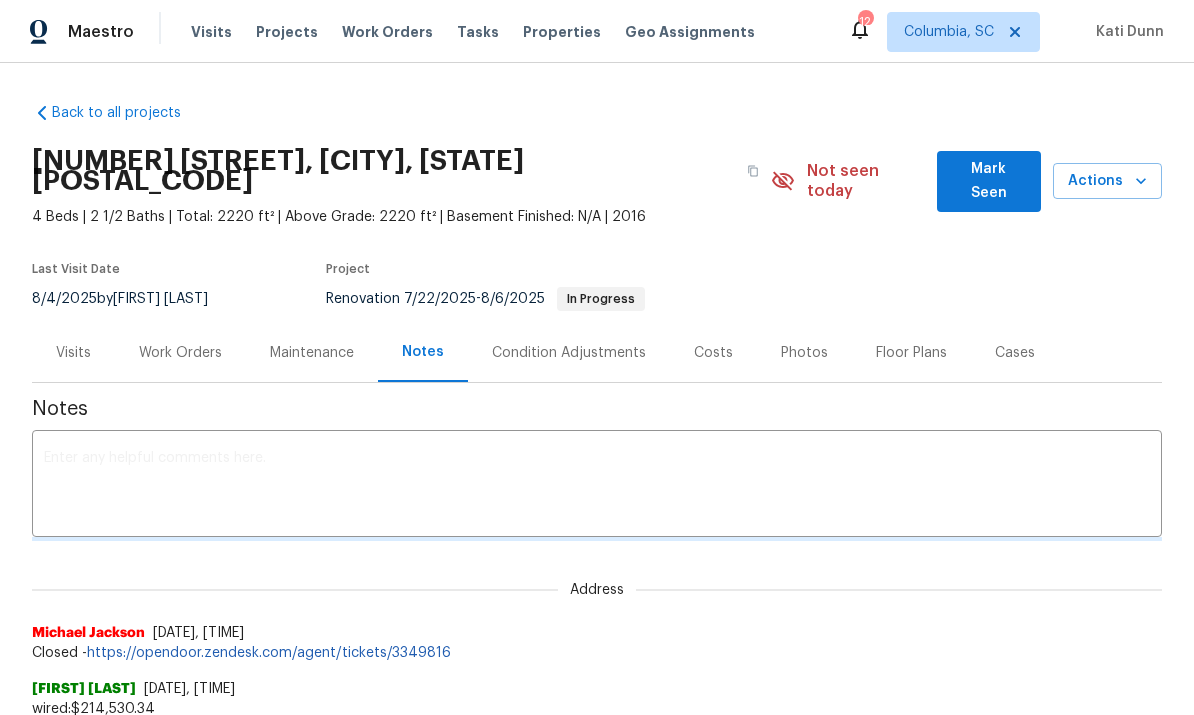 click at bounding box center (597, 486) 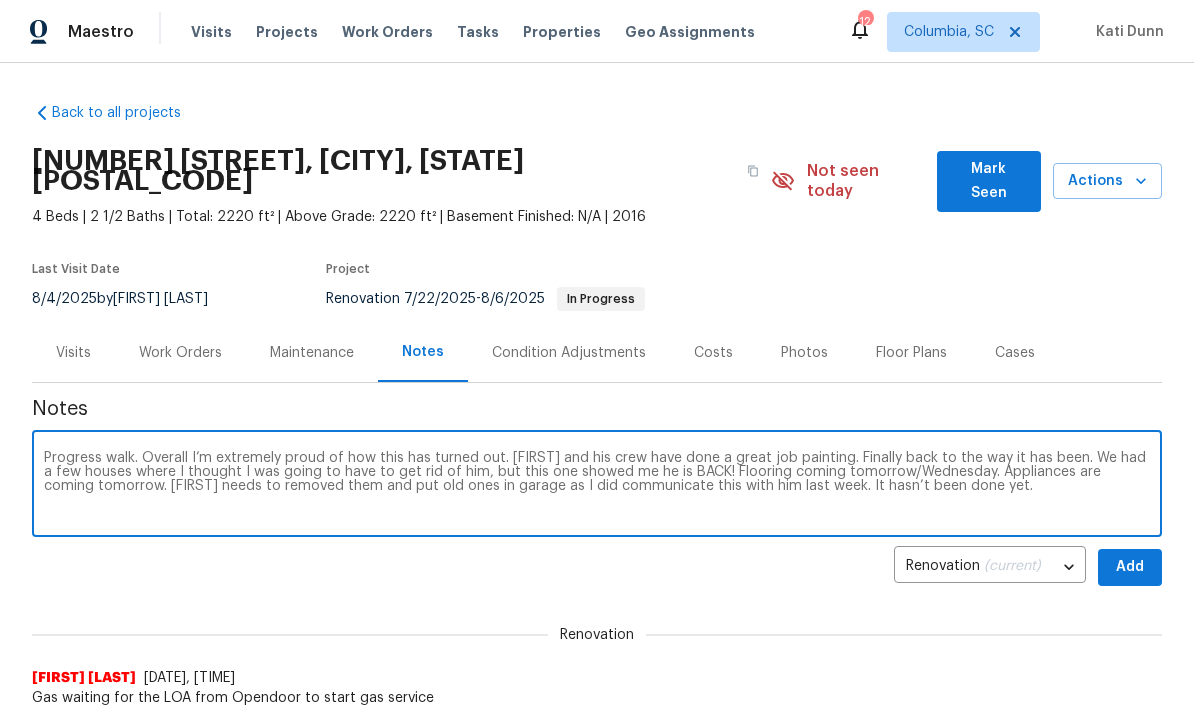 type on "Progress walk. Overall I’m extremely proud of how this has turned out. [FIRST] and his crew have done a great job painting. Finally back to the way it has been. We had a few houses where I thought I was going to have to get rid of him, but this one showed me he is BACK! Flooring coming tomorrow/Wednesday. Appliances are coming tomorrow. [FIRST] needs to removed them and put old ones in garage as I did communicate this with him last week. It hasn’t been done yet." 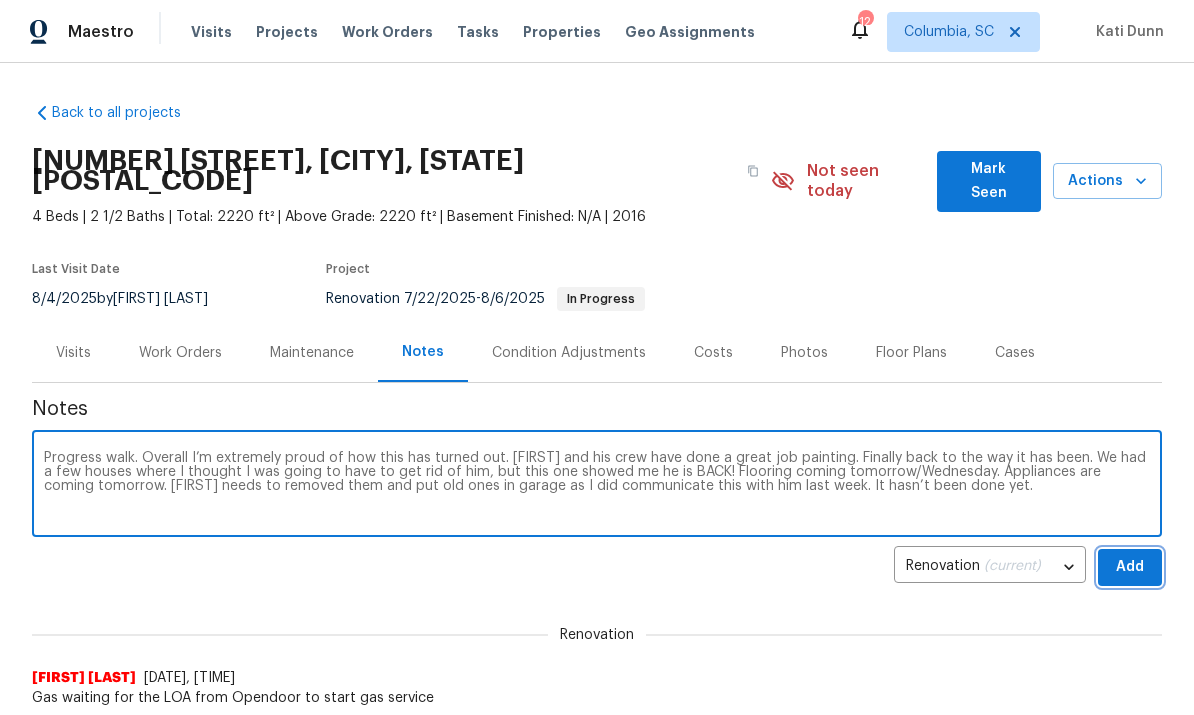 click on "Add" at bounding box center [1130, 567] 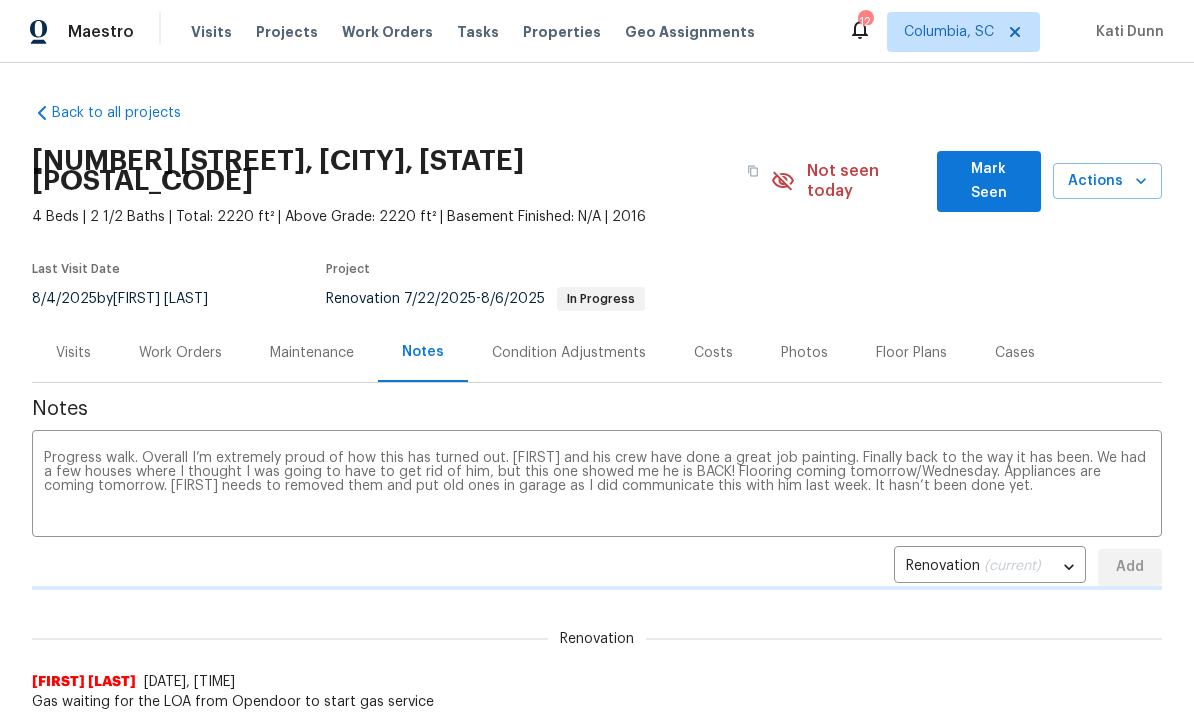 type 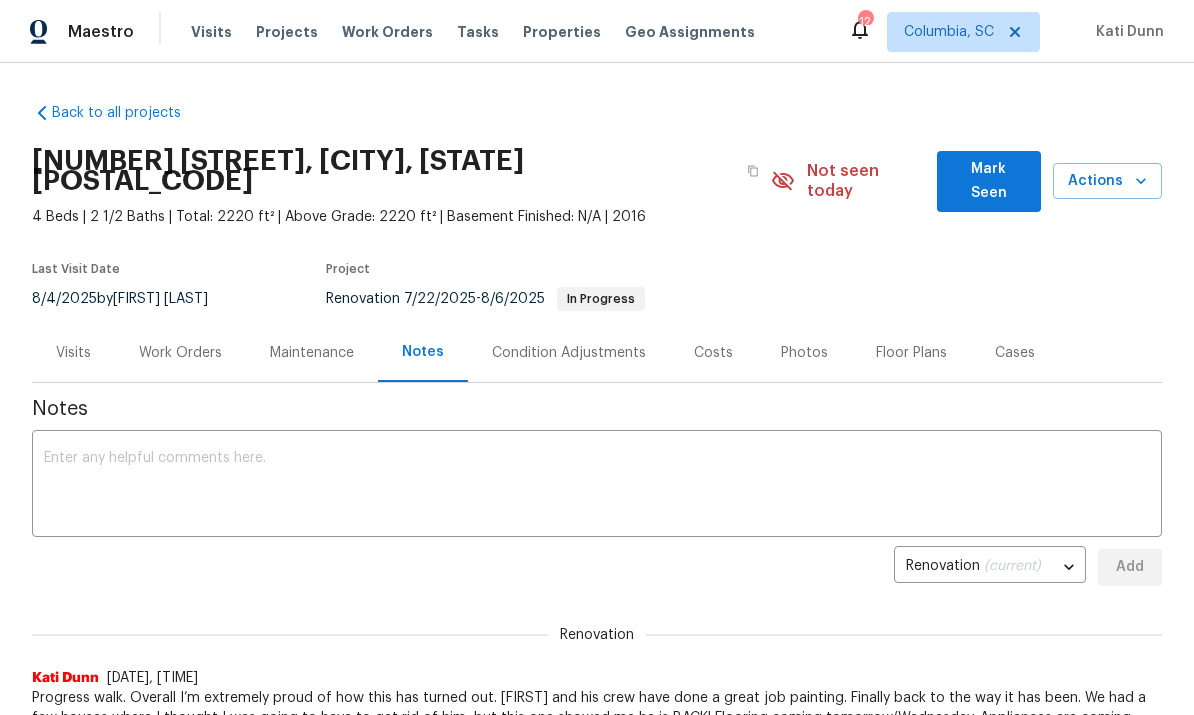 click on "Work Orders" at bounding box center [180, 353] 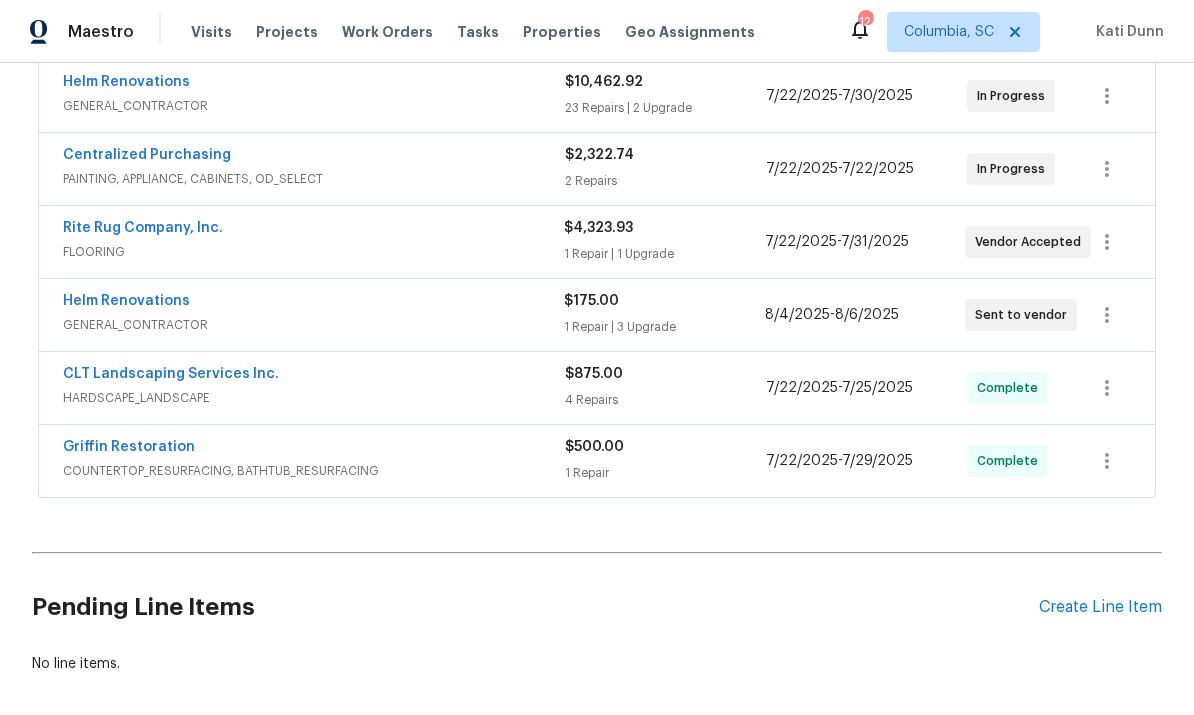 scroll, scrollTop: 406, scrollLeft: 0, axis: vertical 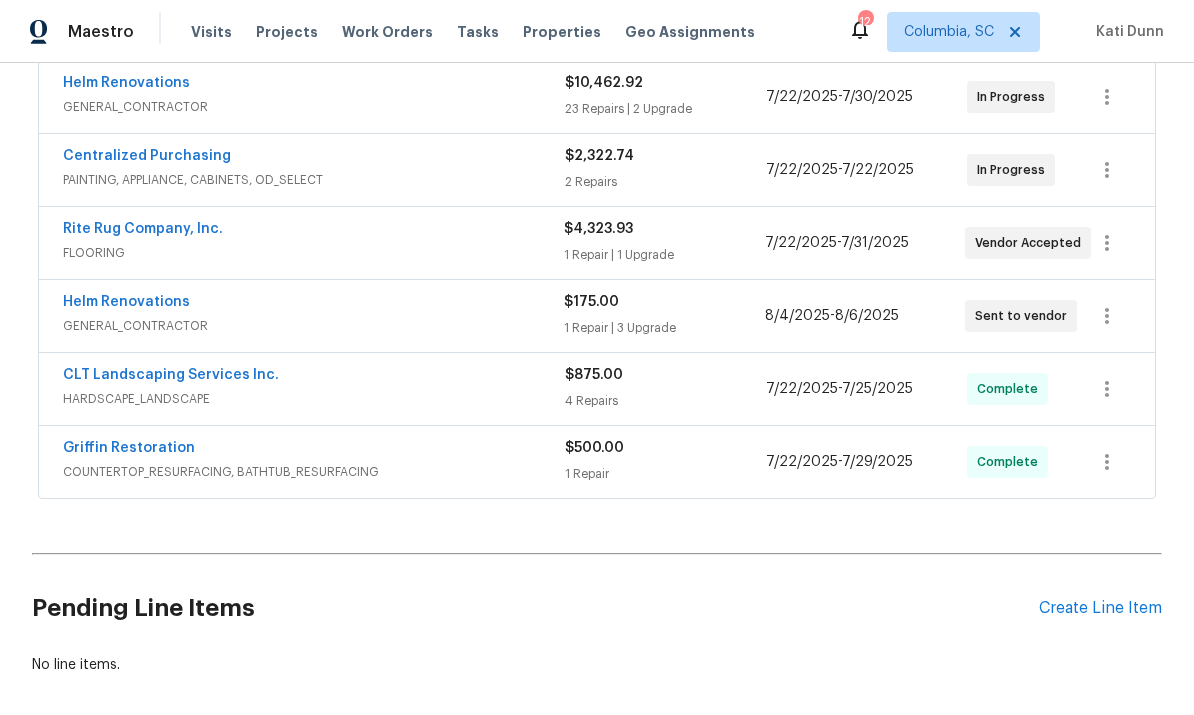 click on "Create Line Item" at bounding box center [1100, 608] 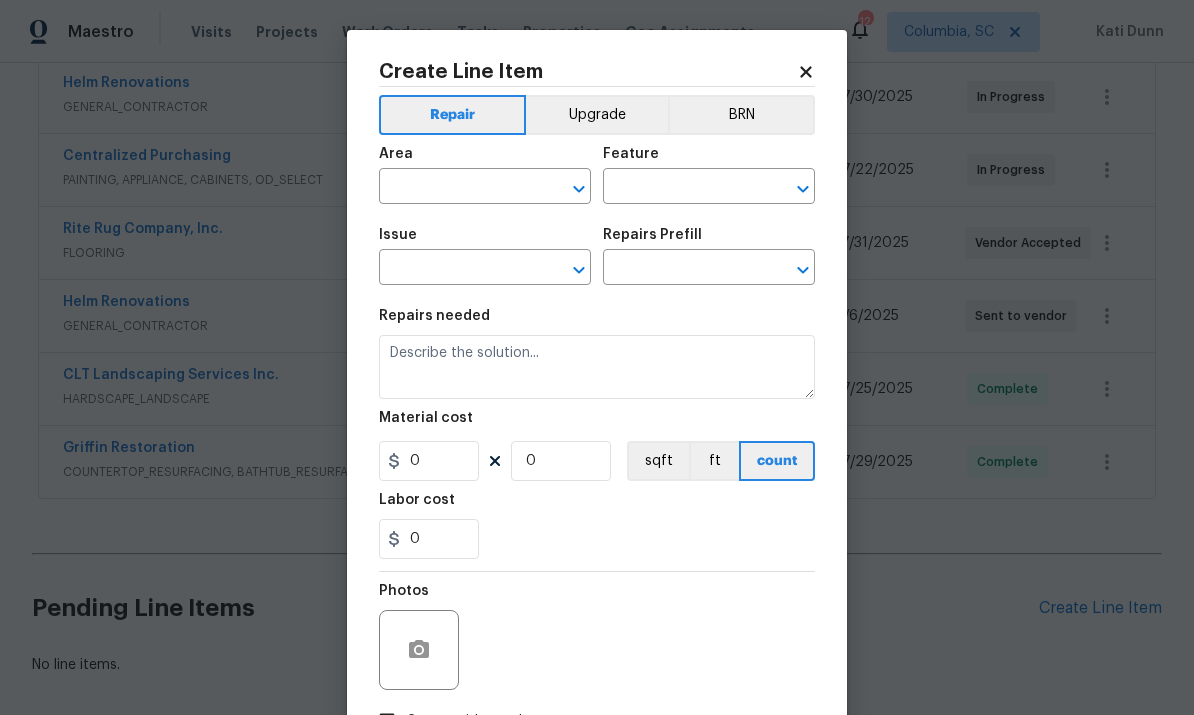 click at bounding box center (457, 188) 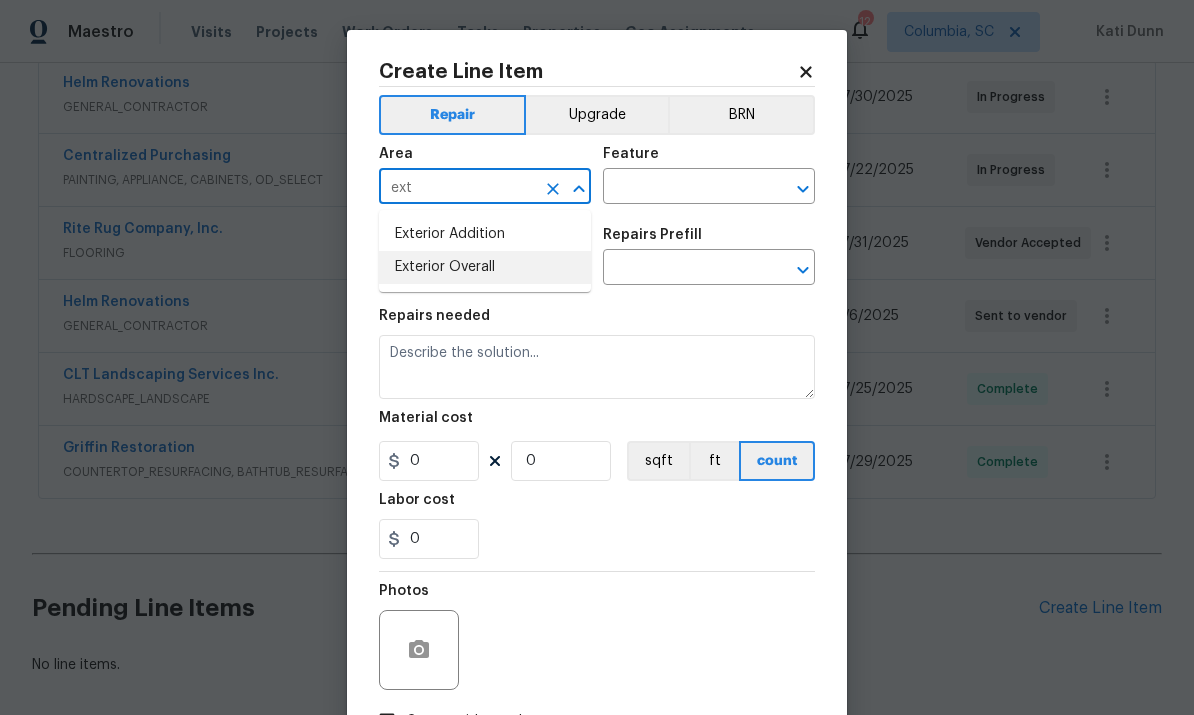 click on "Exterior Overall" at bounding box center [485, 267] 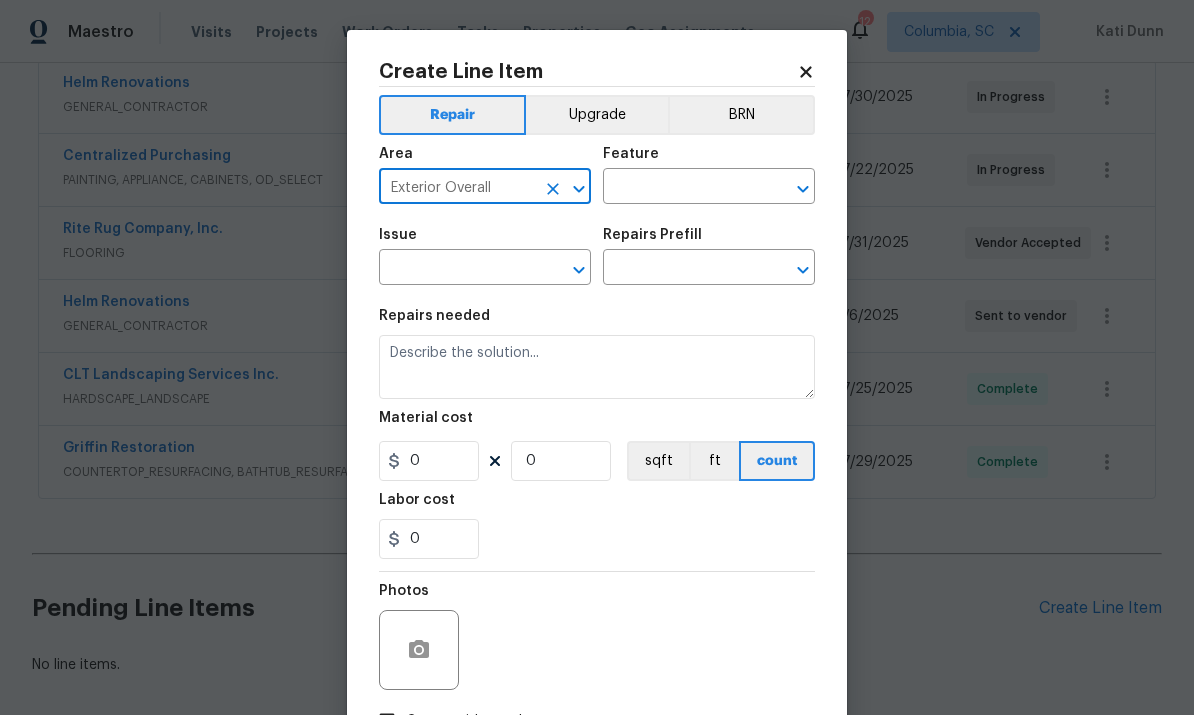 click at bounding box center (681, 188) 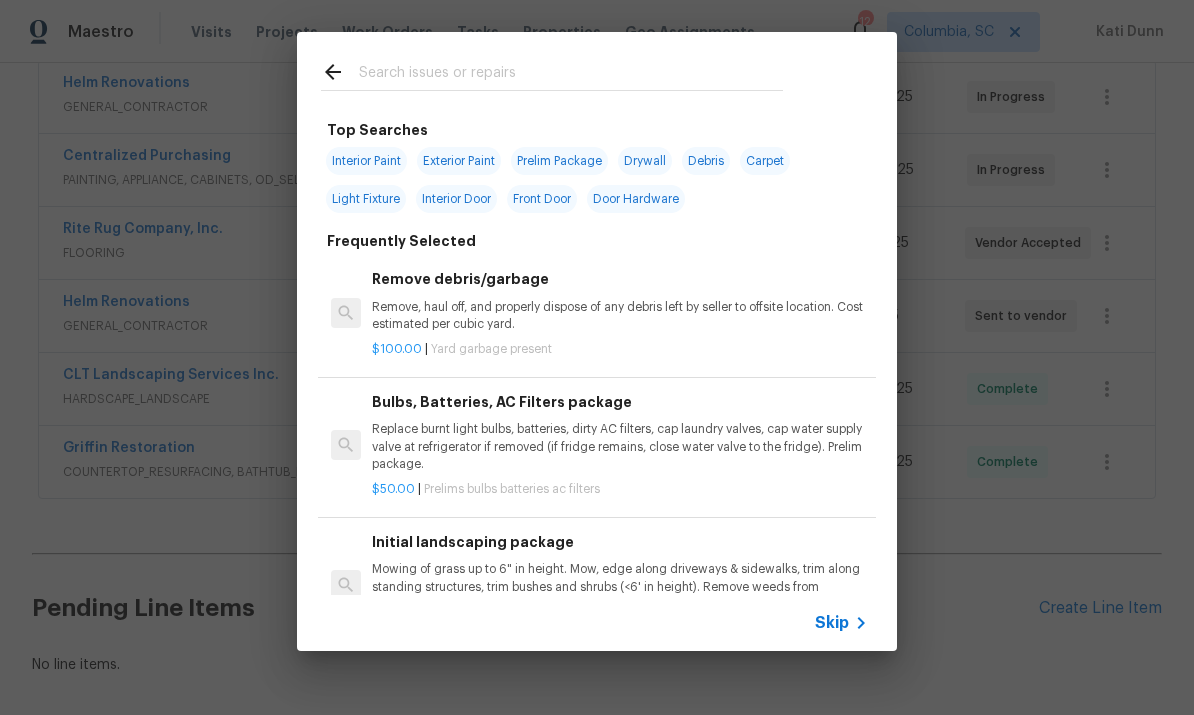 click at bounding box center (552, 71) 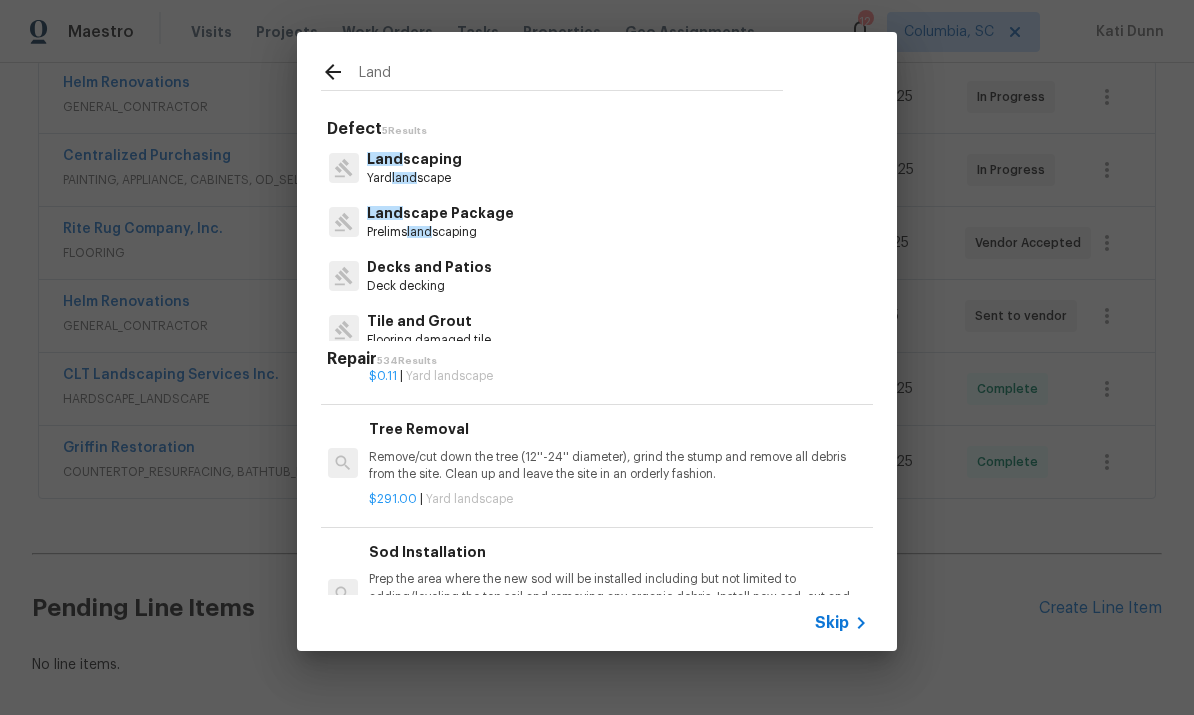 type on "Land" 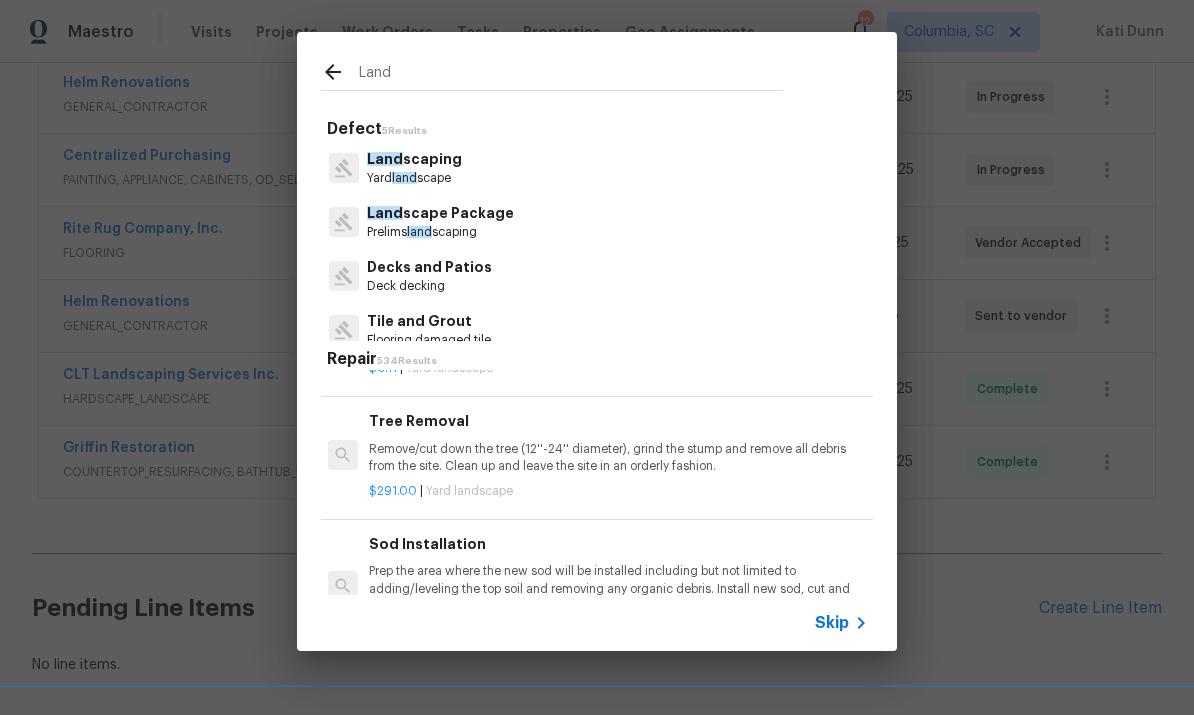 click on "Land scaping Yard  land scape" at bounding box center (597, 168) 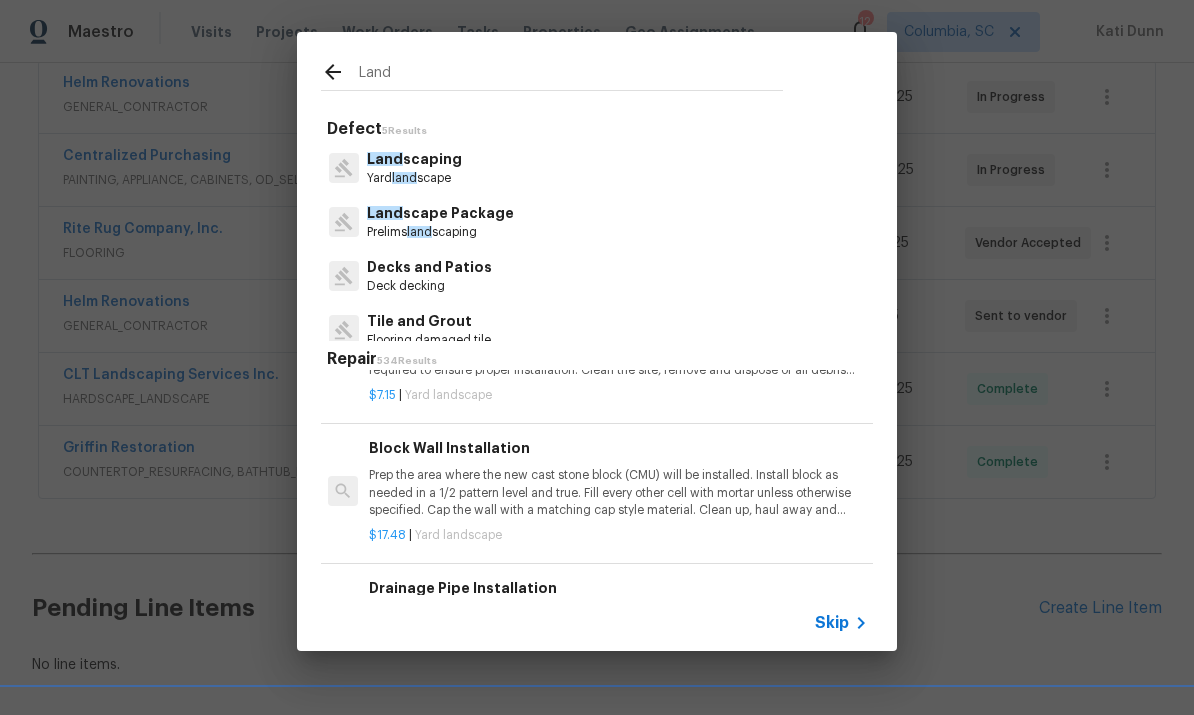 click on "Land scaping Yard  land scape" at bounding box center [597, 168] 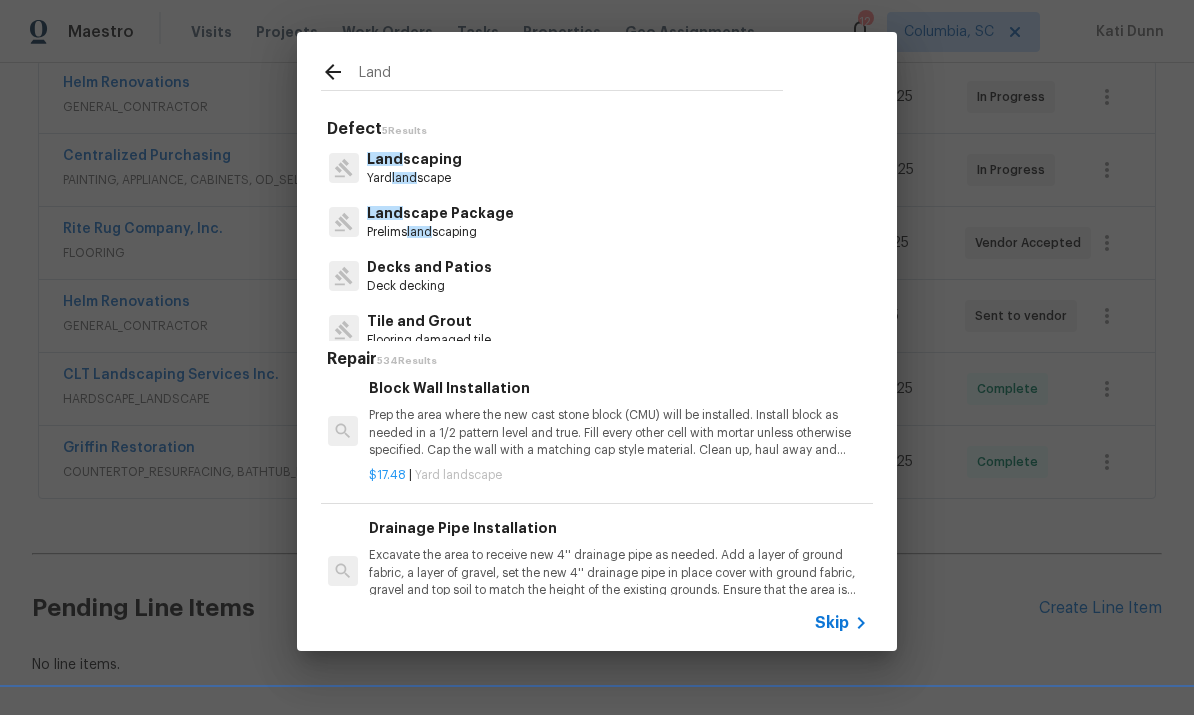 click on "Land scaping Yard  land scape" at bounding box center (597, 168) 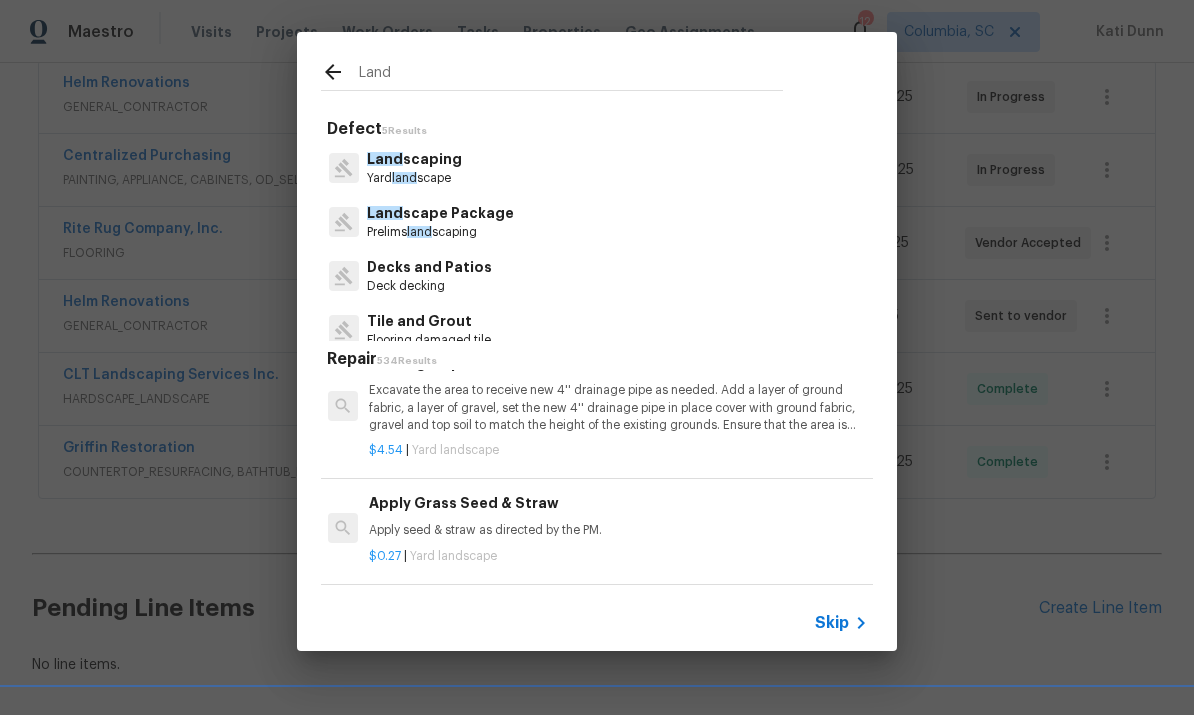 click on "Land scaping Yard  land scape" at bounding box center (597, 168) 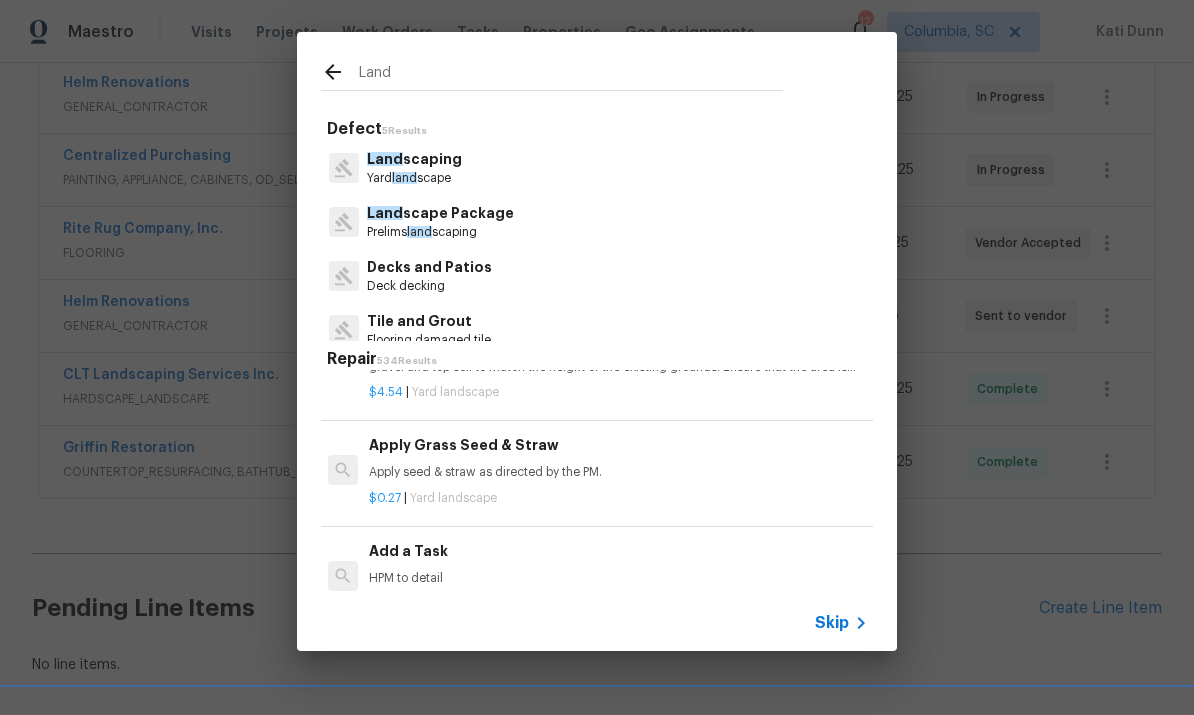 click on "Land scaping" at bounding box center (414, 159) 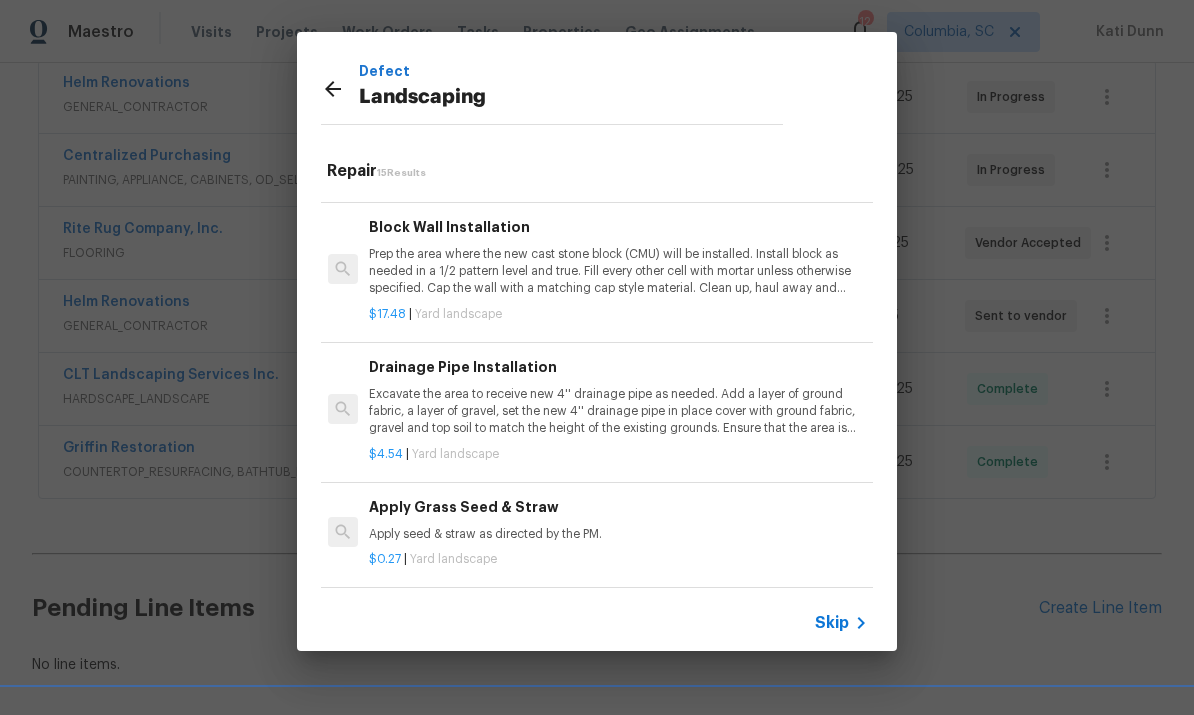 scroll, scrollTop: 1384, scrollLeft: 3, axis: both 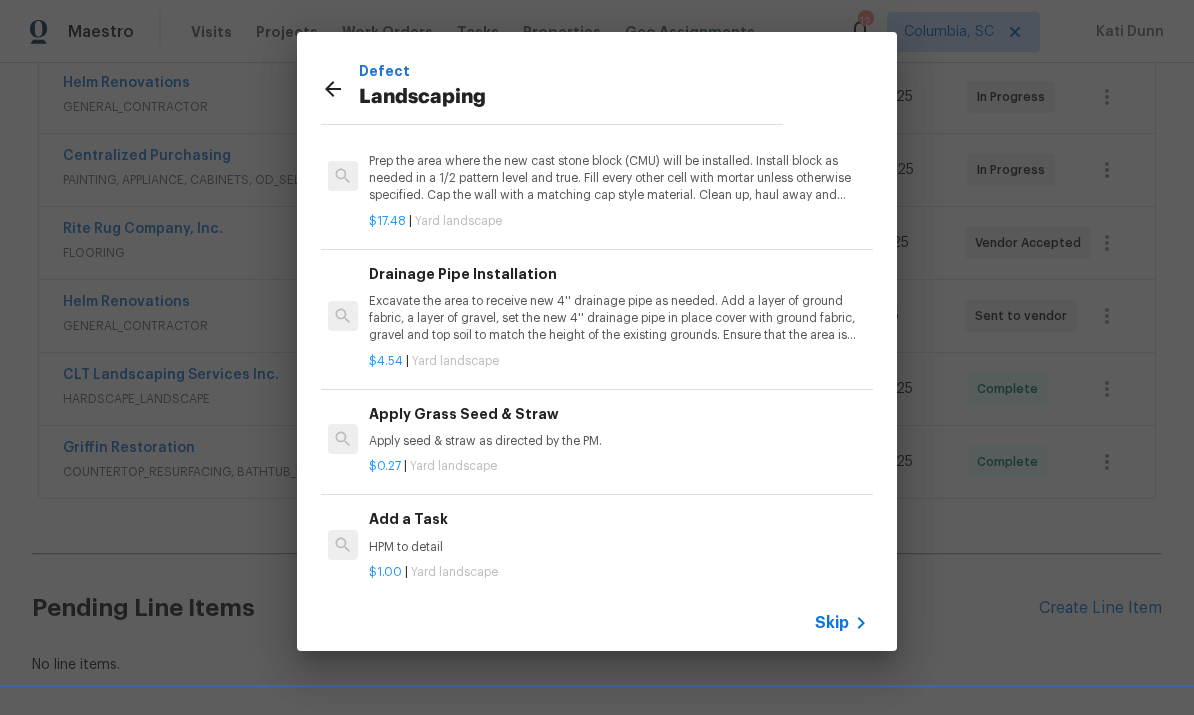 click on "Add a Task HPM to detail" at bounding box center [617, 532] 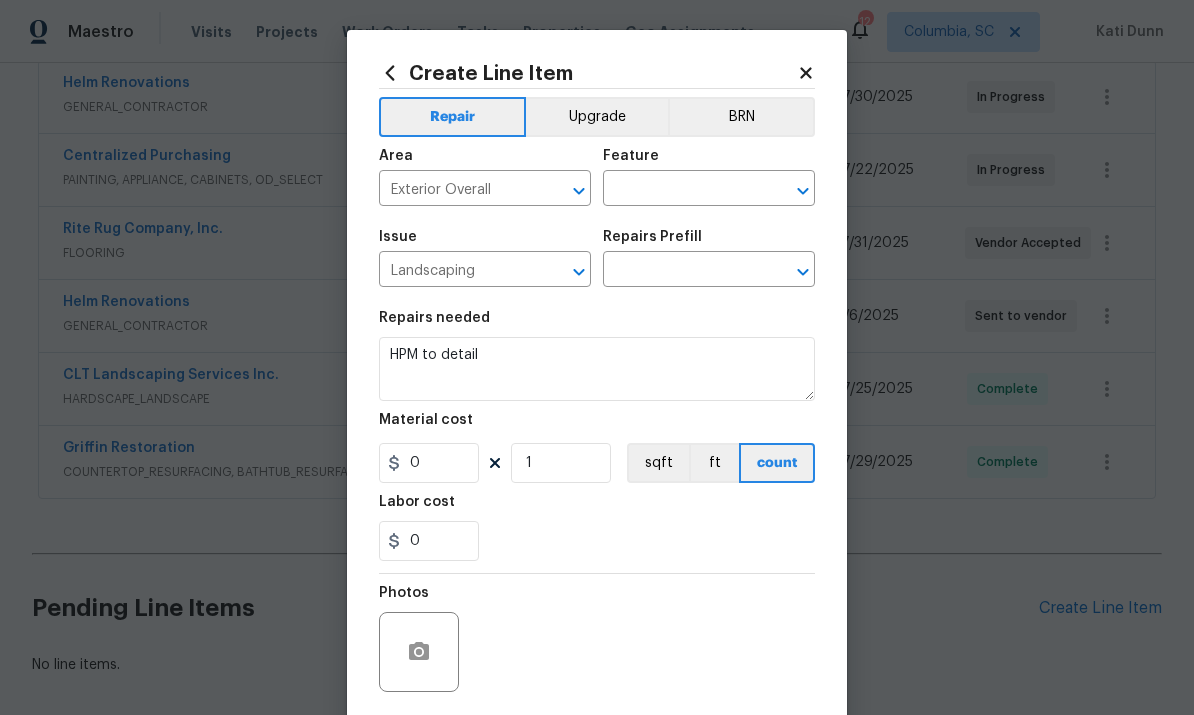 type on "Add a Task $1.00" 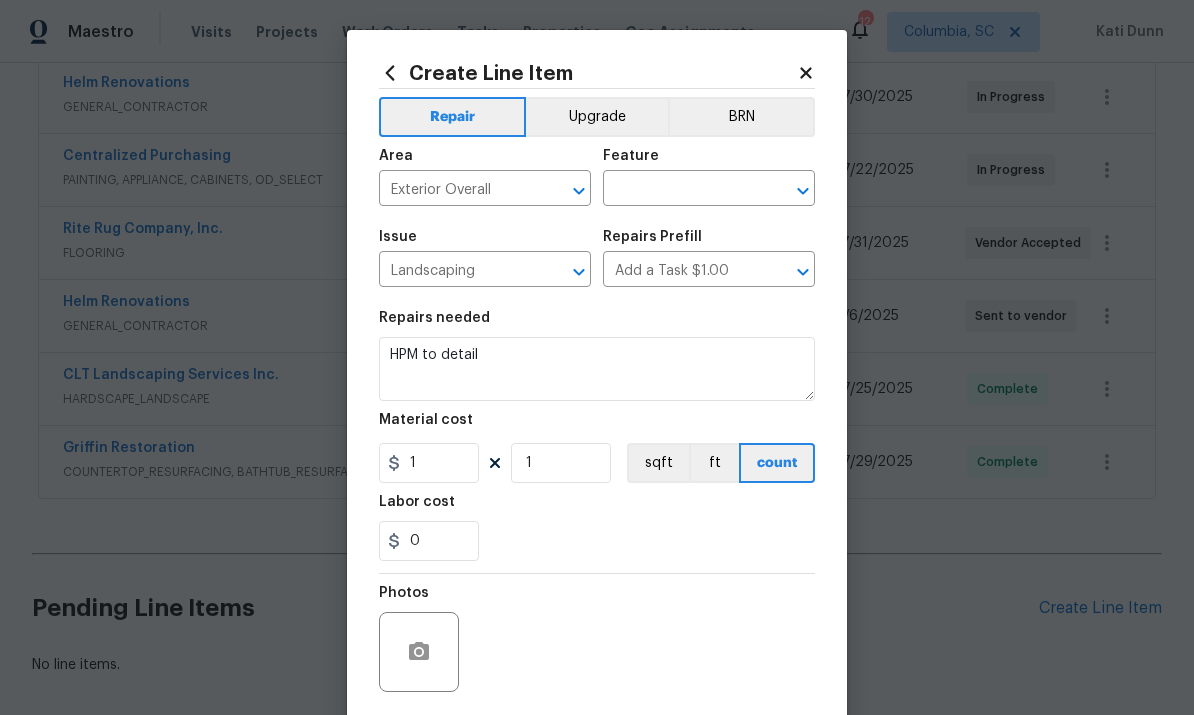 click at bounding box center (681, 190) 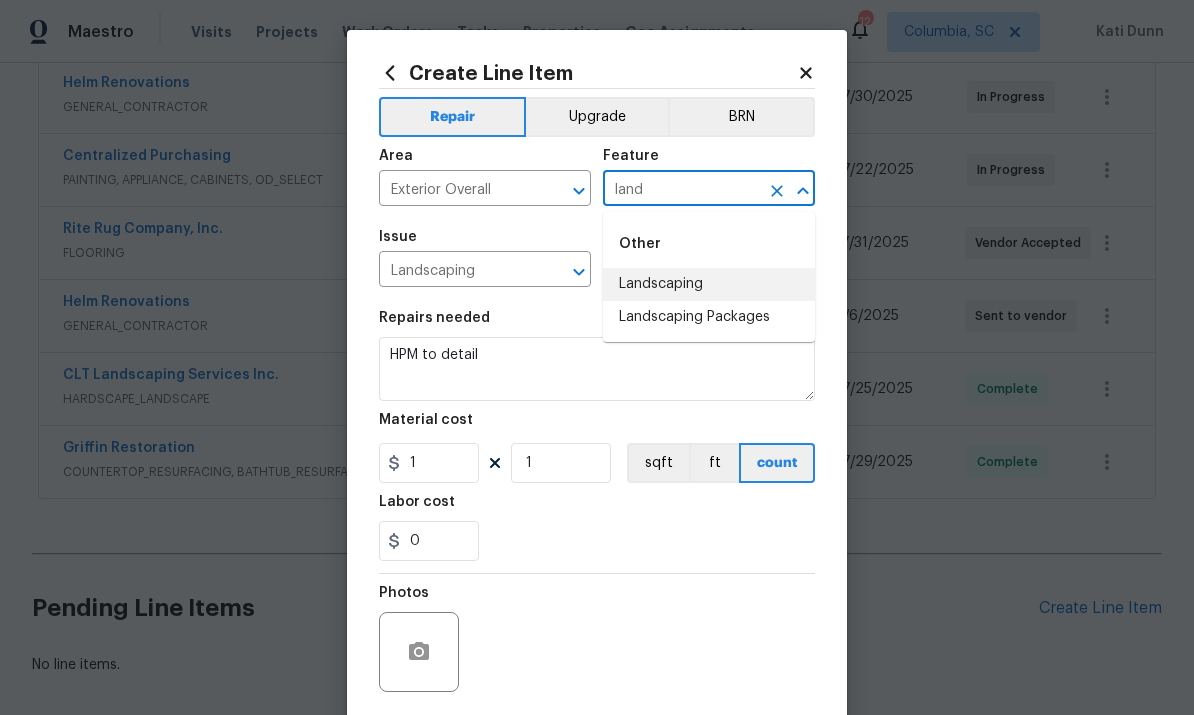 click on "Landscaping" at bounding box center [709, 284] 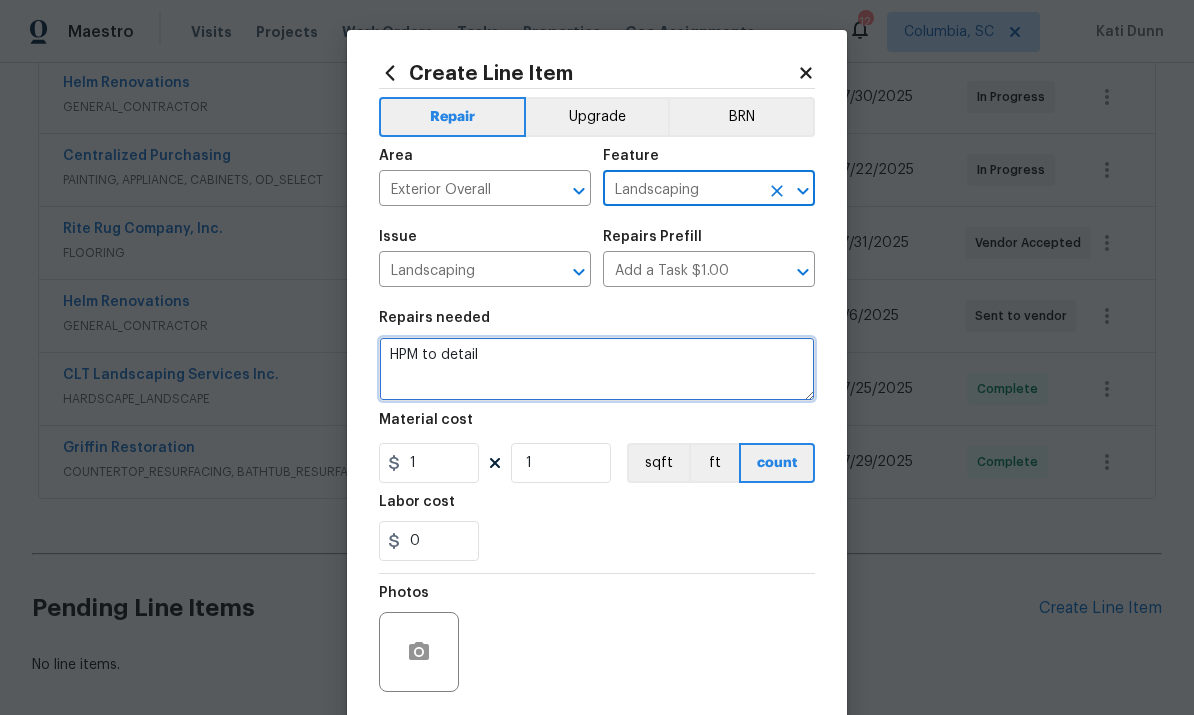 click on "HPM to detail" at bounding box center [597, 369] 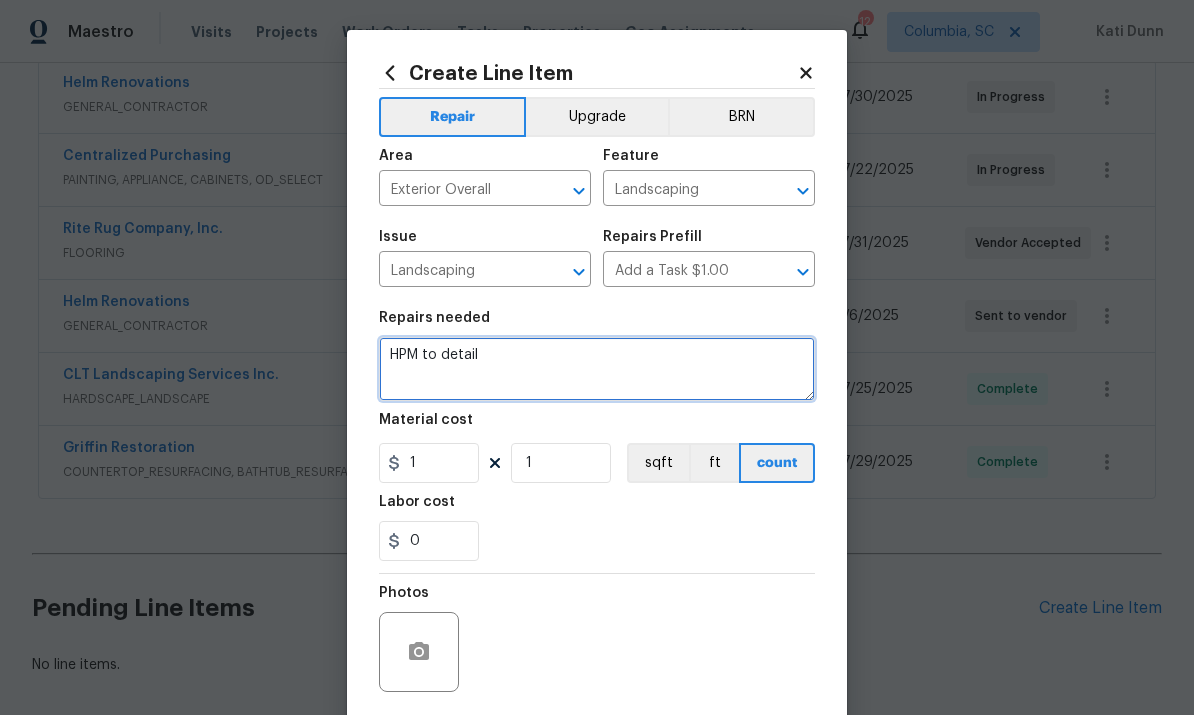 click on "HPM to detail" at bounding box center (597, 369) 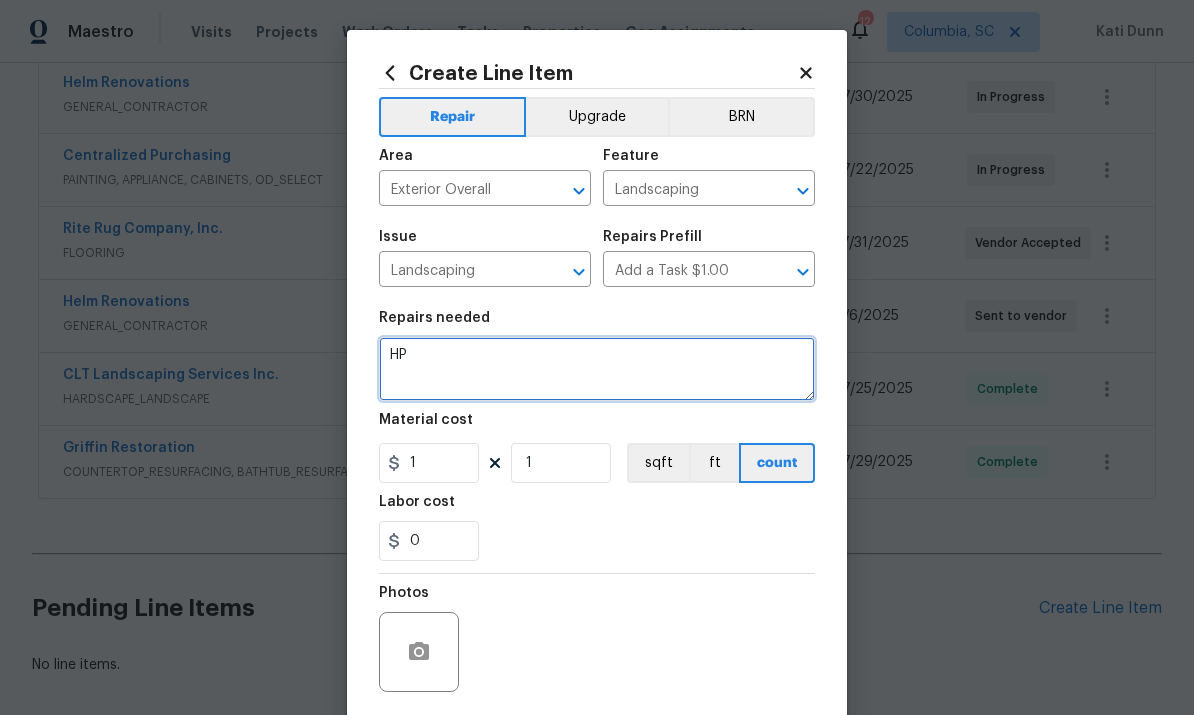 type on "H" 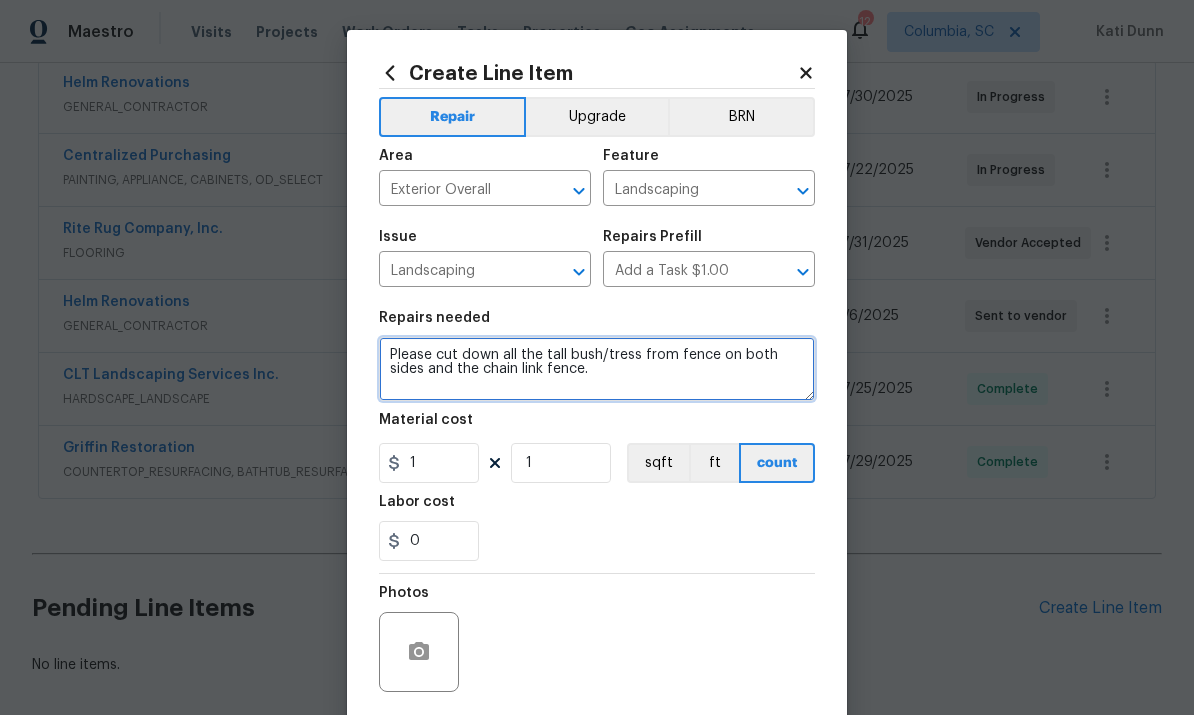 type on "Please cut down all the tall bush/tress from fence on both sides and the chain link fence." 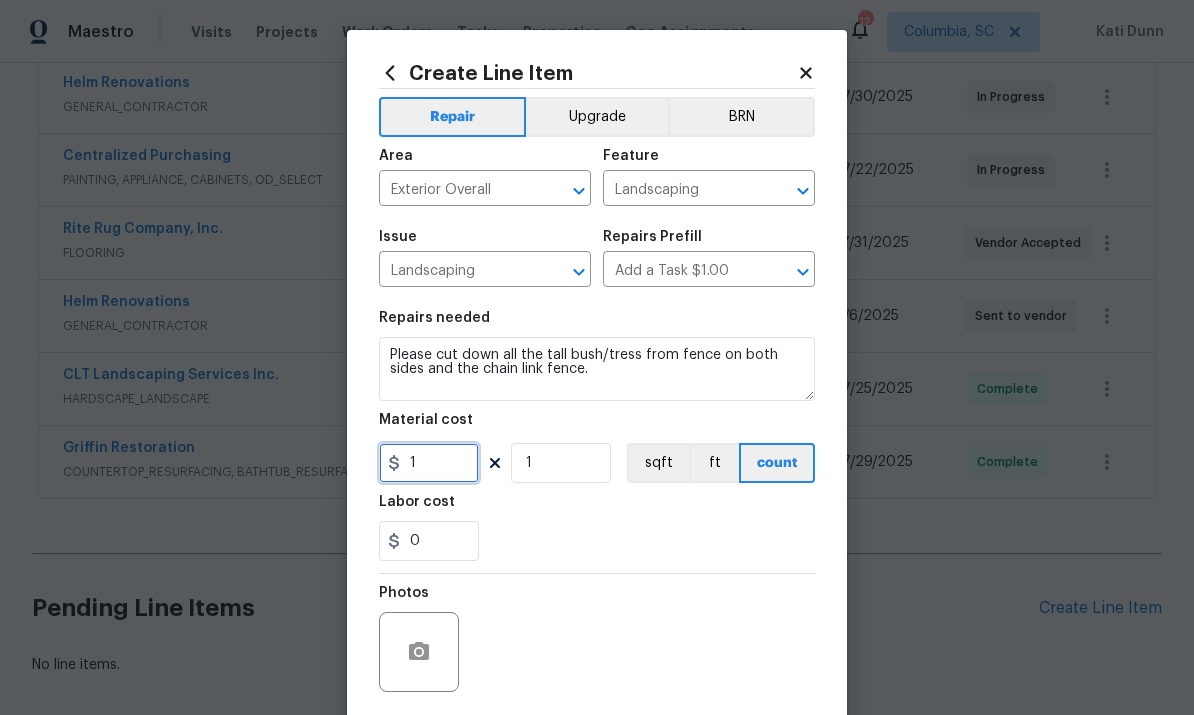 click on "1" at bounding box center (429, 463) 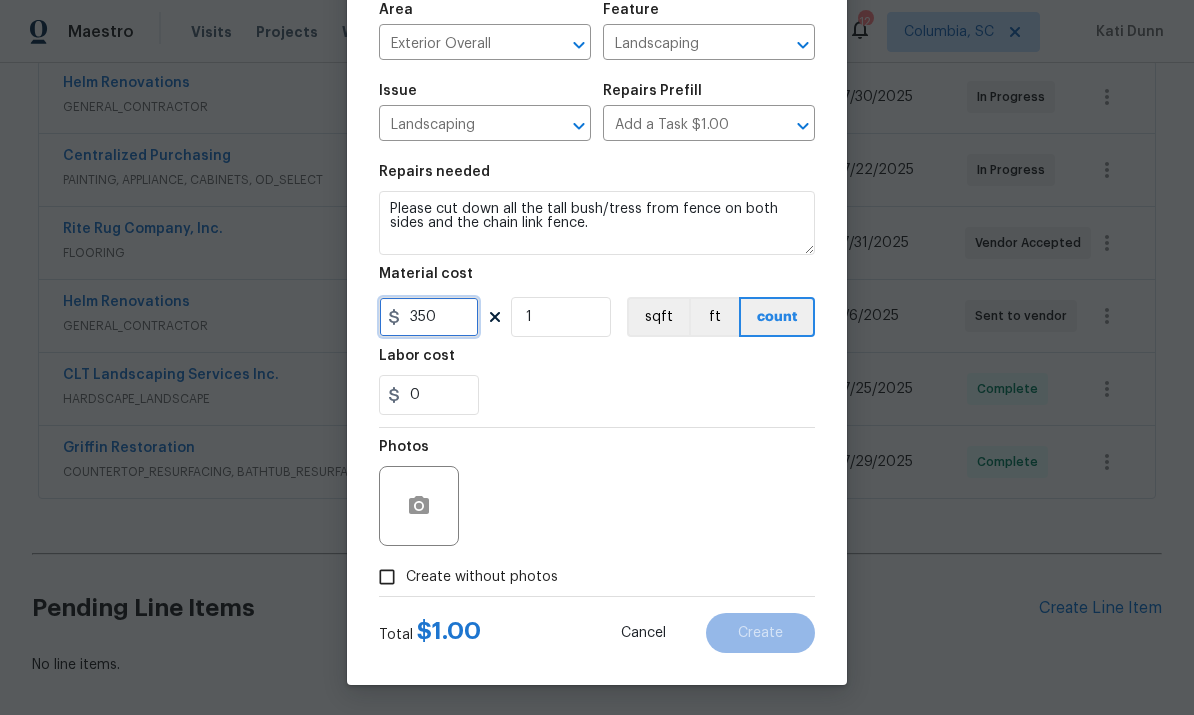 scroll, scrollTop: 150, scrollLeft: 0, axis: vertical 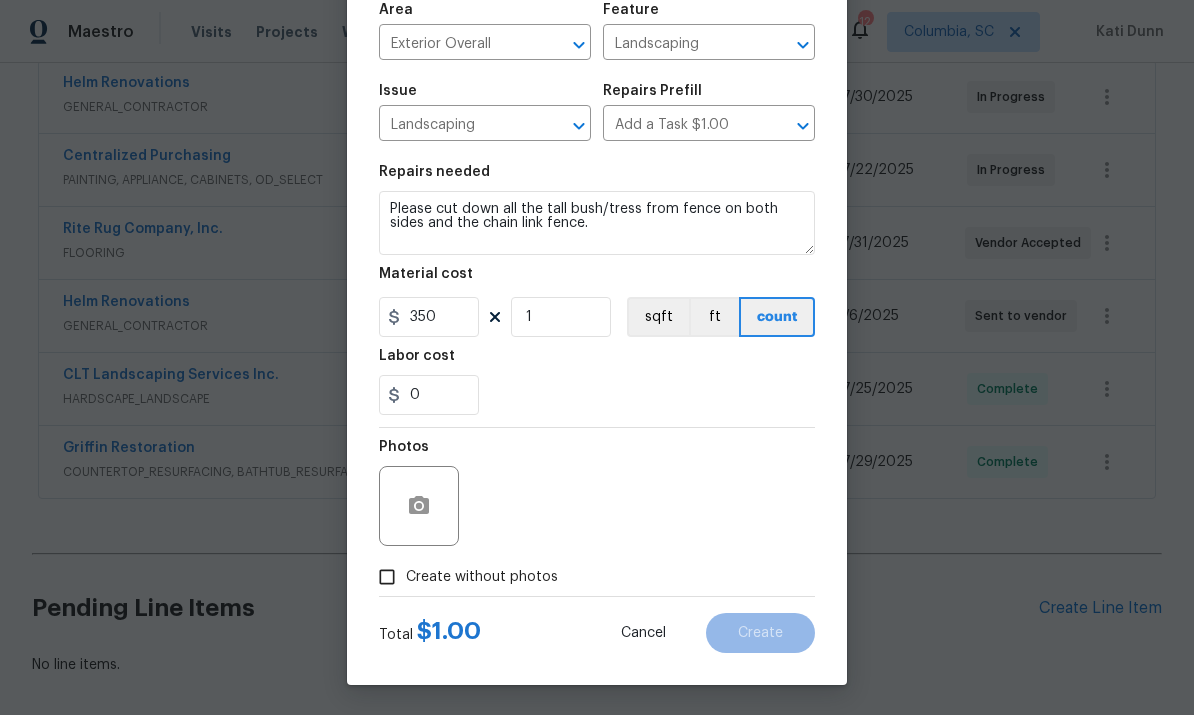 click on "Create without photos" at bounding box center [387, 577] 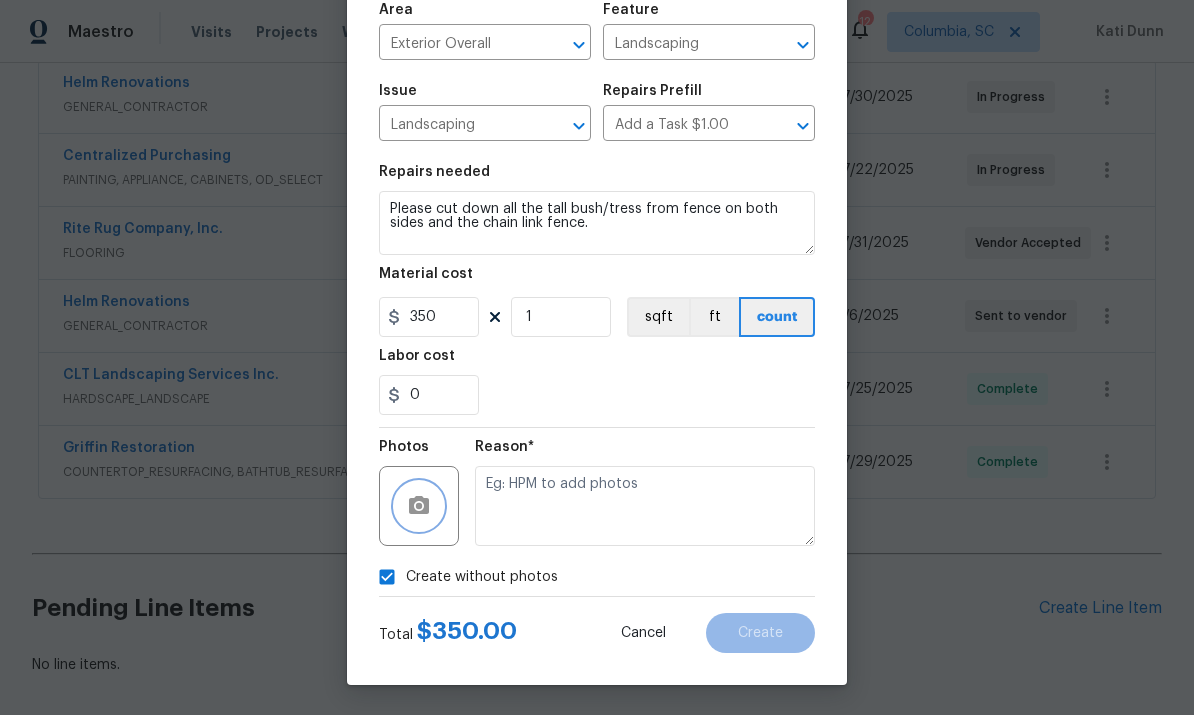 click at bounding box center (419, 506) 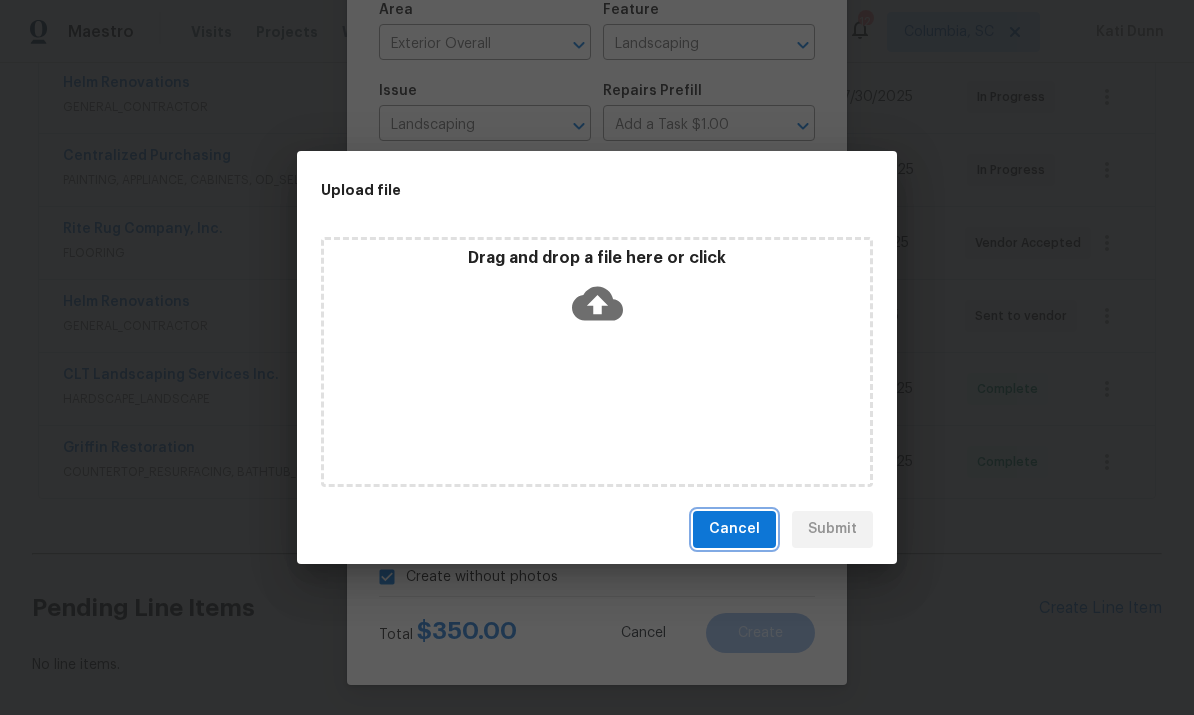 click on "Cancel" at bounding box center [734, 529] 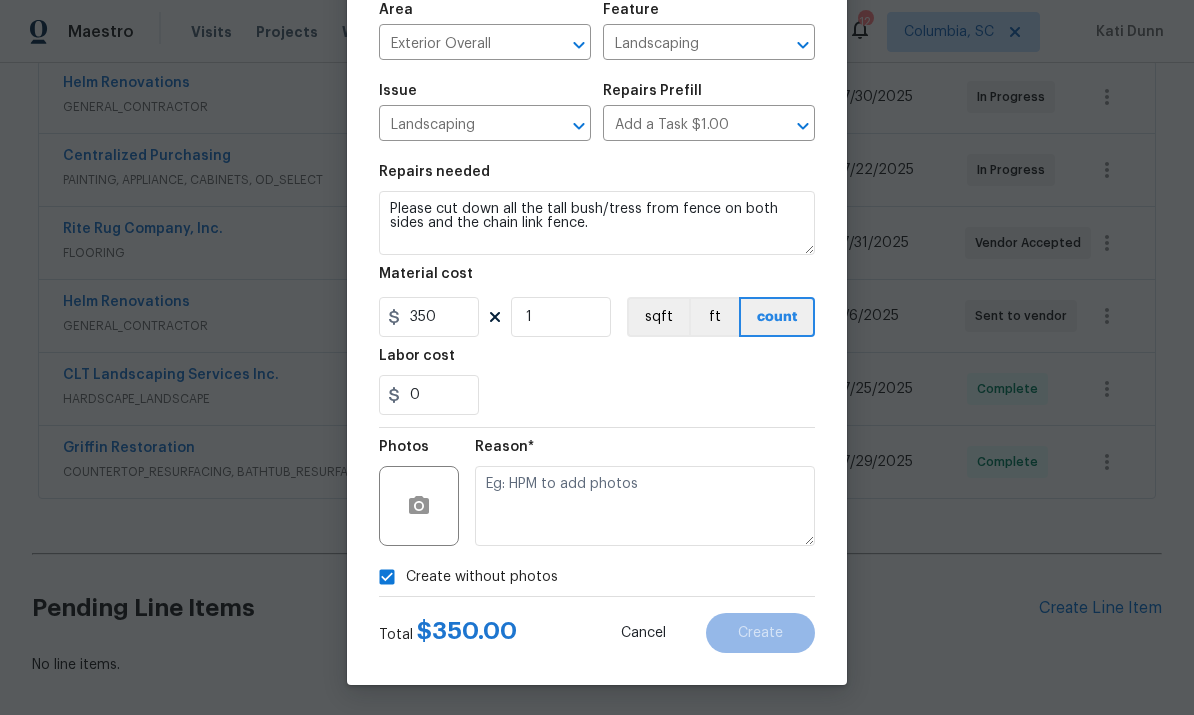 click on "Create without photos" at bounding box center [387, 577] 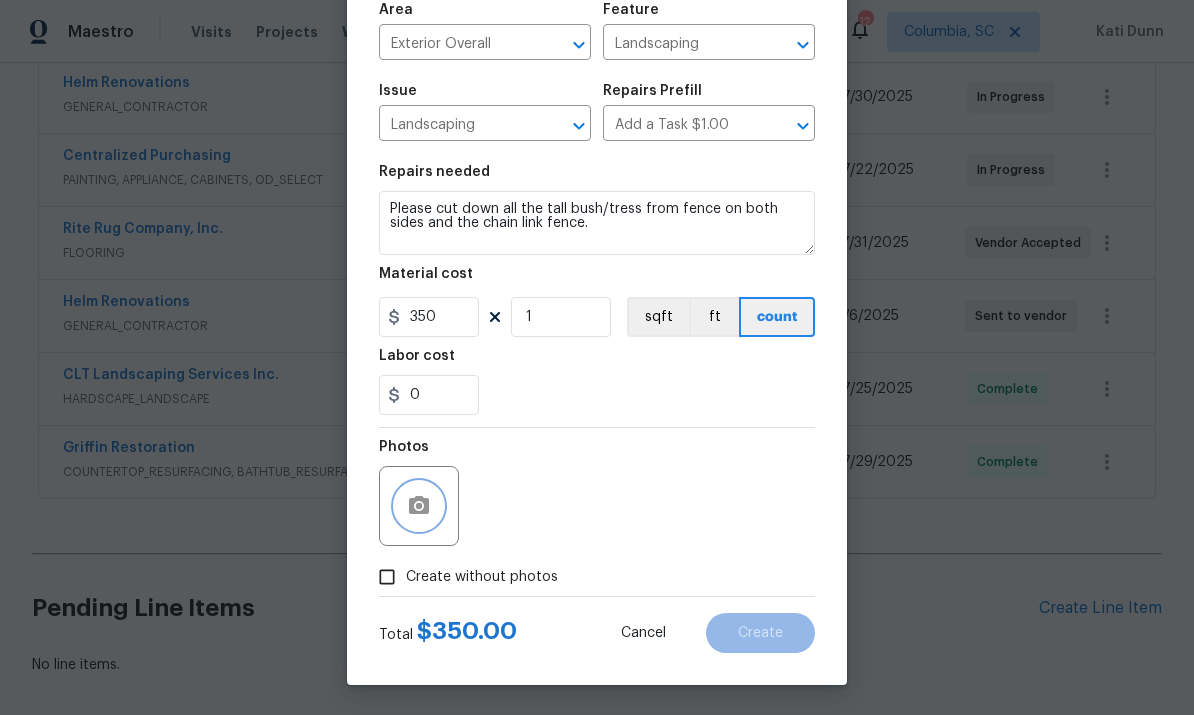 click at bounding box center (419, 506) 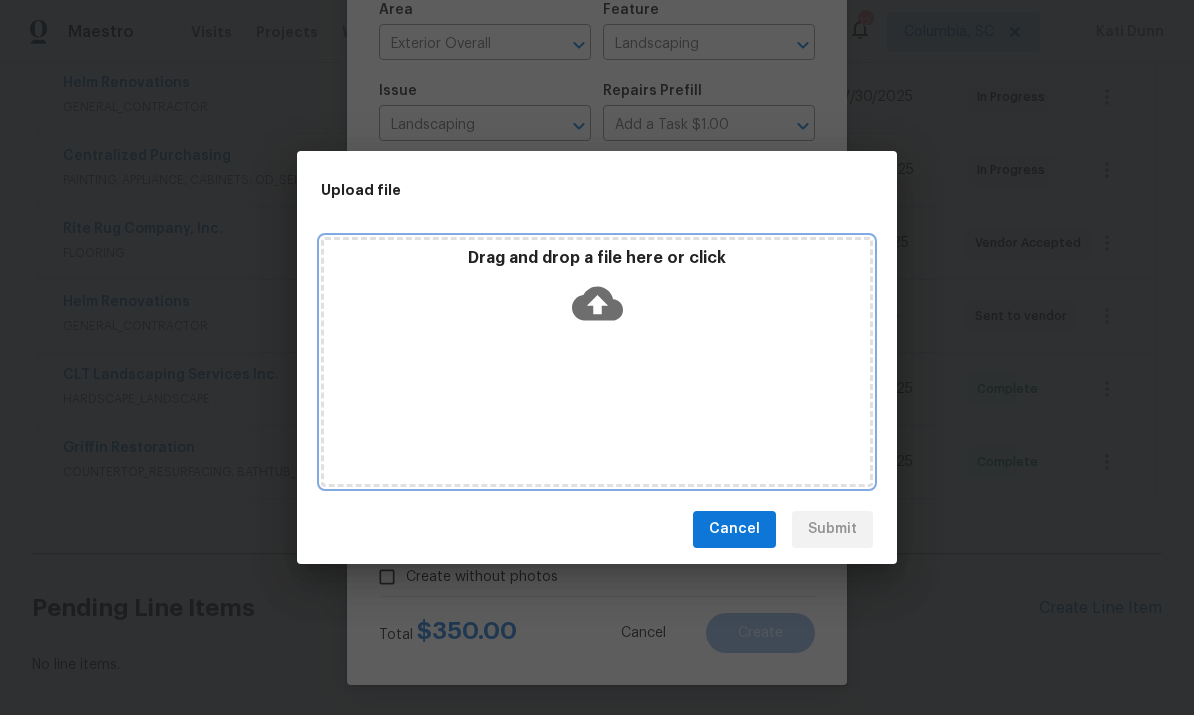 click 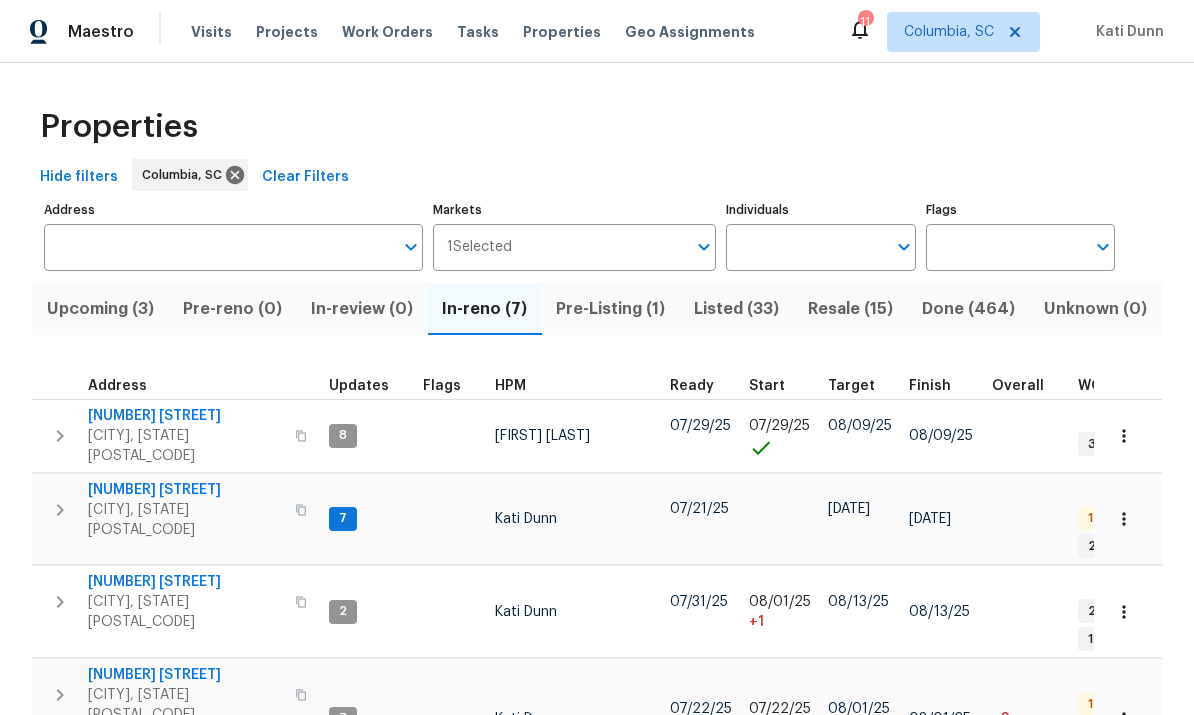 scroll, scrollTop: 0, scrollLeft: 0, axis: both 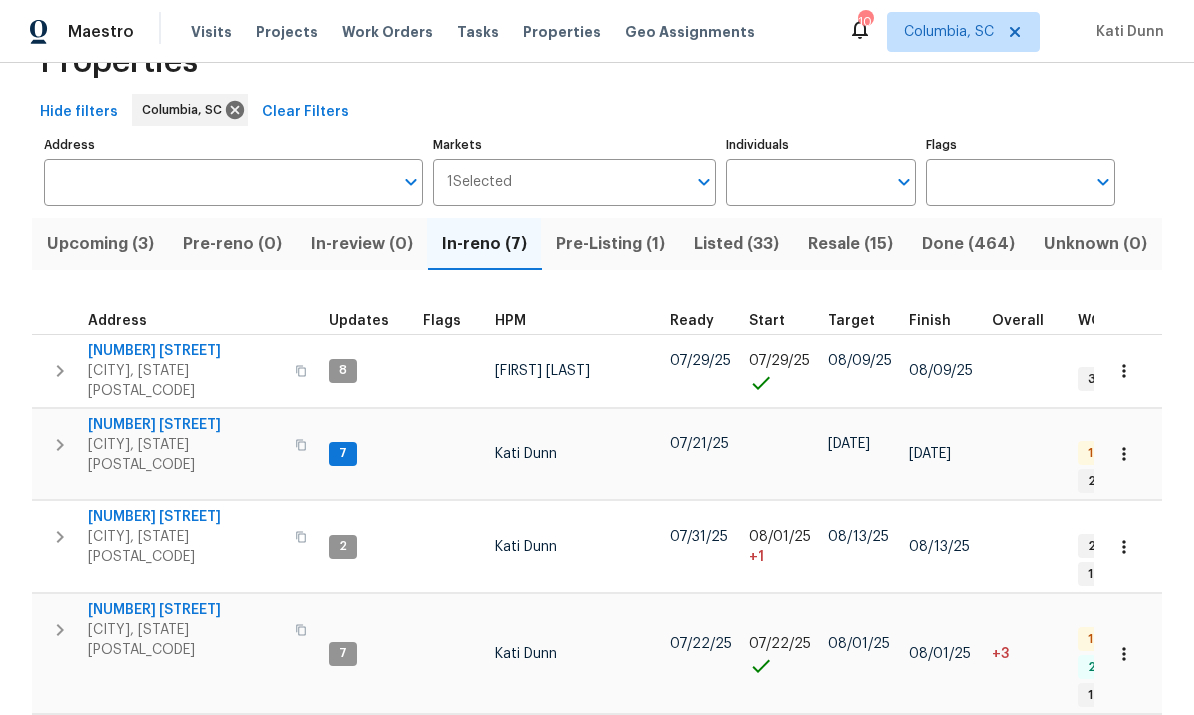 click on "[NUMBER] [STREET]" at bounding box center [185, 517] 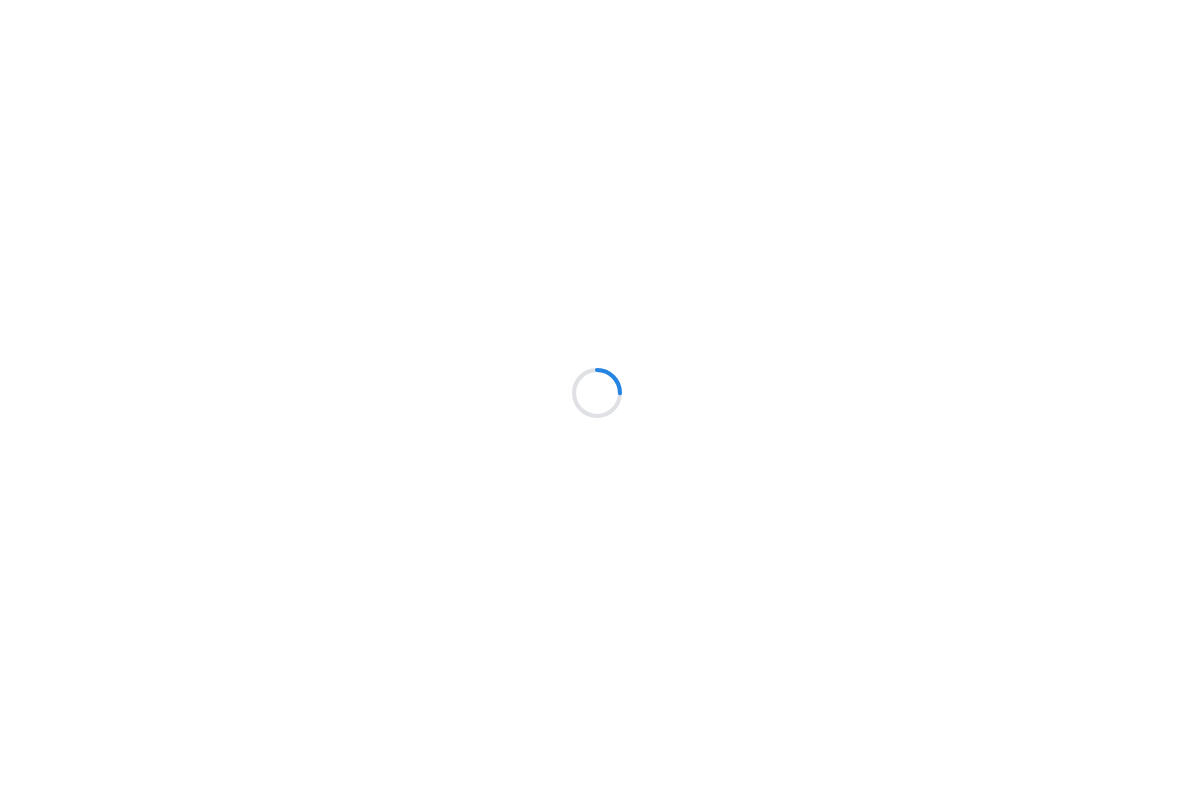scroll, scrollTop: 0, scrollLeft: 0, axis: both 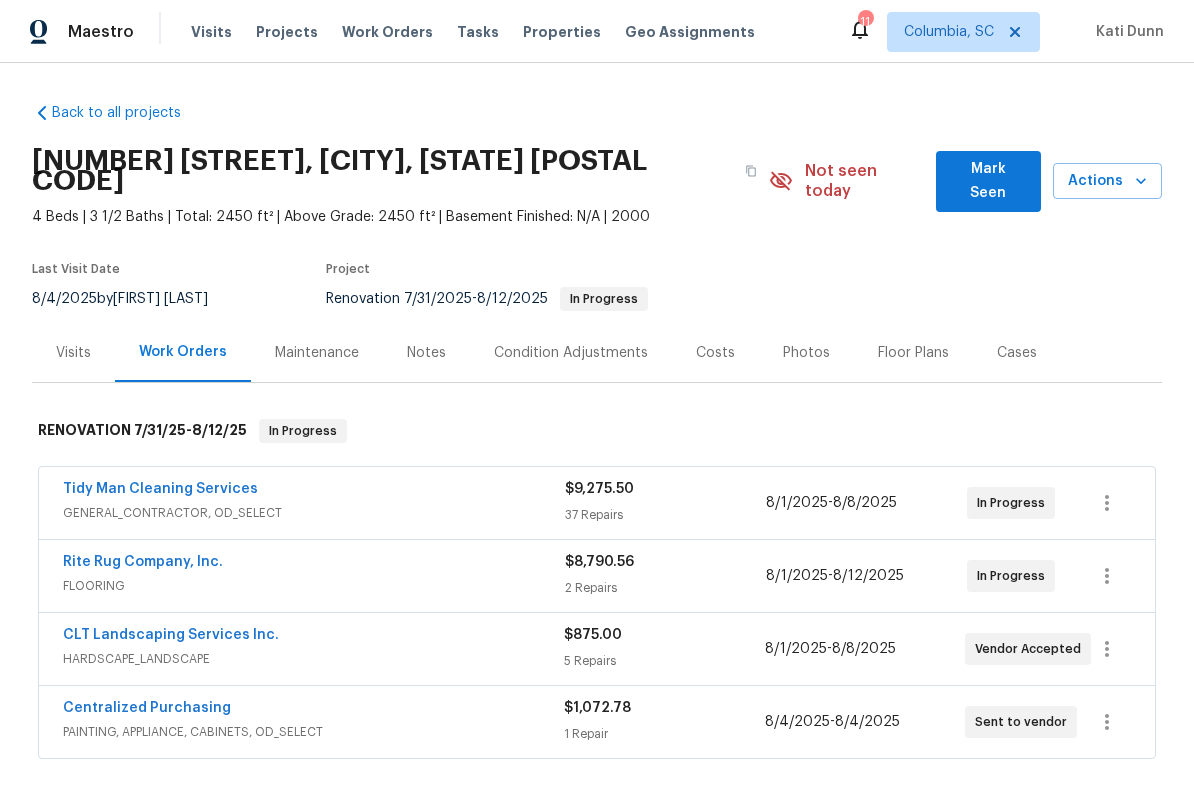 click on "Notes" at bounding box center [426, 353] 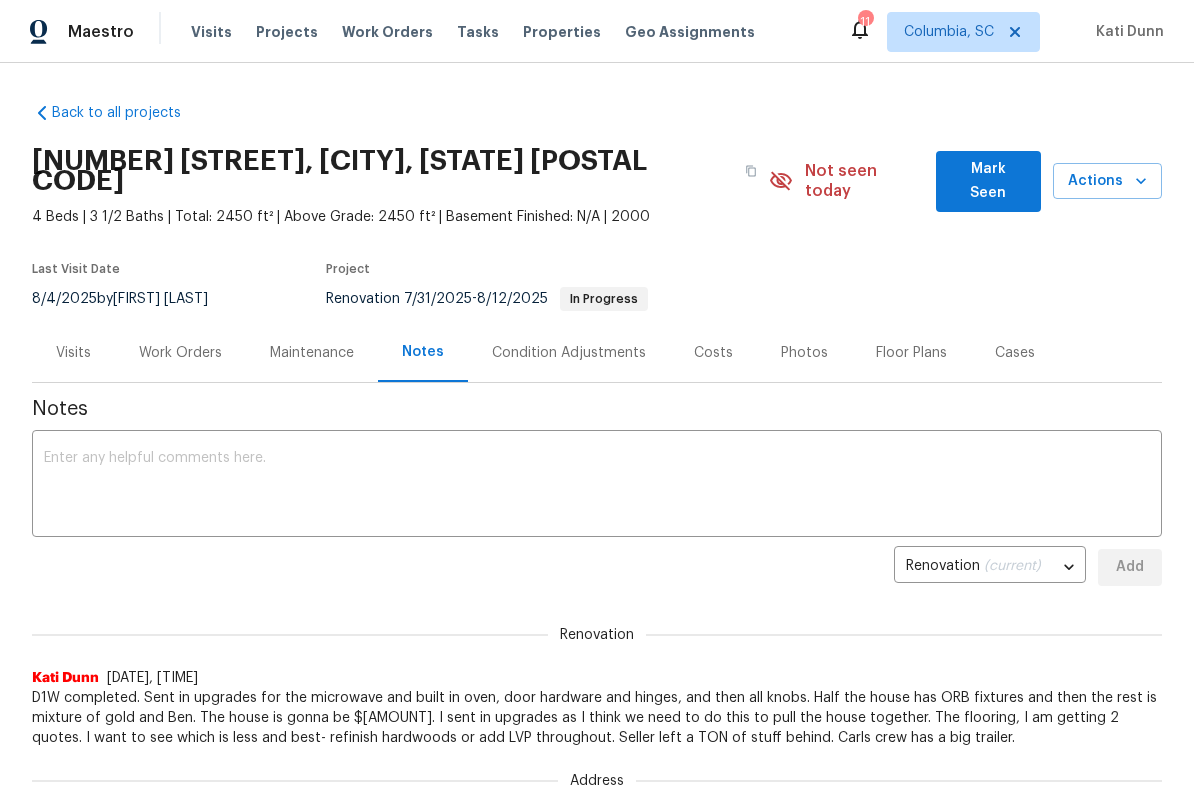 click on "Work Orders" at bounding box center [180, 353] 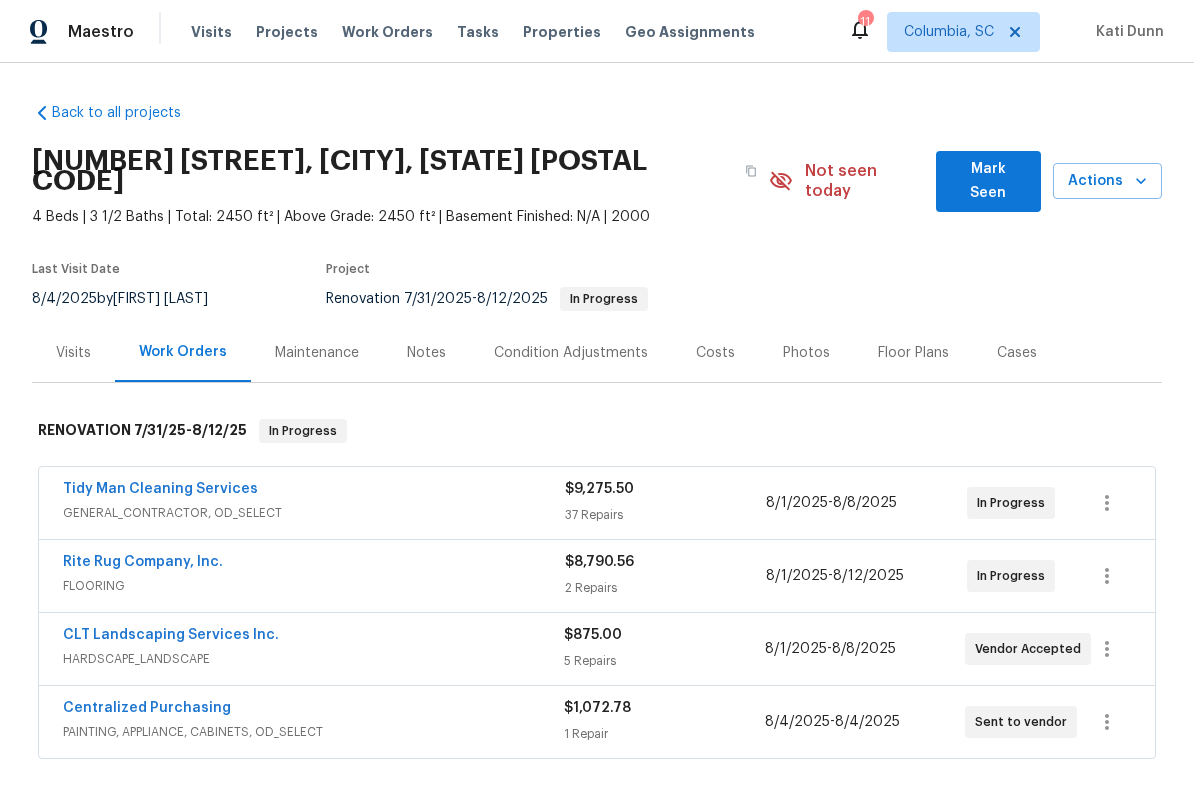 click on "Notes" at bounding box center [426, 353] 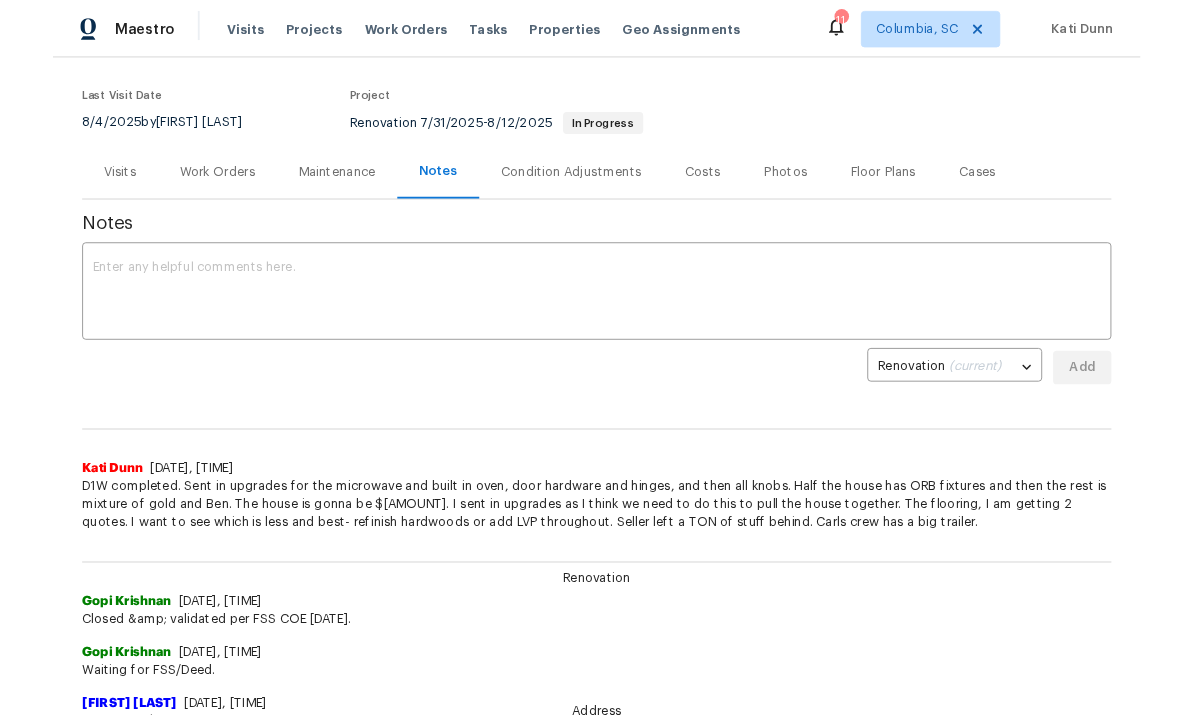 scroll, scrollTop: 160, scrollLeft: 0, axis: vertical 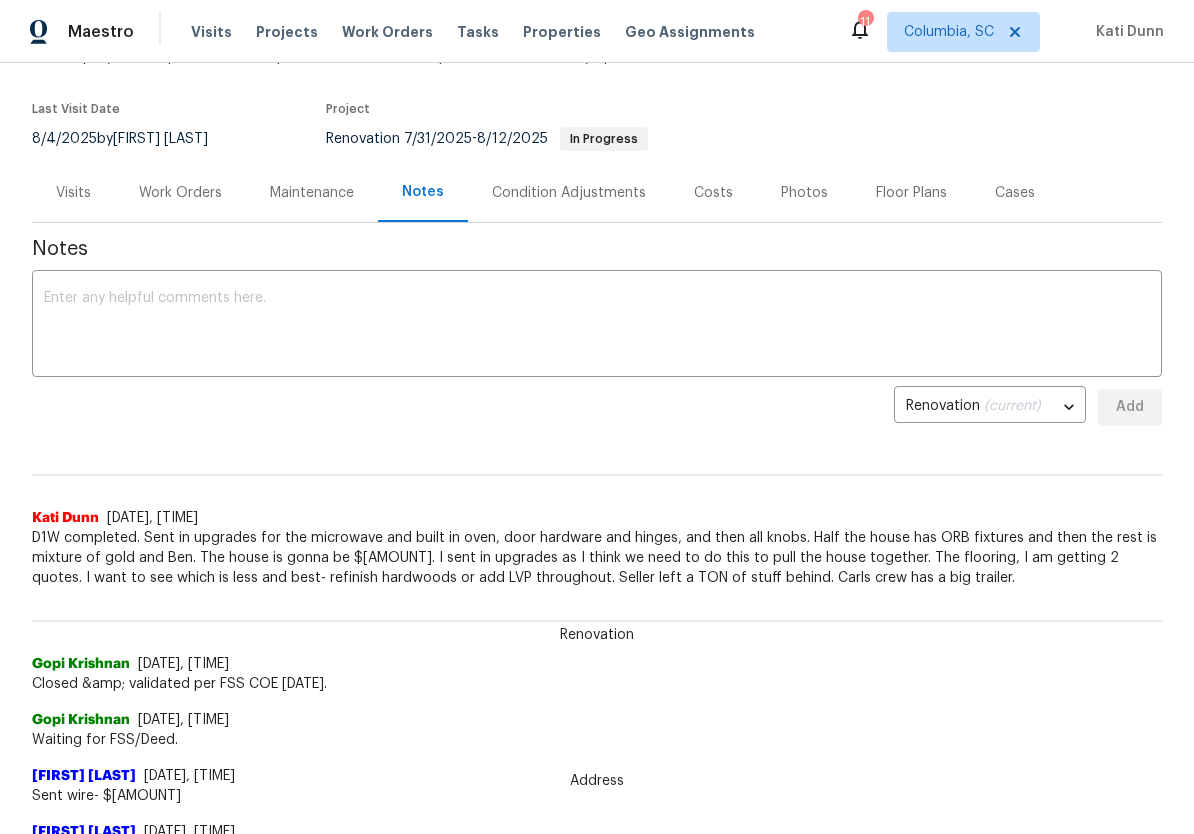 click at bounding box center [597, 326] 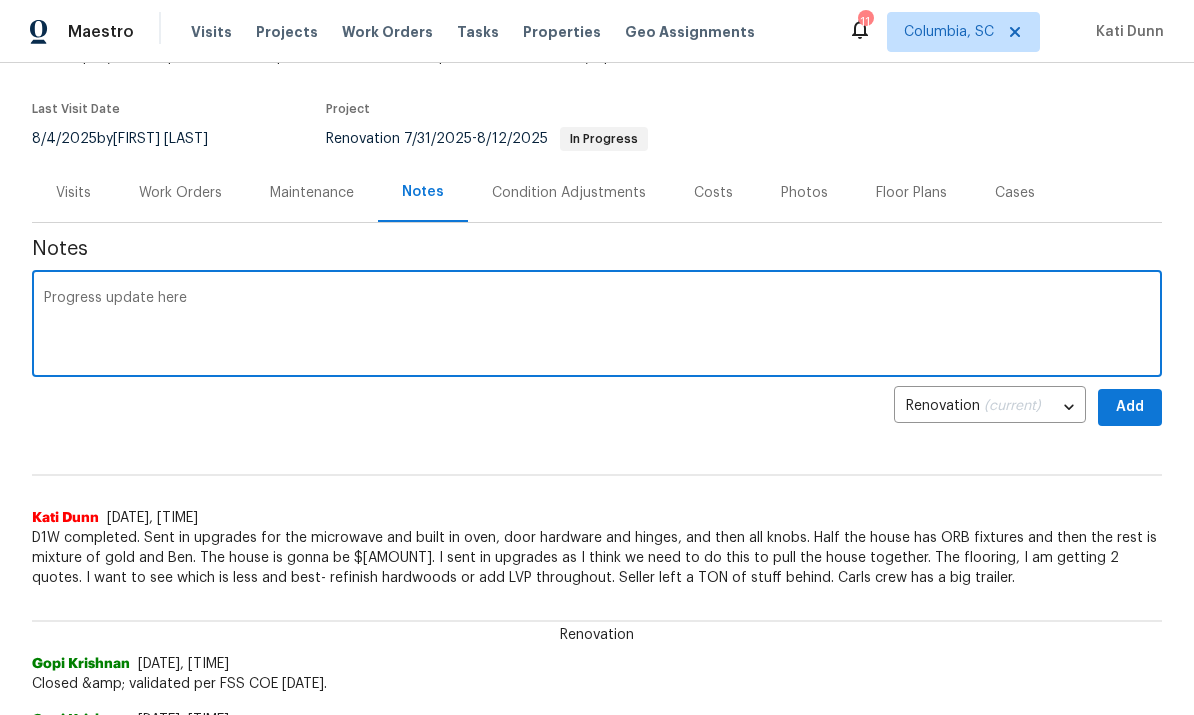 scroll, scrollTop: -111, scrollLeft: 0, axis: vertical 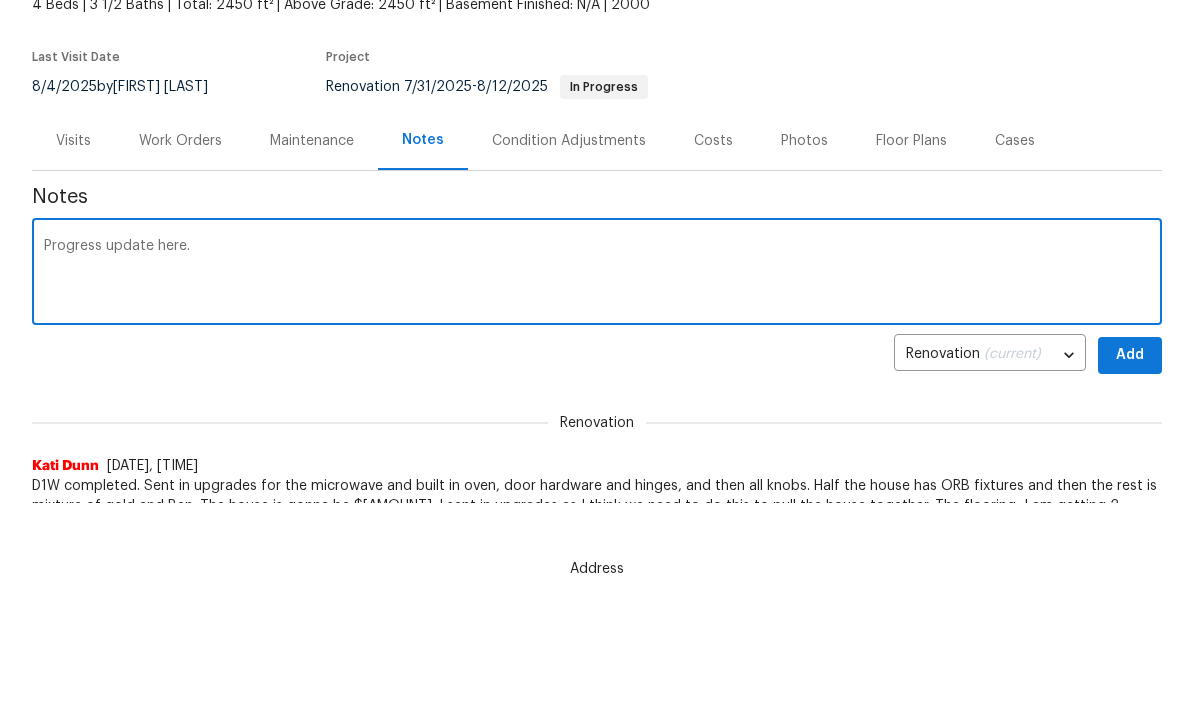 click on "Progress update here." at bounding box center (597, 387) 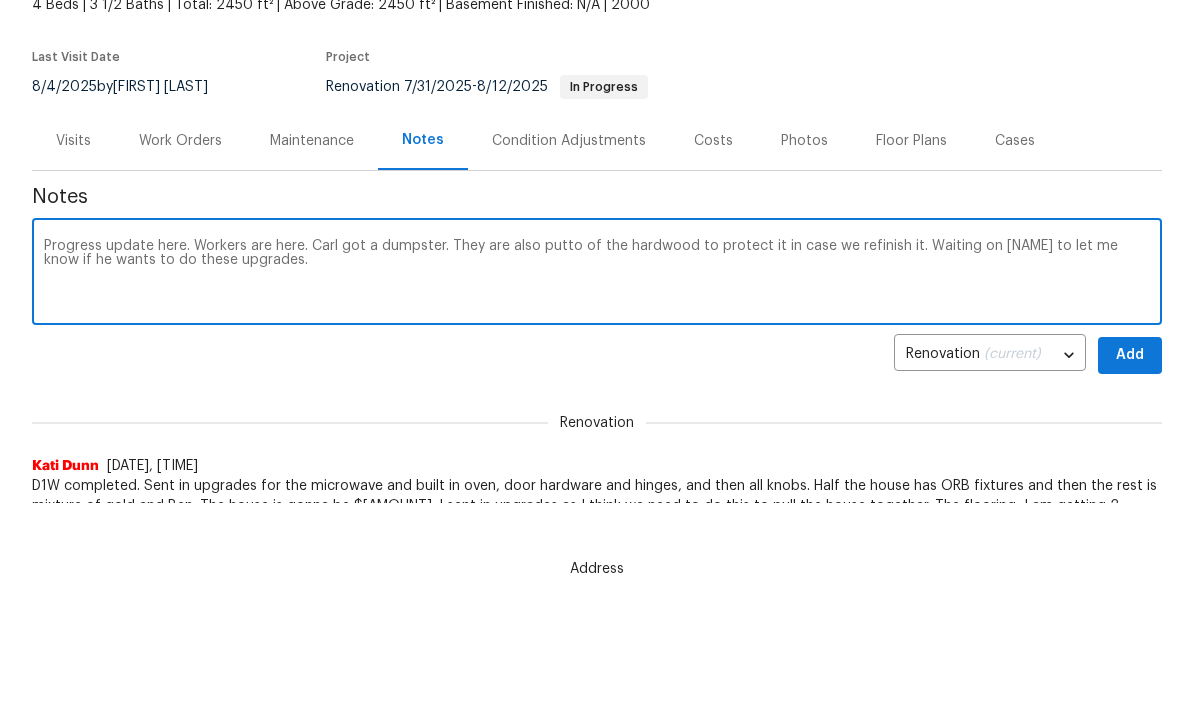 type on "Progress update here. Workers are here. Carl got a dumpster. They are also putto of the hardwood to protect it in case we refinish it. Waiting on Mayes to let me know if he wants to do these upgrades." 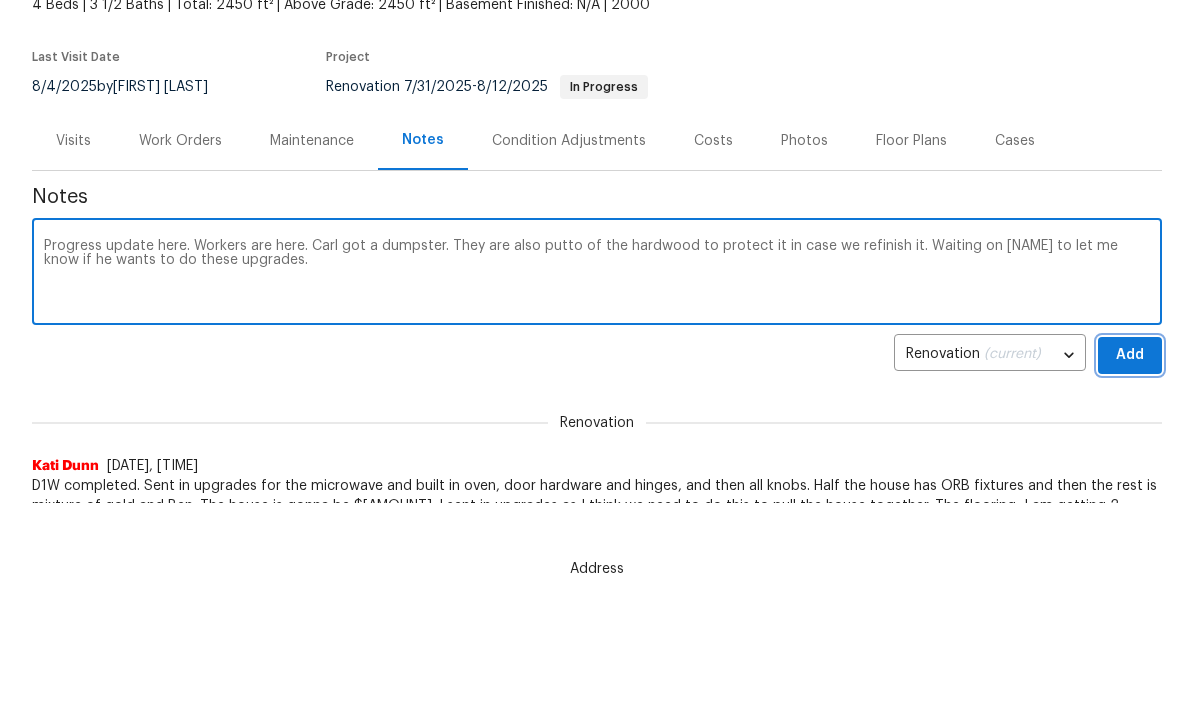 click on "Add" at bounding box center [1130, 468] 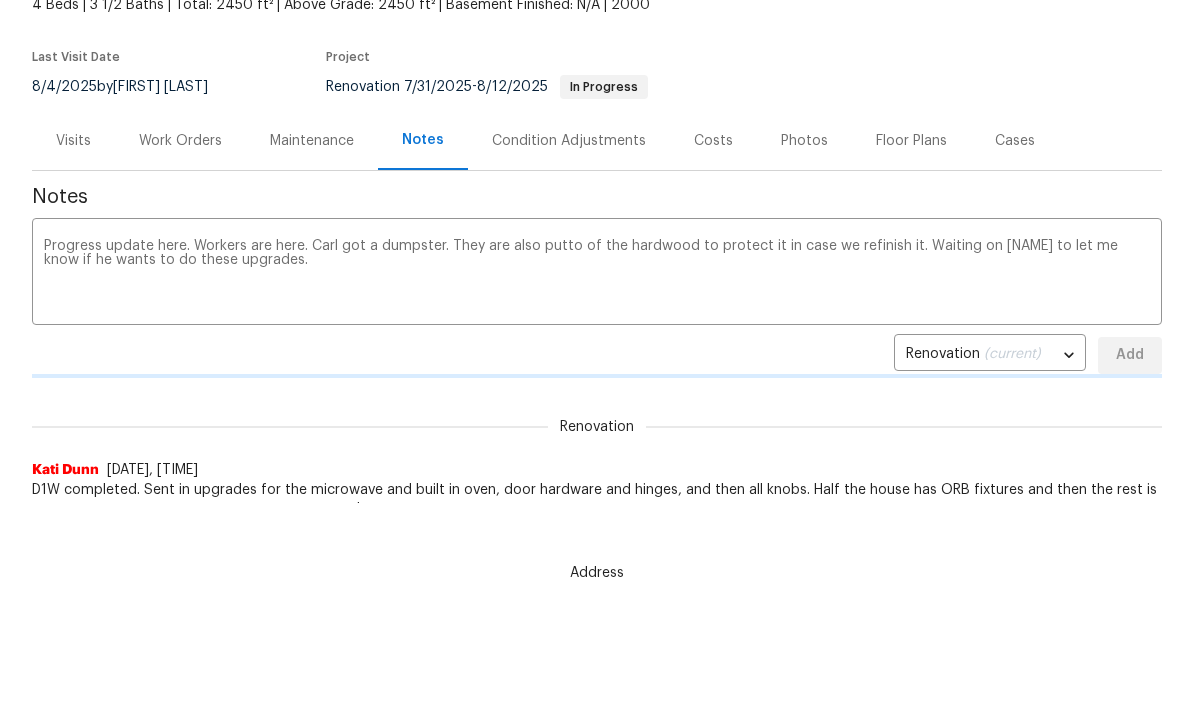 type 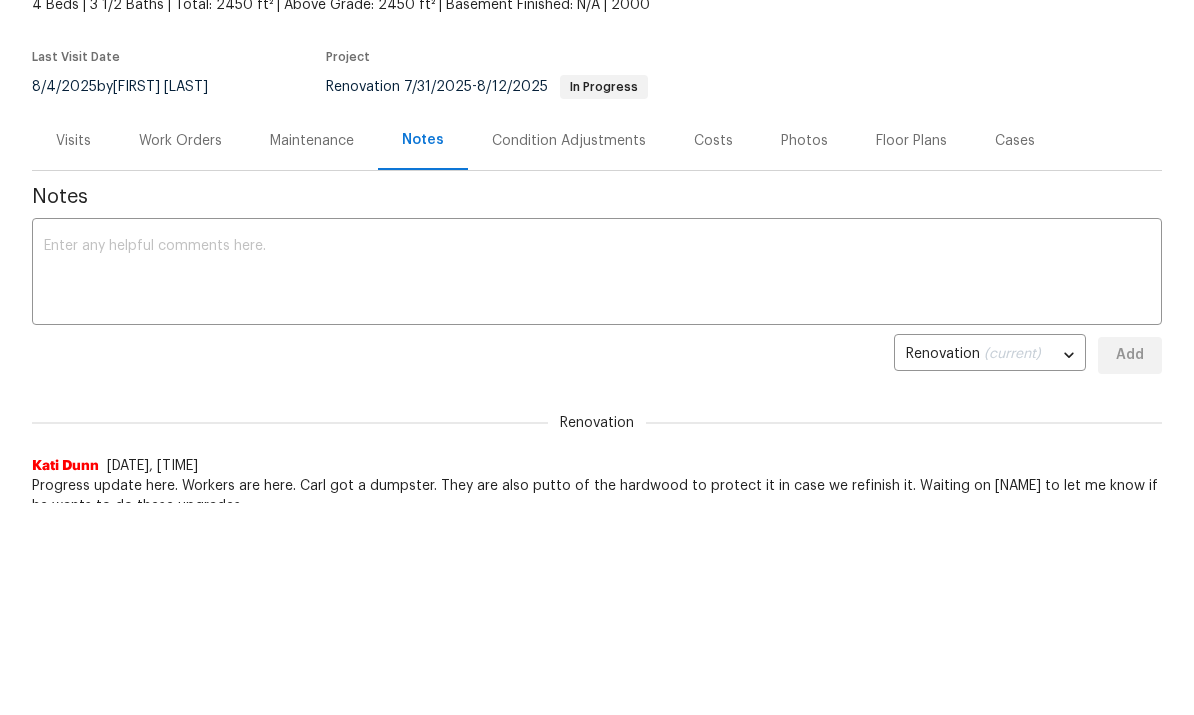 scroll, scrollTop: 212, scrollLeft: 0, axis: vertical 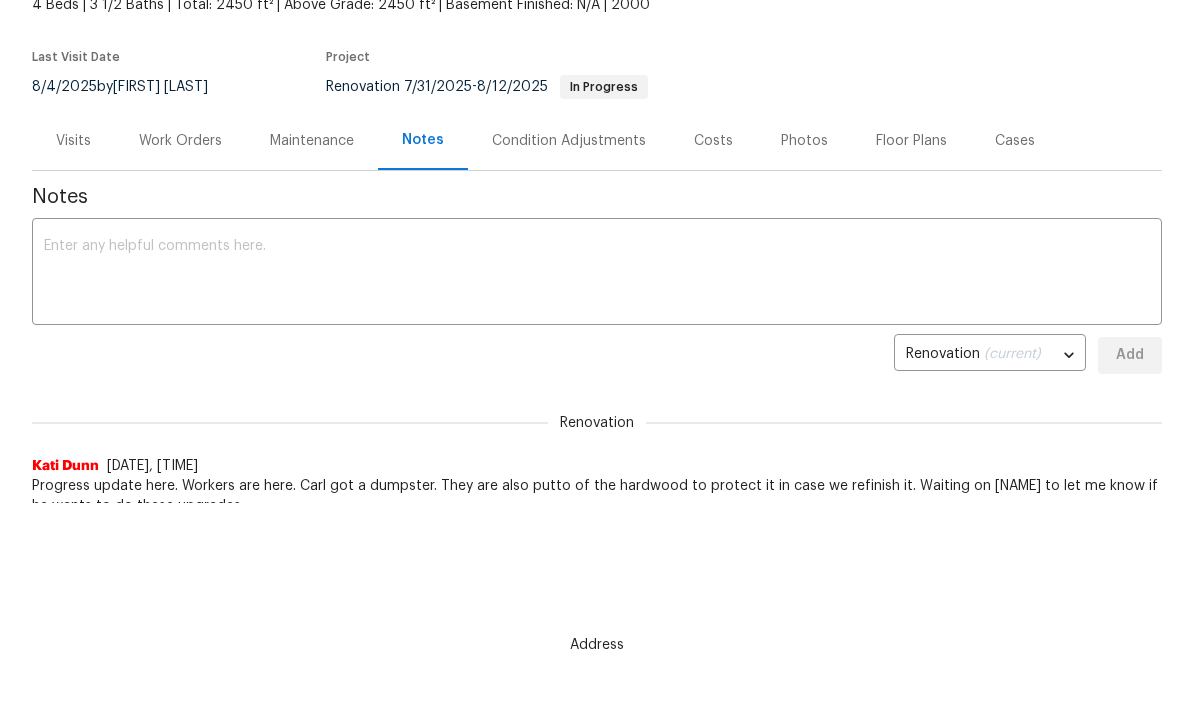 click on "Work Orders" at bounding box center [180, 141] 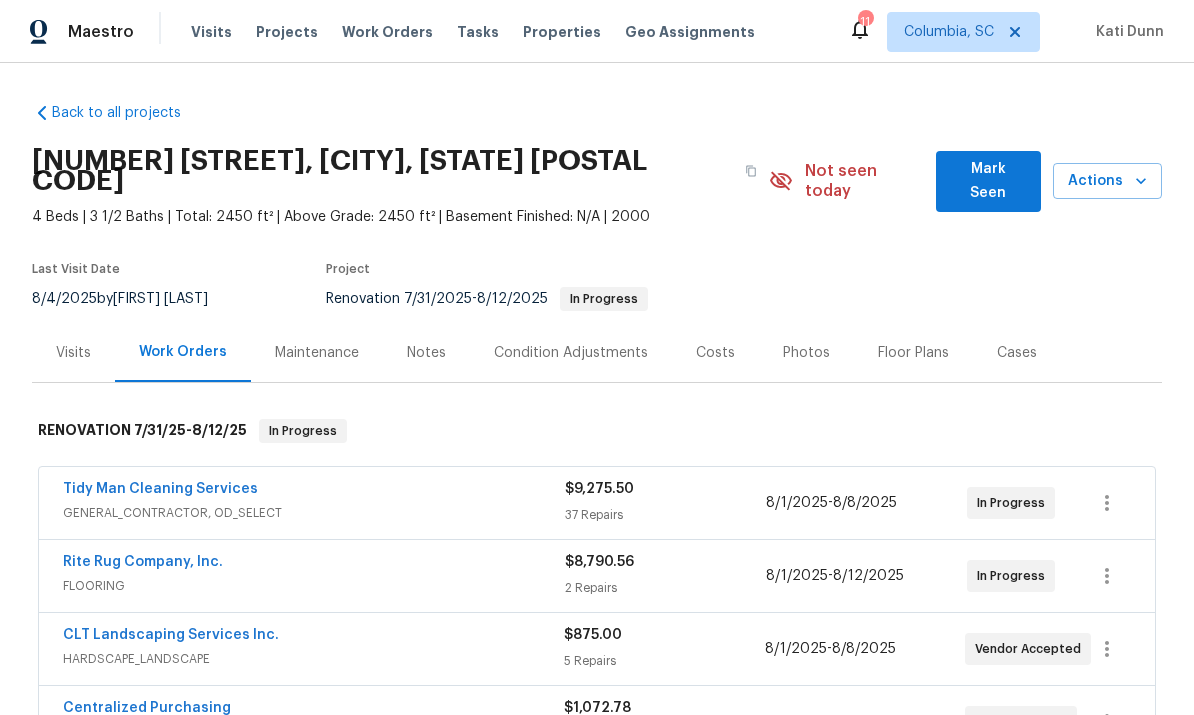 scroll, scrollTop: 75, scrollLeft: 0, axis: vertical 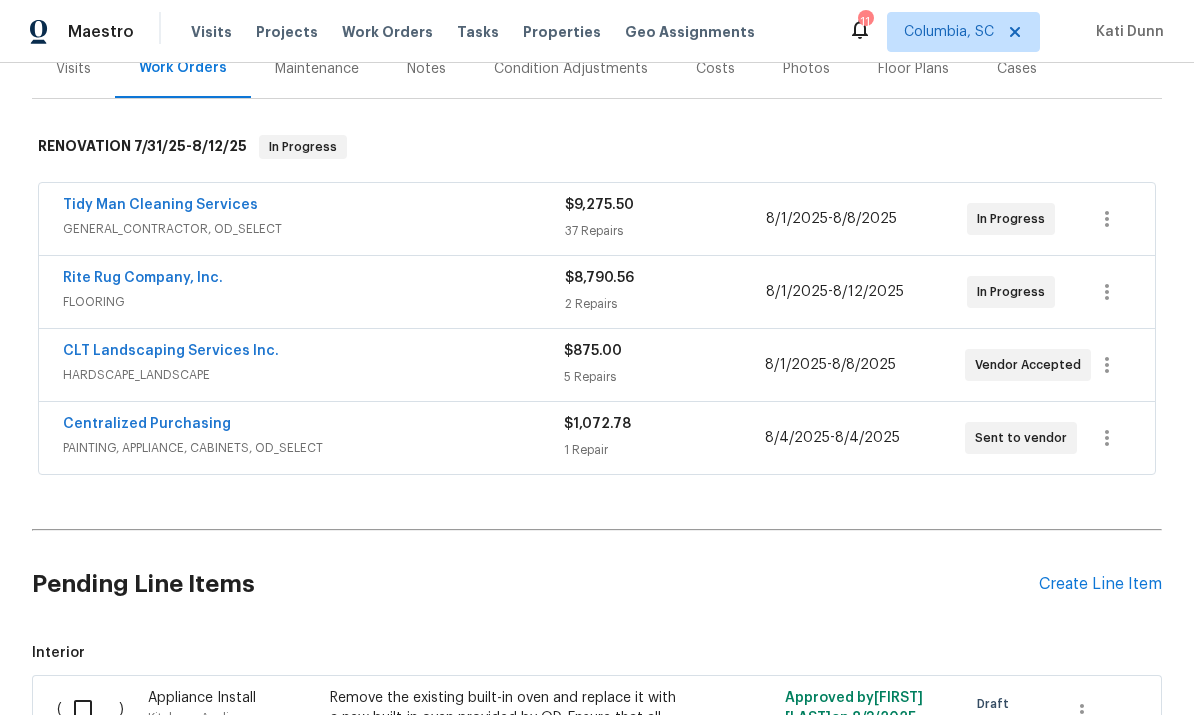 click on "Rite Rug Company, Inc." at bounding box center [143, 278] 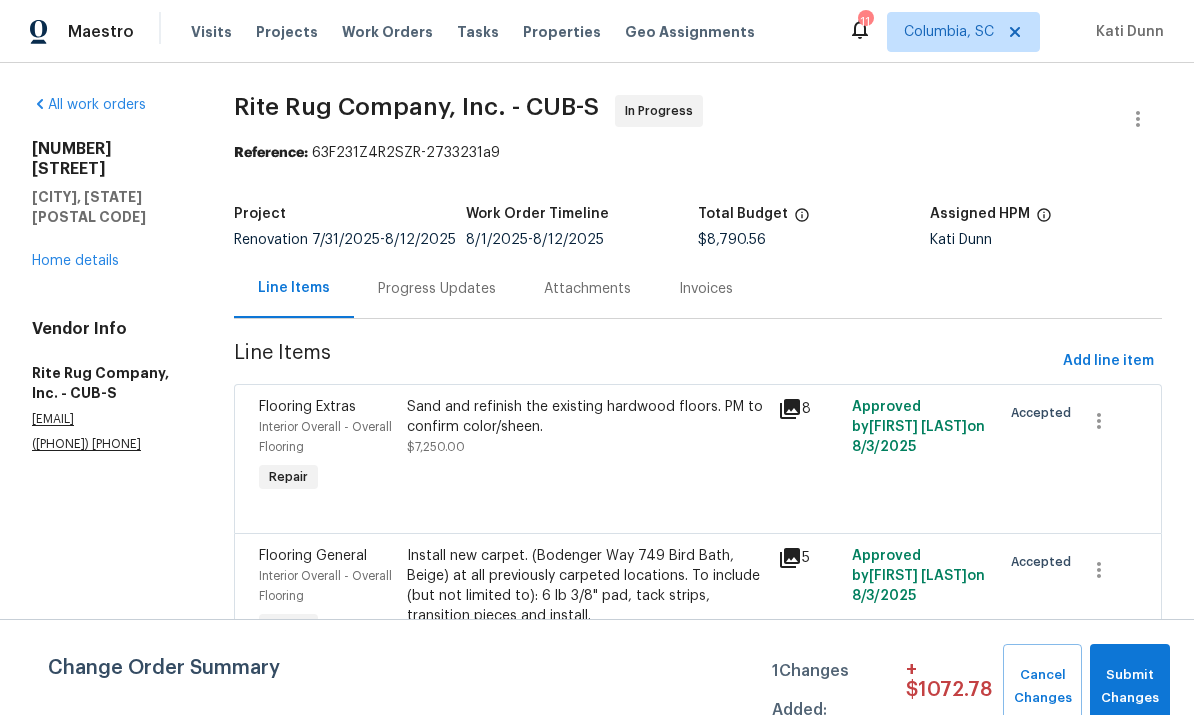 click on "Progress Updates" at bounding box center (437, 289) 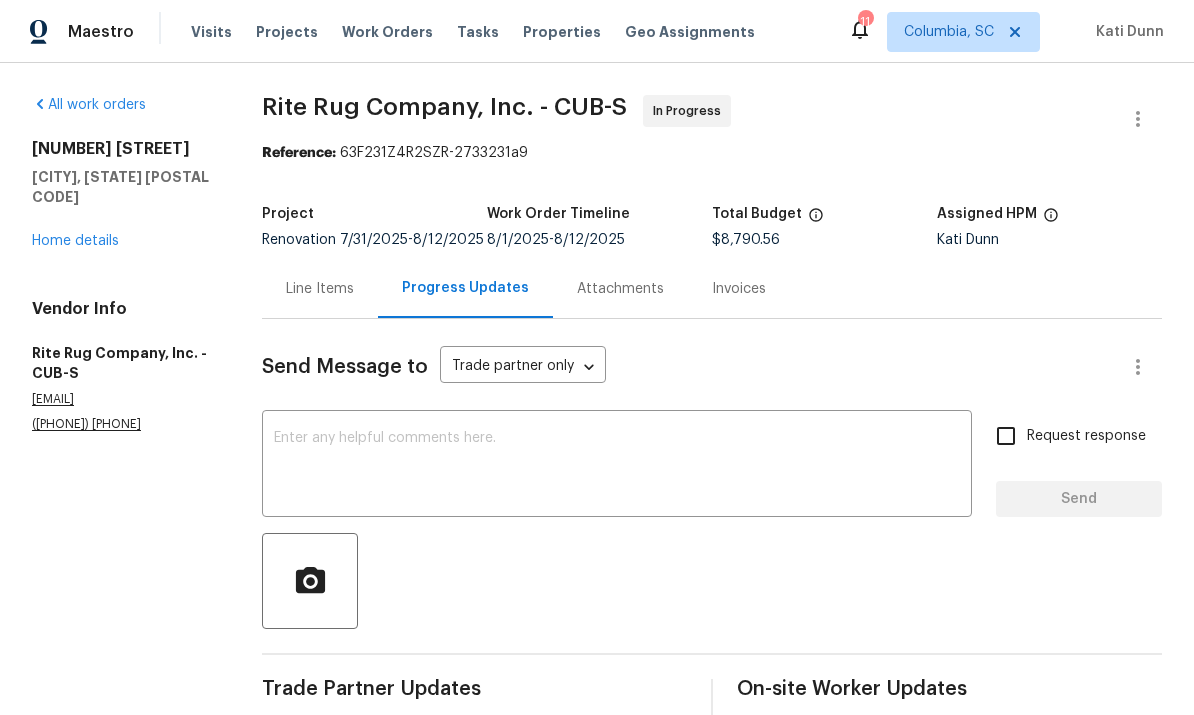 scroll, scrollTop: 0, scrollLeft: 0, axis: both 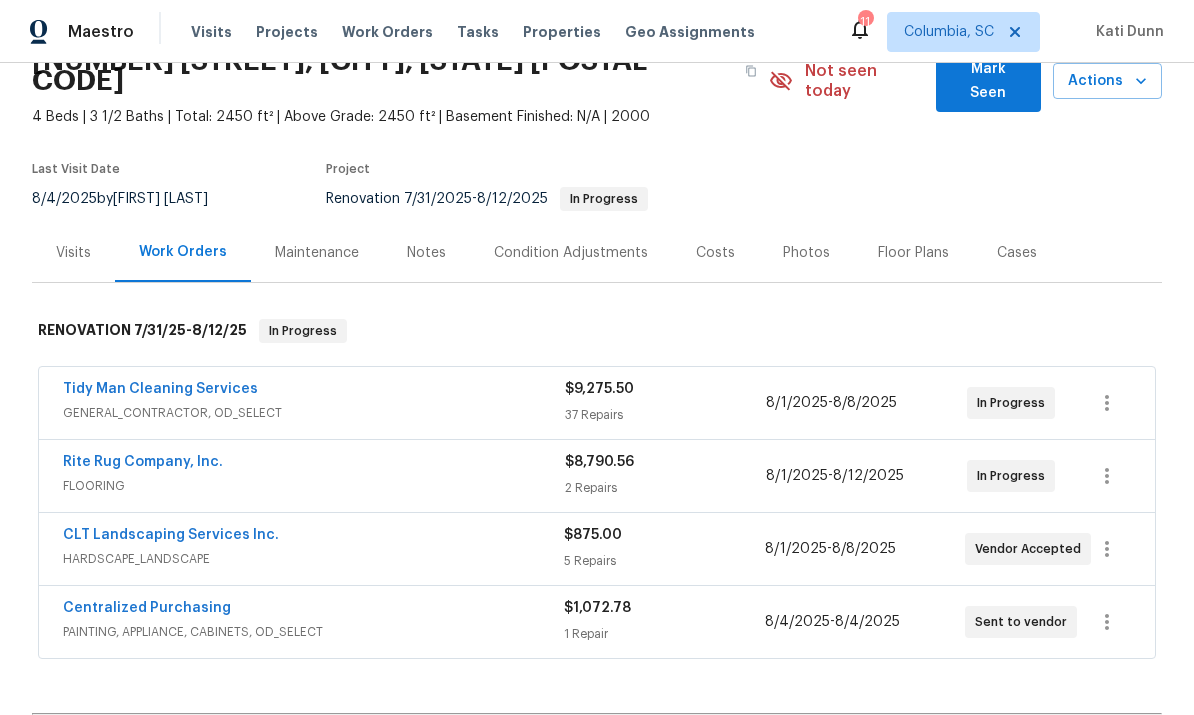 click on "CLT Landscaping Services Inc." at bounding box center [171, 535] 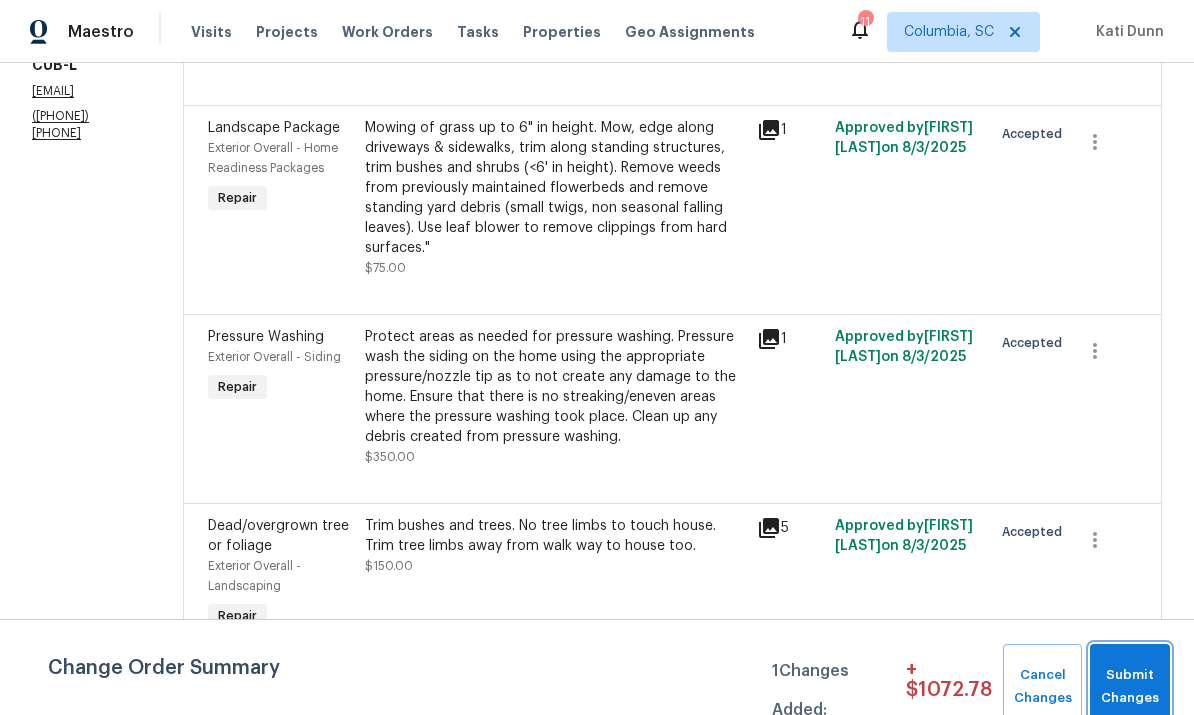 click on "Submit Changes" at bounding box center (1130, 687) 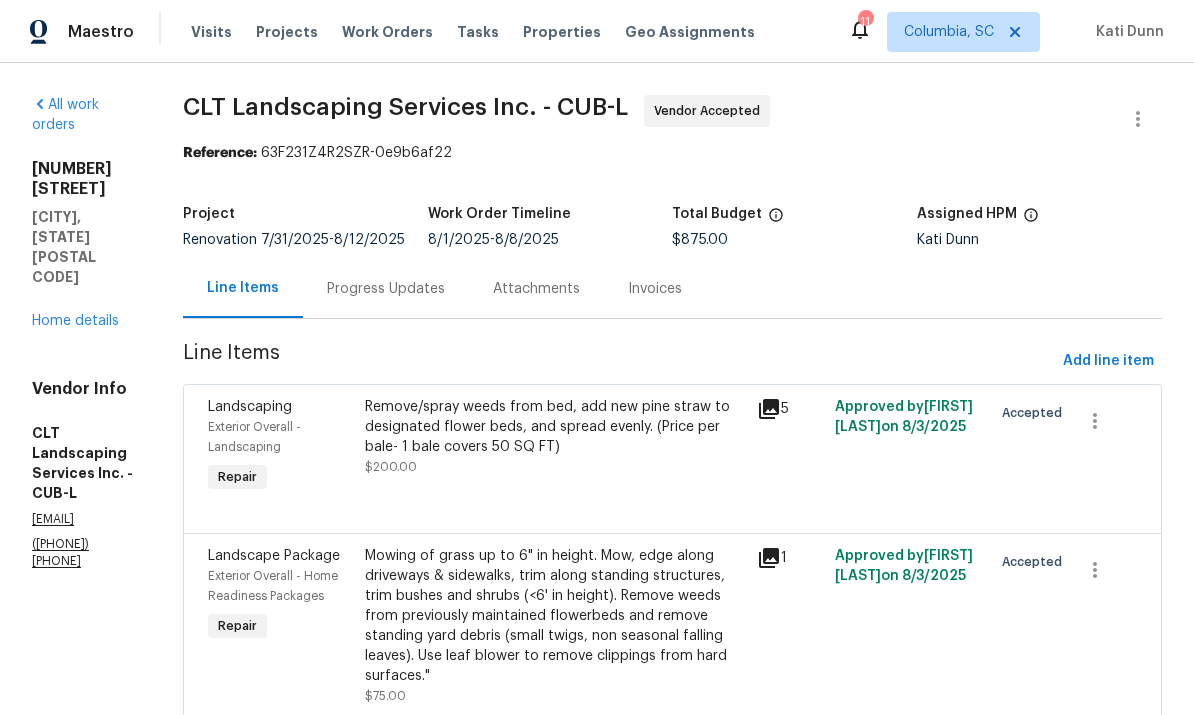 scroll, scrollTop: 0, scrollLeft: 0, axis: both 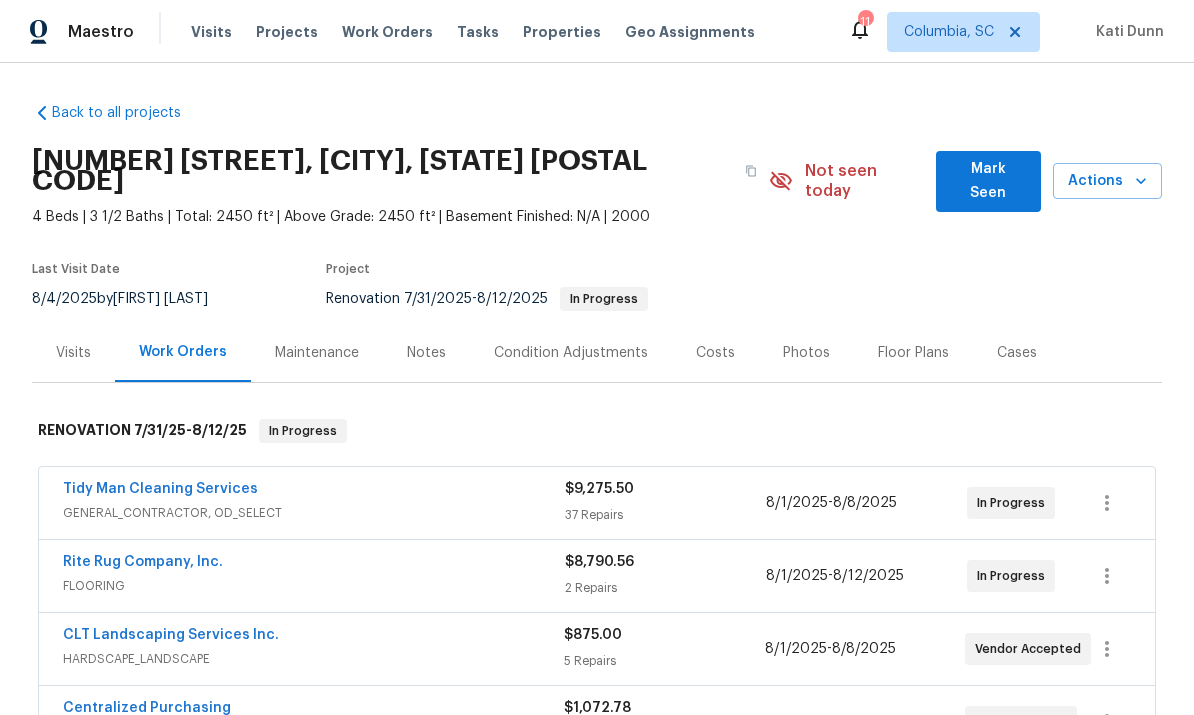 click on "Tidy Man Cleaning Services" at bounding box center [160, 489] 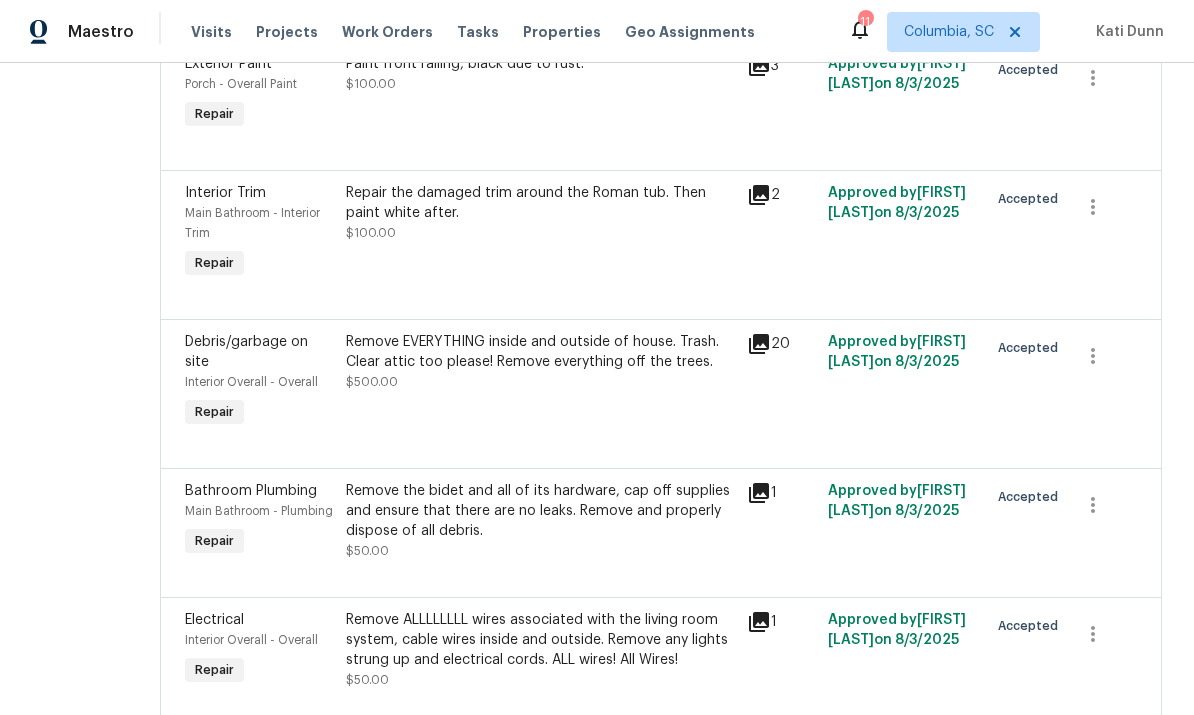 scroll, scrollTop: 1955, scrollLeft: 0, axis: vertical 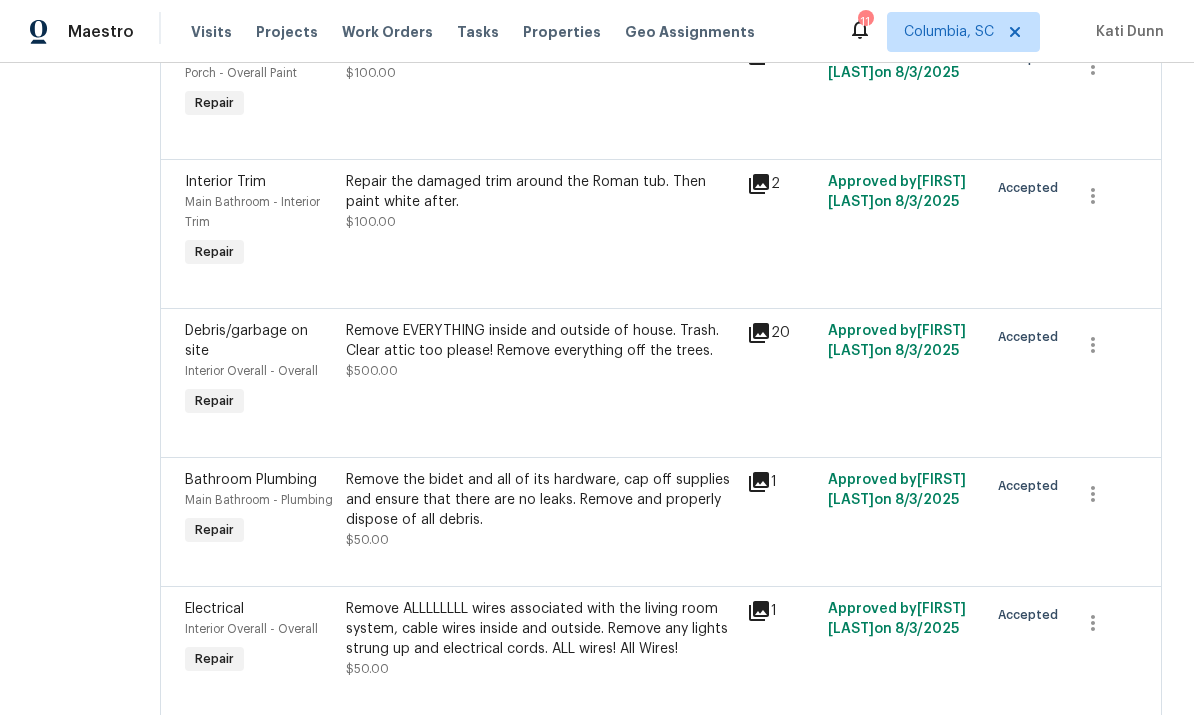 click on "Remove EVERYTHING inside and outside of house. Trash. Clear attic too please! Remove everything off the trees. $500.00" at bounding box center (541, 351) 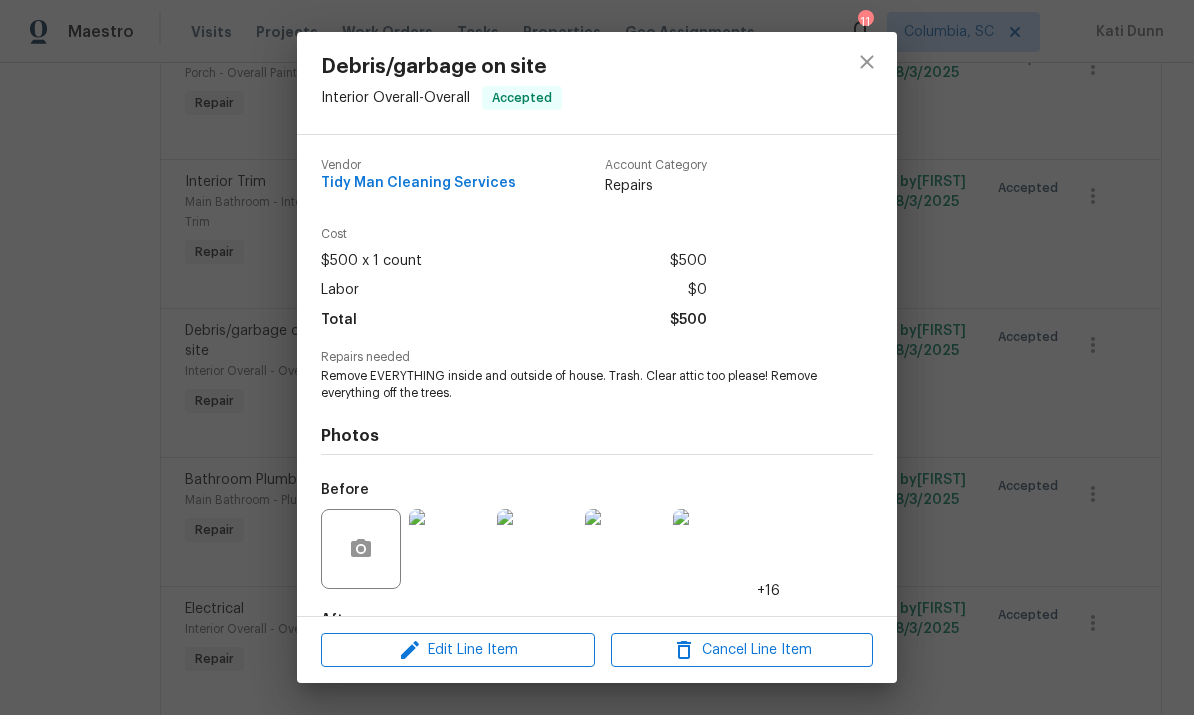 scroll, scrollTop: 0, scrollLeft: 0, axis: both 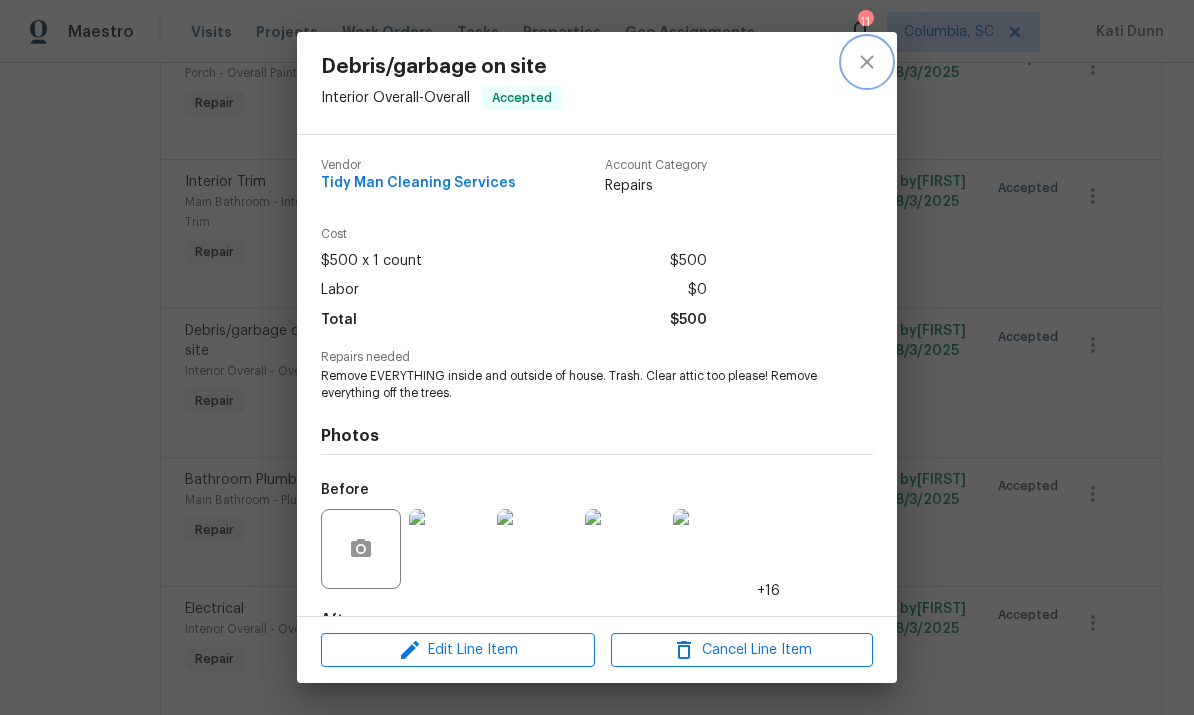 click 